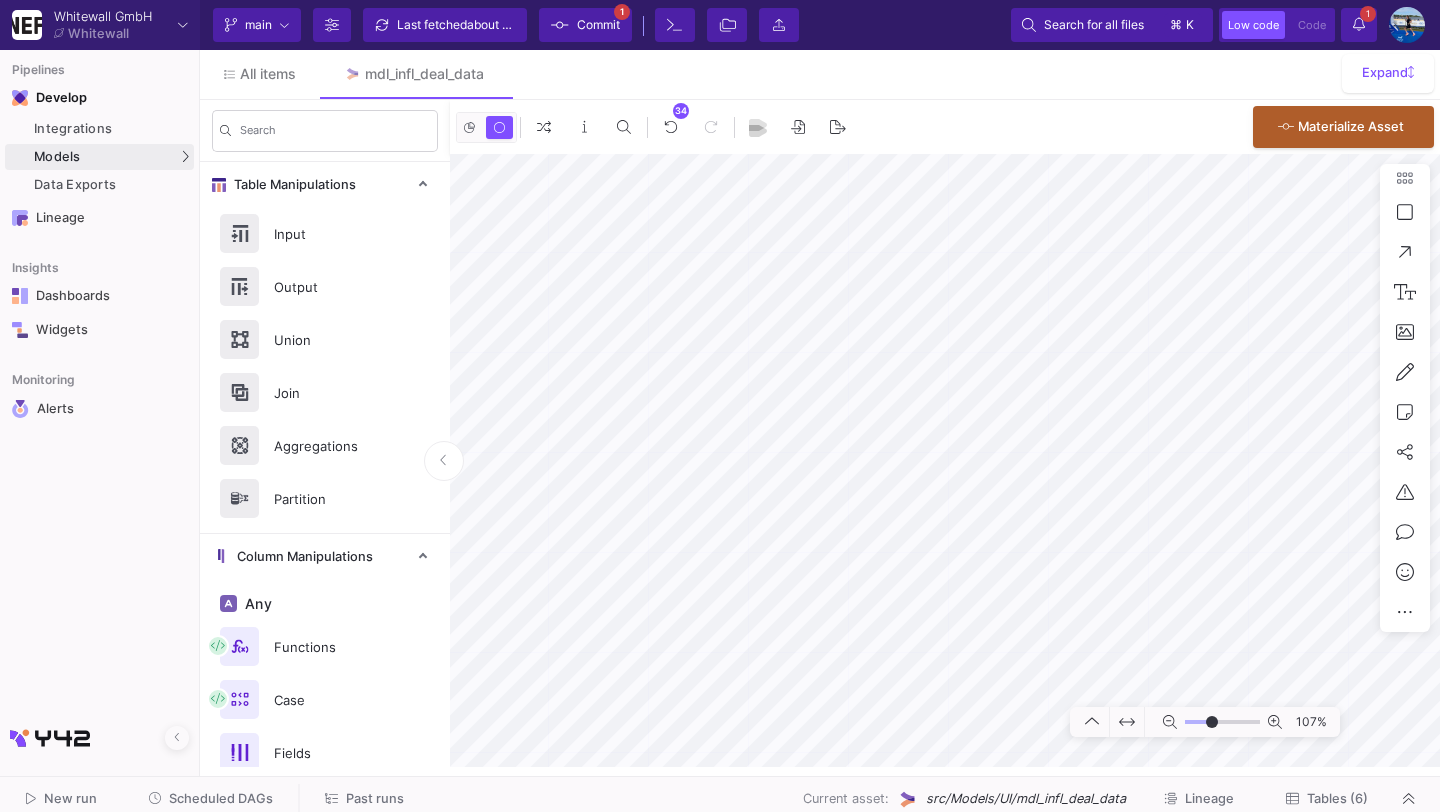 scroll, scrollTop: 0, scrollLeft: 0, axis: both 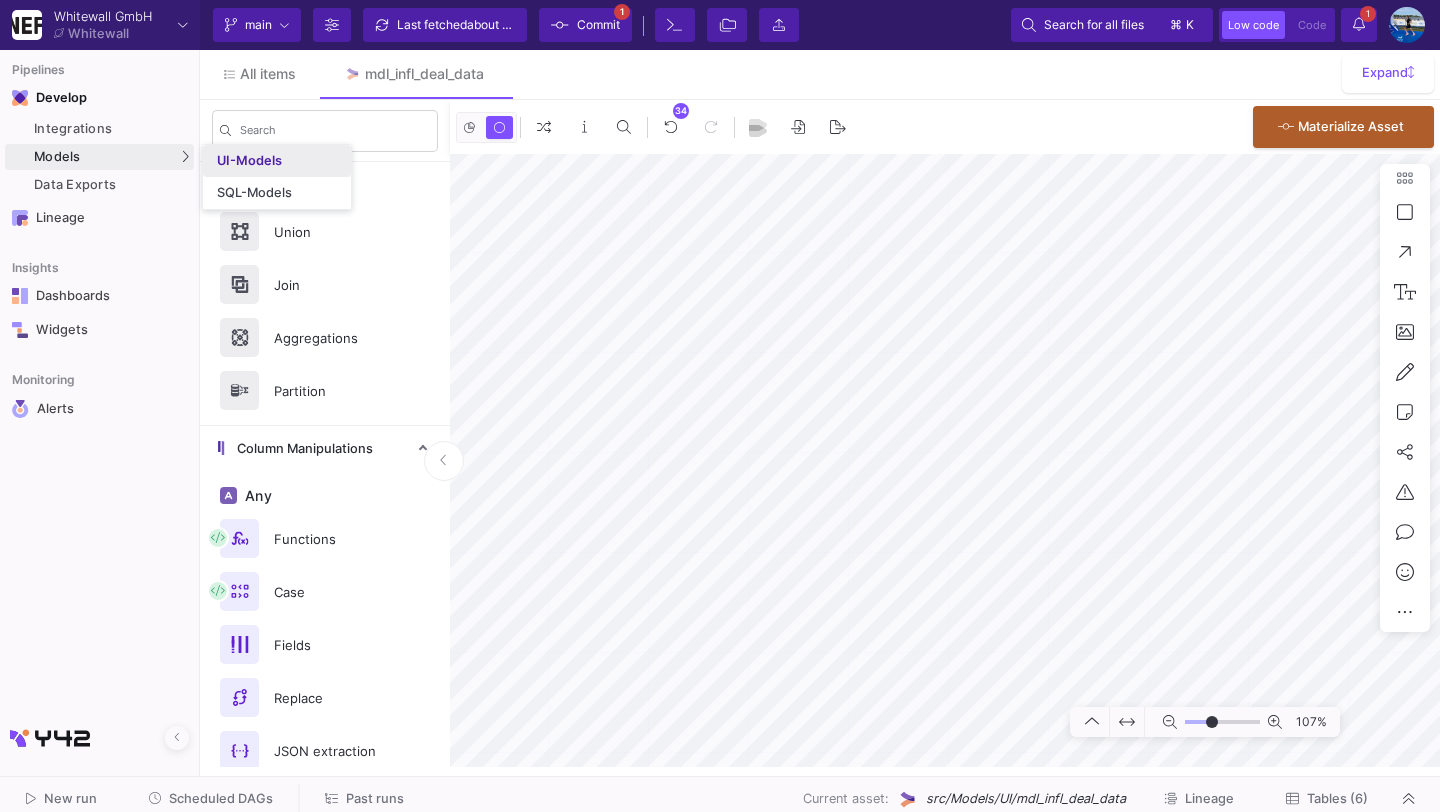 click on "UI-Models" at bounding box center [249, 161] 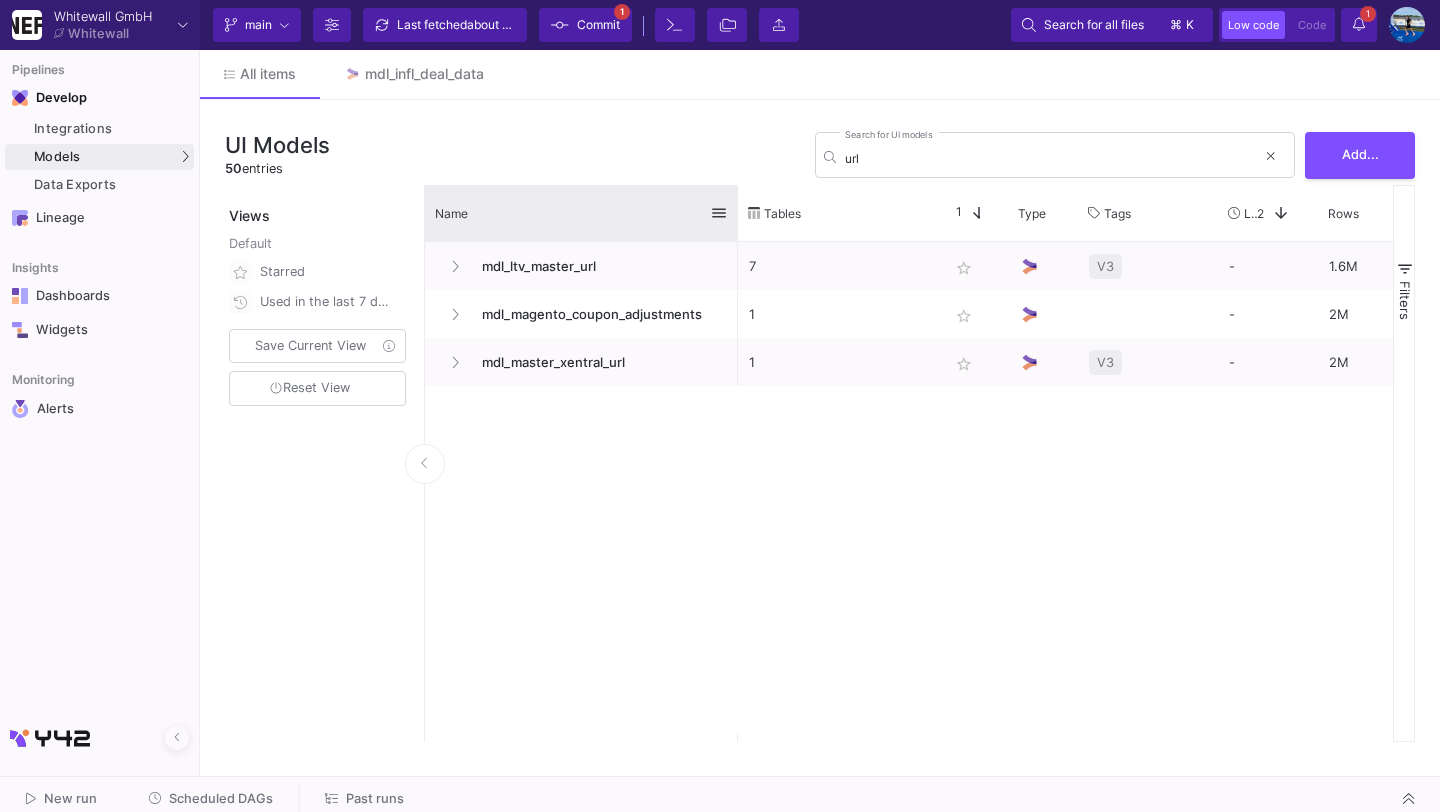 drag, startPoint x: 641, startPoint y: 209, endPoint x: 732, endPoint y: 207, distance: 91.02197 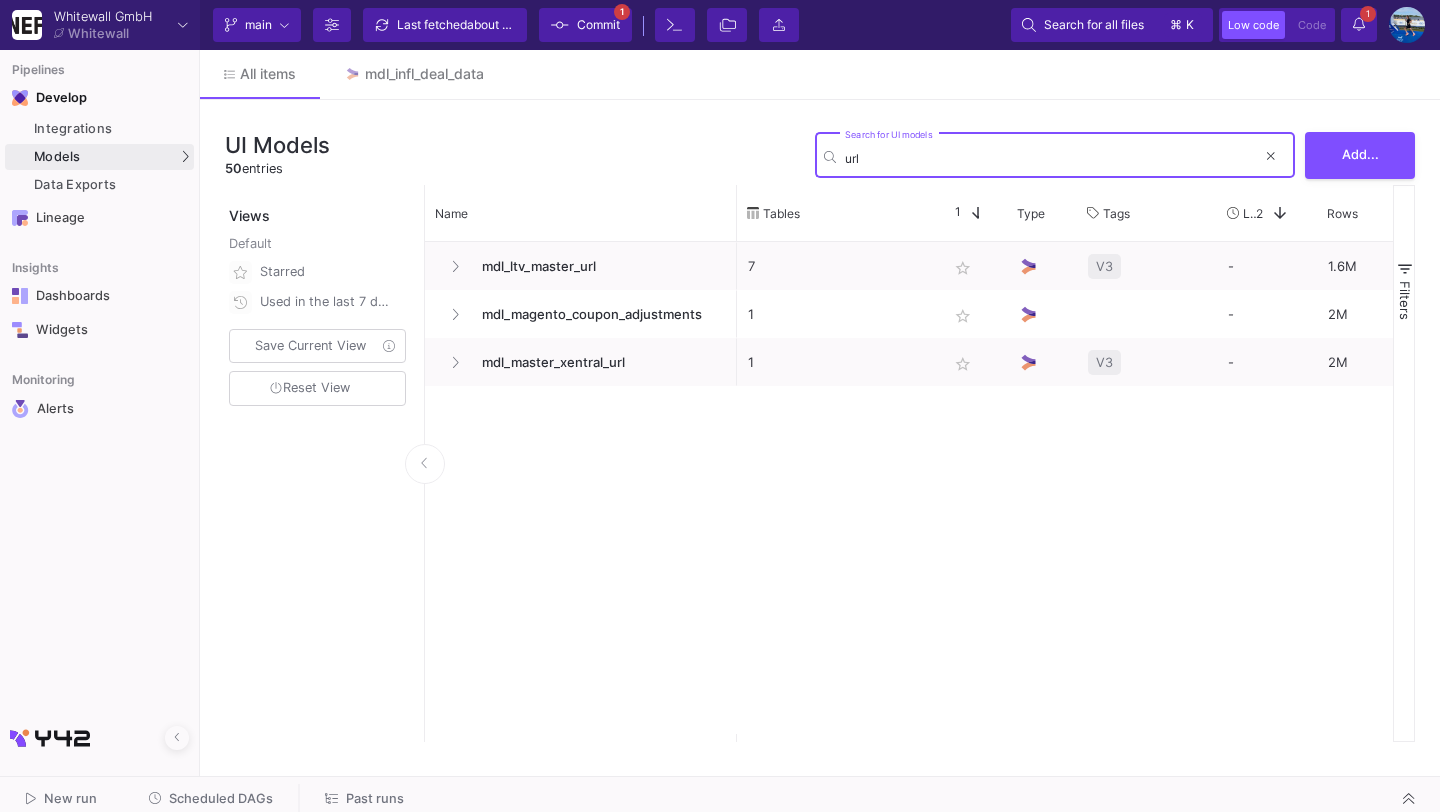 drag, startPoint x: 880, startPoint y: 153, endPoint x: 859, endPoint y: 152, distance: 21.023796 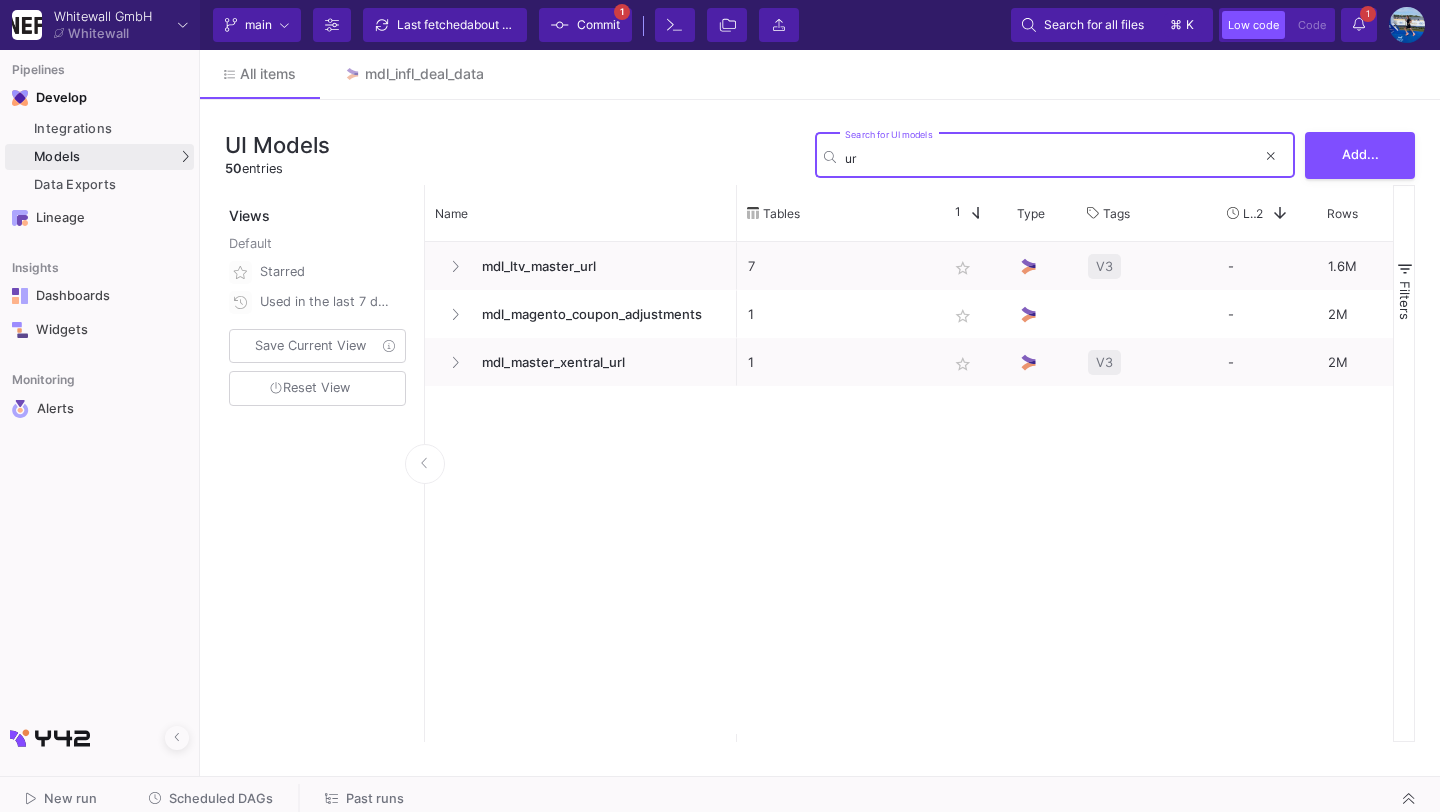 type on "u" 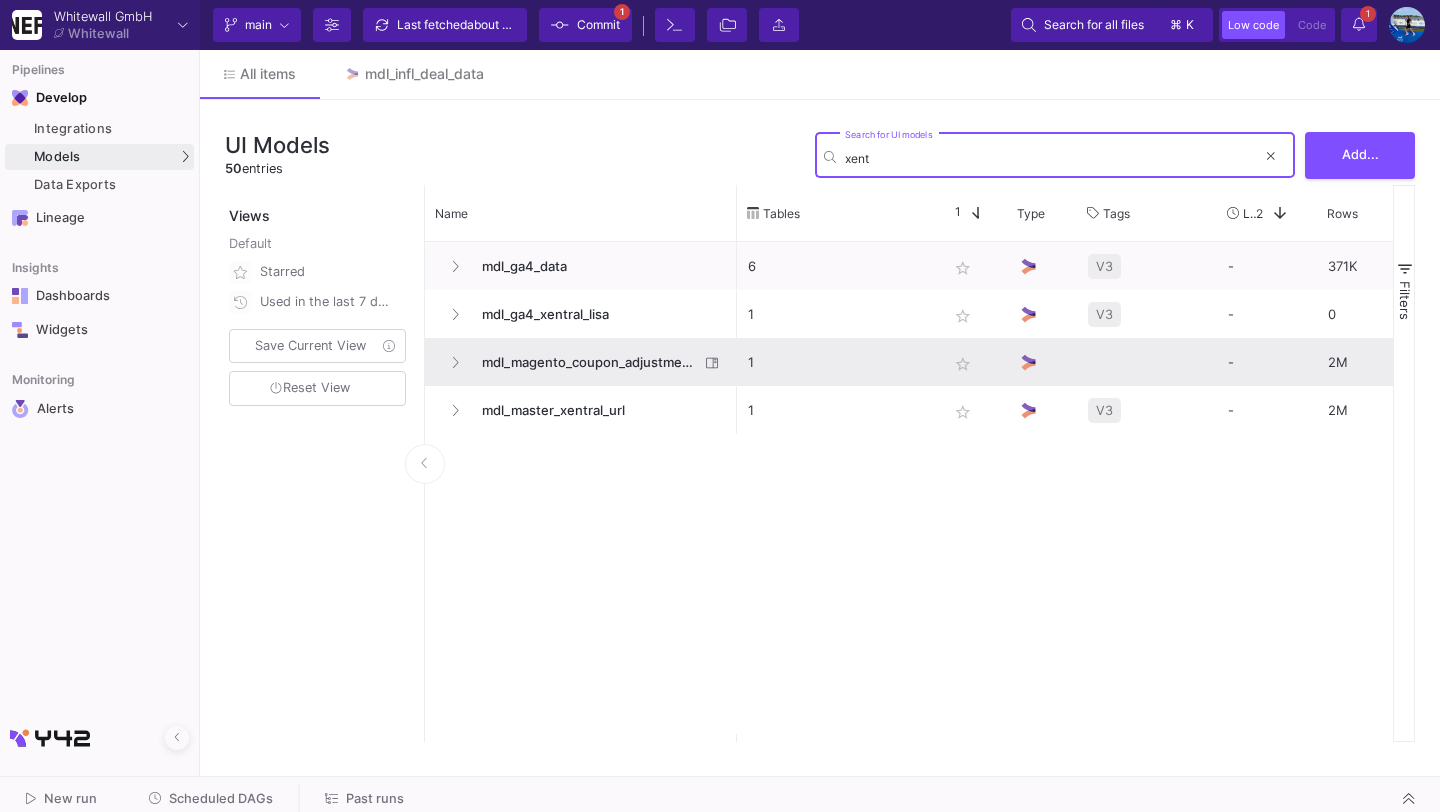 type on "xent" 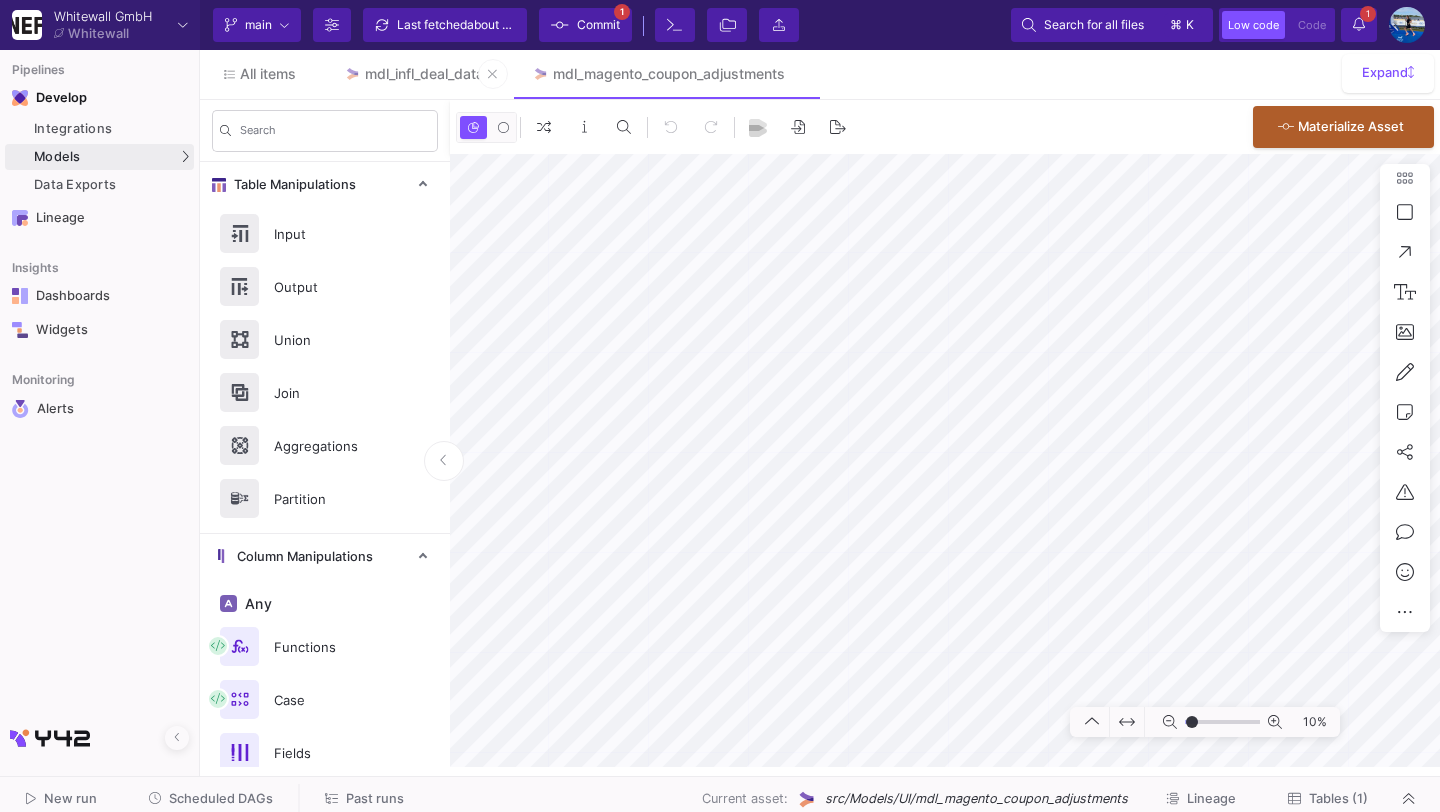 type on "-36" 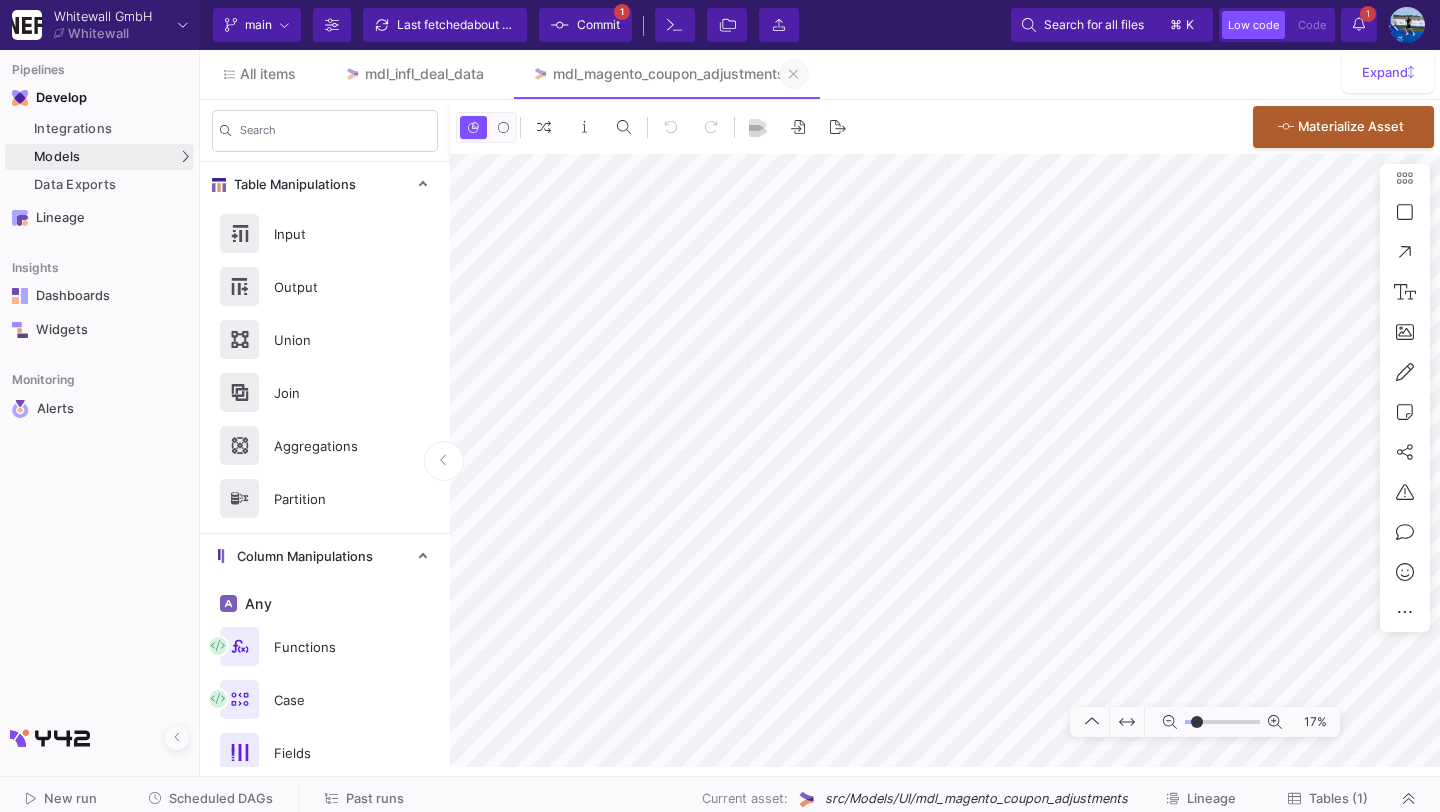 click 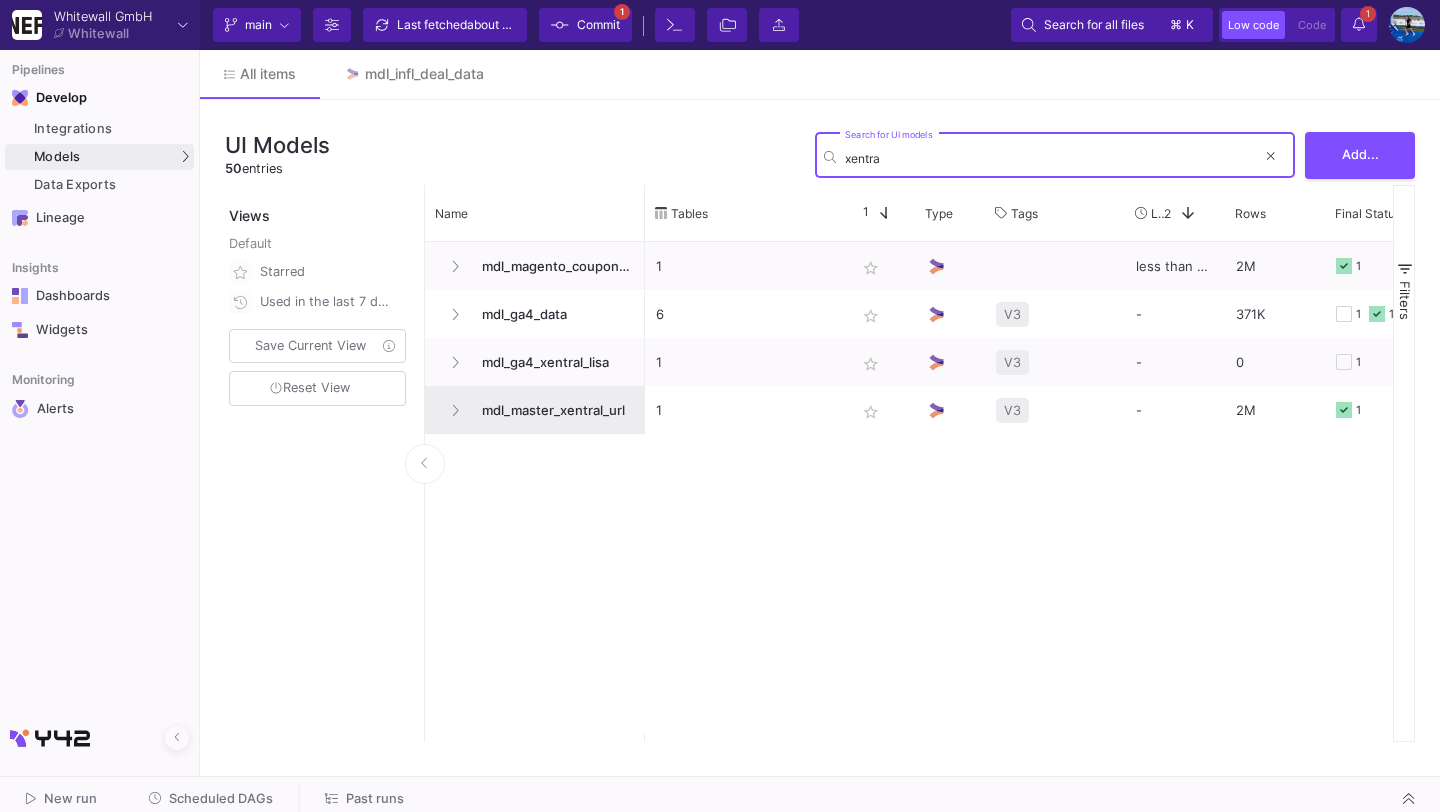type on "xentra" 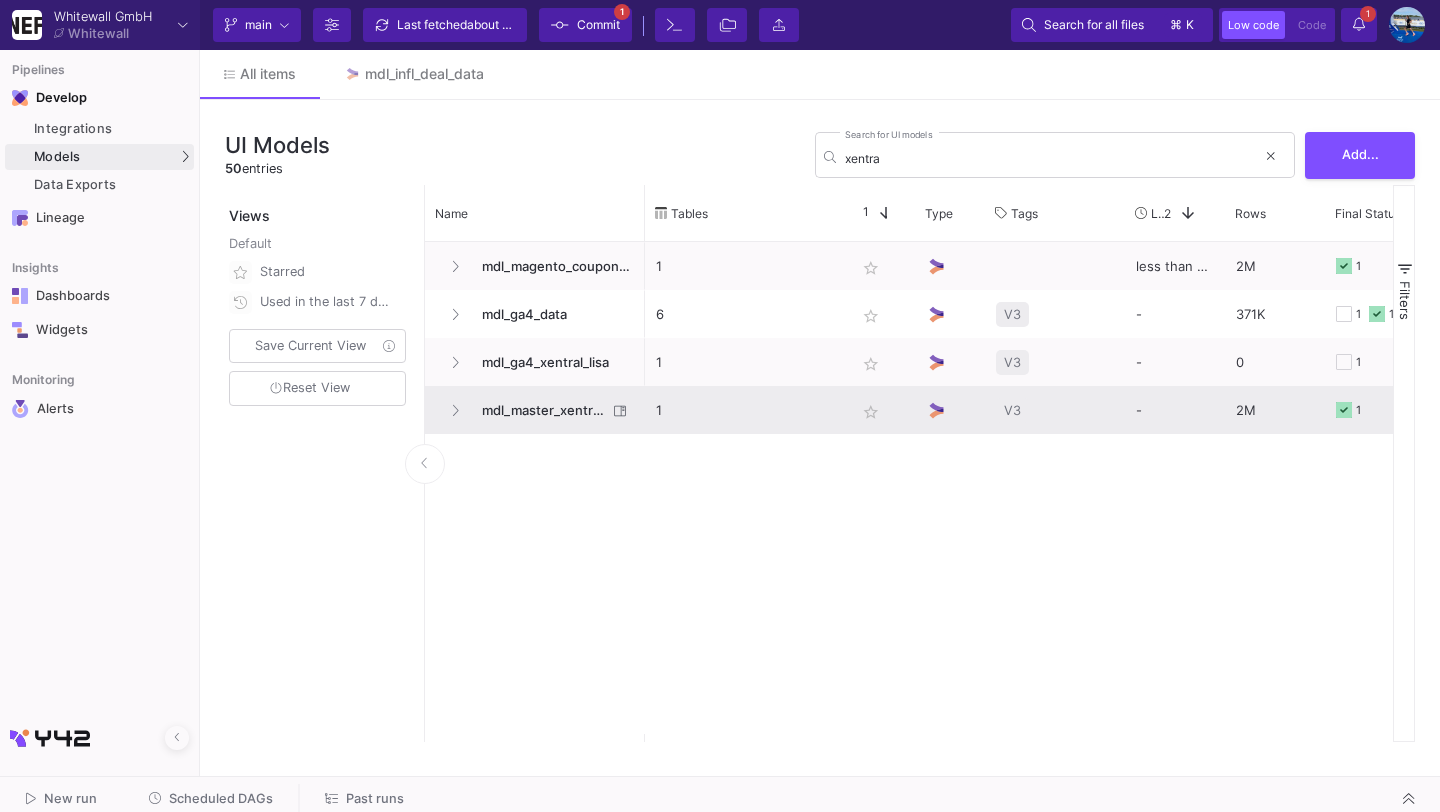 click on "mdl_master_xentral_url" 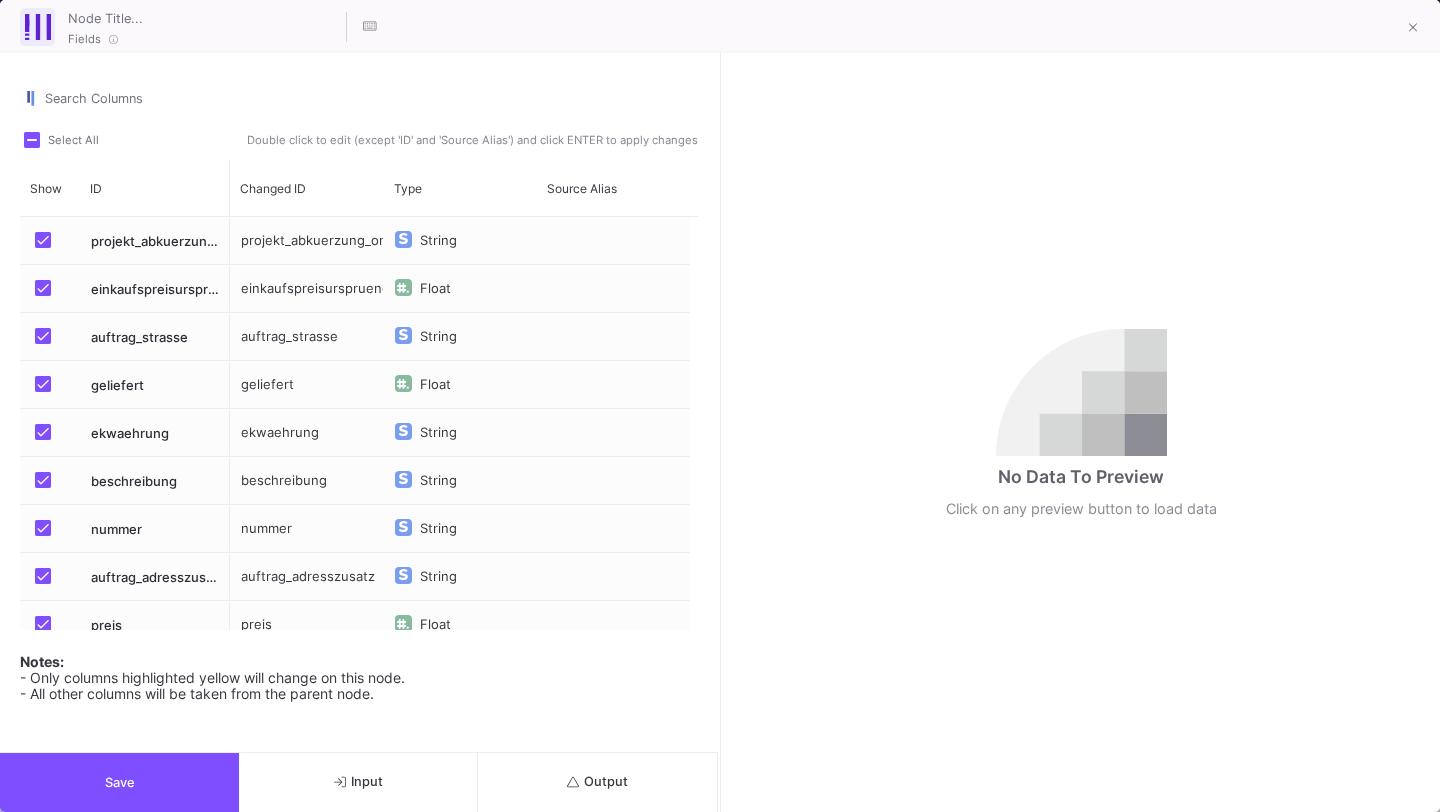 scroll, scrollTop: 26, scrollLeft: 0, axis: vertical 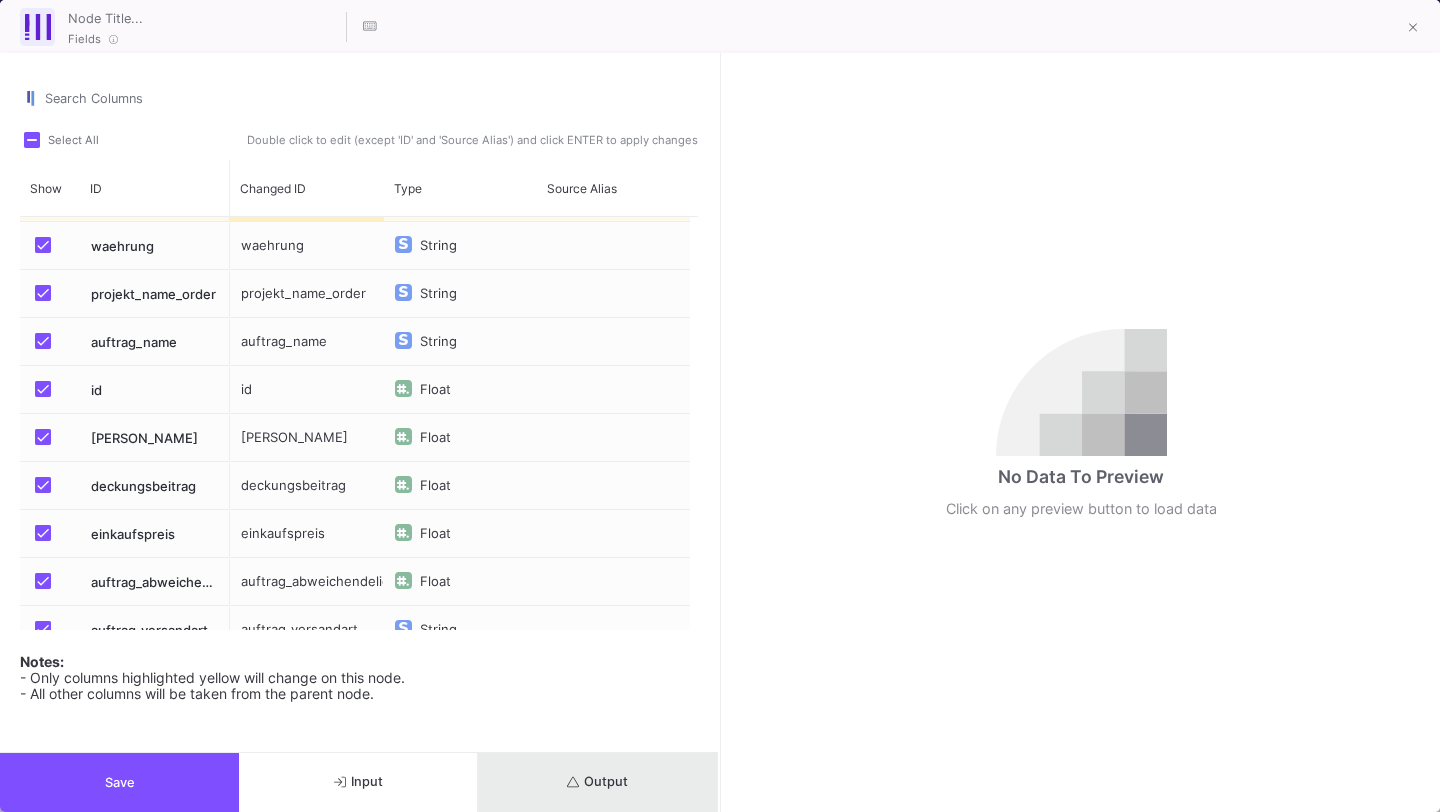 click on "Output" at bounding box center (597, 782) 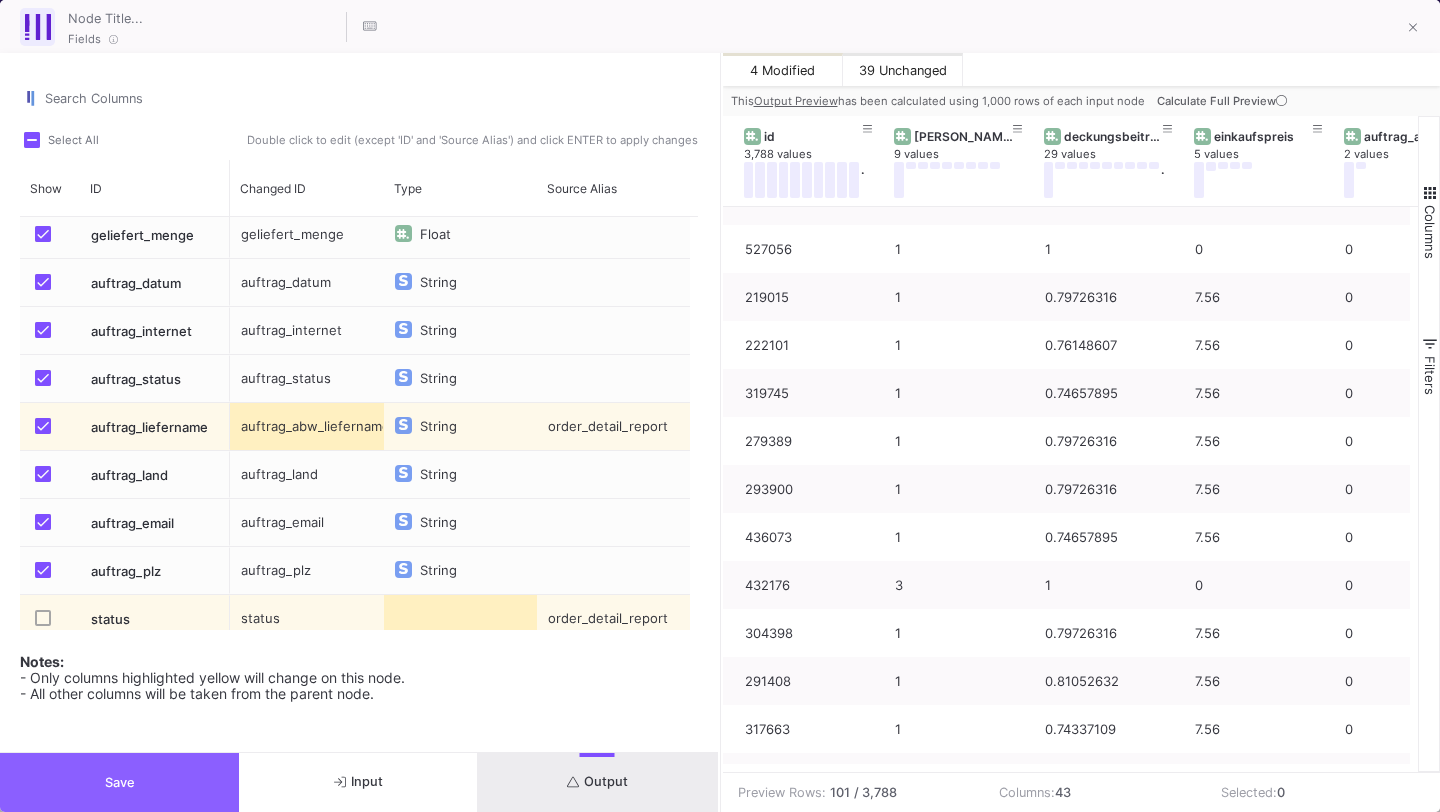 click on "Save" at bounding box center (119, 782) 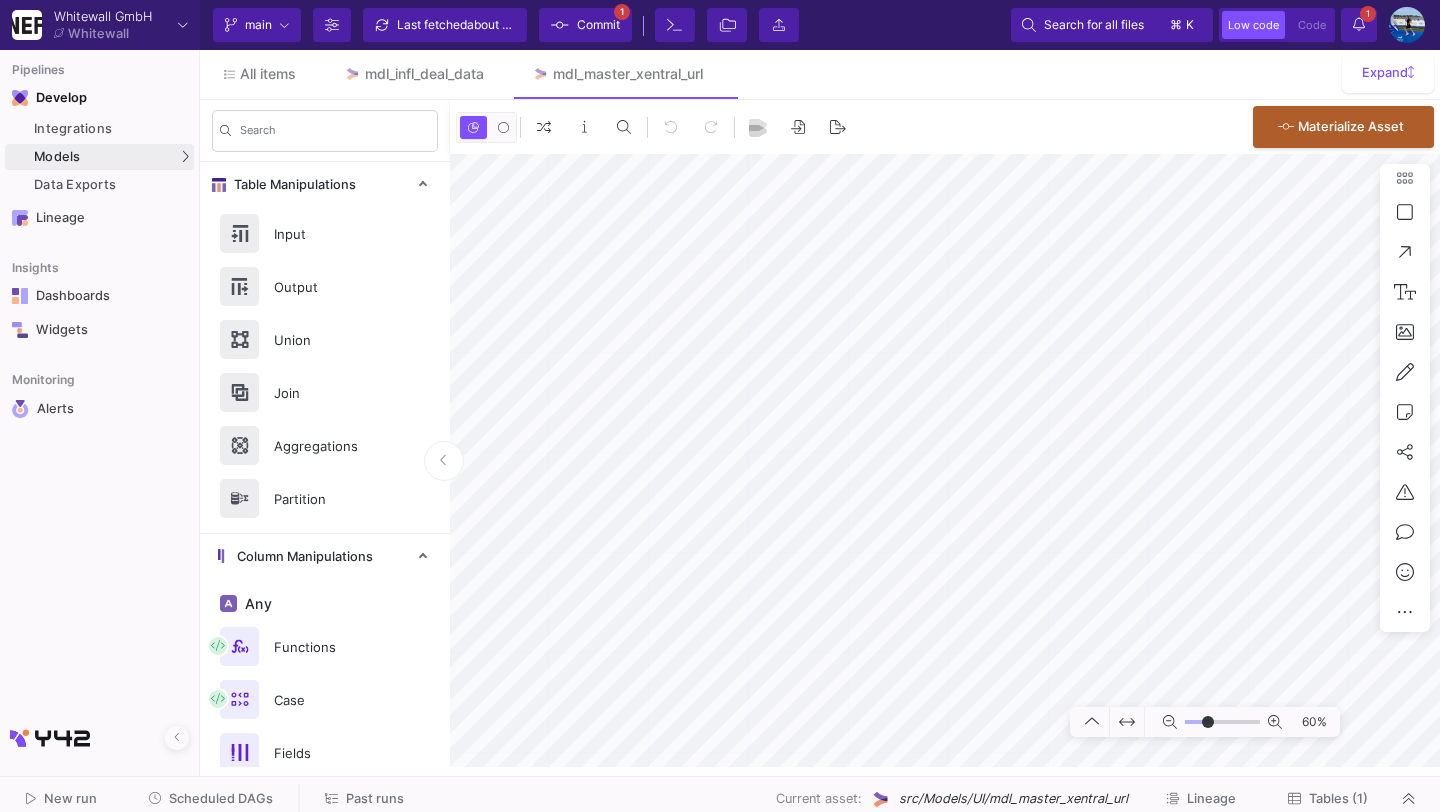 type on "1" 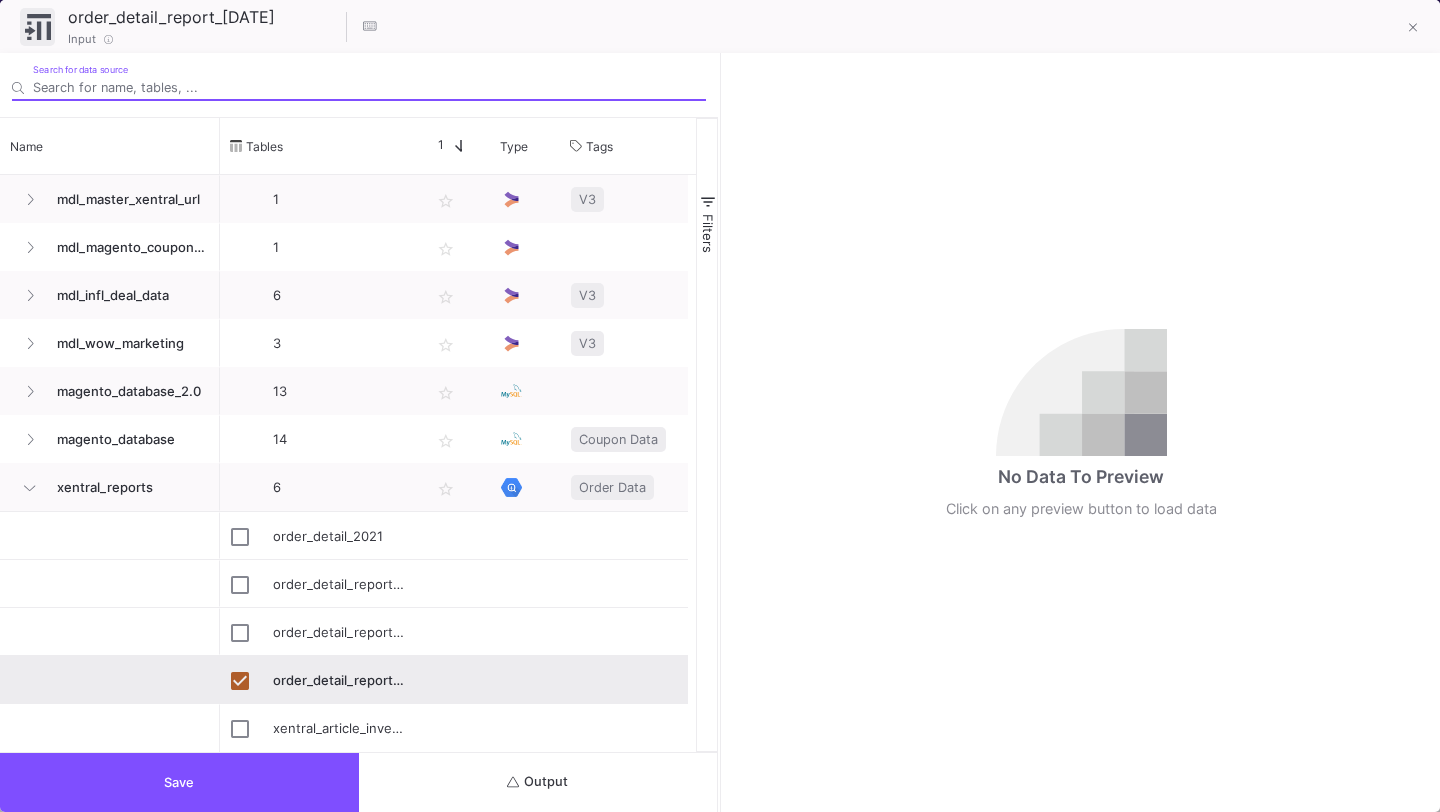 click on "Output" at bounding box center (538, 782) 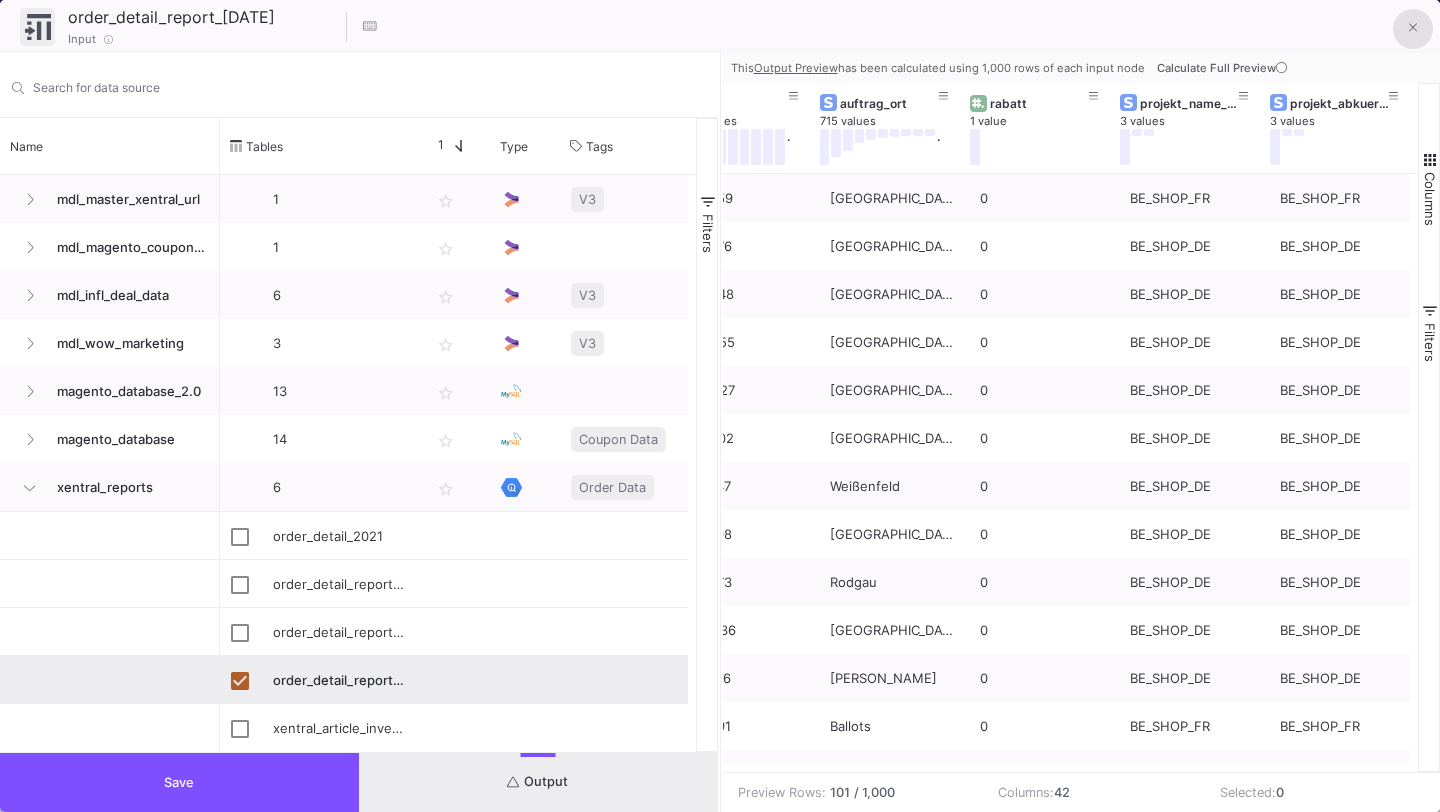 click 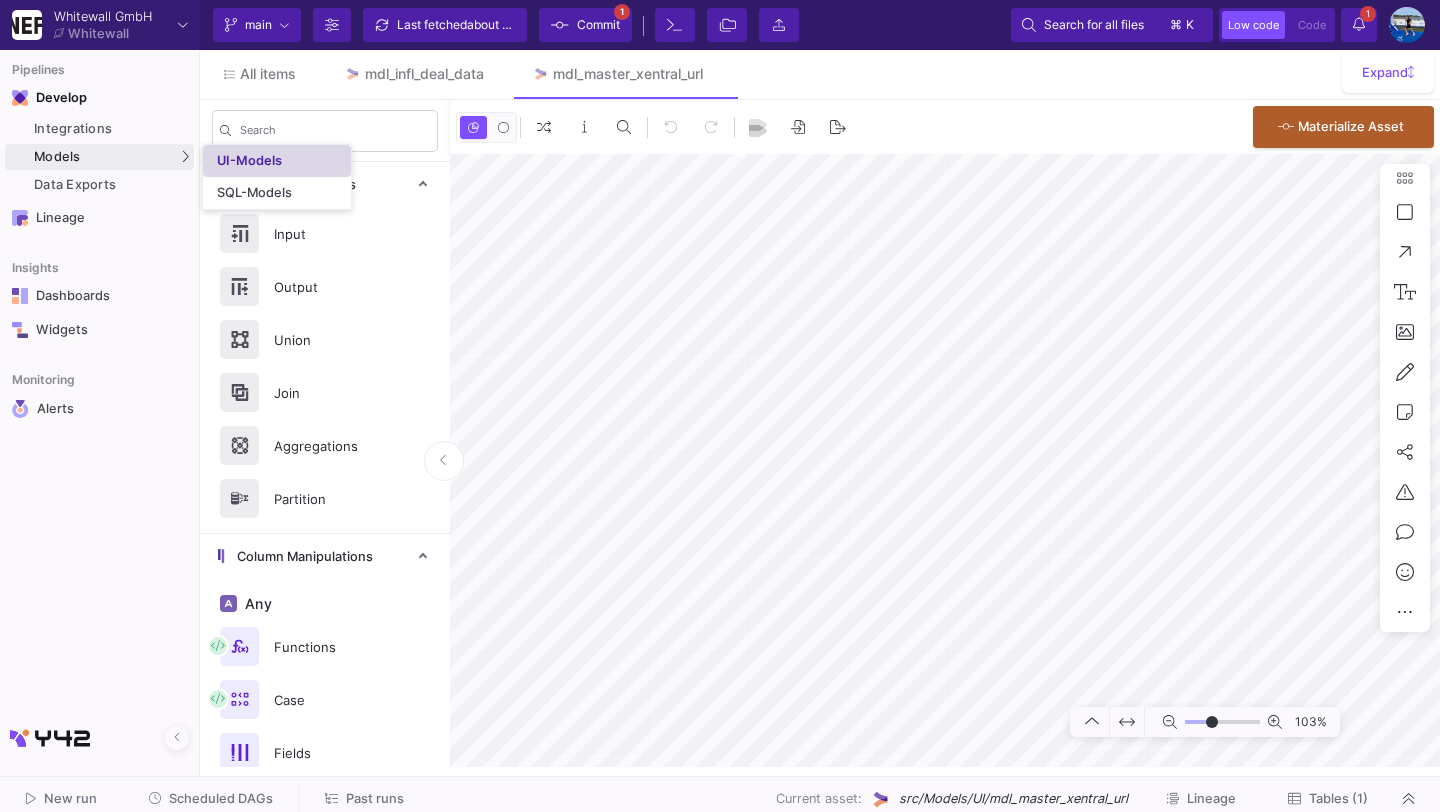 click on "UI-Models" at bounding box center (249, 161) 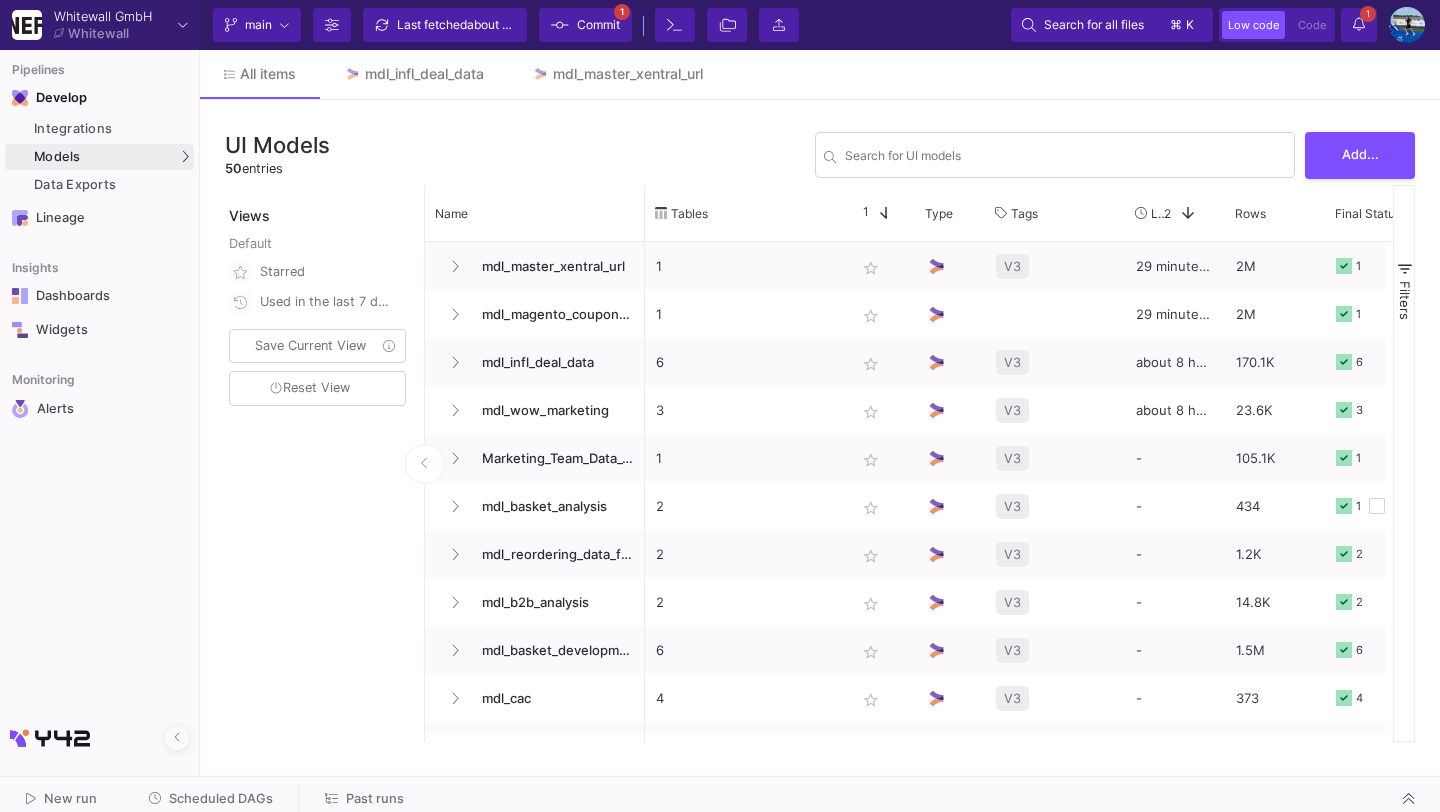 click on "mdl_magento_coupon_adjustments" at bounding box center (539, 367) 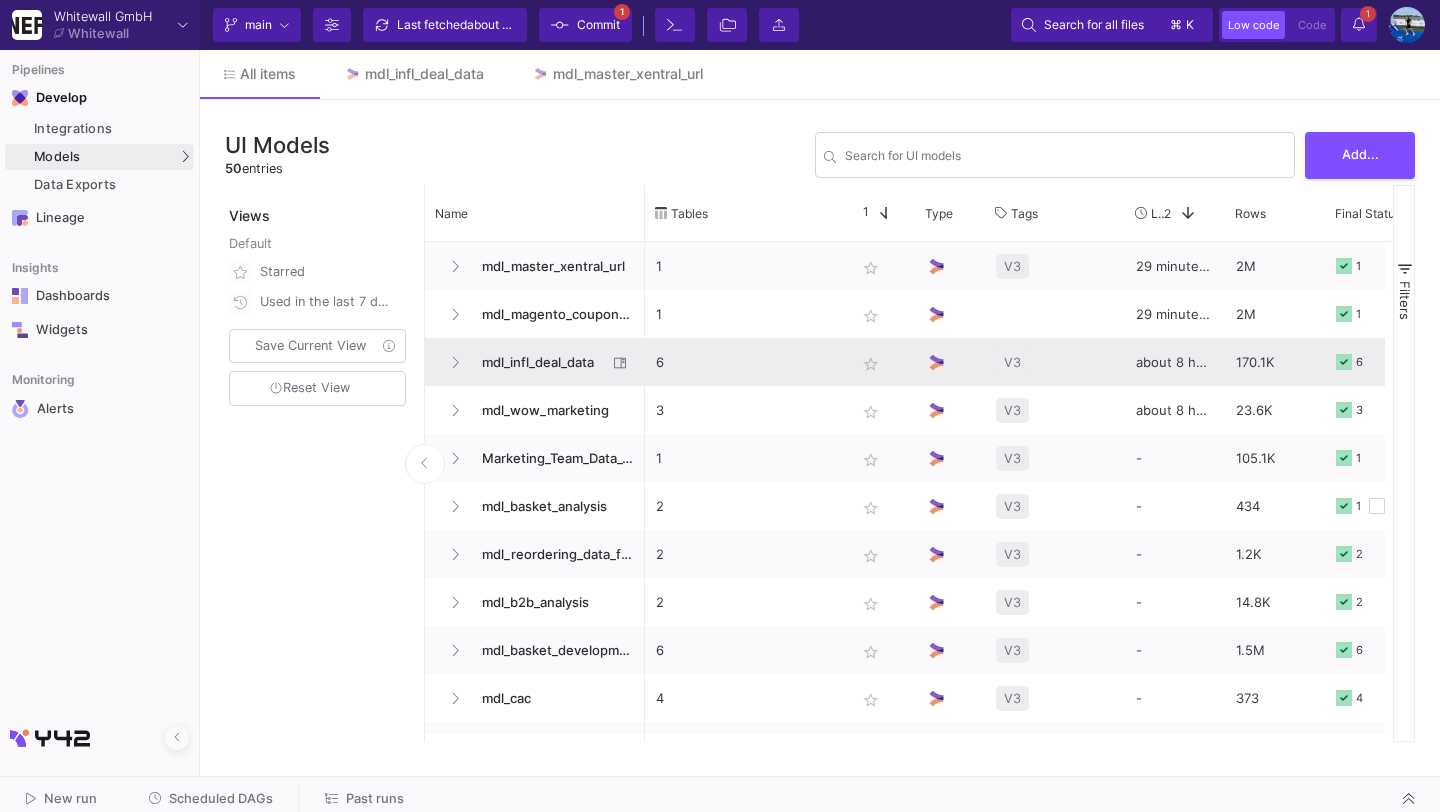 click on "mdl_infl_deal_data" 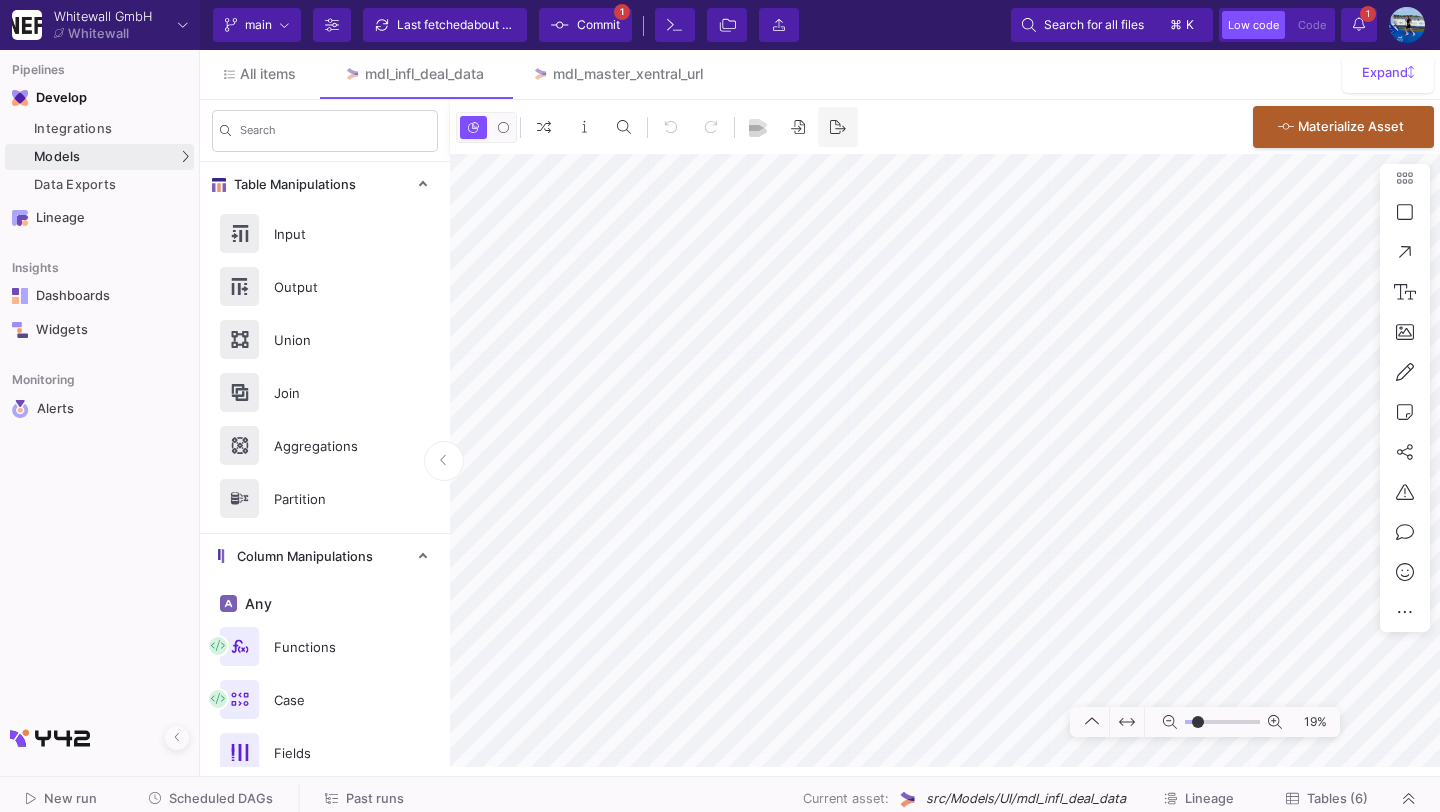 type on "-10" 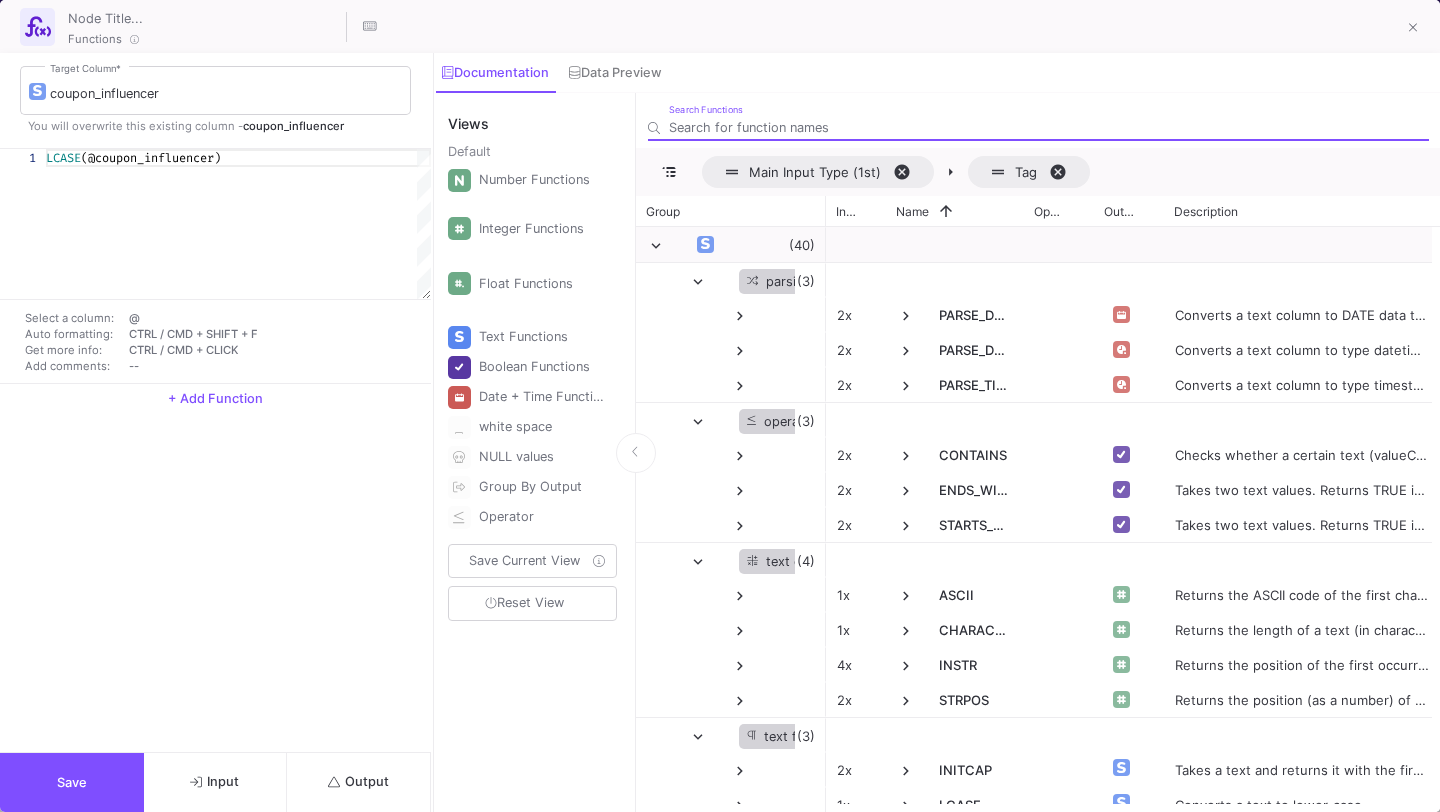 click on "Output" at bounding box center (358, 781) 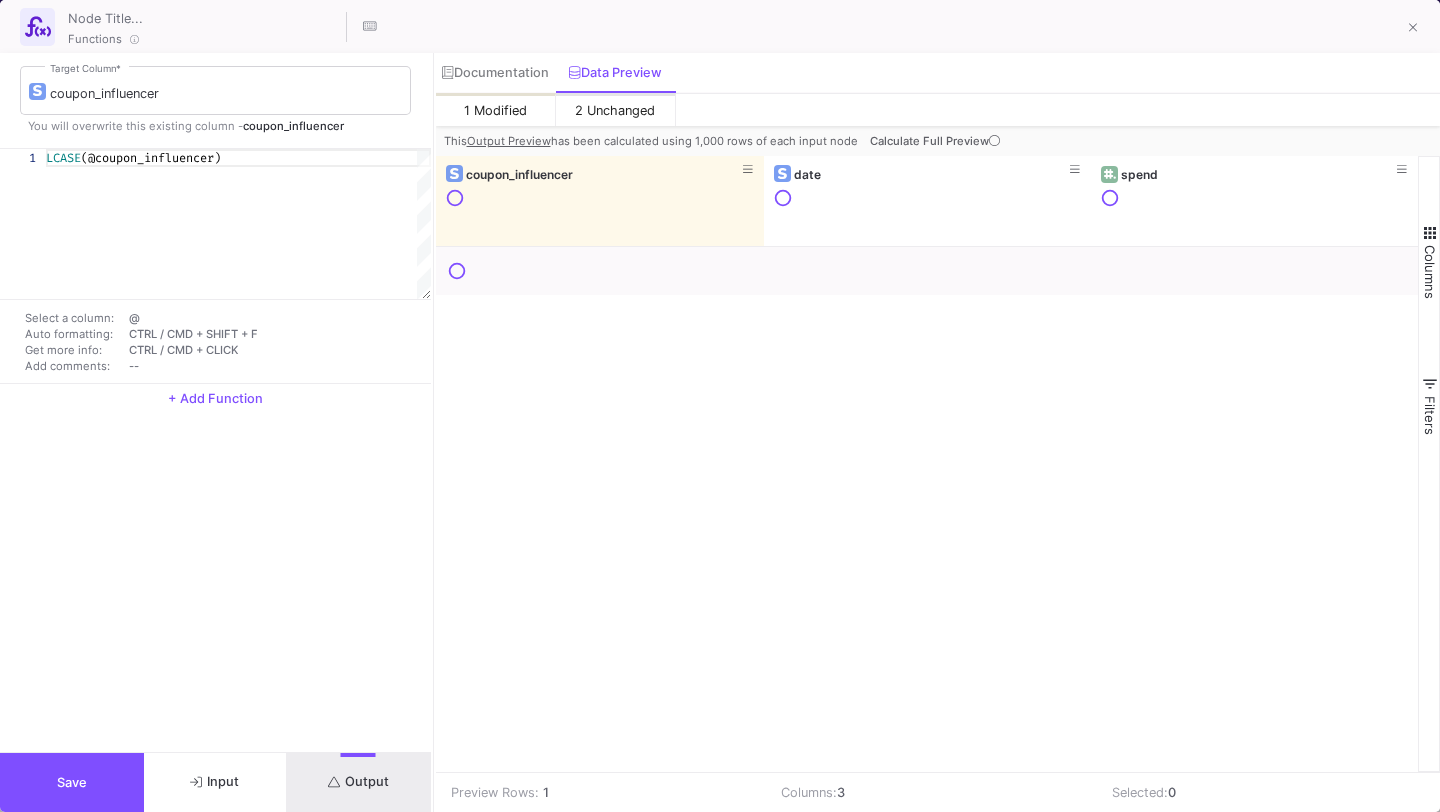 click at bounding box center (994, 141) 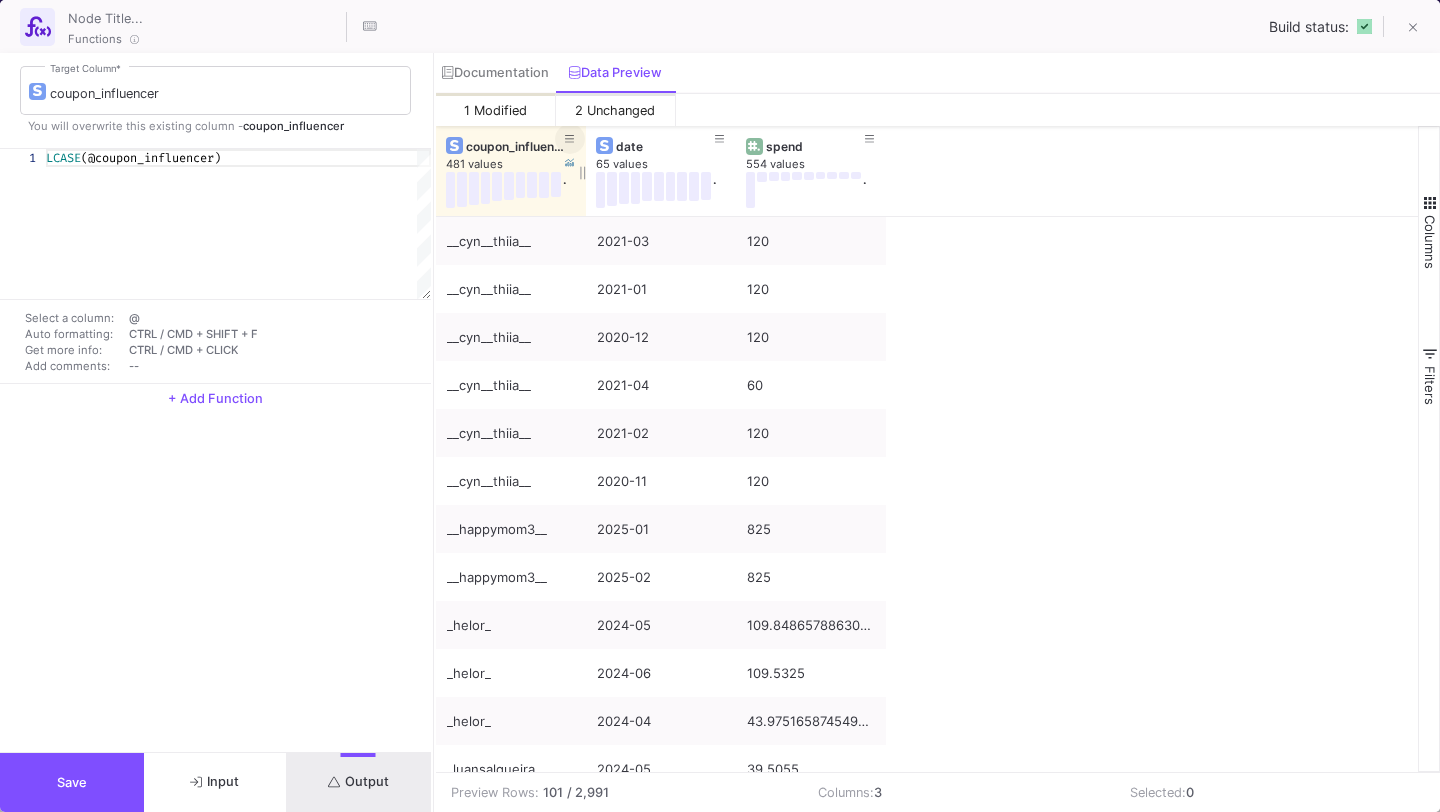 click 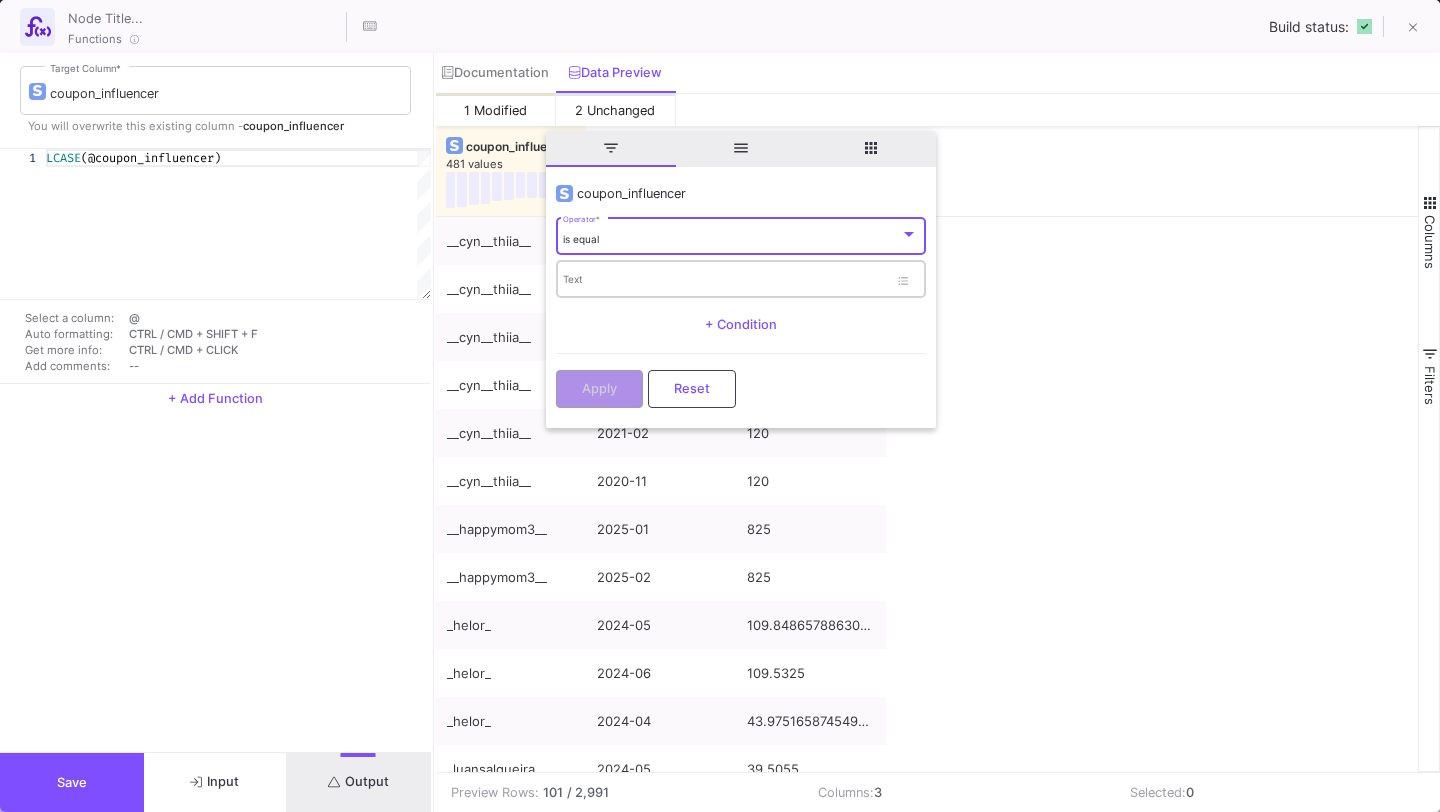 click on "Text" at bounding box center (725, 282) 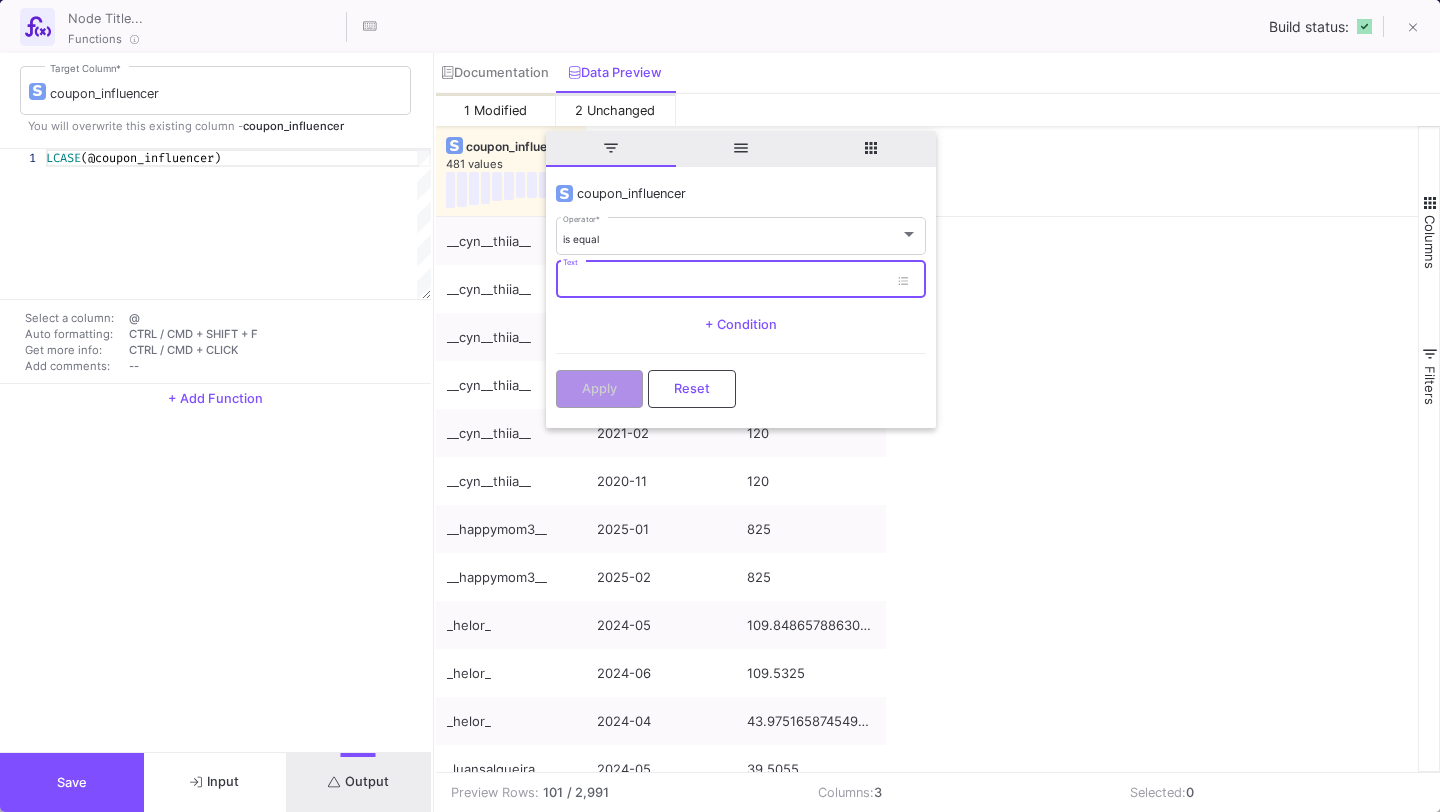 paste on "alexia_mori__" 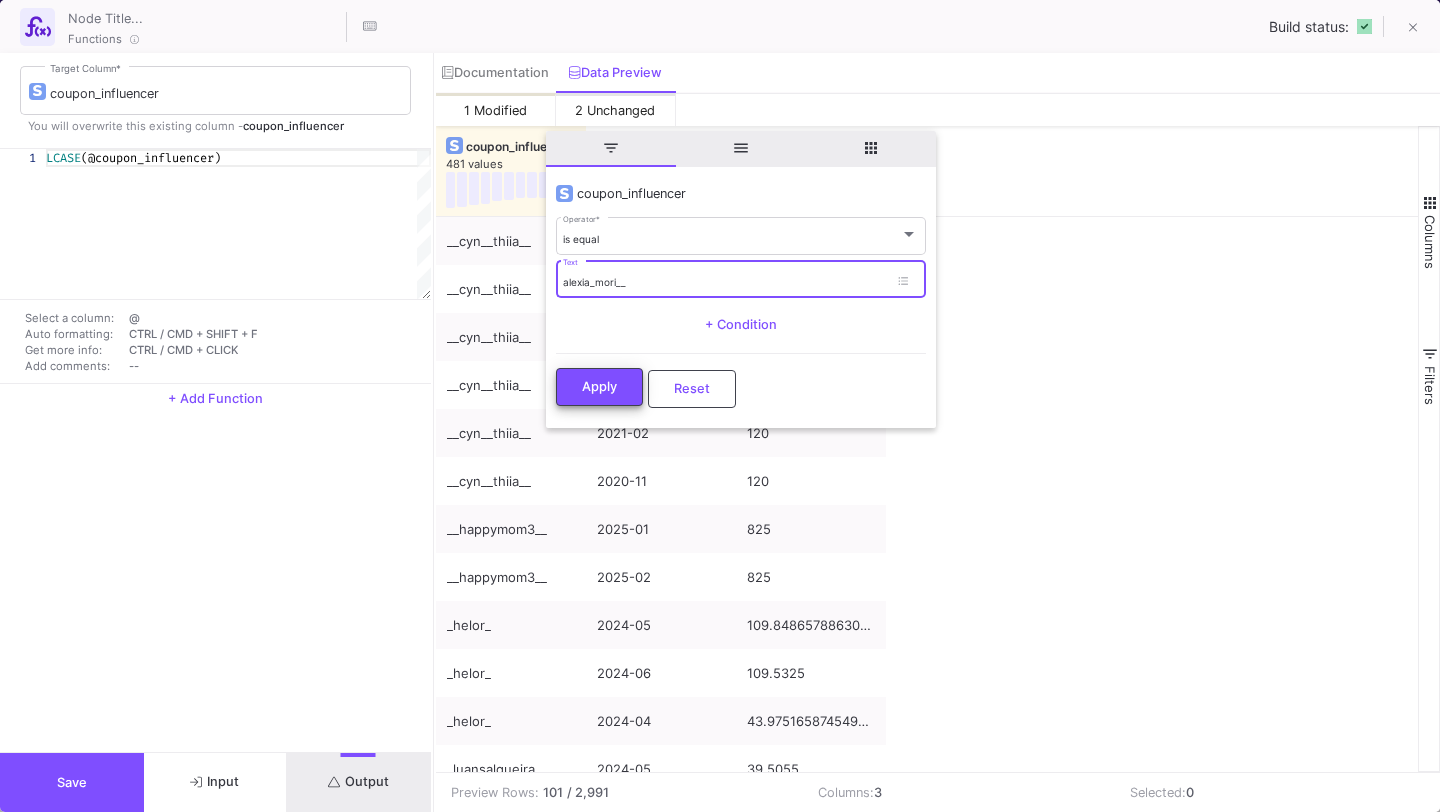 type on "alexia_mori__" 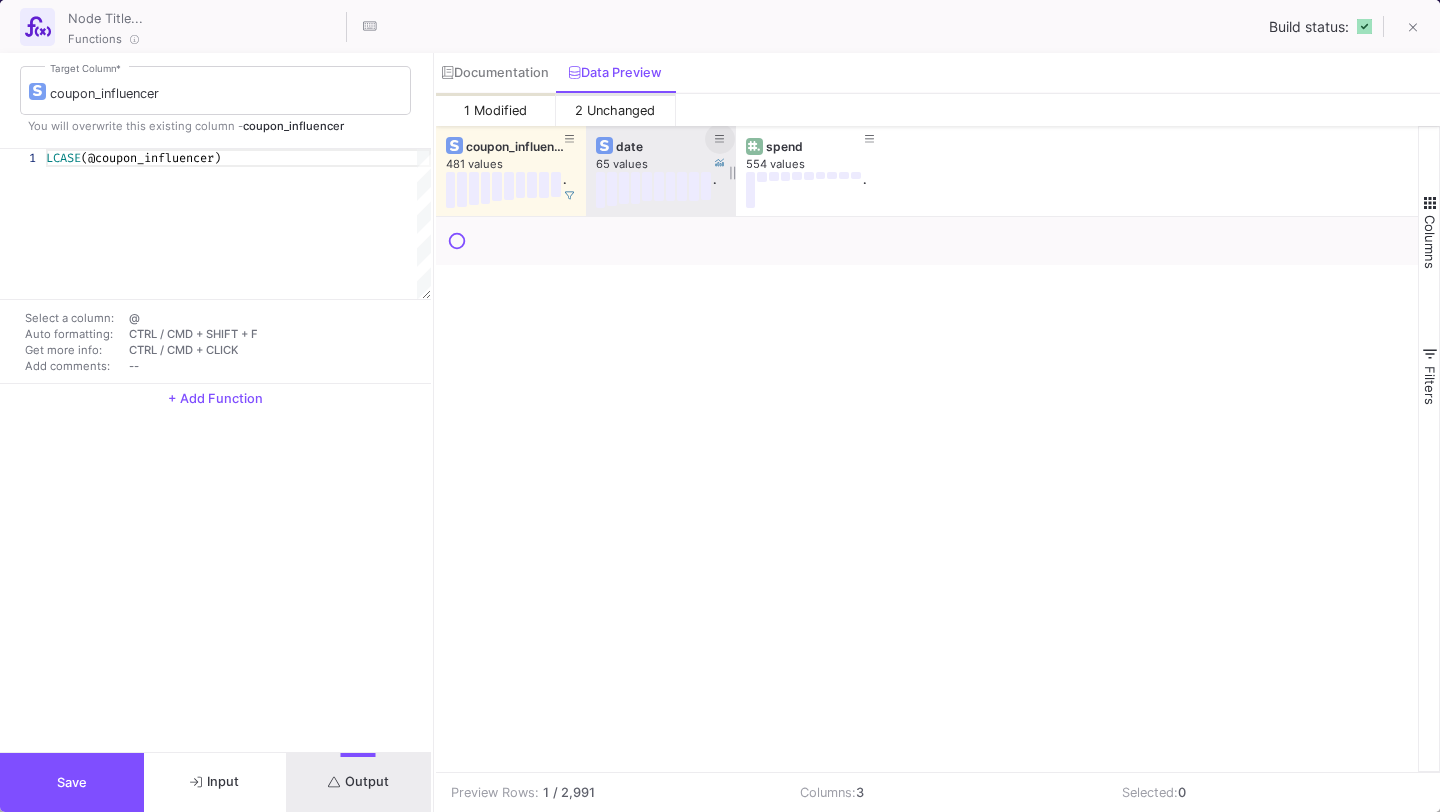 click 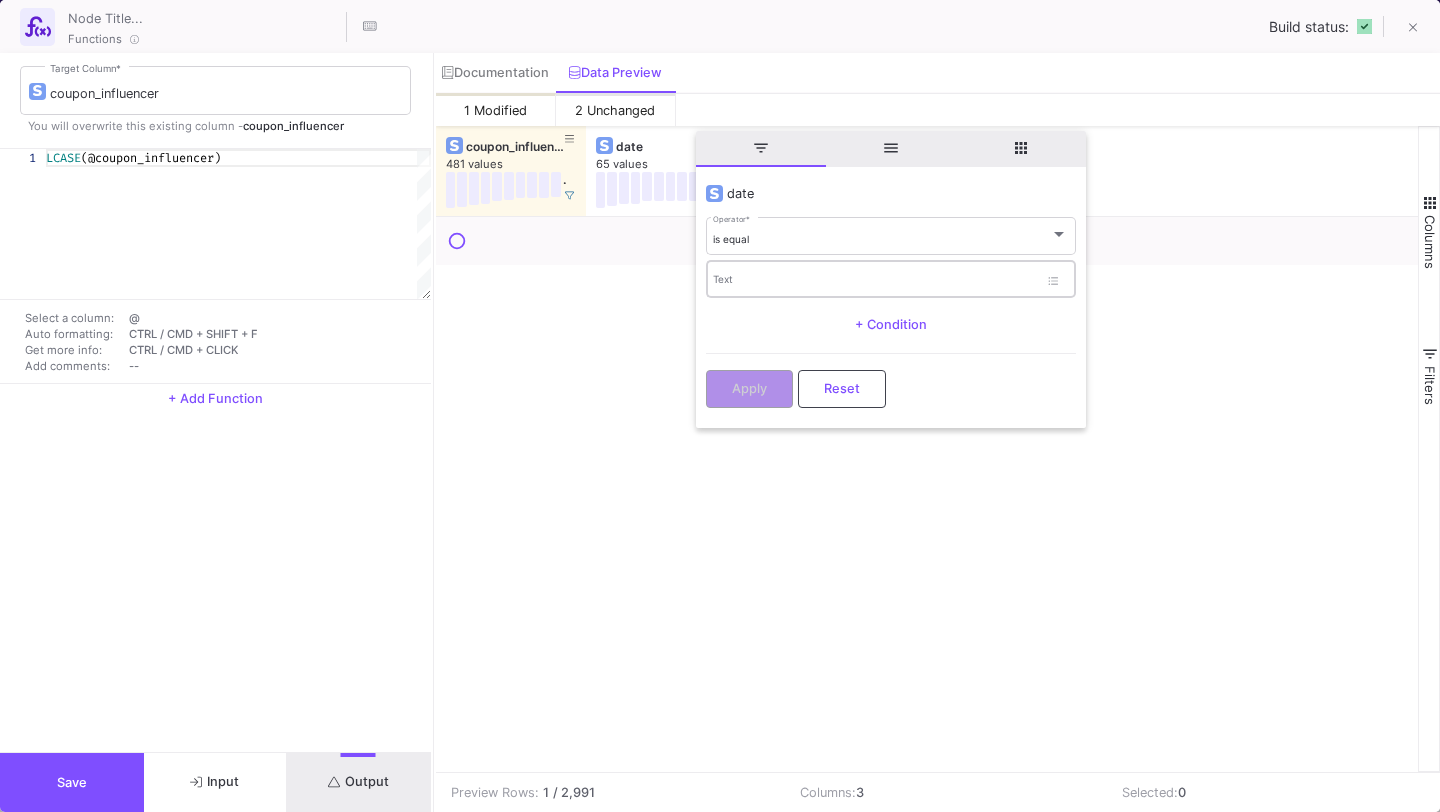 click on "Text" at bounding box center [875, 278] 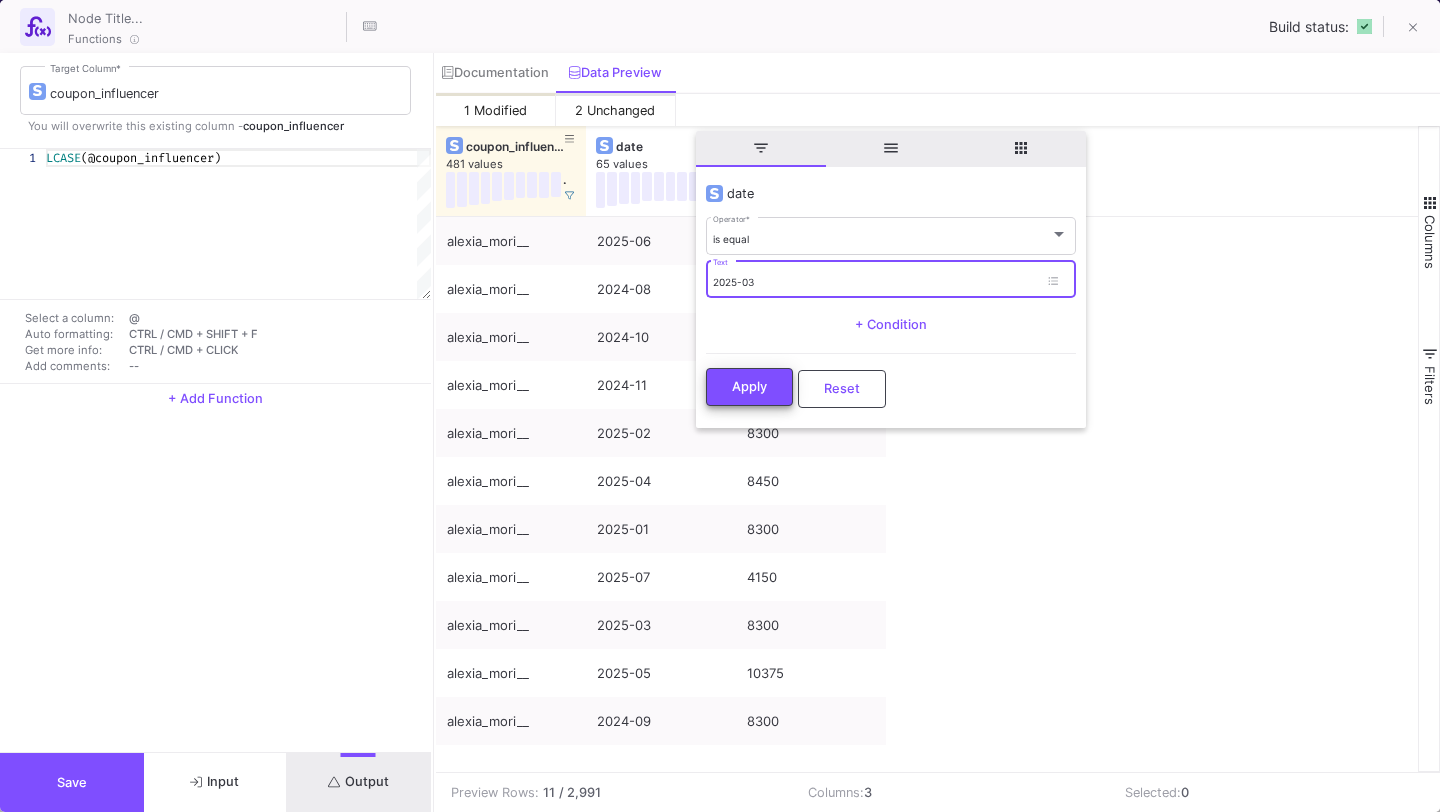 type on "2025-03" 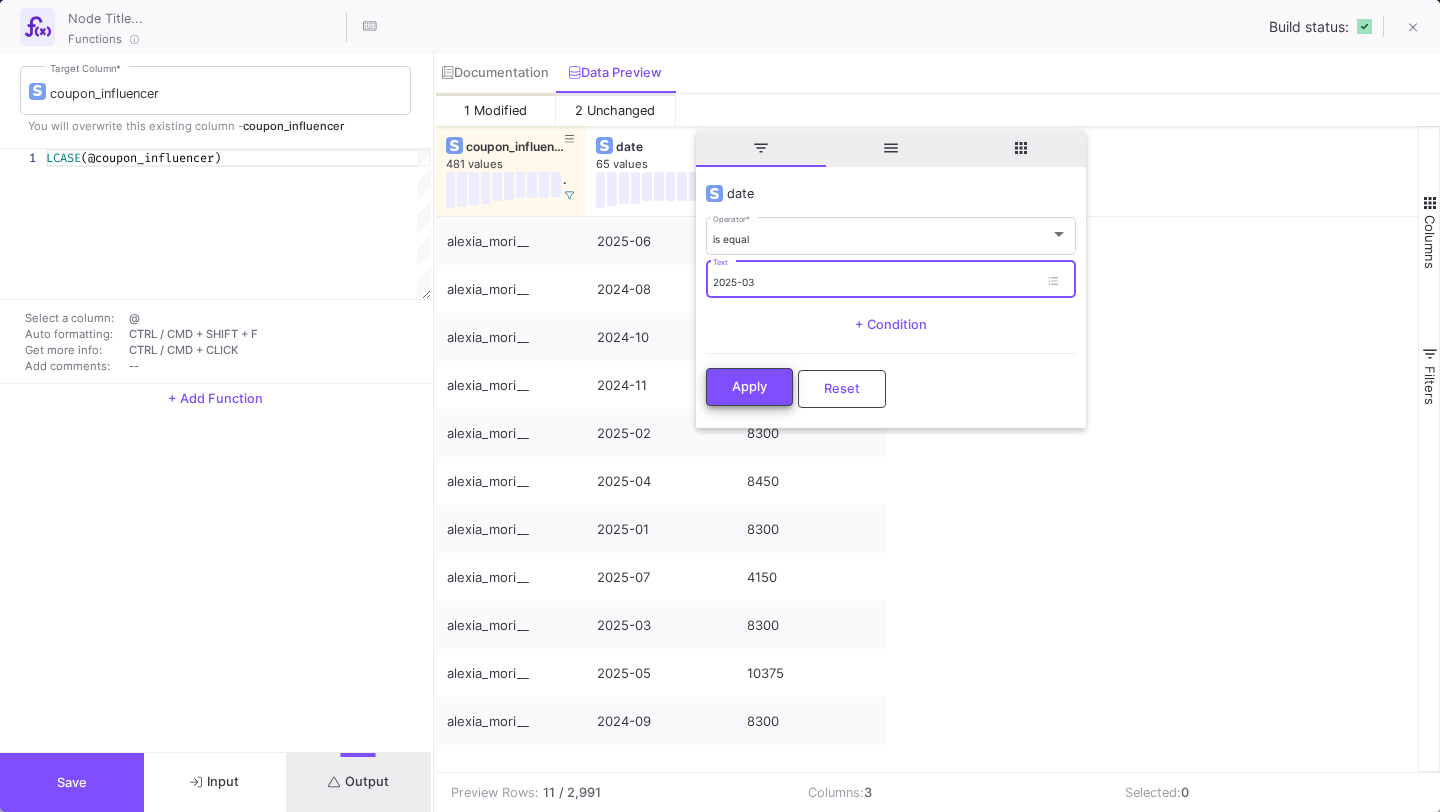 click on "Apply" at bounding box center (749, 387) 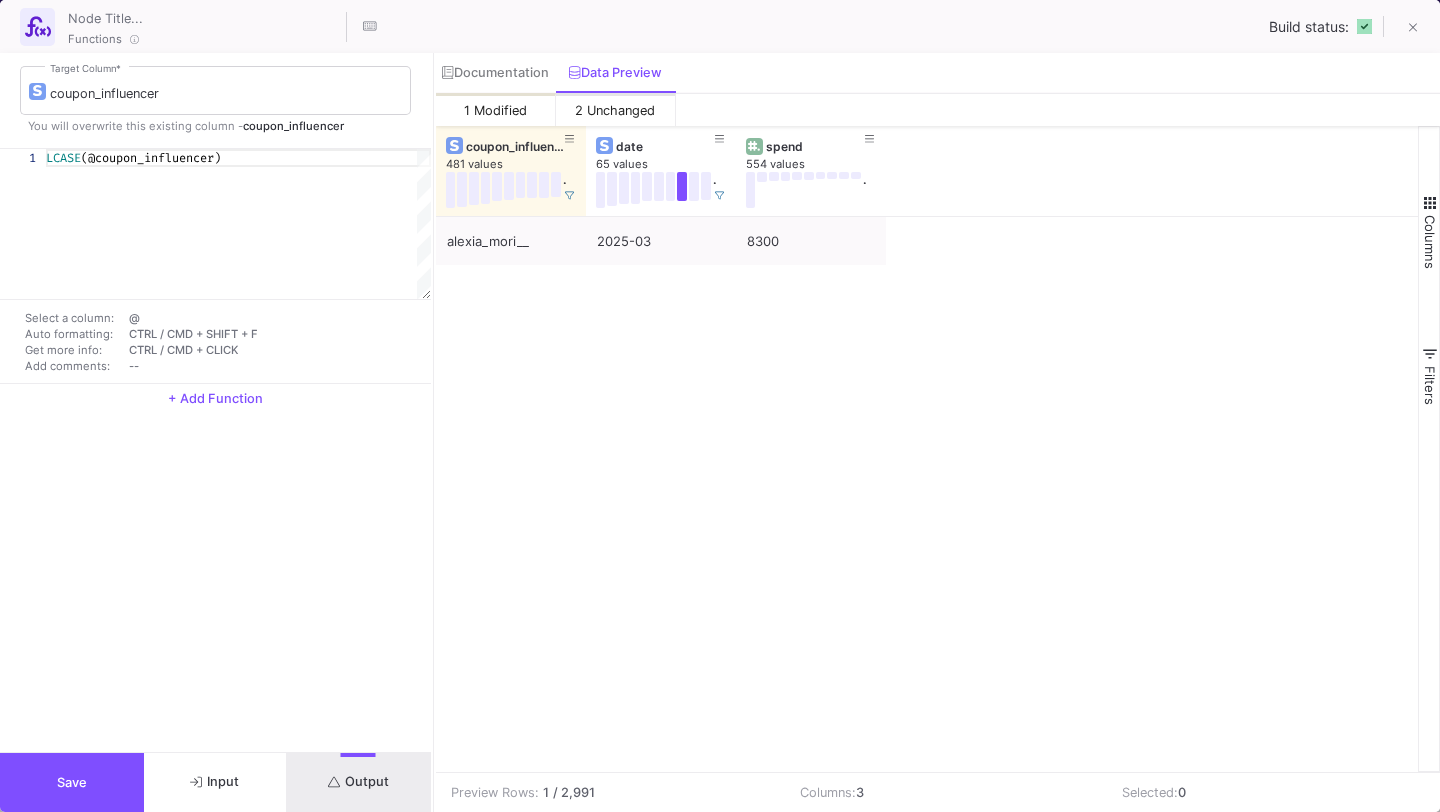 click on "Save" at bounding box center (72, 782) 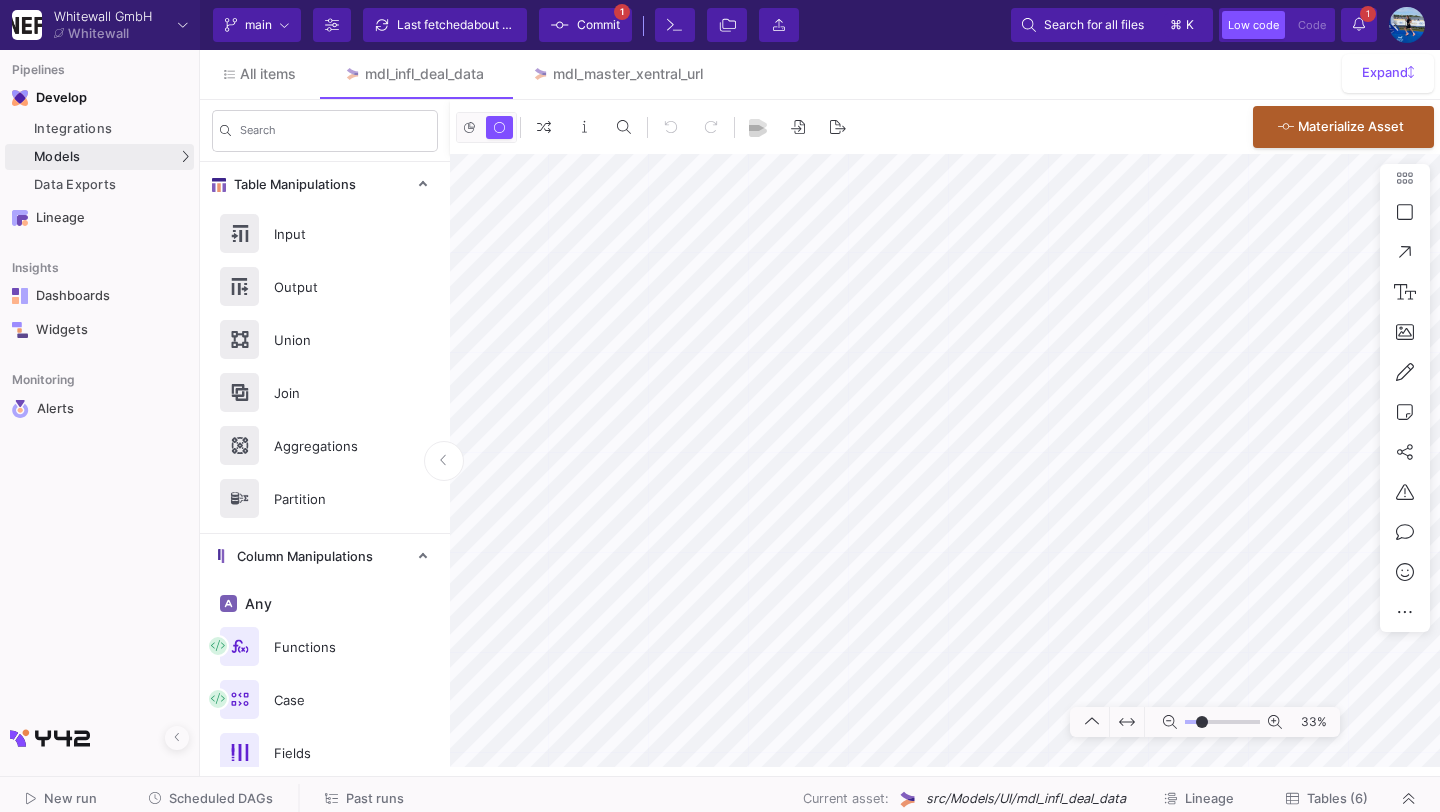 type on "-16" 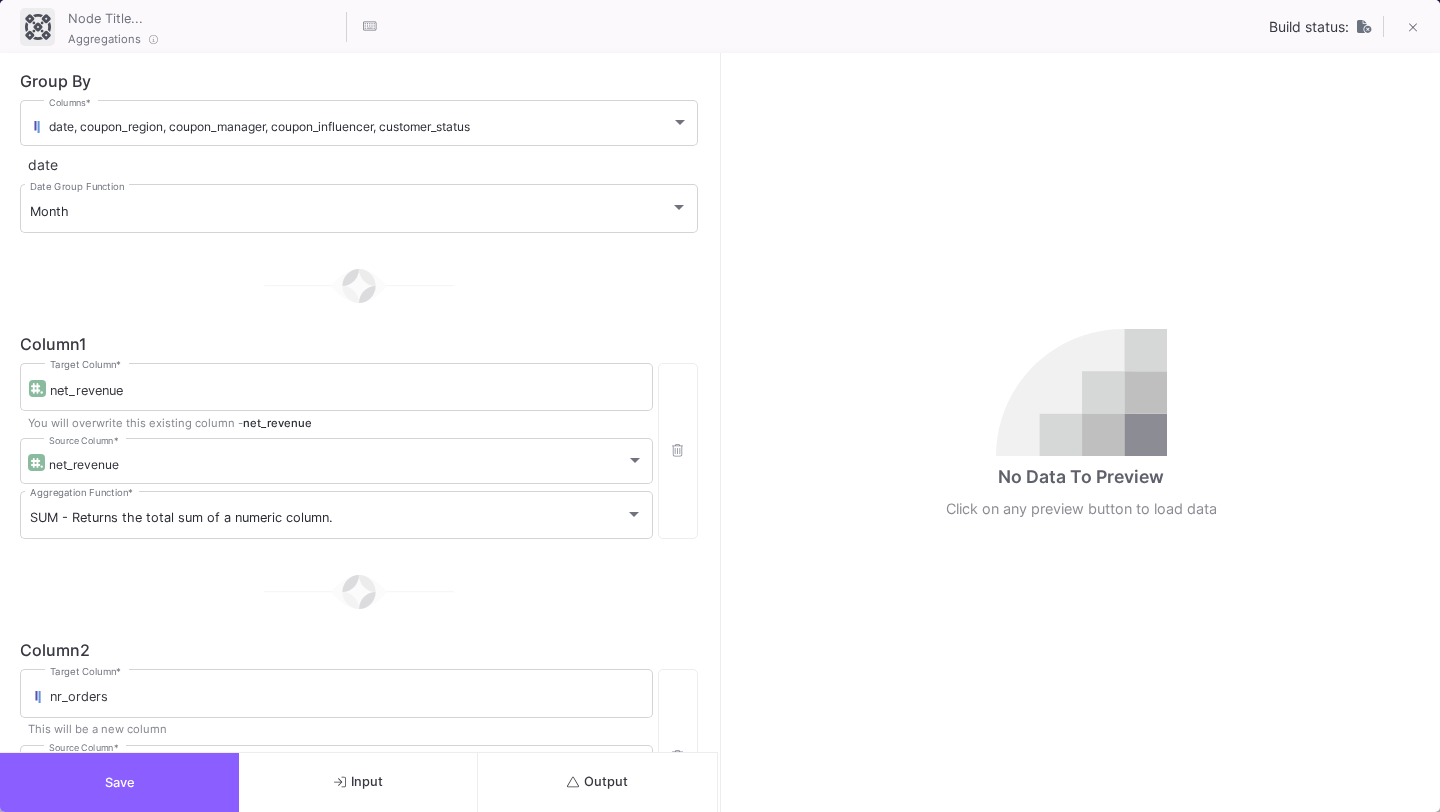 click on "Save" at bounding box center (119, 782) 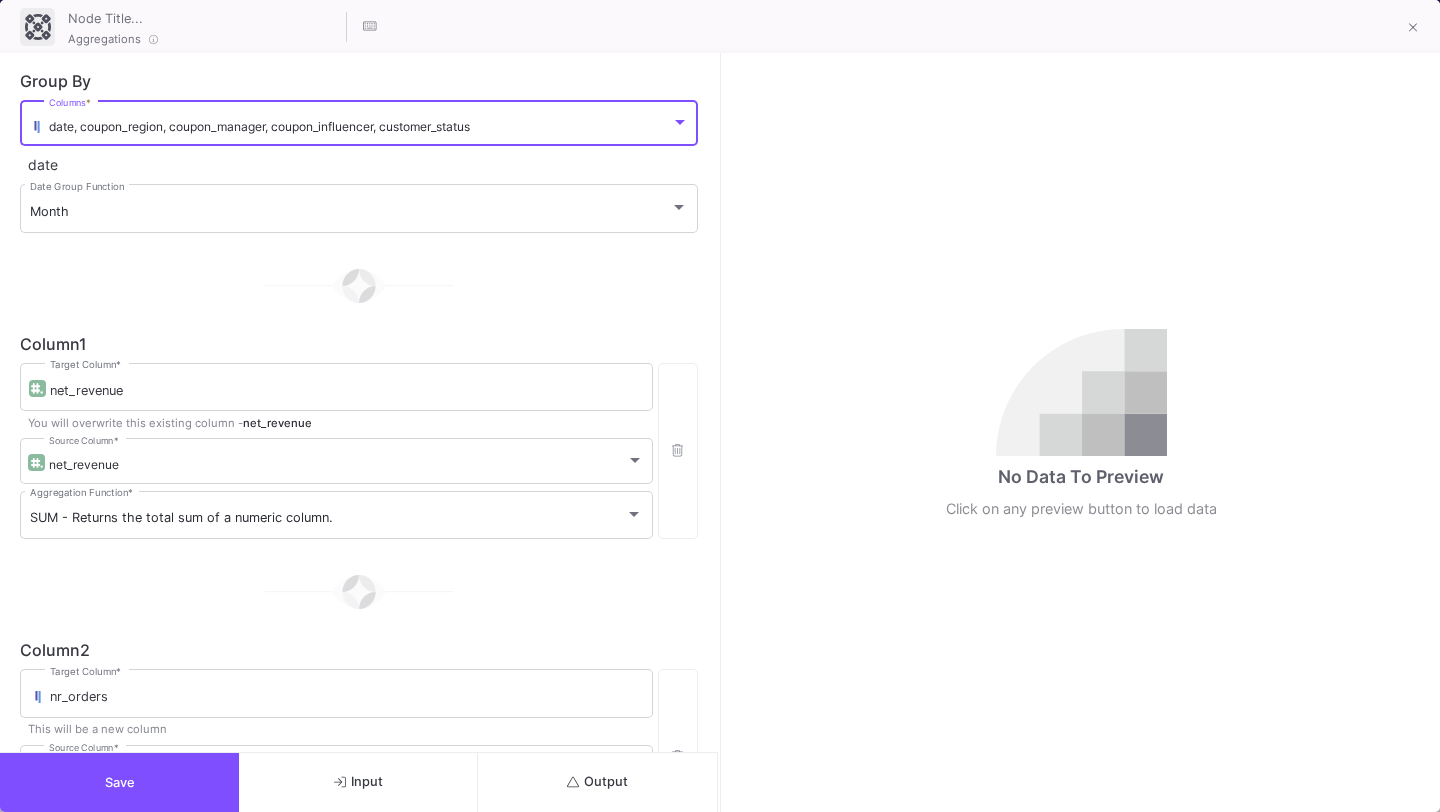click on "date, coupon_region, coupon_manager, coupon_influencer, customer_status" at bounding box center (259, 126) 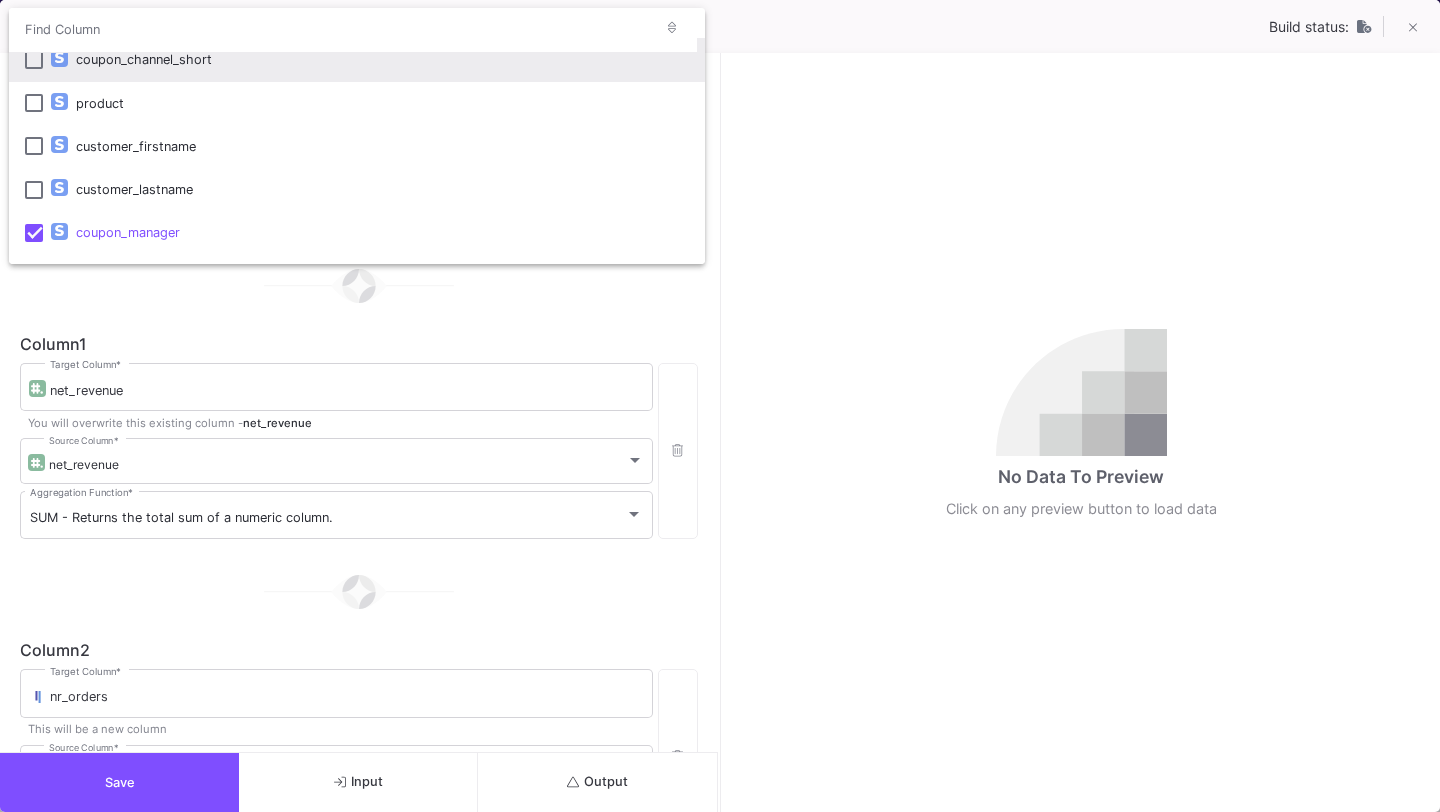 scroll, scrollTop: 576, scrollLeft: 0, axis: vertical 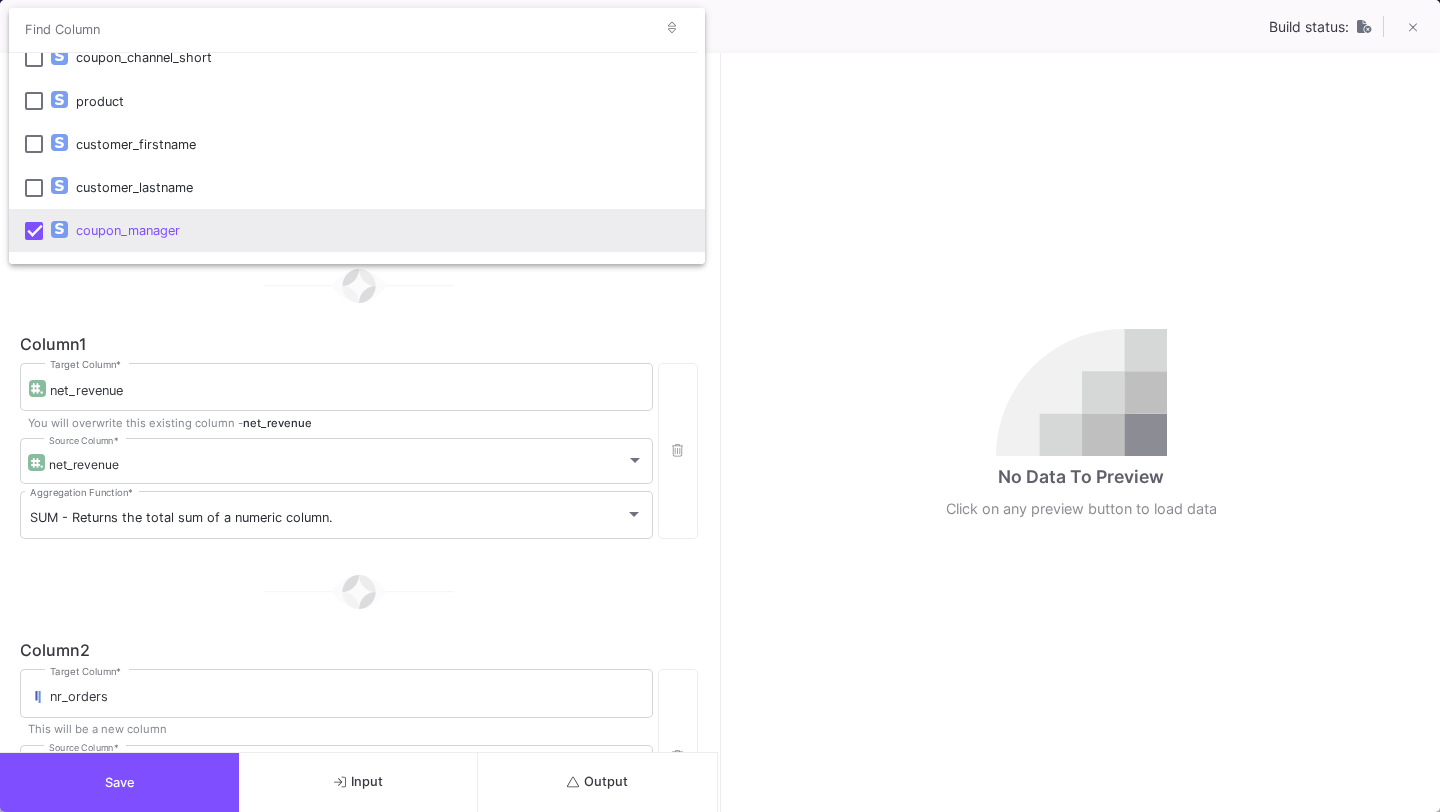 click on "coupon_manager" at bounding box center (382, 230) 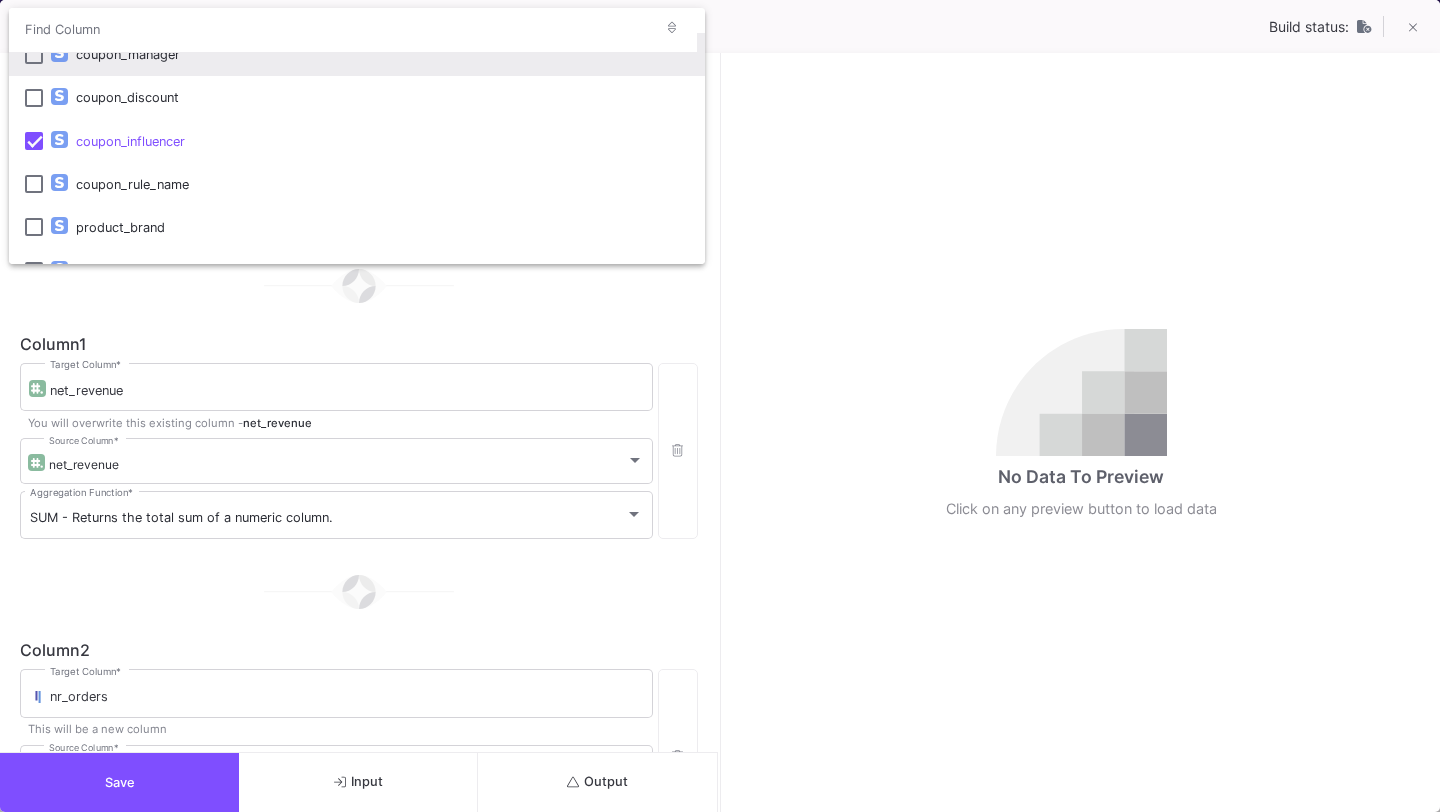 scroll, scrollTop: 777, scrollLeft: 0, axis: vertical 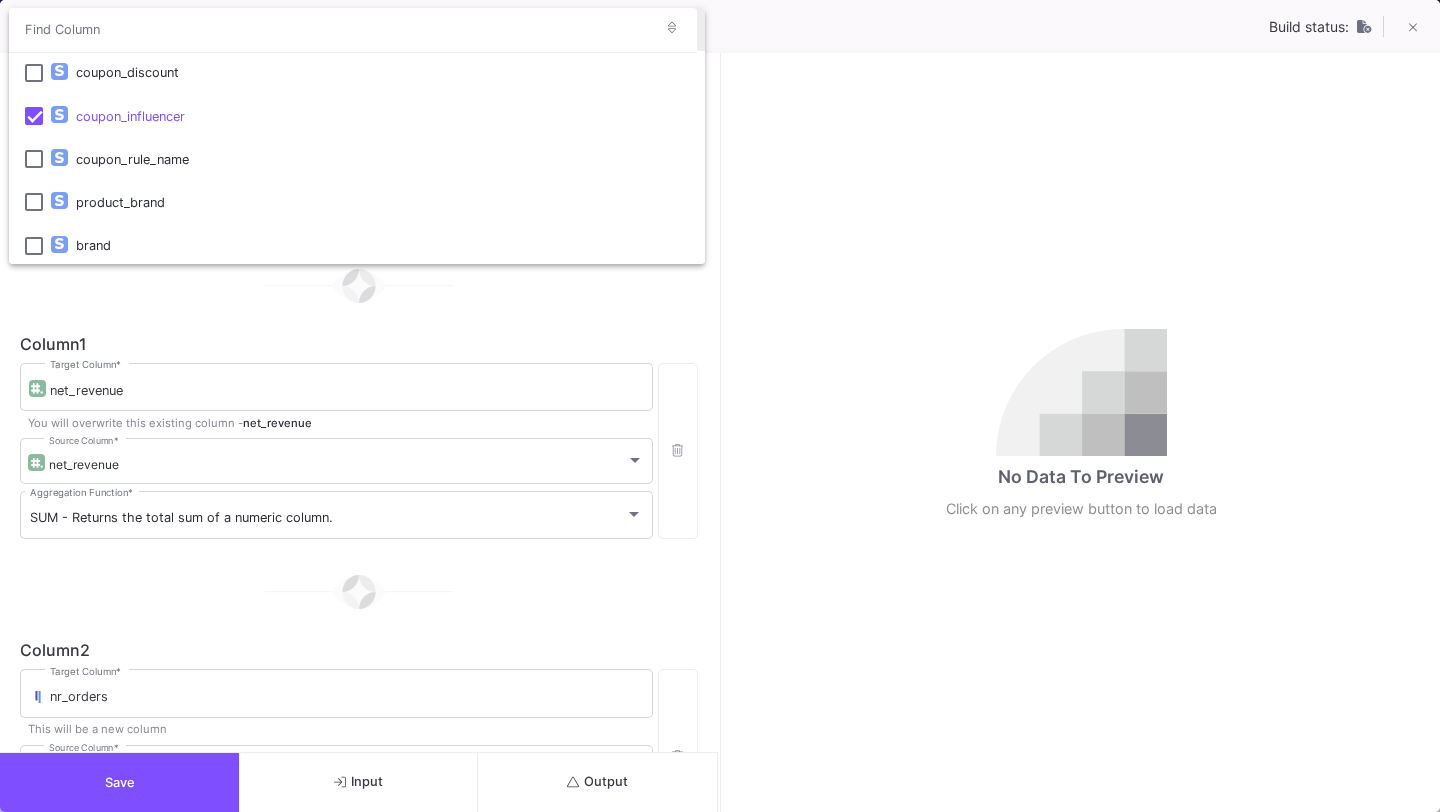 click at bounding box center [720, 406] 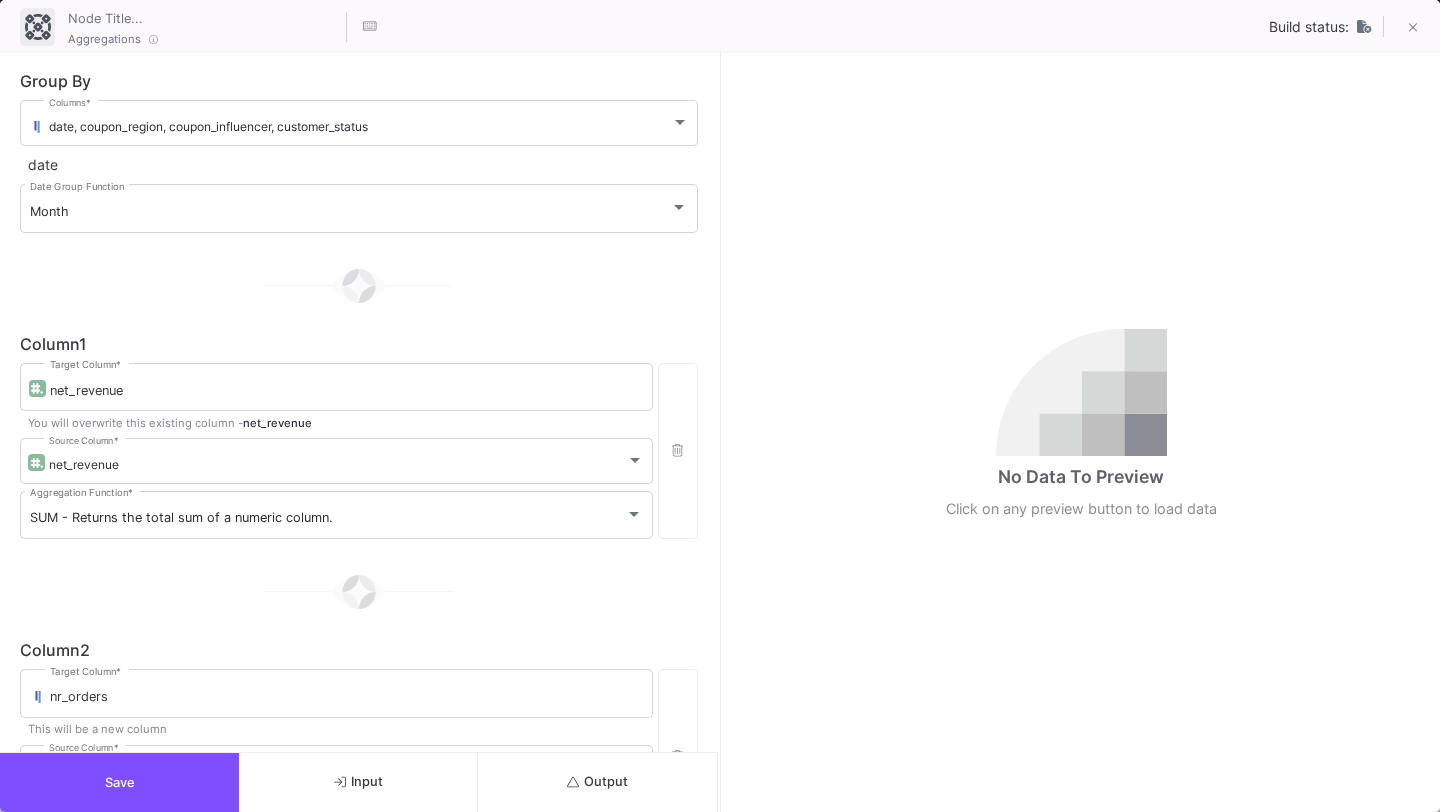 click on "Save" at bounding box center (119, 782) 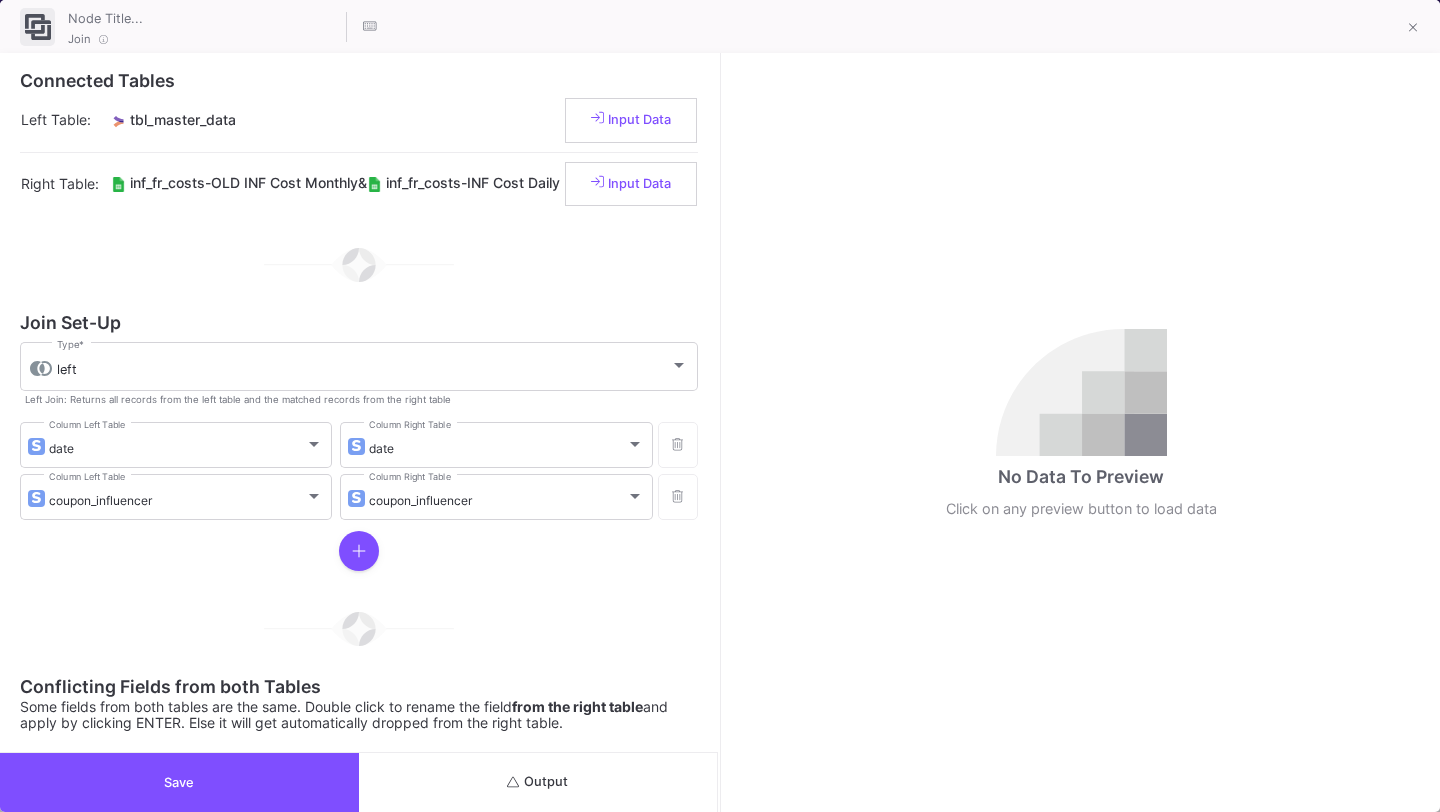 click on "Save" at bounding box center (179, 782) 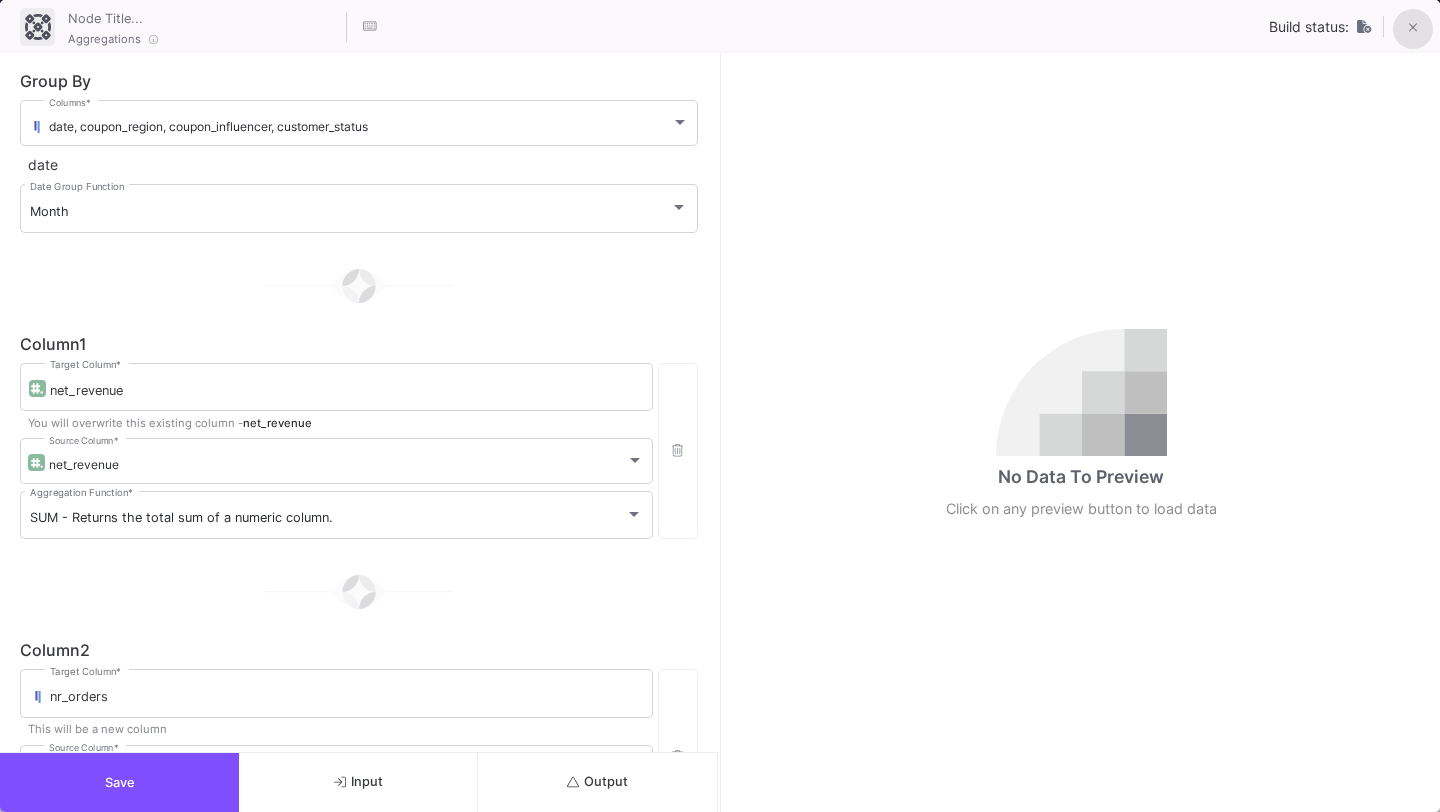 click 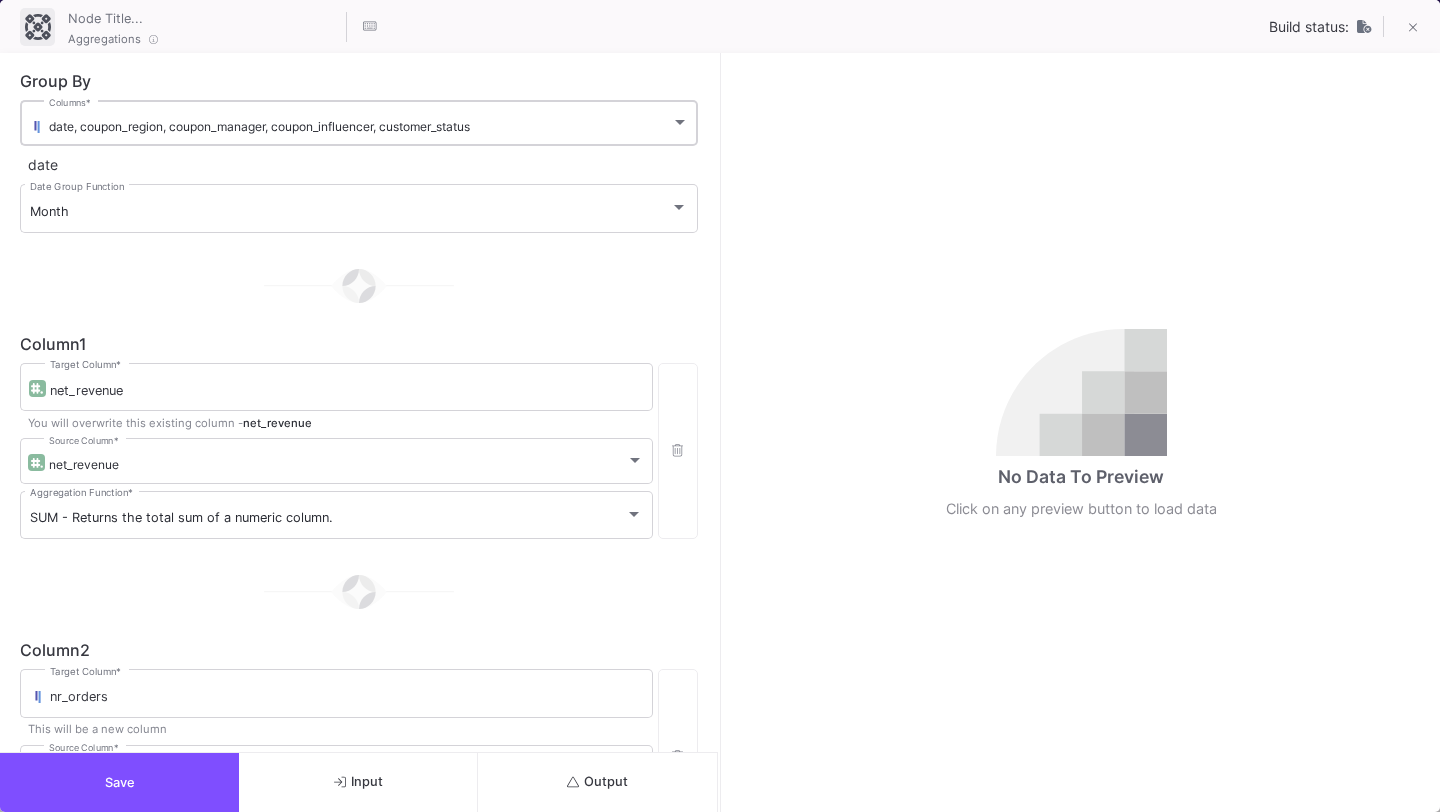 click on "date, coupon_region, coupon_manager, coupon_influencer, customer_status" at bounding box center [360, 126] 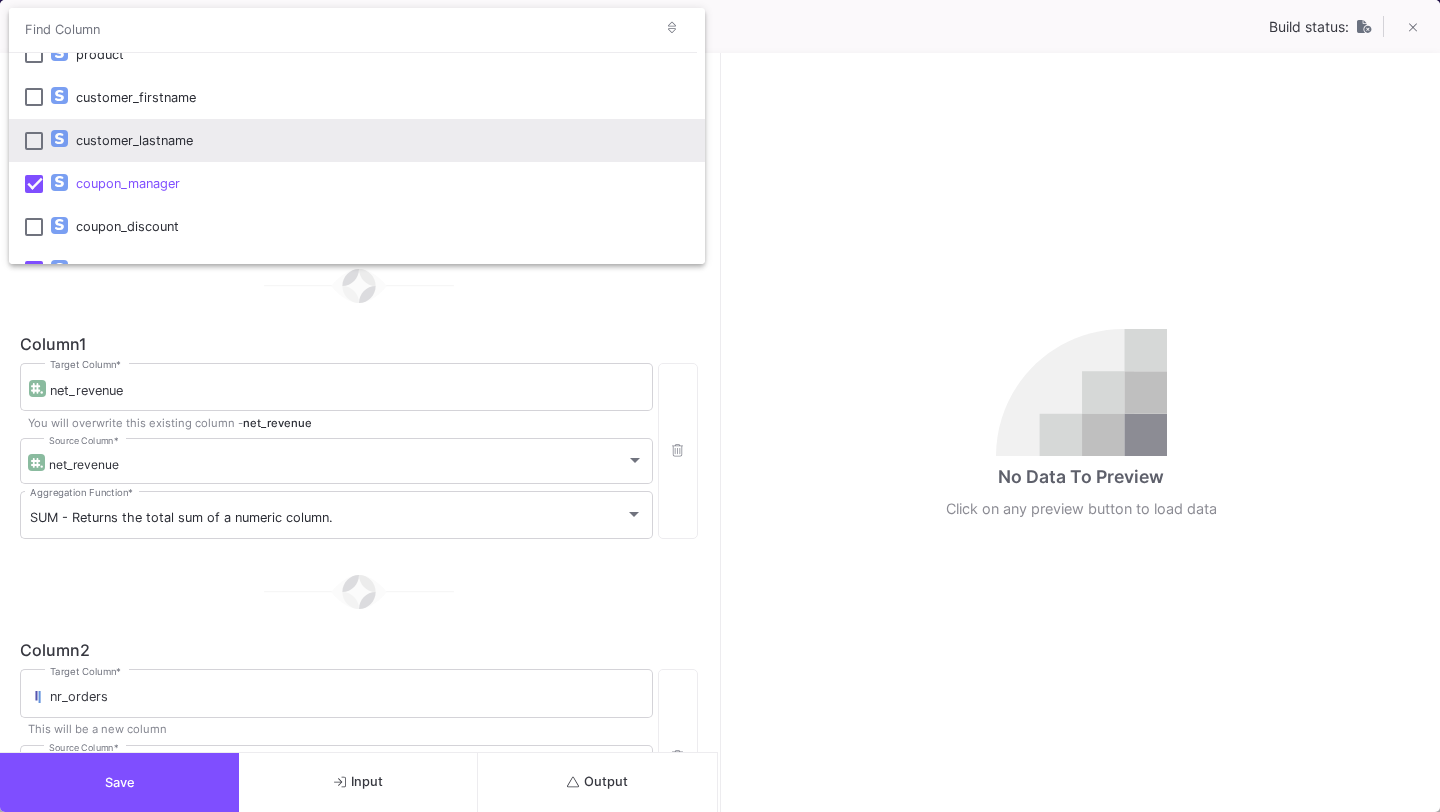 scroll, scrollTop: 646, scrollLeft: 0, axis: vertical 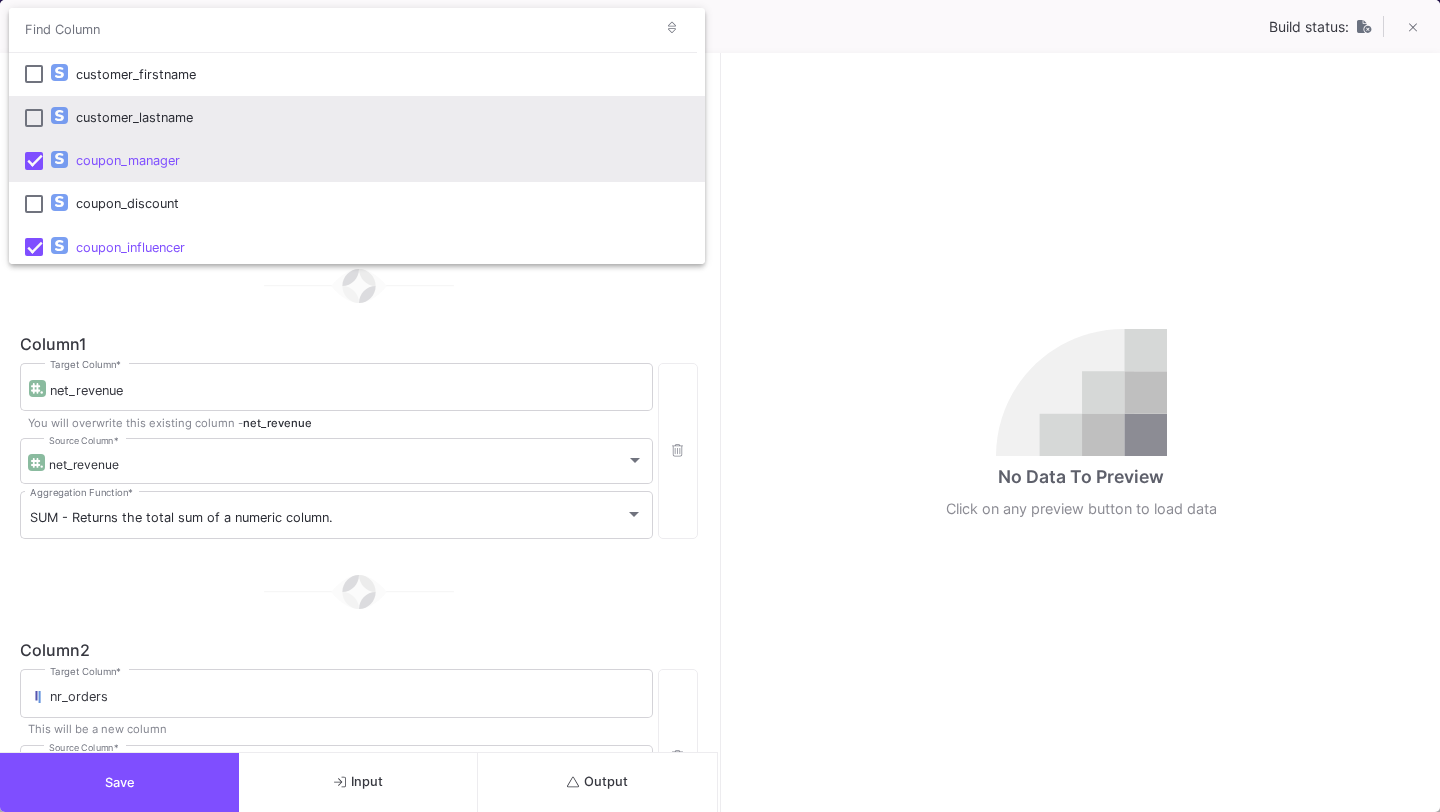 click on "coupon_manager" at bounding box center [382, 160] 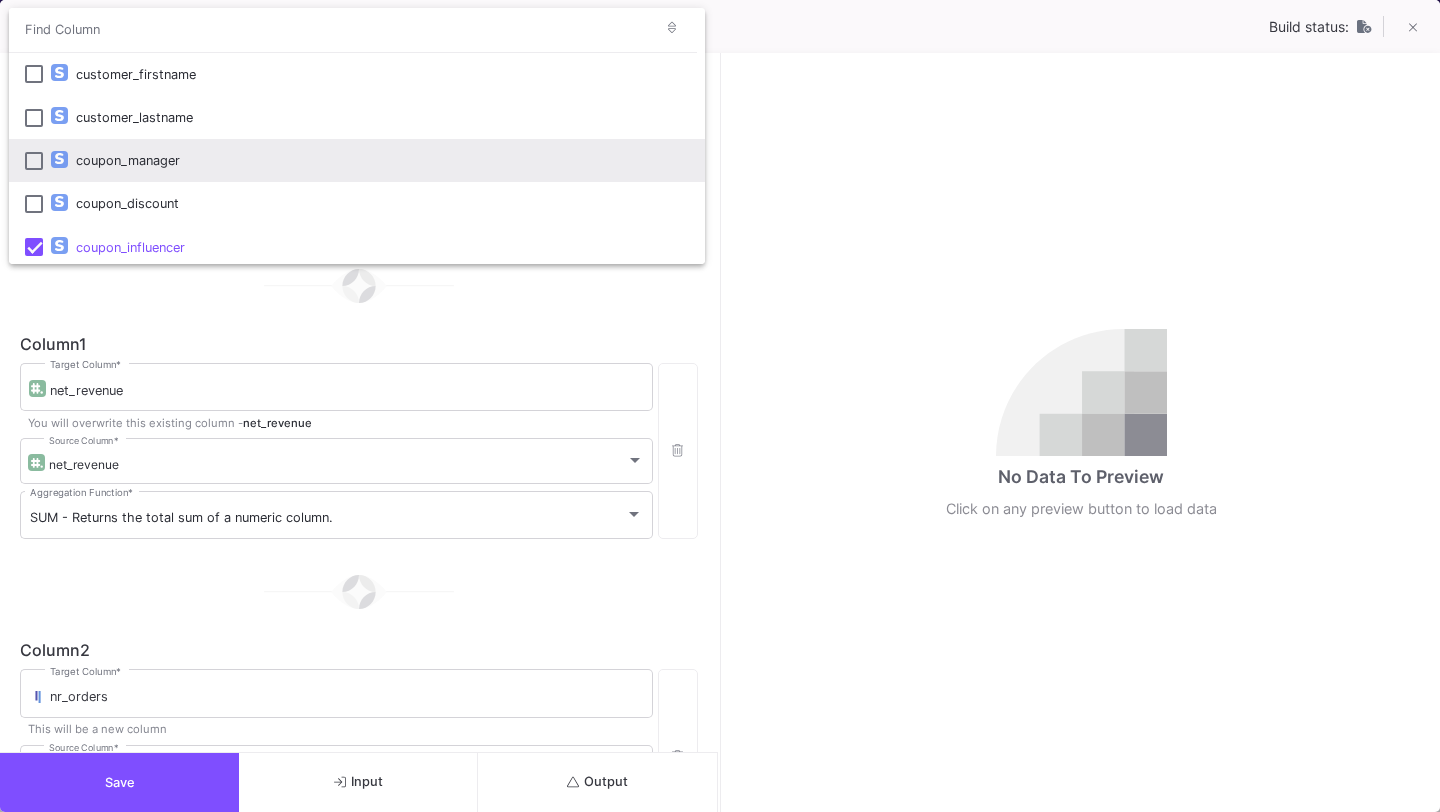 click at bounding box center (720, 406) 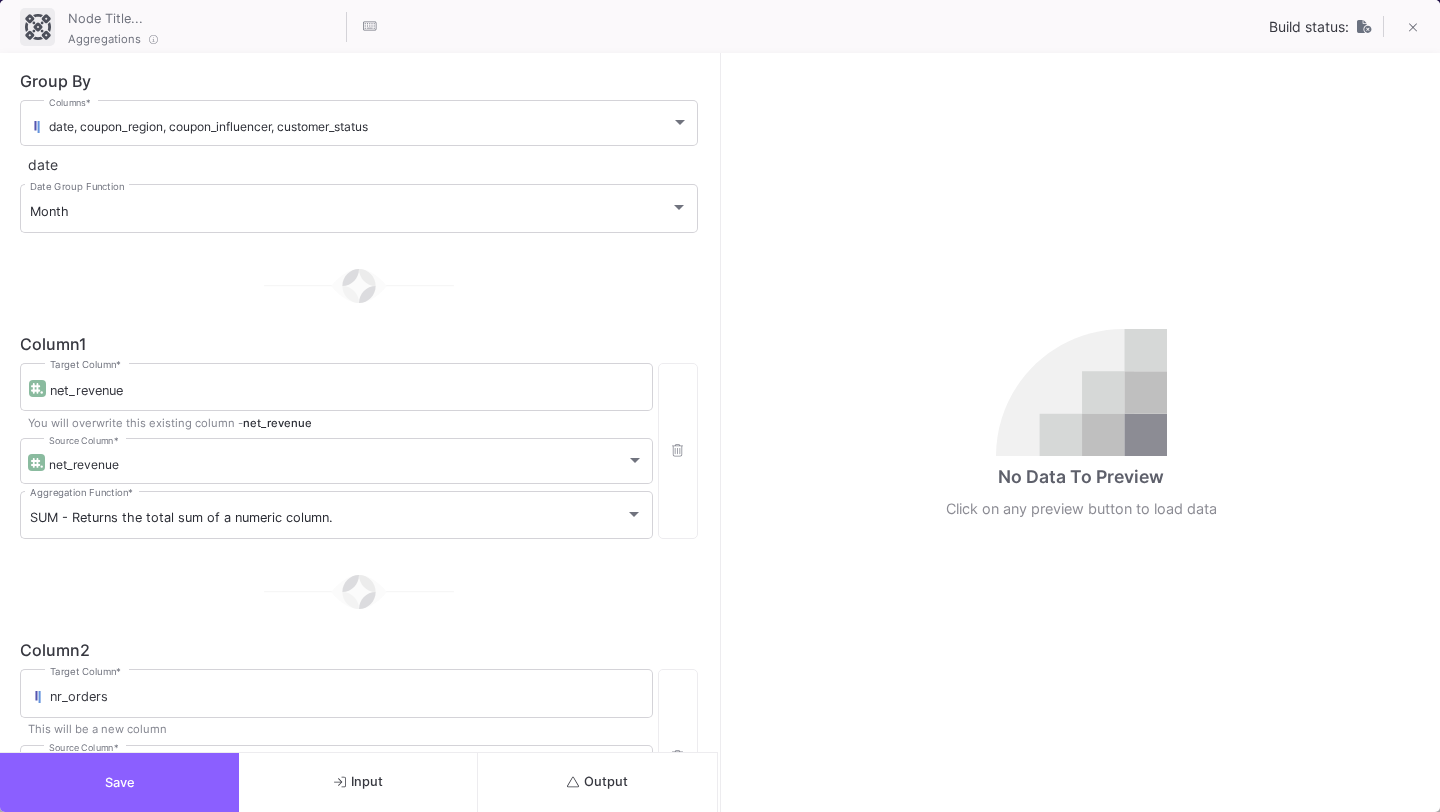 click on "Save" at bounding box center [119, 782] 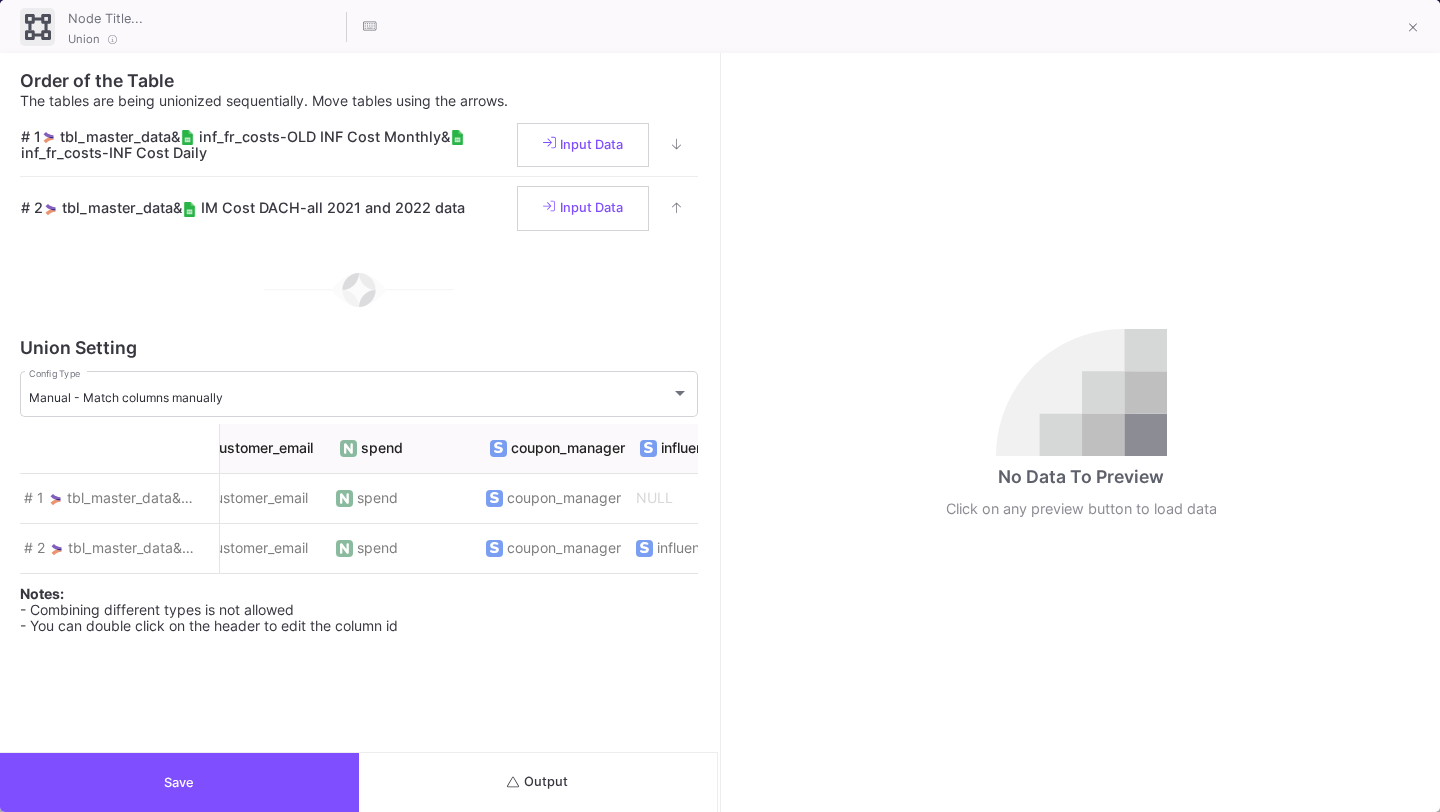 scroll, scrollTop: 0, scrollLeft: 1030, axis: horizontal 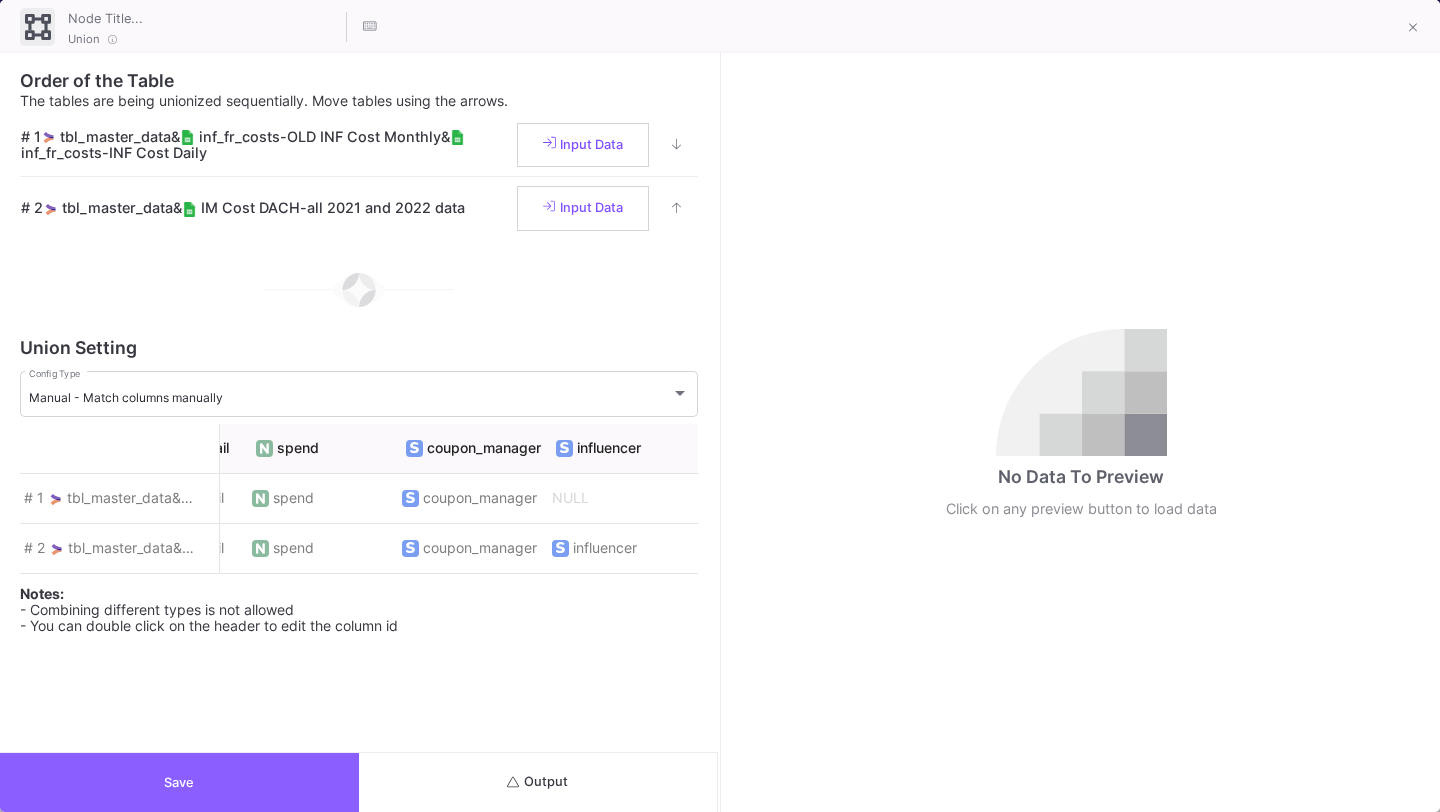 click on "Save" at bounding box center [179, 782] 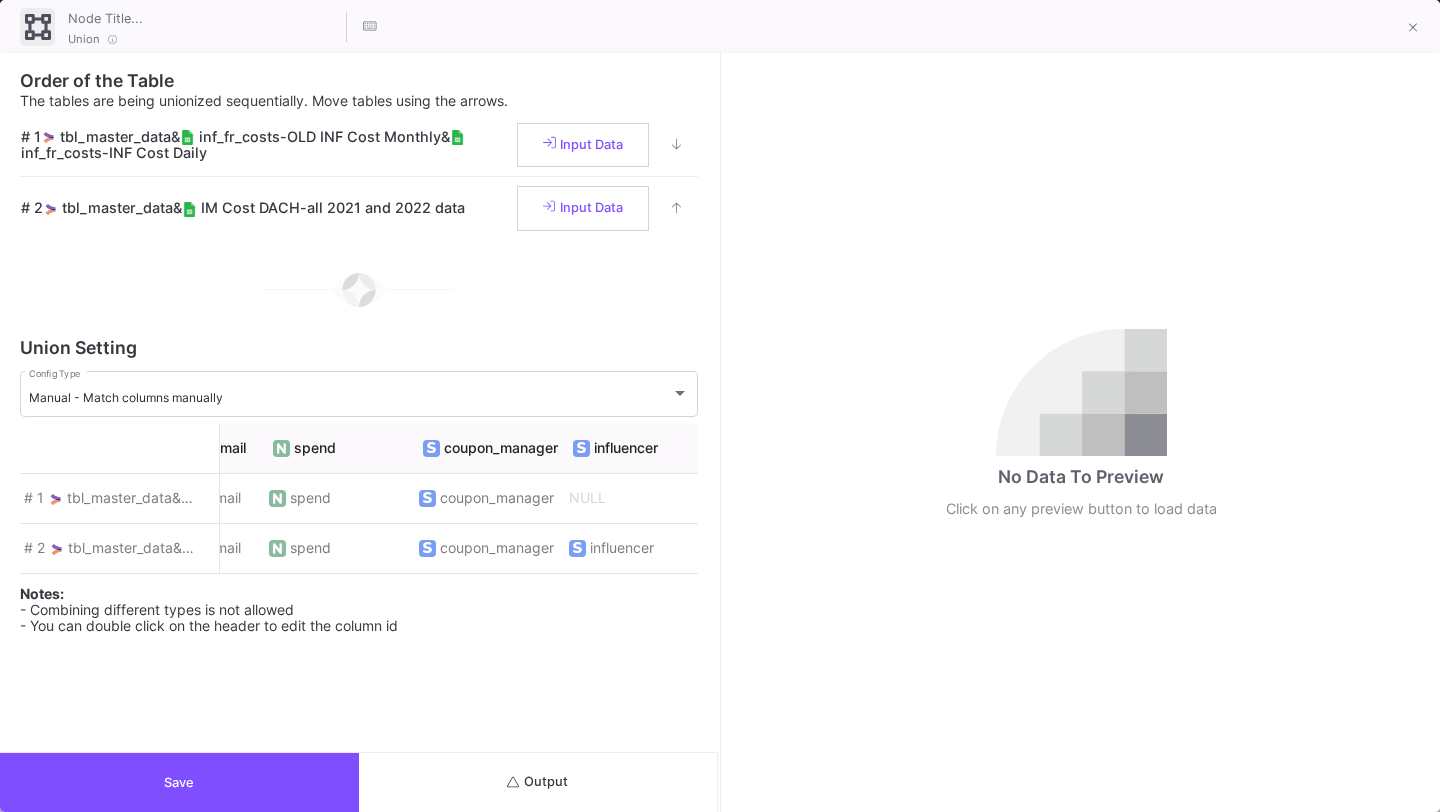 scroll, scrollTop: 0, scrollLeft: 1030, axis: horizontal 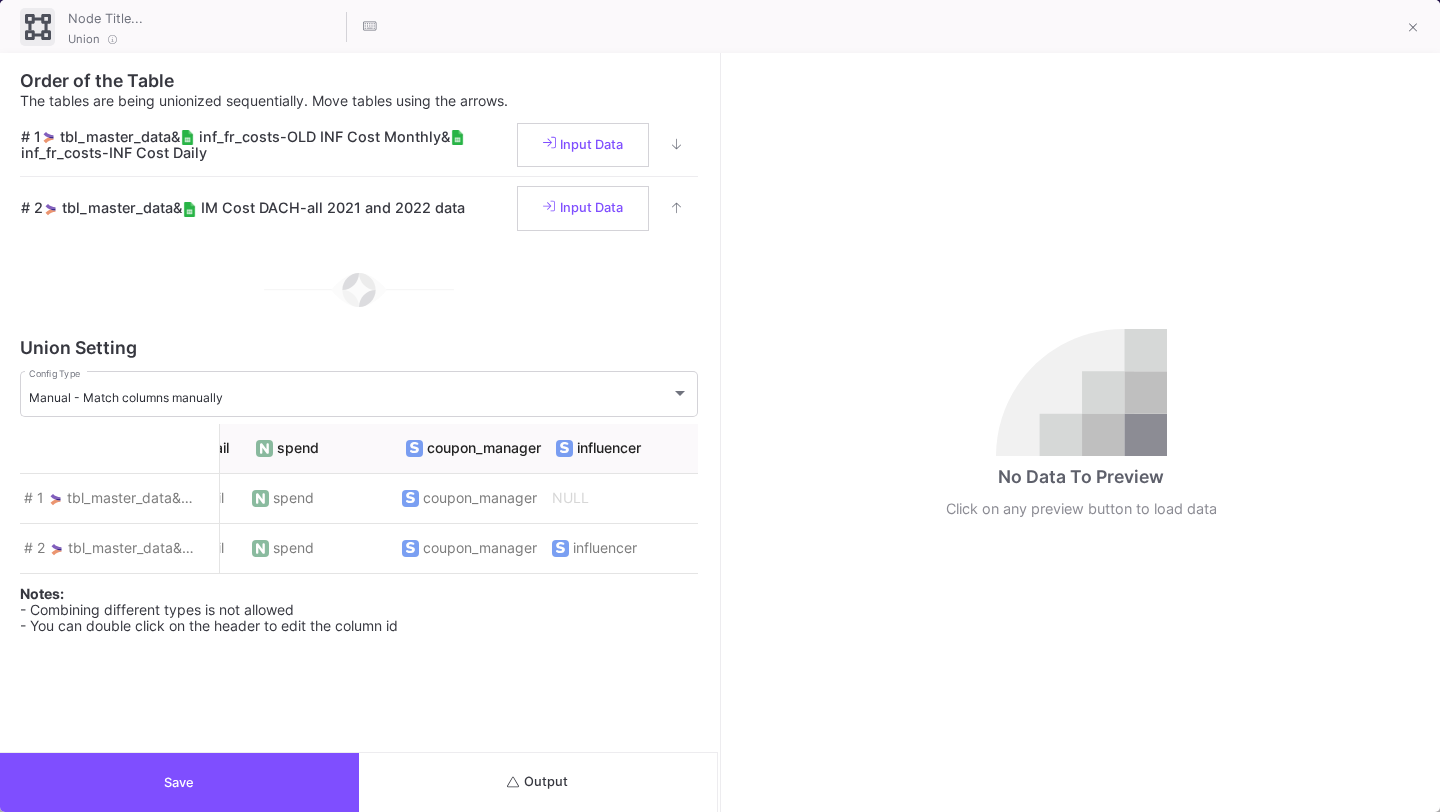 click on "Save" at bounding box center (179, 782) 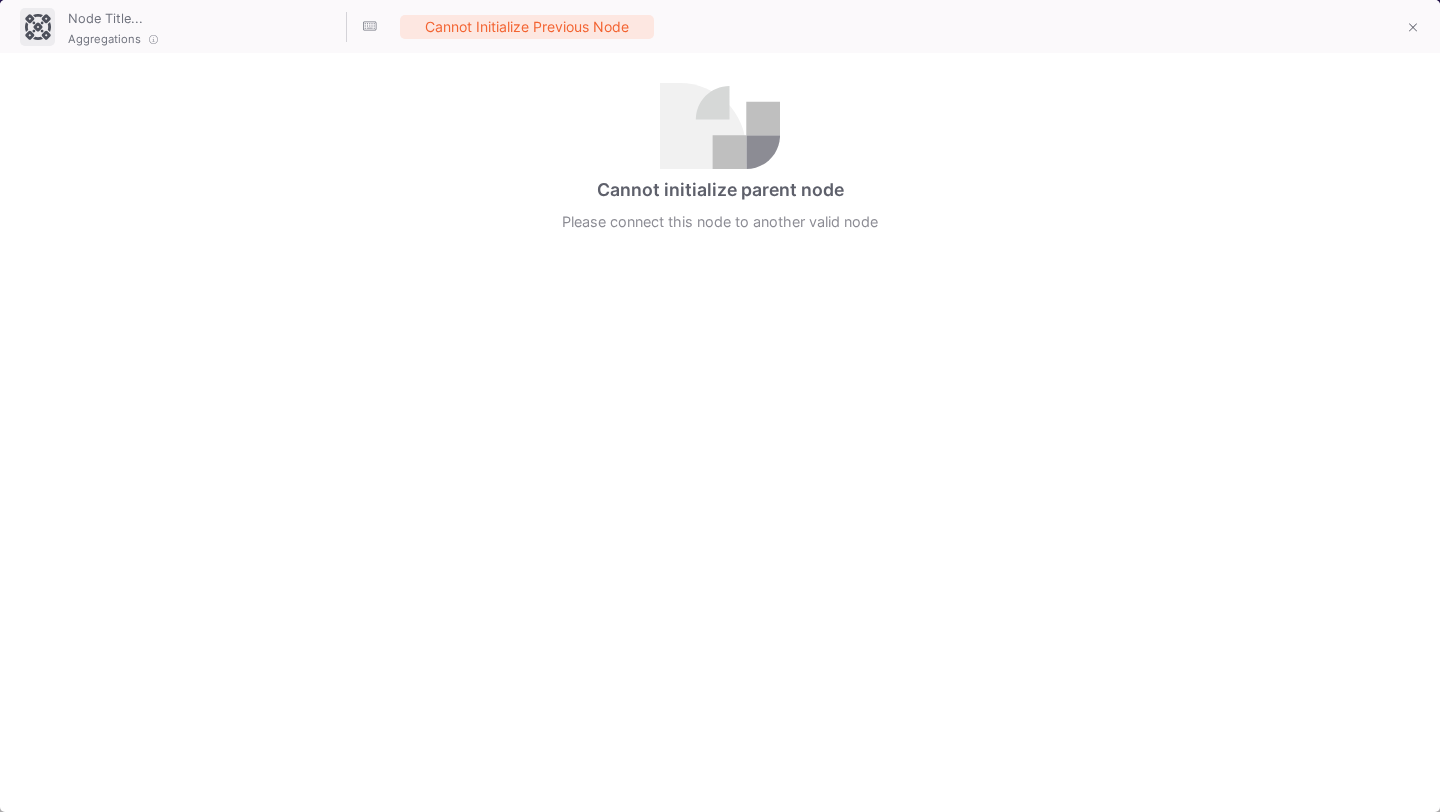 click 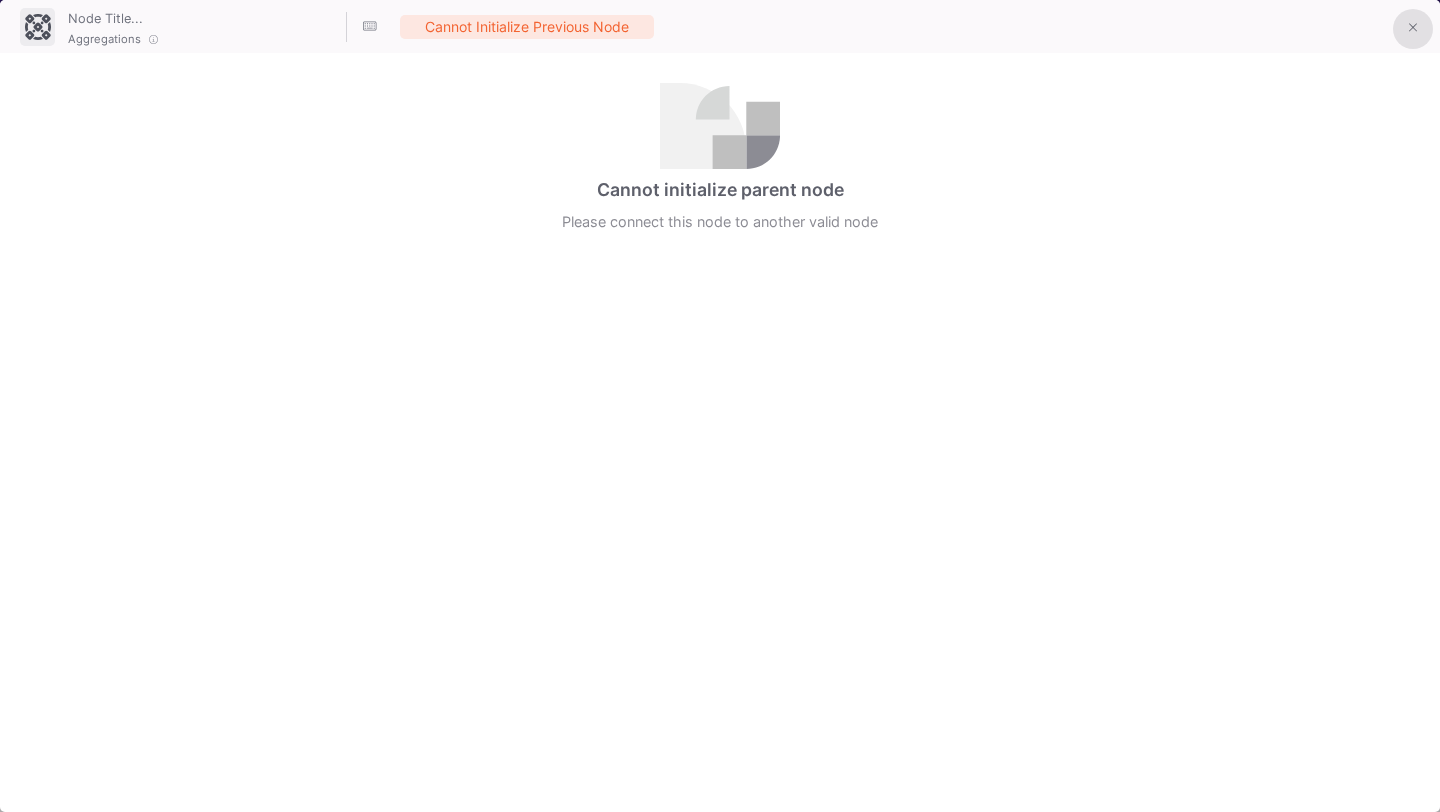 click at bounding box center [1413, 29] 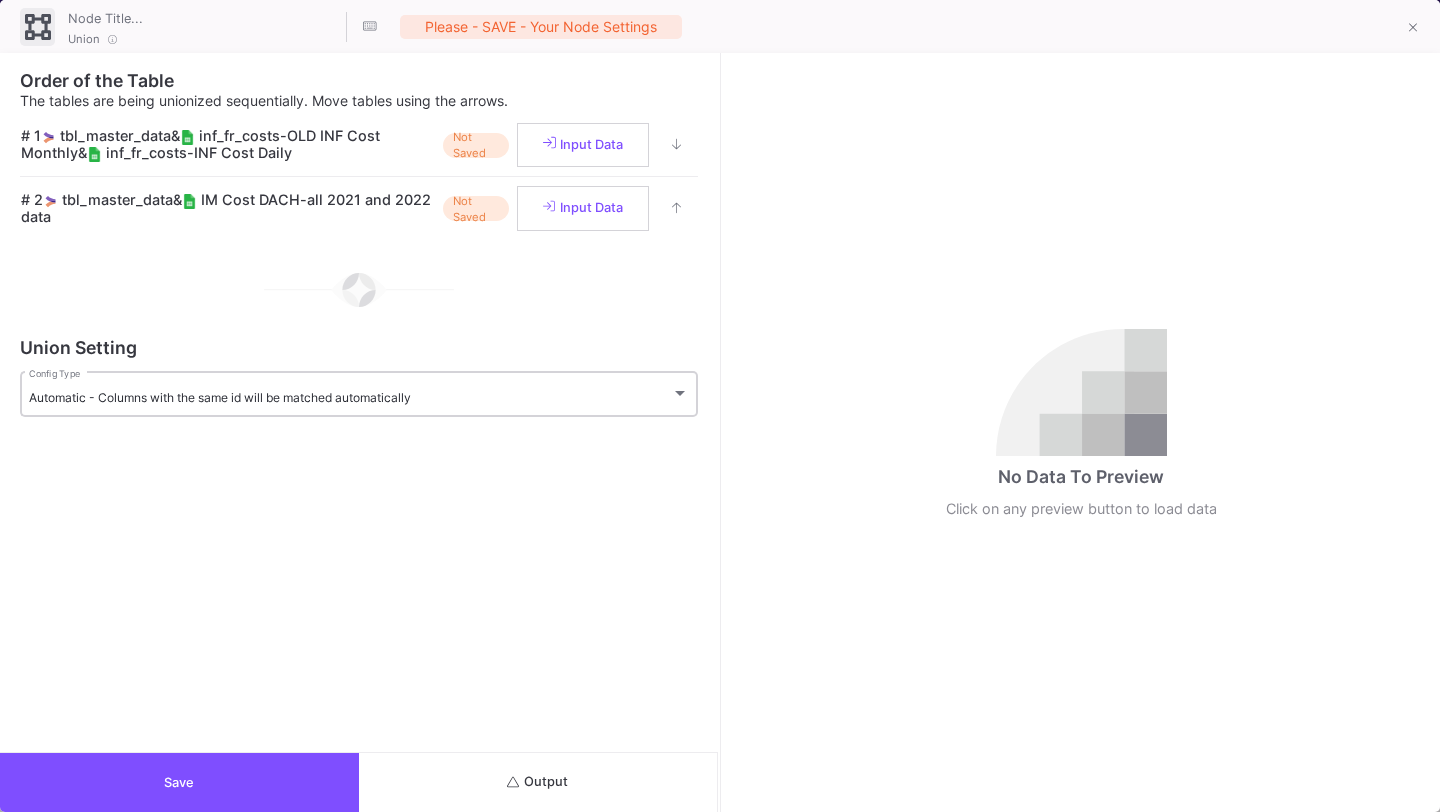click on "Automatic - Columns with the same id will be matched automatically" at bounding box center [350, 397] 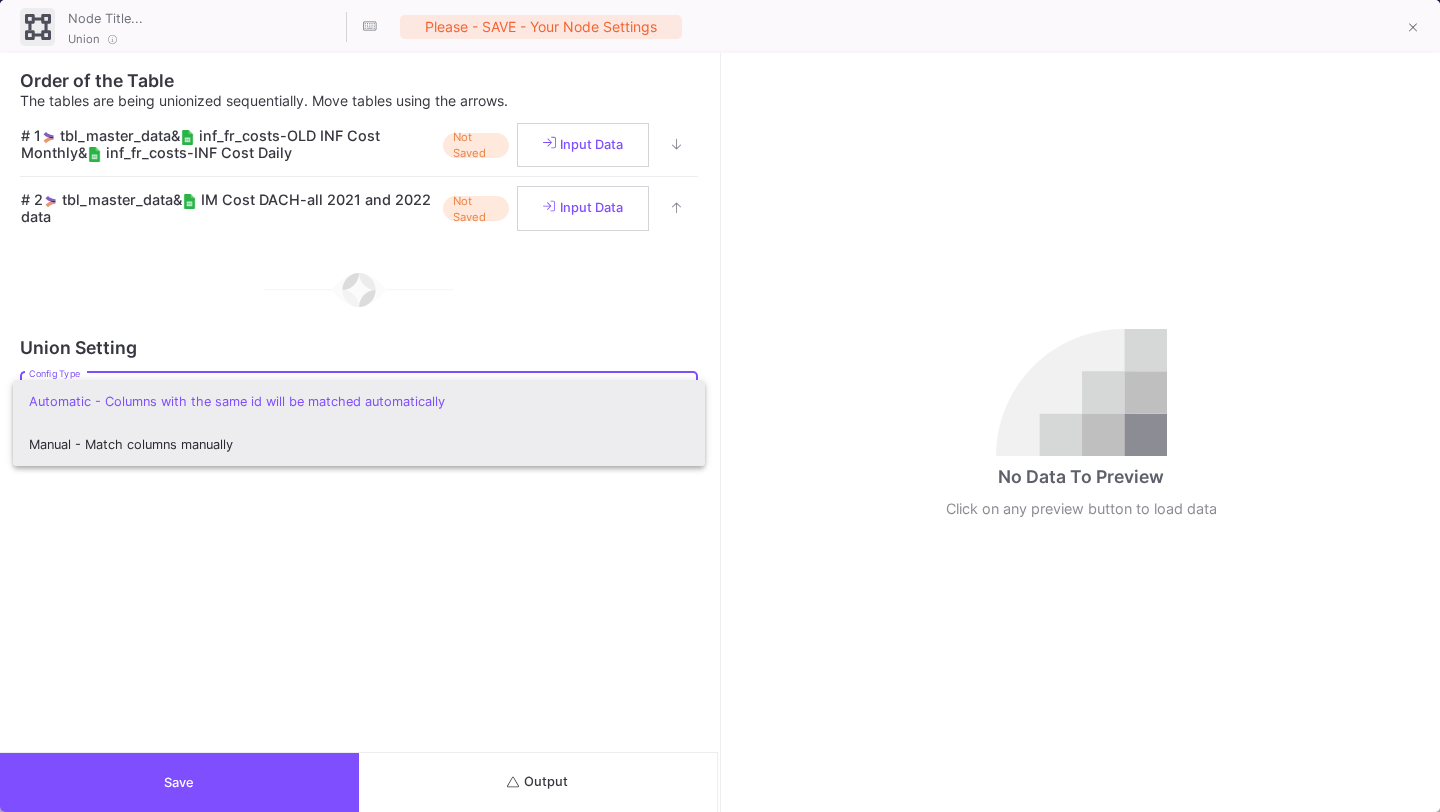 click on "Manual - Match columns manually" at bounding box center [359, 444] 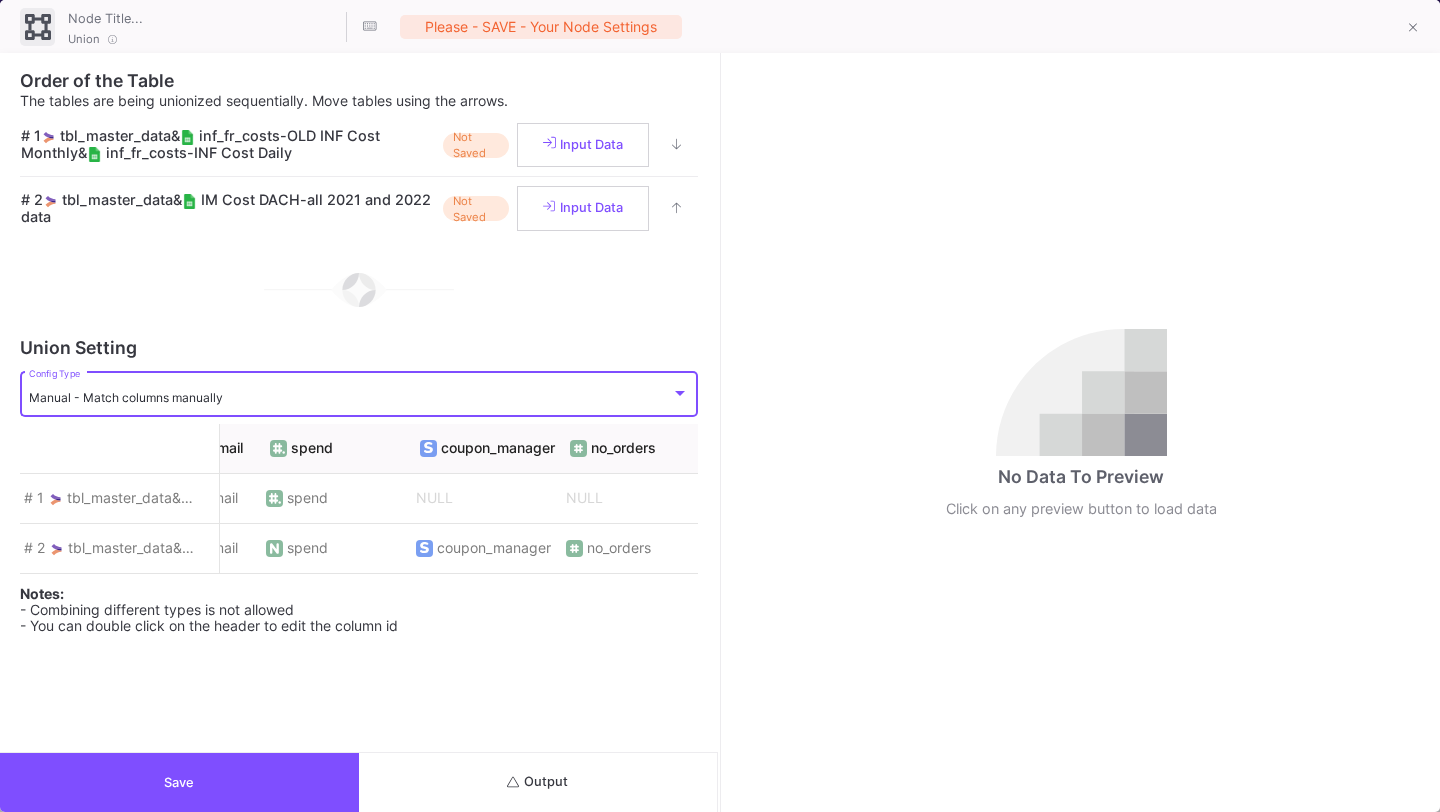 scroll, scrollTop: 0, scrollLeft: 1019, axis: horizontal 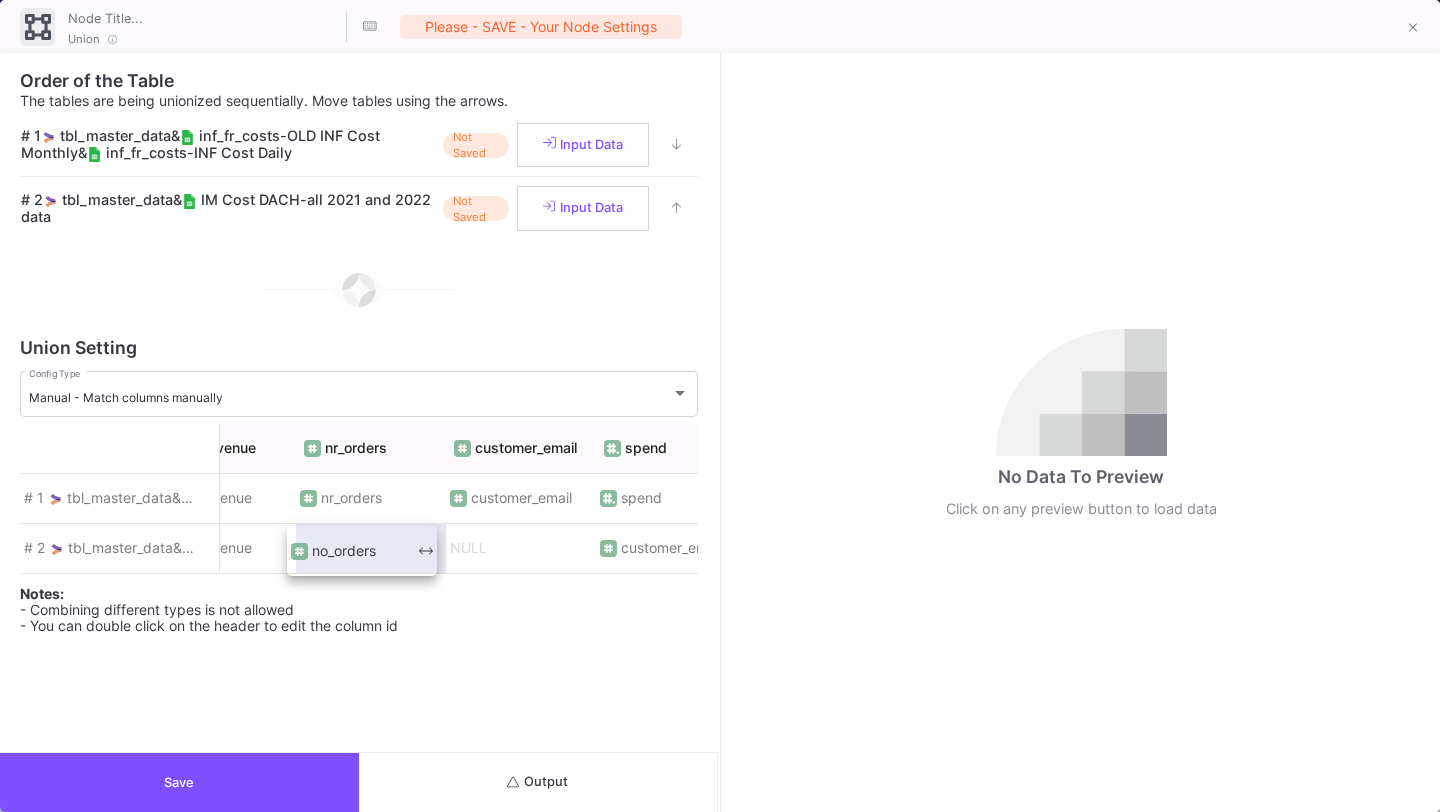 drag, startPoint x: 582, startPoint y: 551, endPoint x: 318, endPoint y: 554, distance: 264.01706 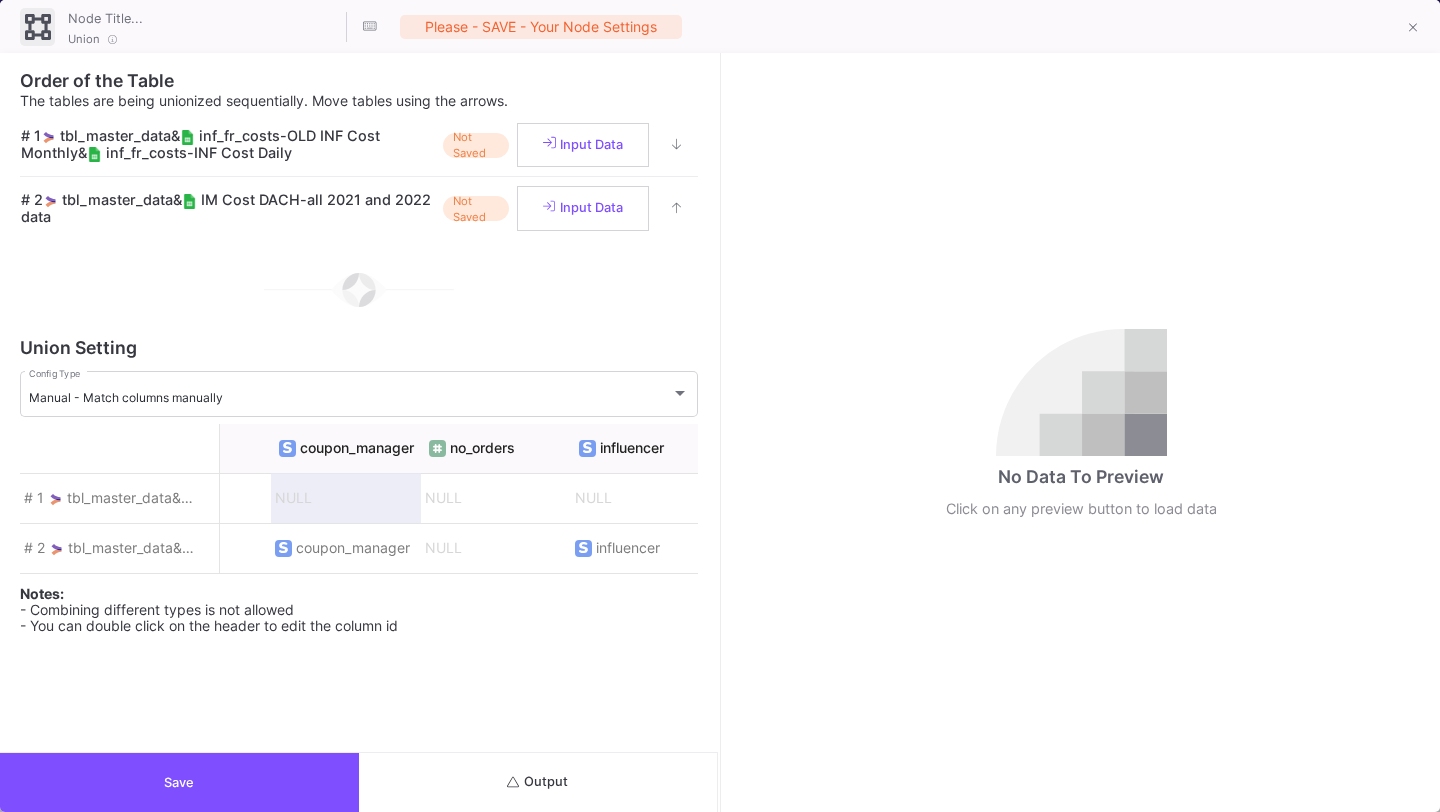 scroll, scrollTop: 0, scrollLeft: 1140, axis: horizontal 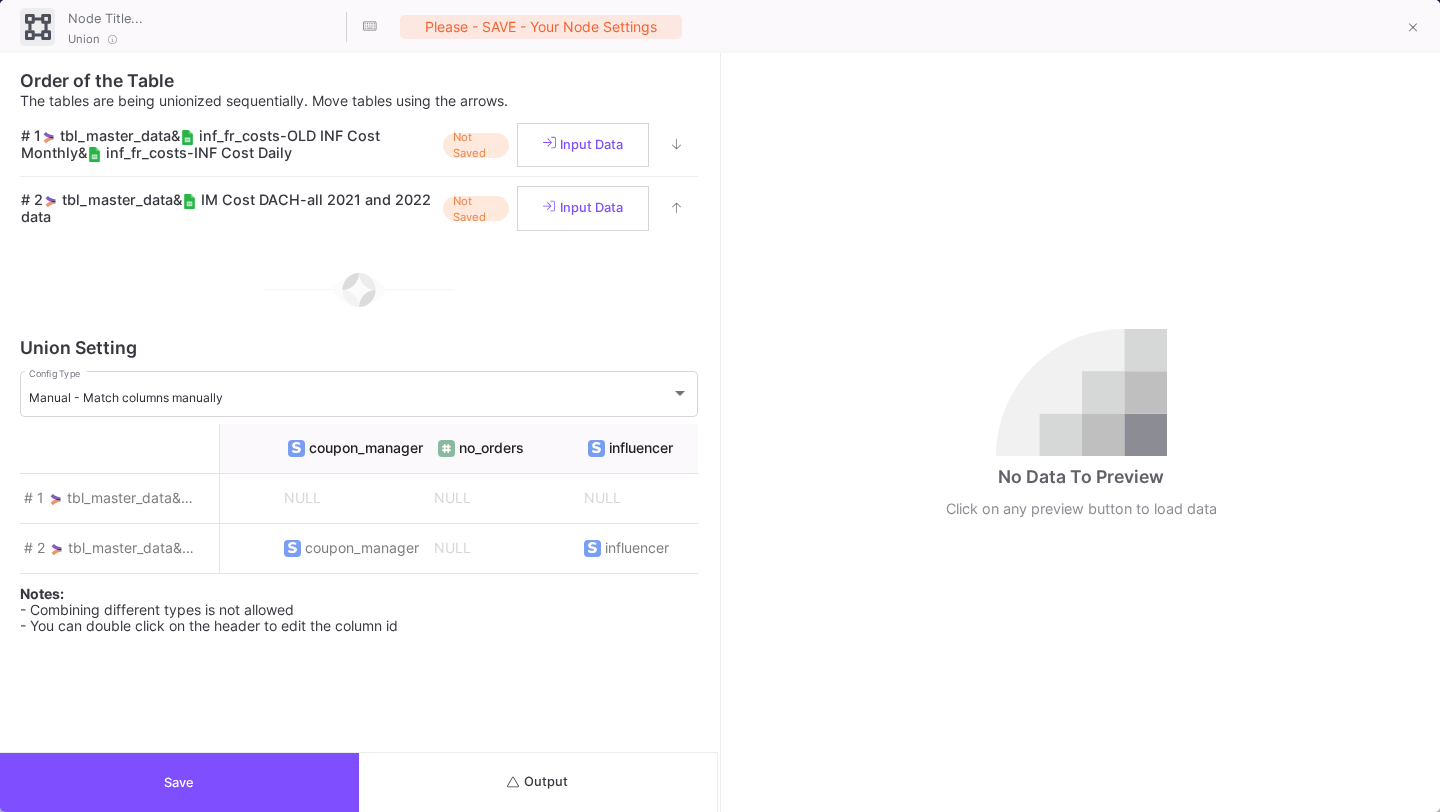 click on "Save" at bounding box center [179, 782] 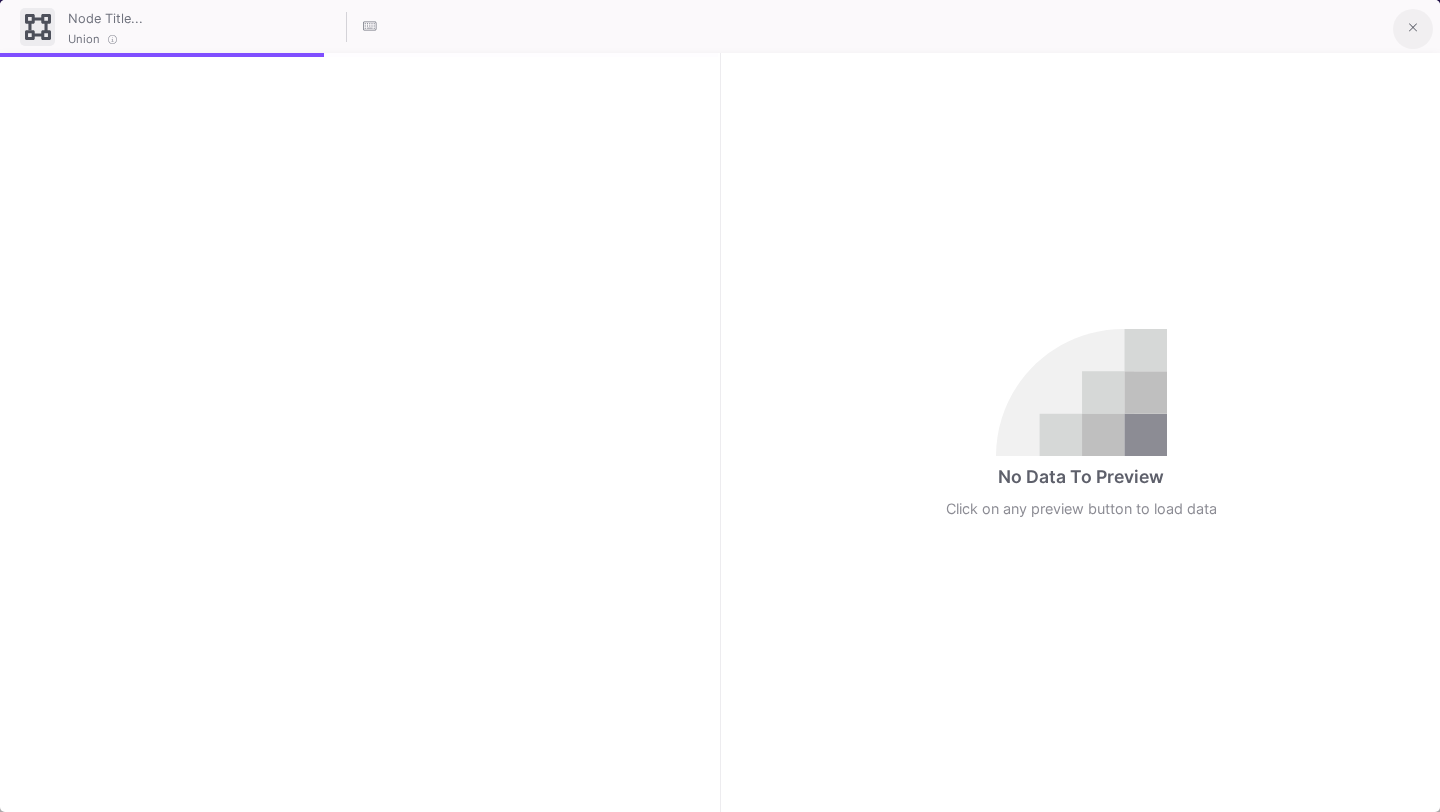 click 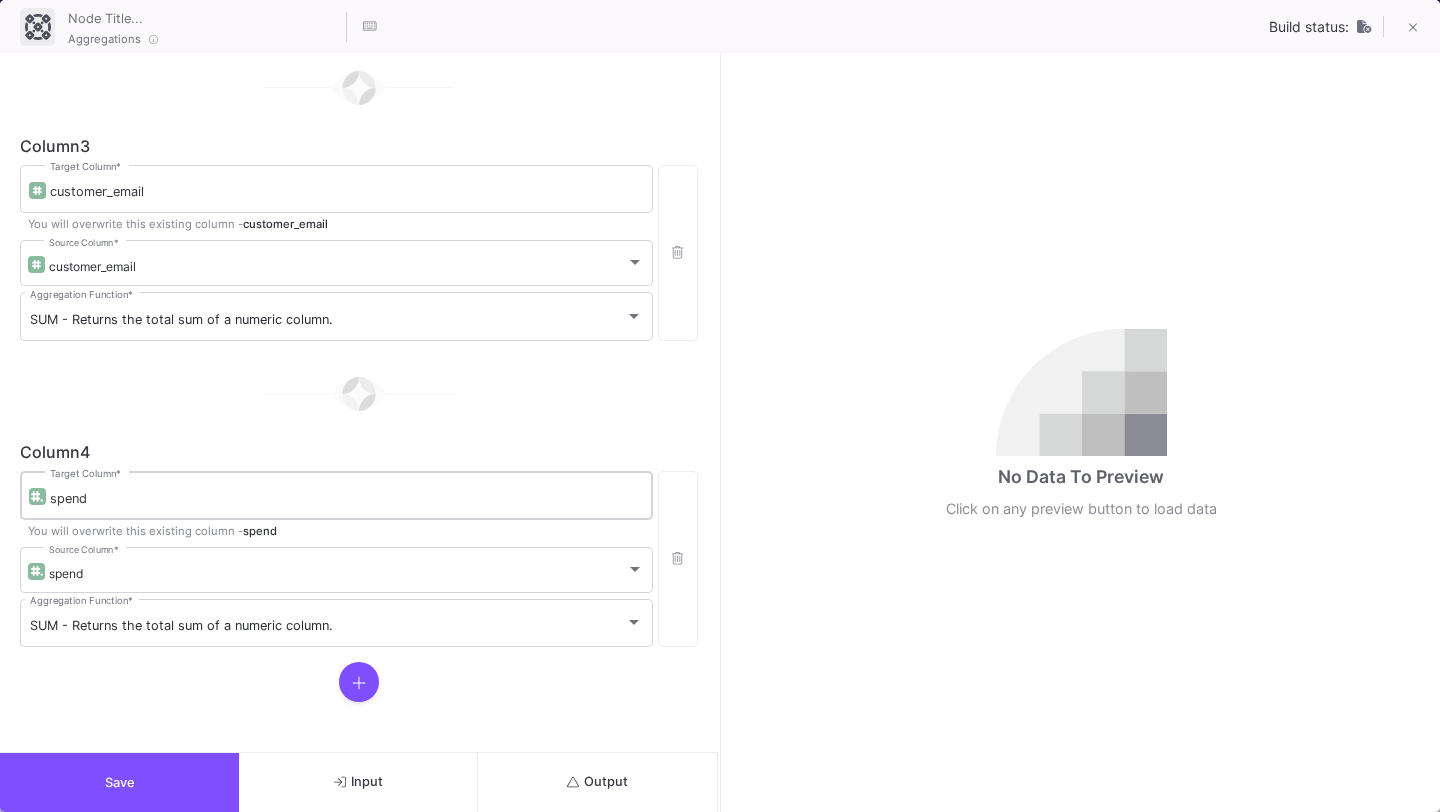scroll, scrollTop: 727, scrollLeft: 0, axis: vertical 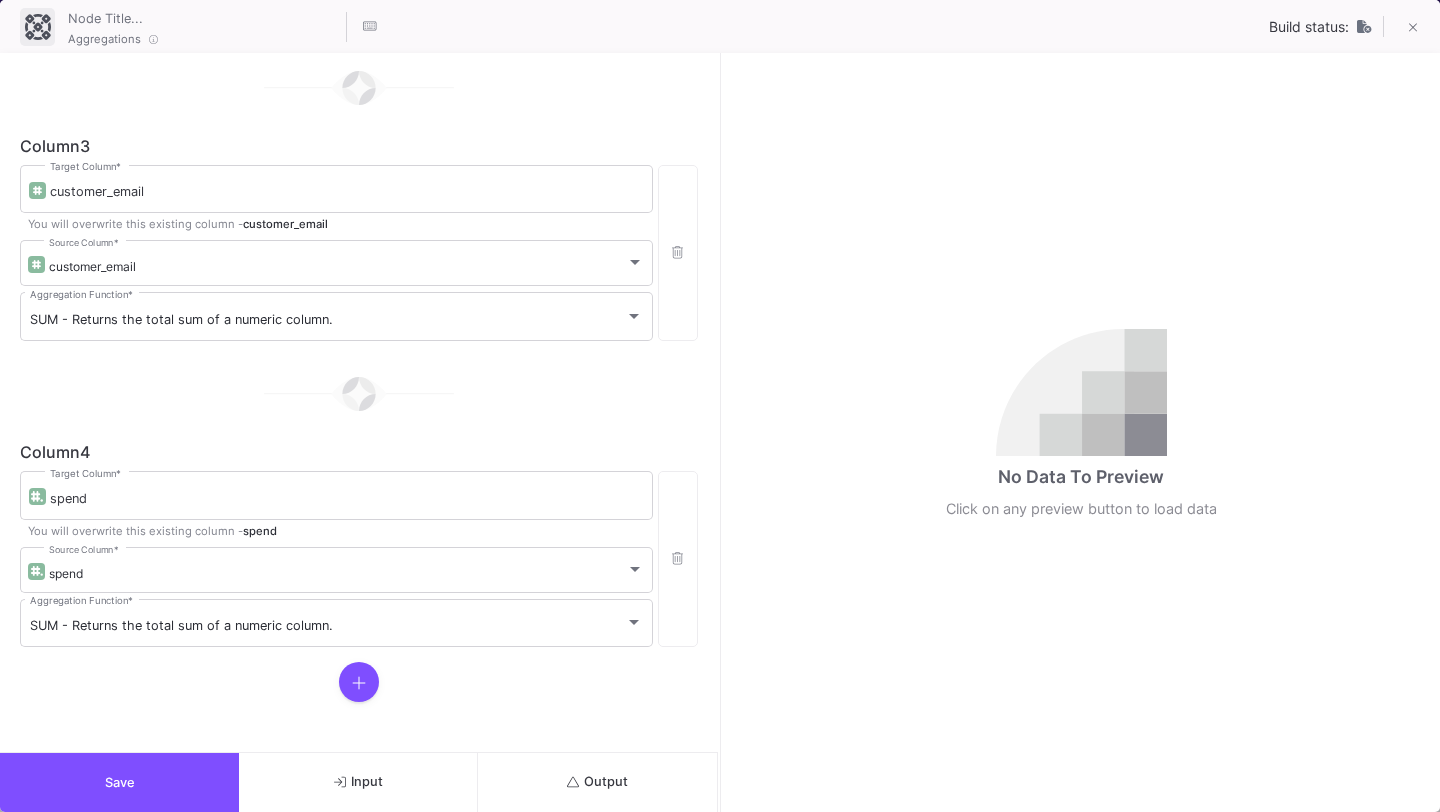 click on "Save" at bounding box center (119, 782) 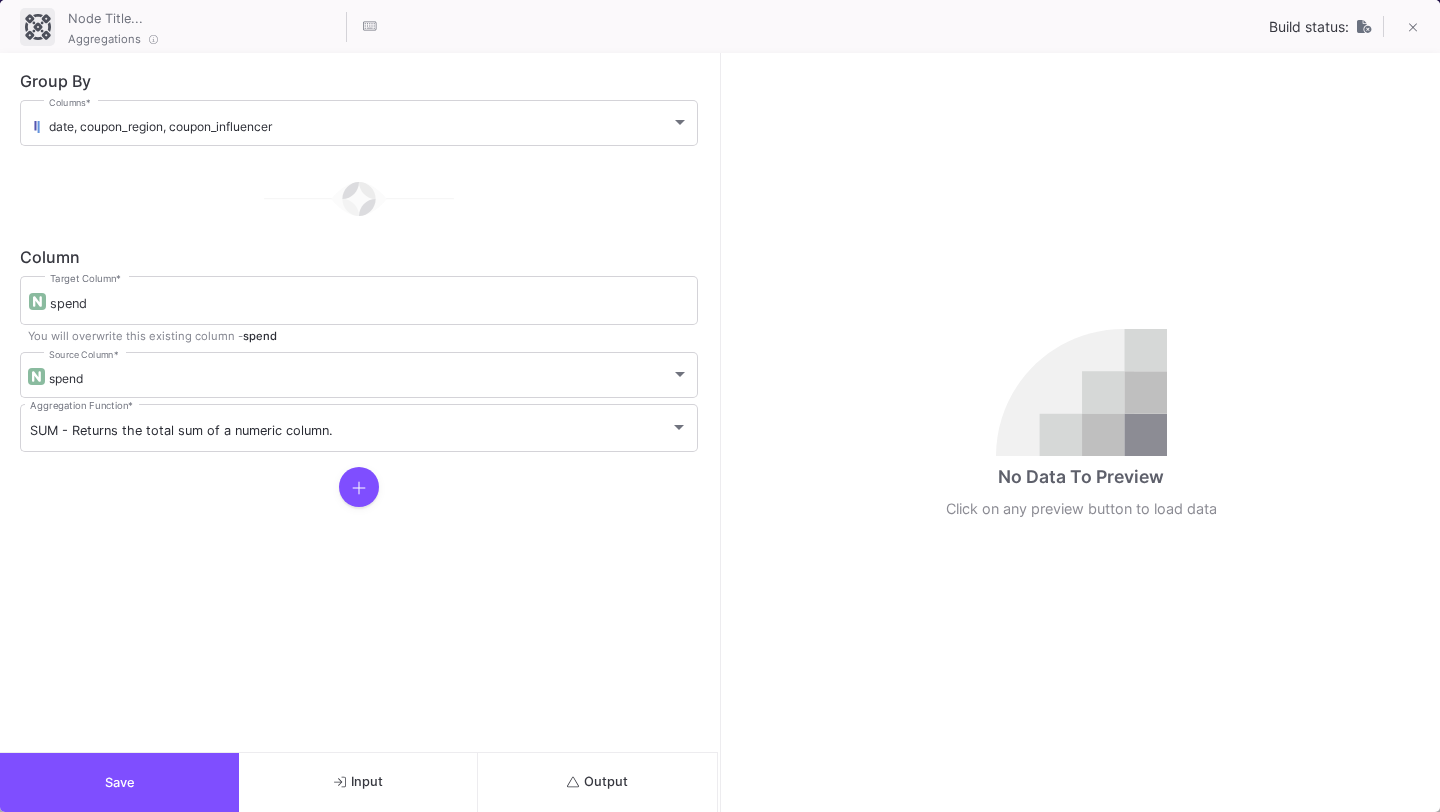 click on "Output" at bounding box center (597, 781) 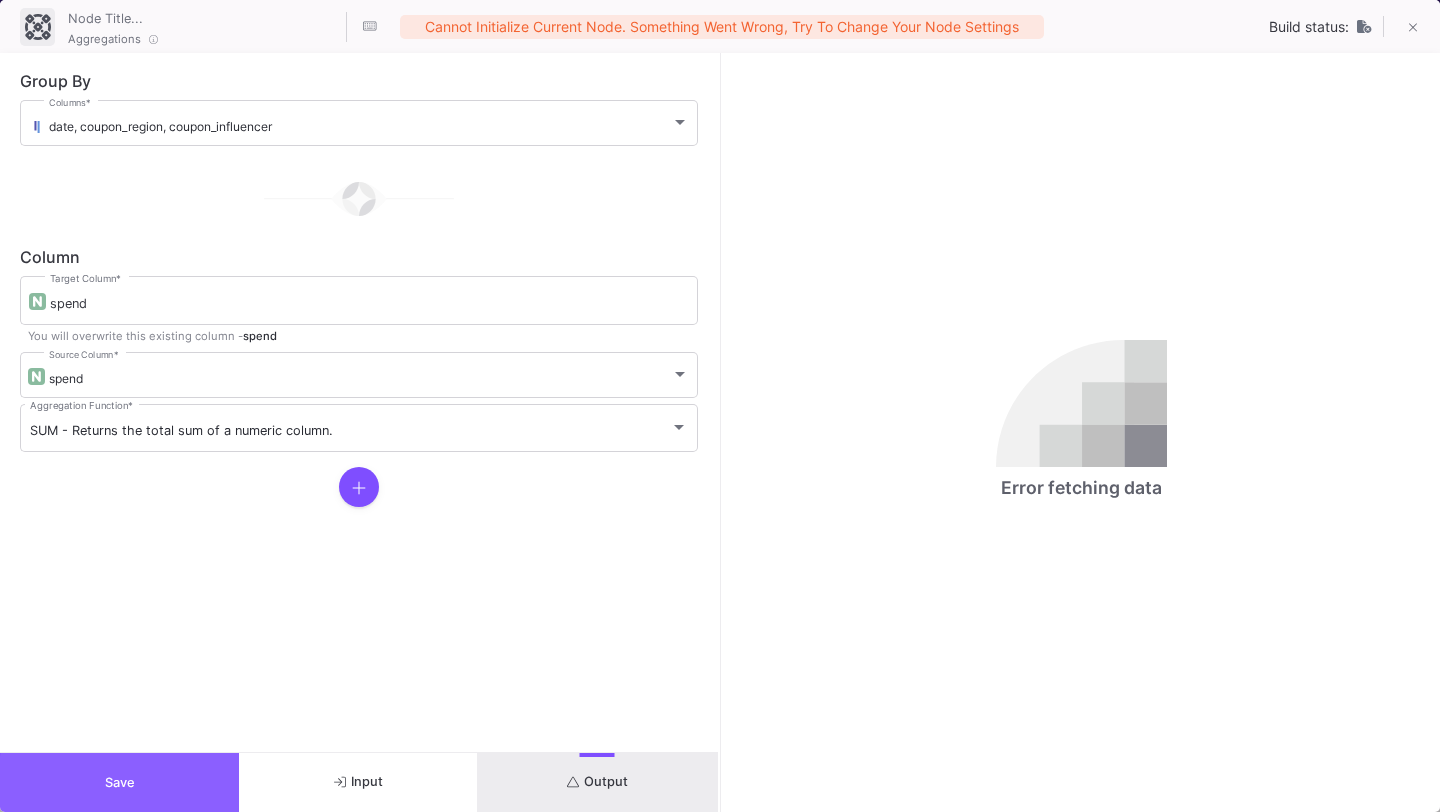 click on "Save" at bounding box center [119, 782] 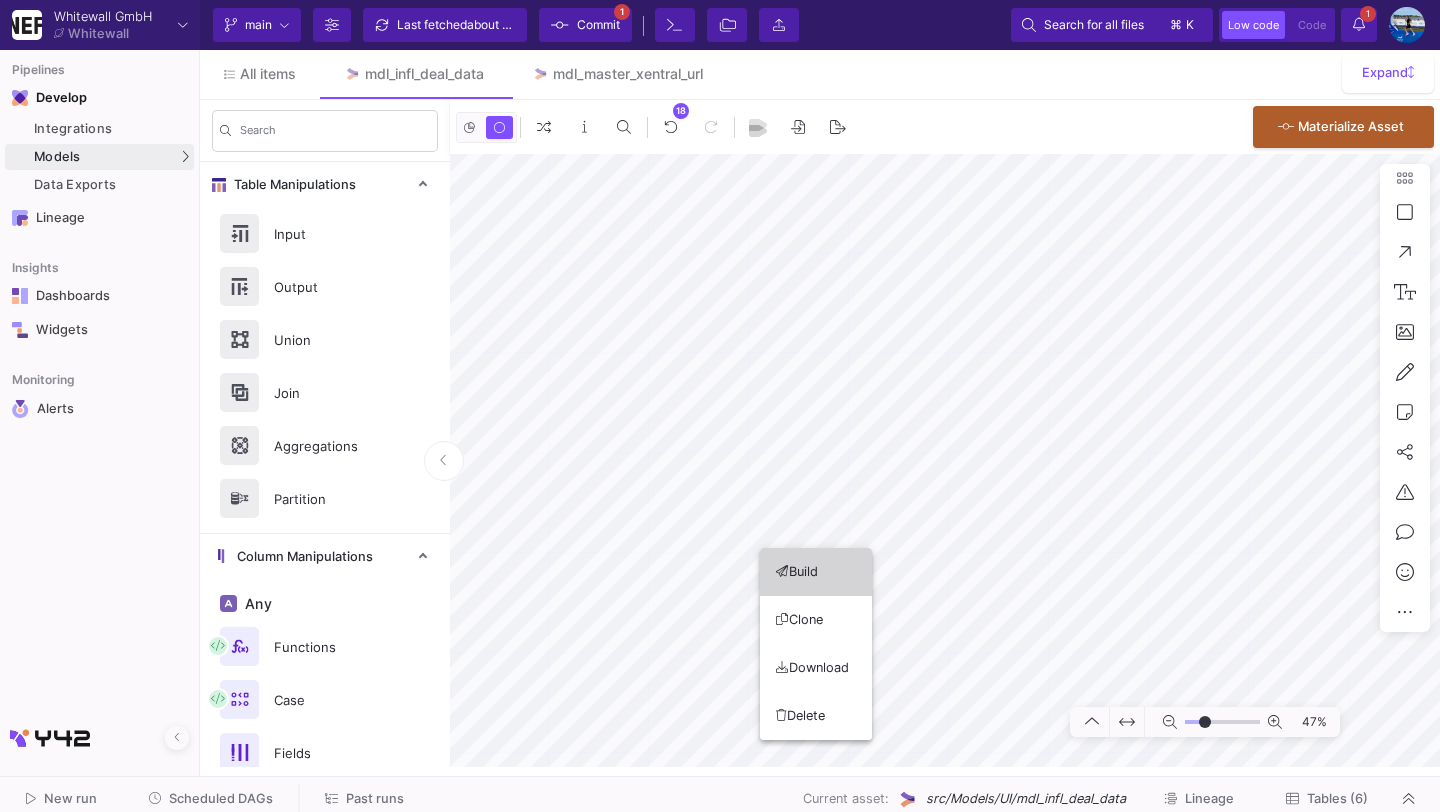 click on "Build" at bounding box center (816, 572) 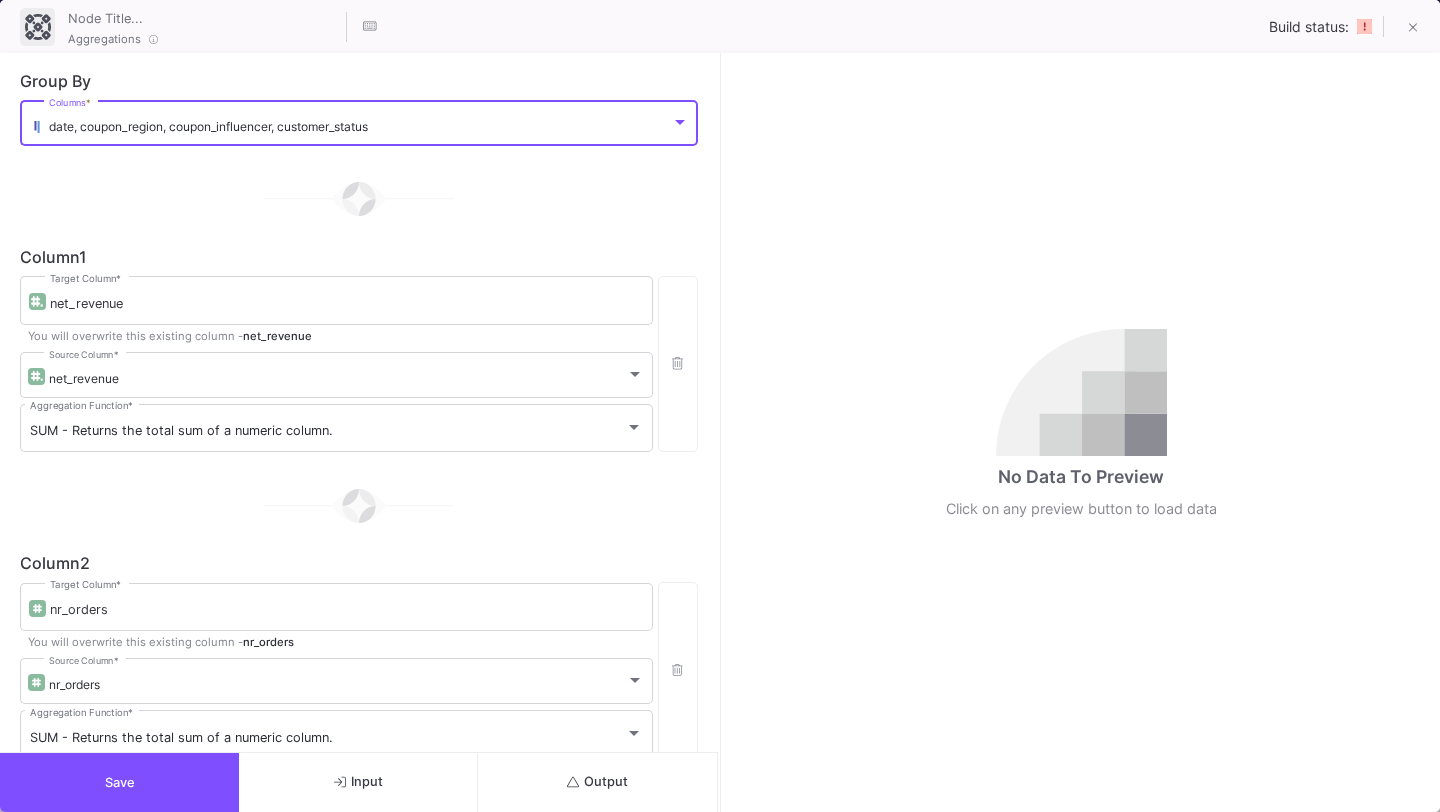 click on "date, coupon_region, coupon_influencer, customer_status" at bounding box center [360, 126] 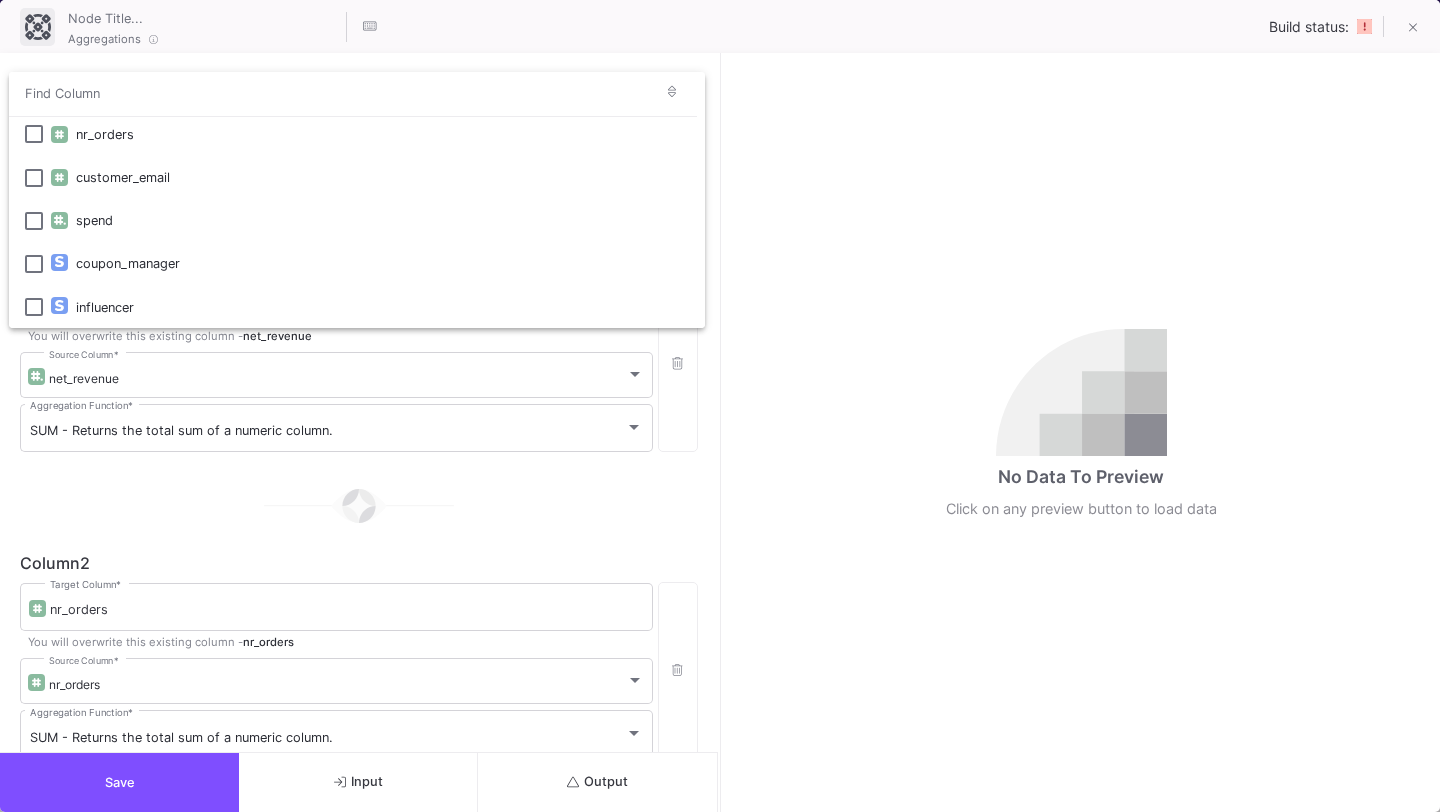 scroll, scrollTop: 219, scrollLeft: 0, axis: vertical 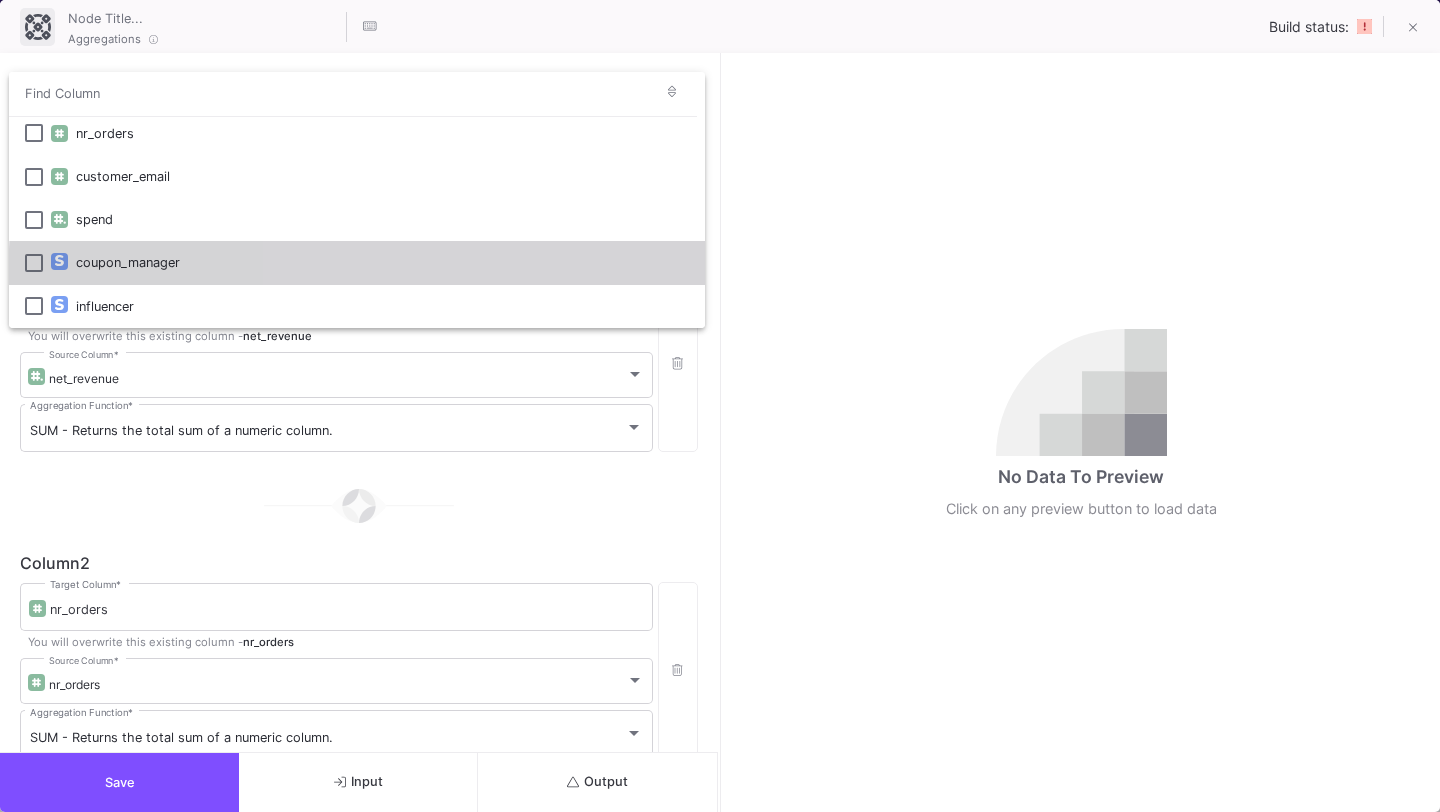 click on "coupon_manager" at bounding box center (382, 262) 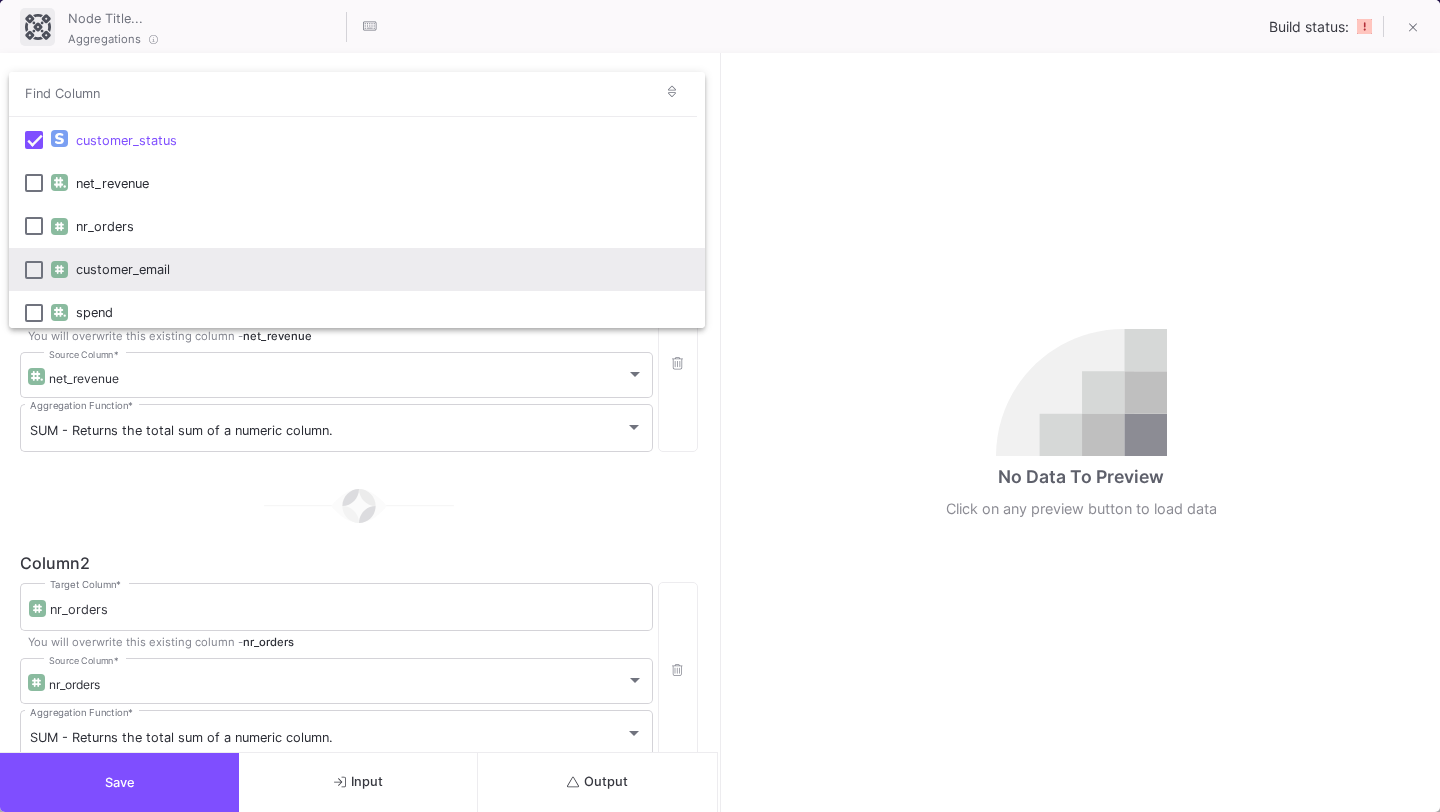 scroll, scrollTop: 219, scrollLeft: 0, axis: vertical 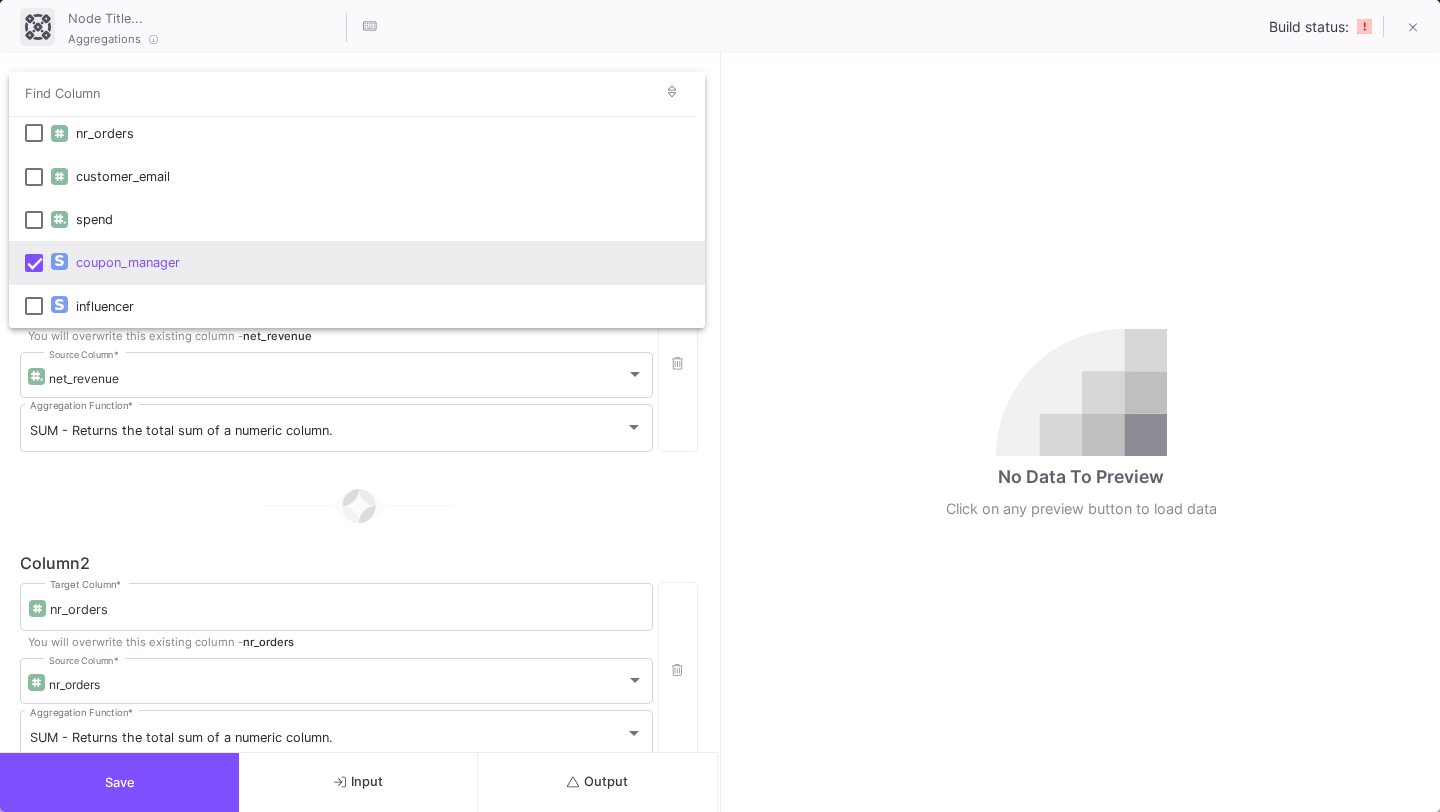 click at bounding box center (720, 406) 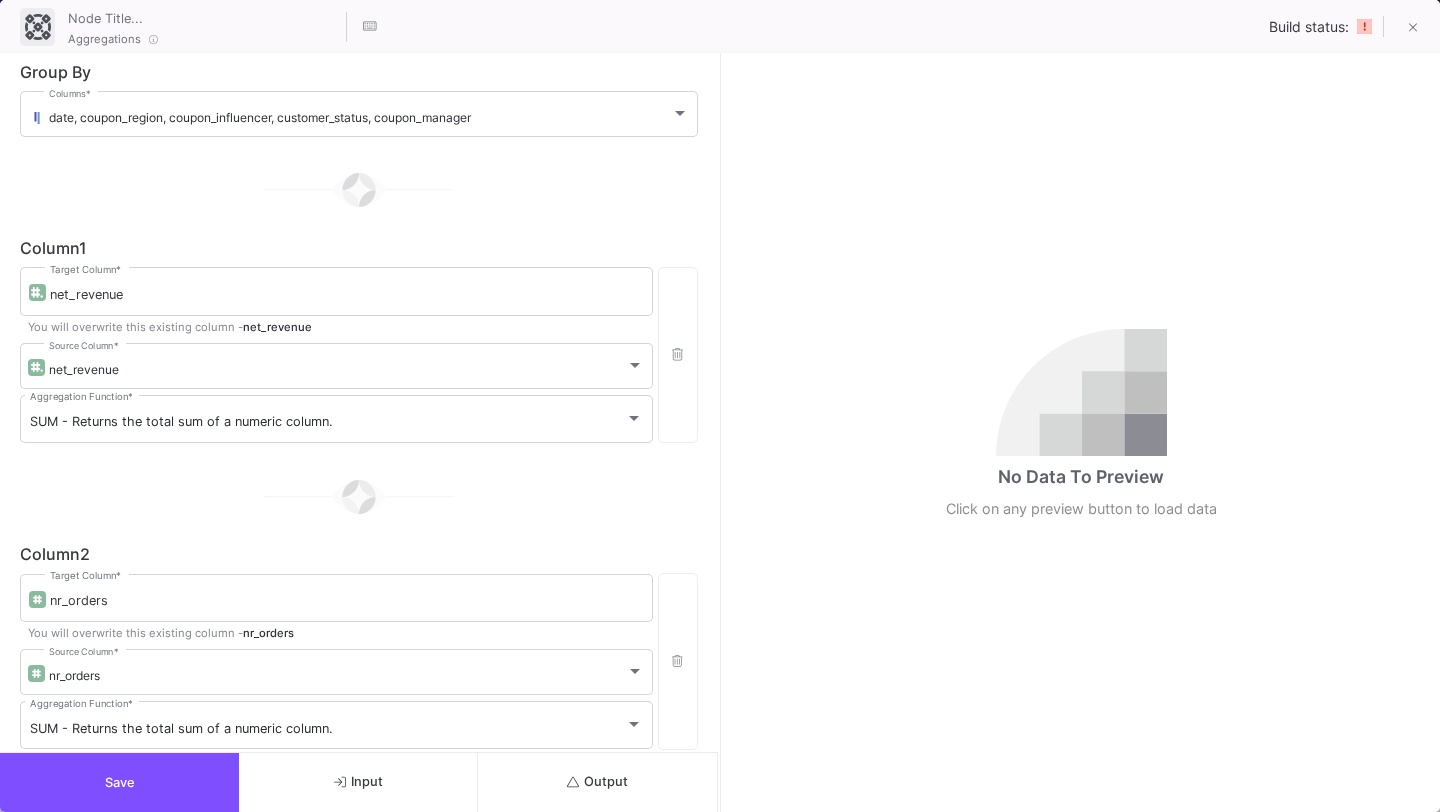 scroll, scrollTop: 13, scrollLeft: 0, axis: vertical 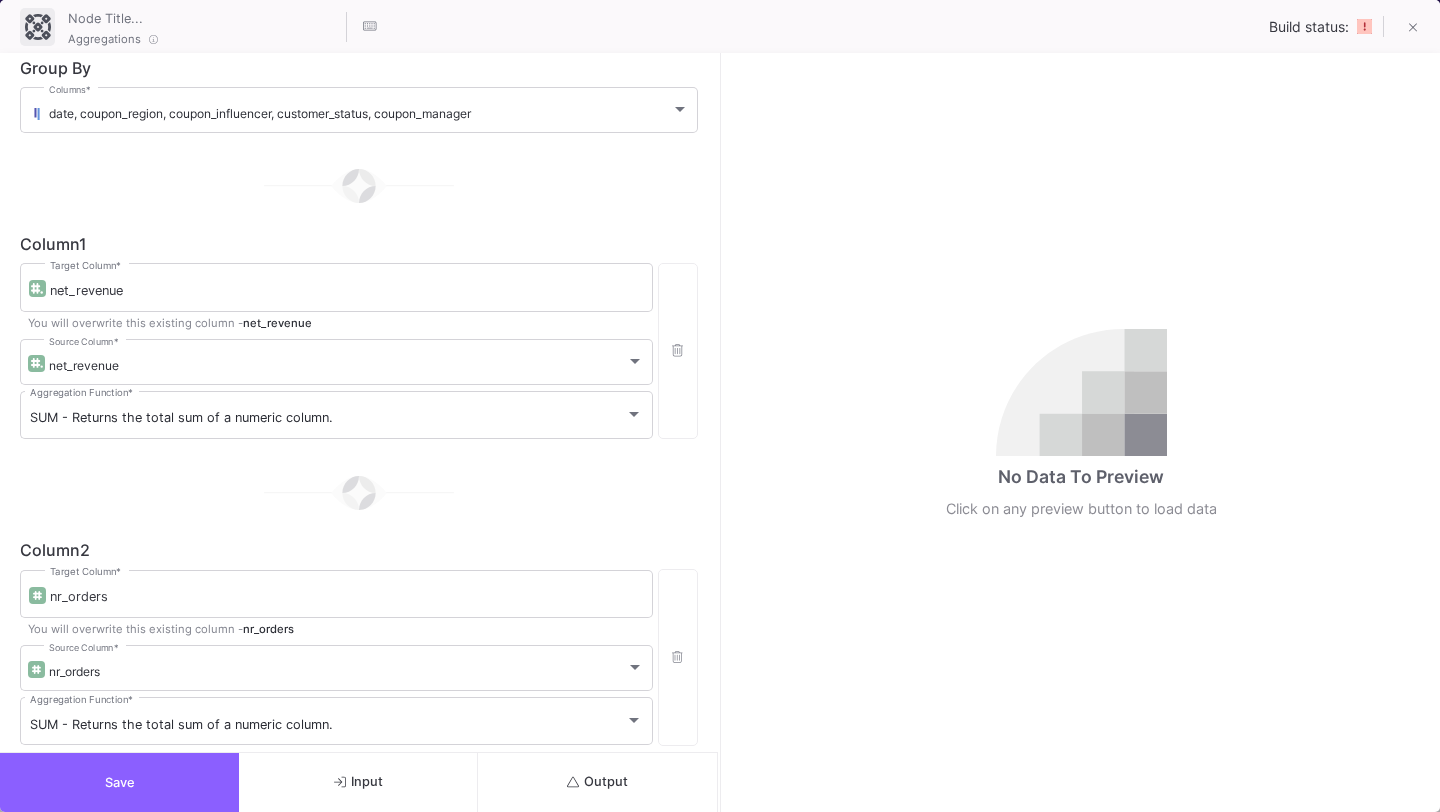 click on "Save" at bounding box center (119, 782) 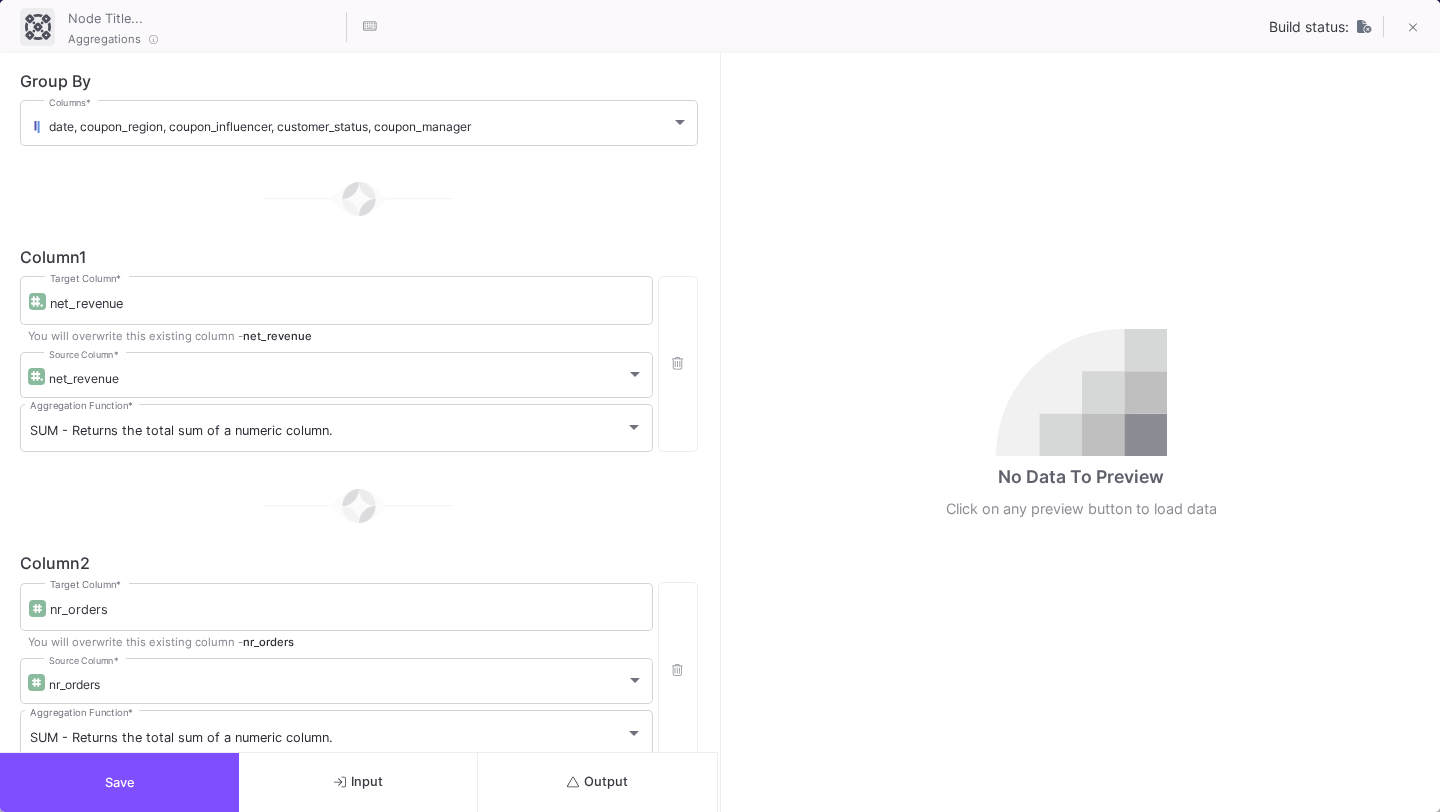 click on "Output" at bounding box center (597, 782) 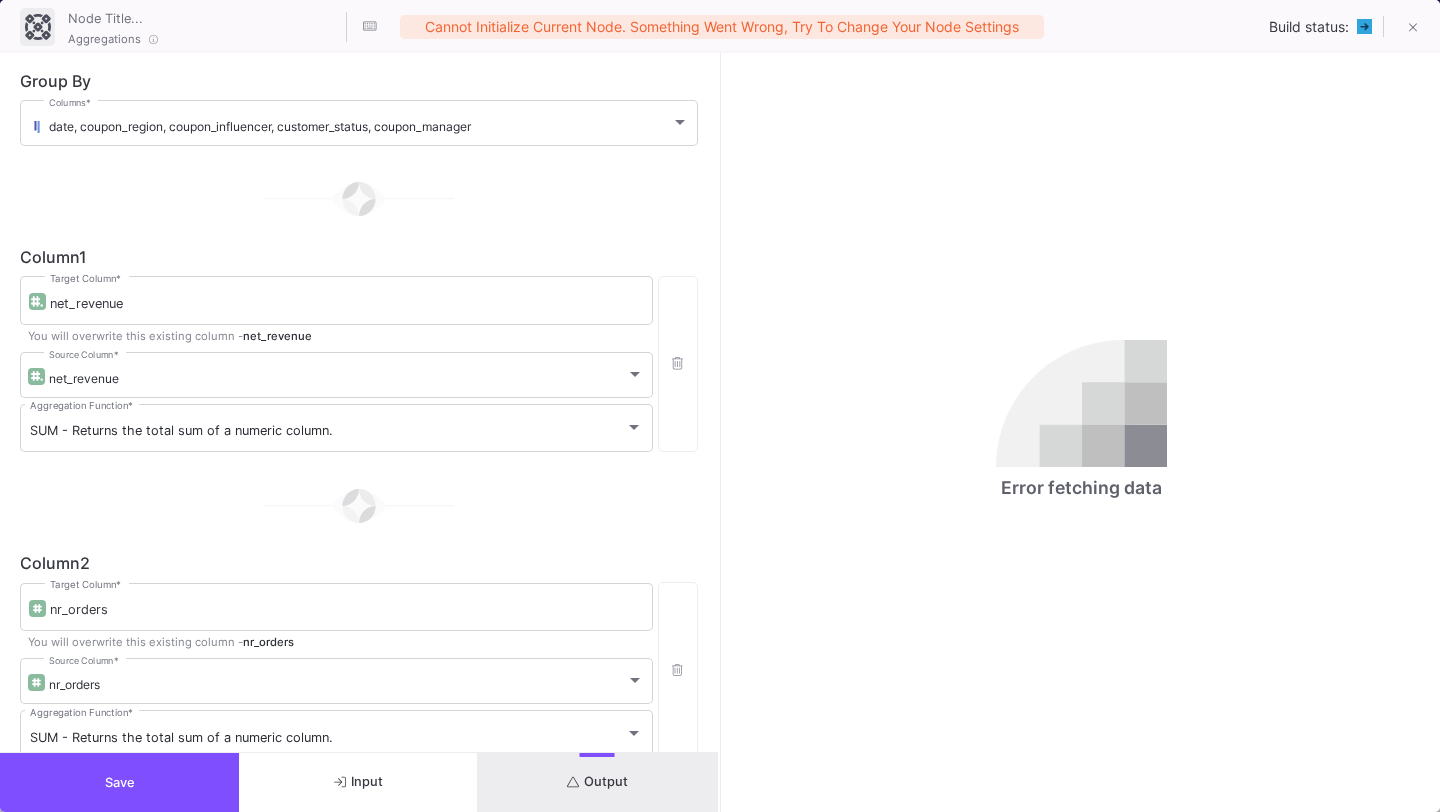 click 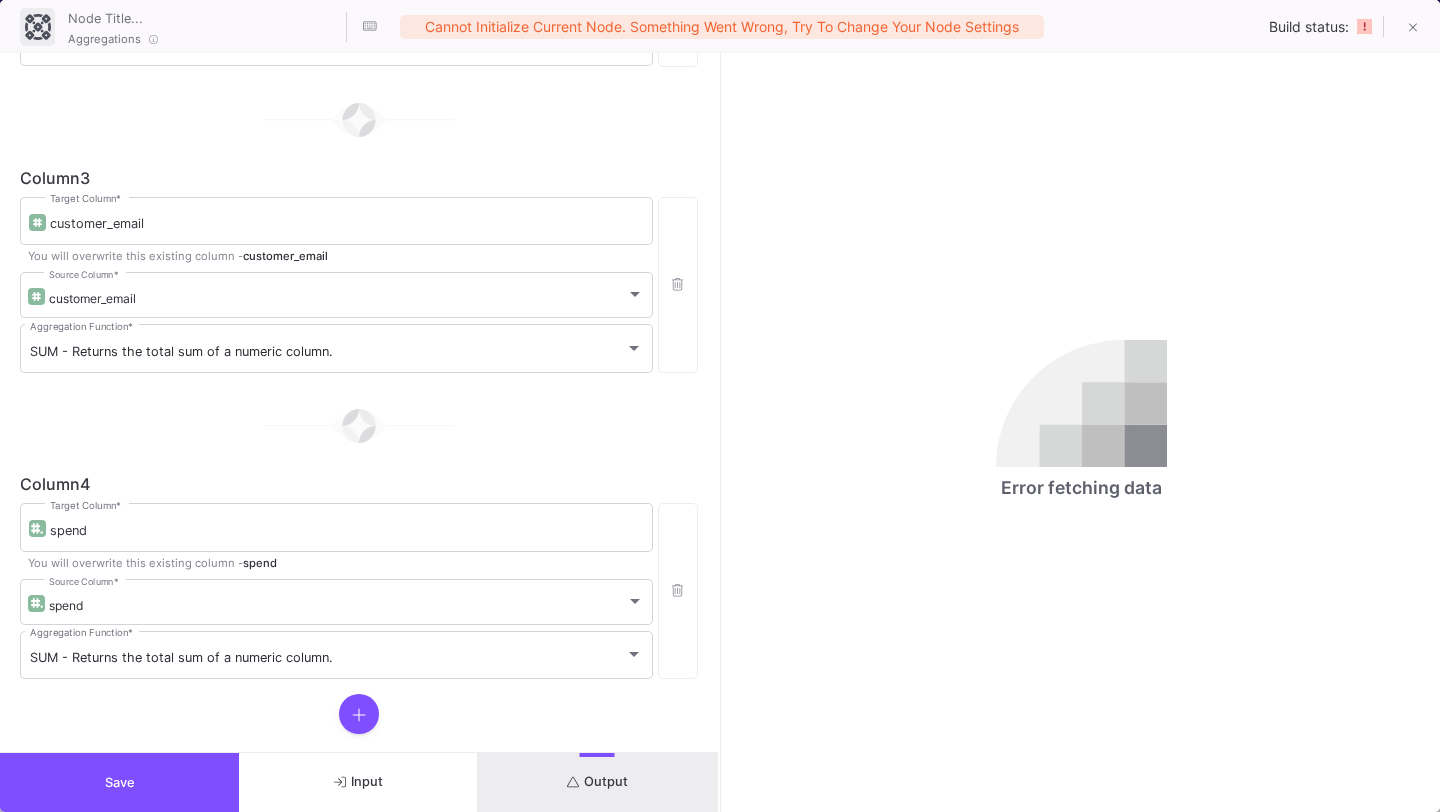 scroll, scrollTop: 727, scrollLeft: 0, axis: vertical 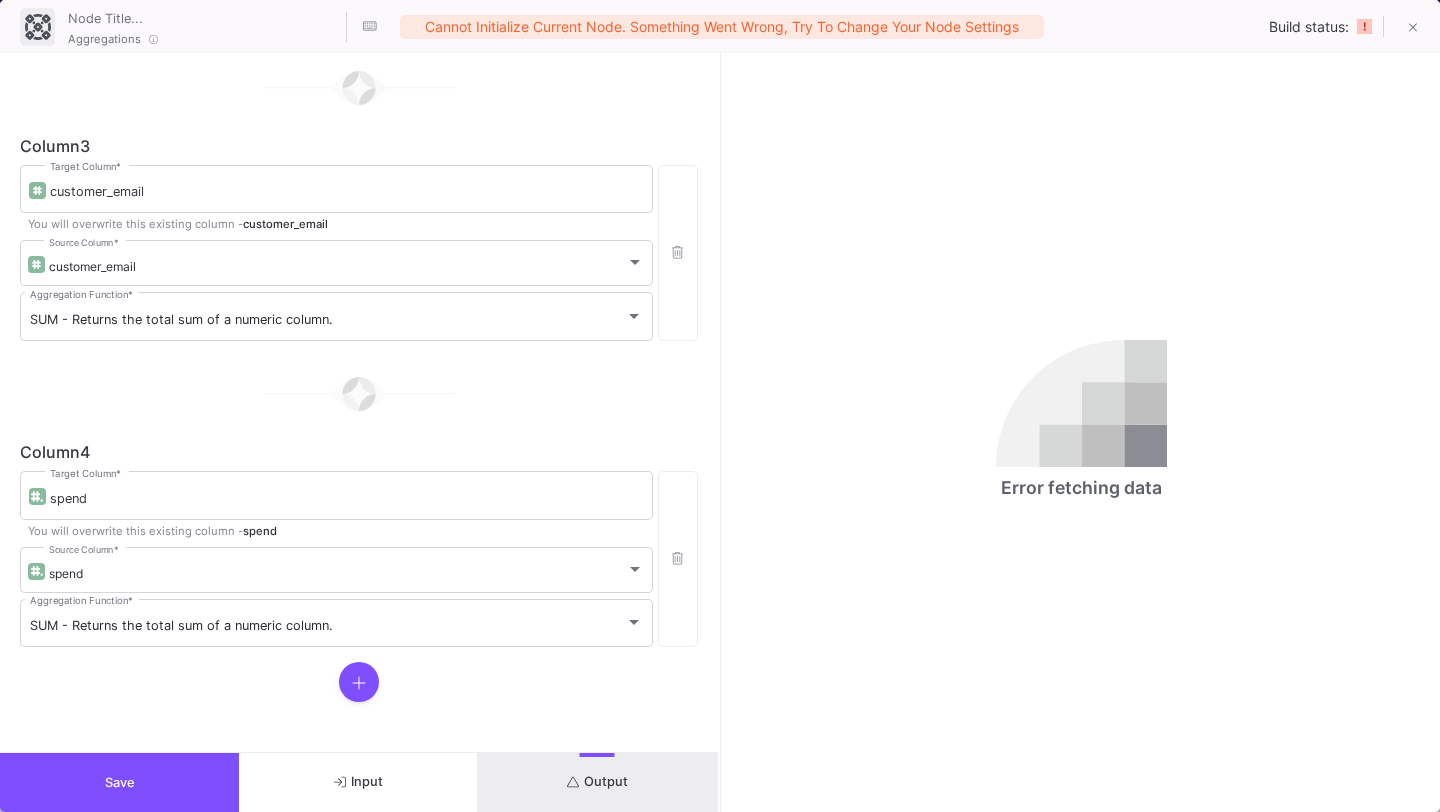 click on "Output" at bounding box center [597, 781] 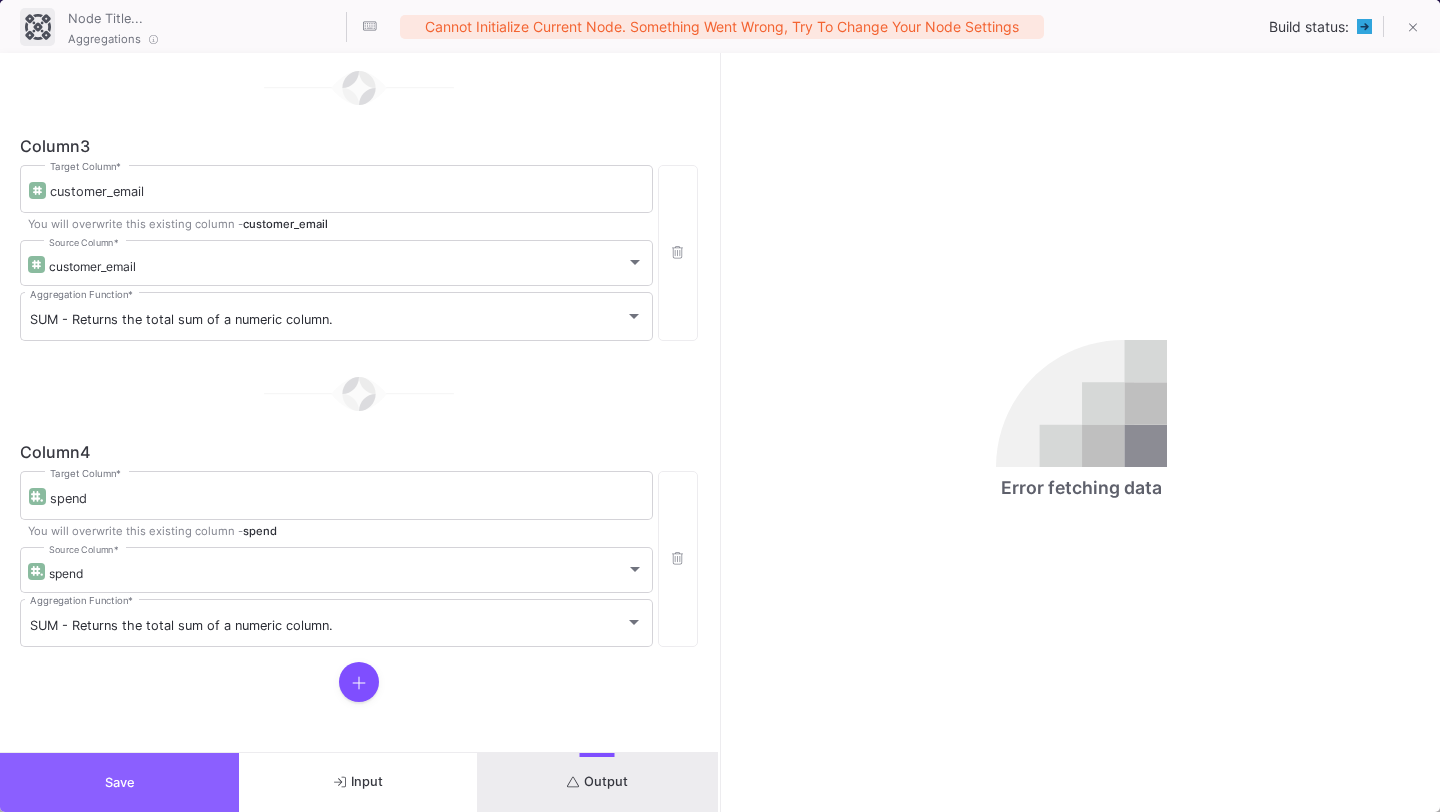 click on "Save" at bounding box center (119, 782) 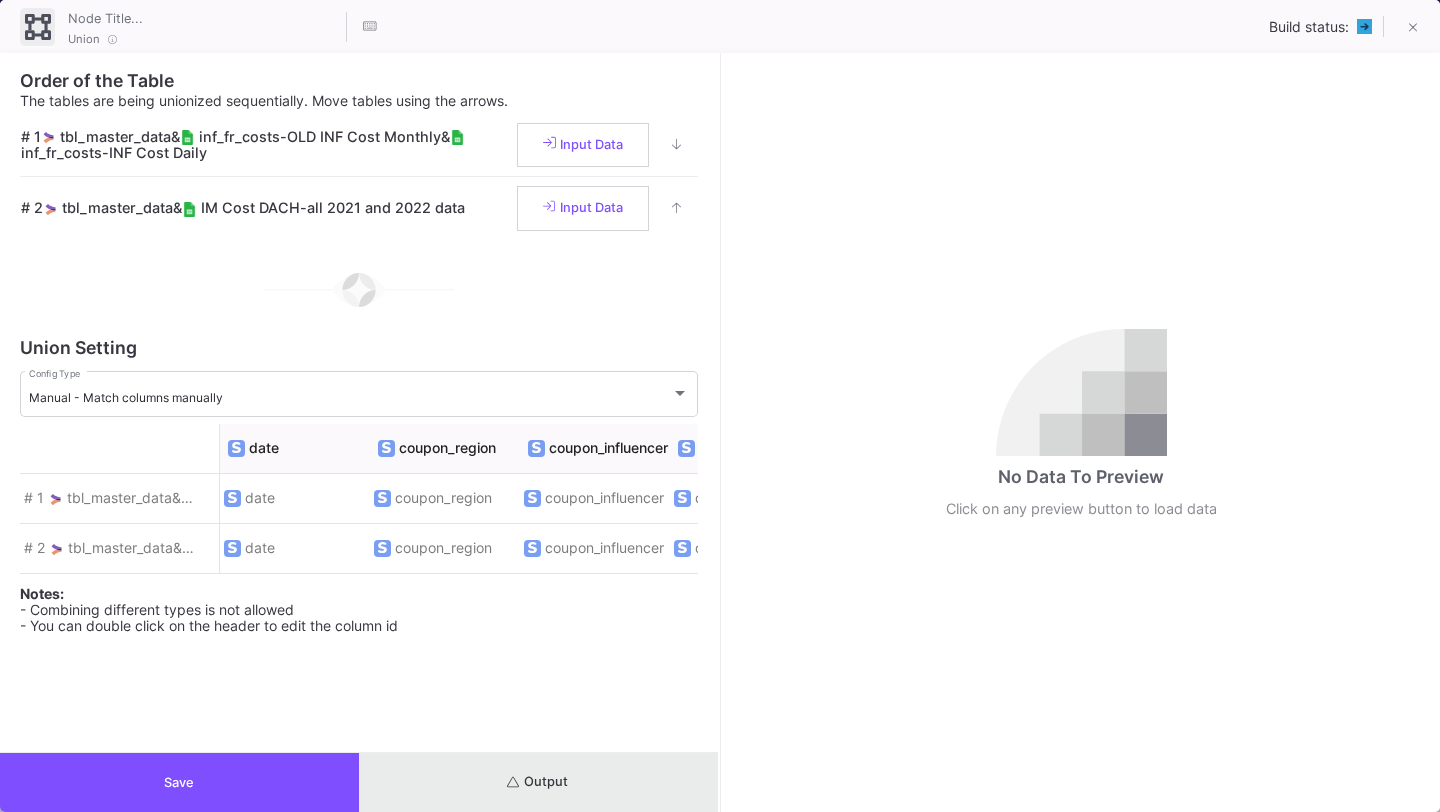 click on "Output" at bounding box center (538, 782) 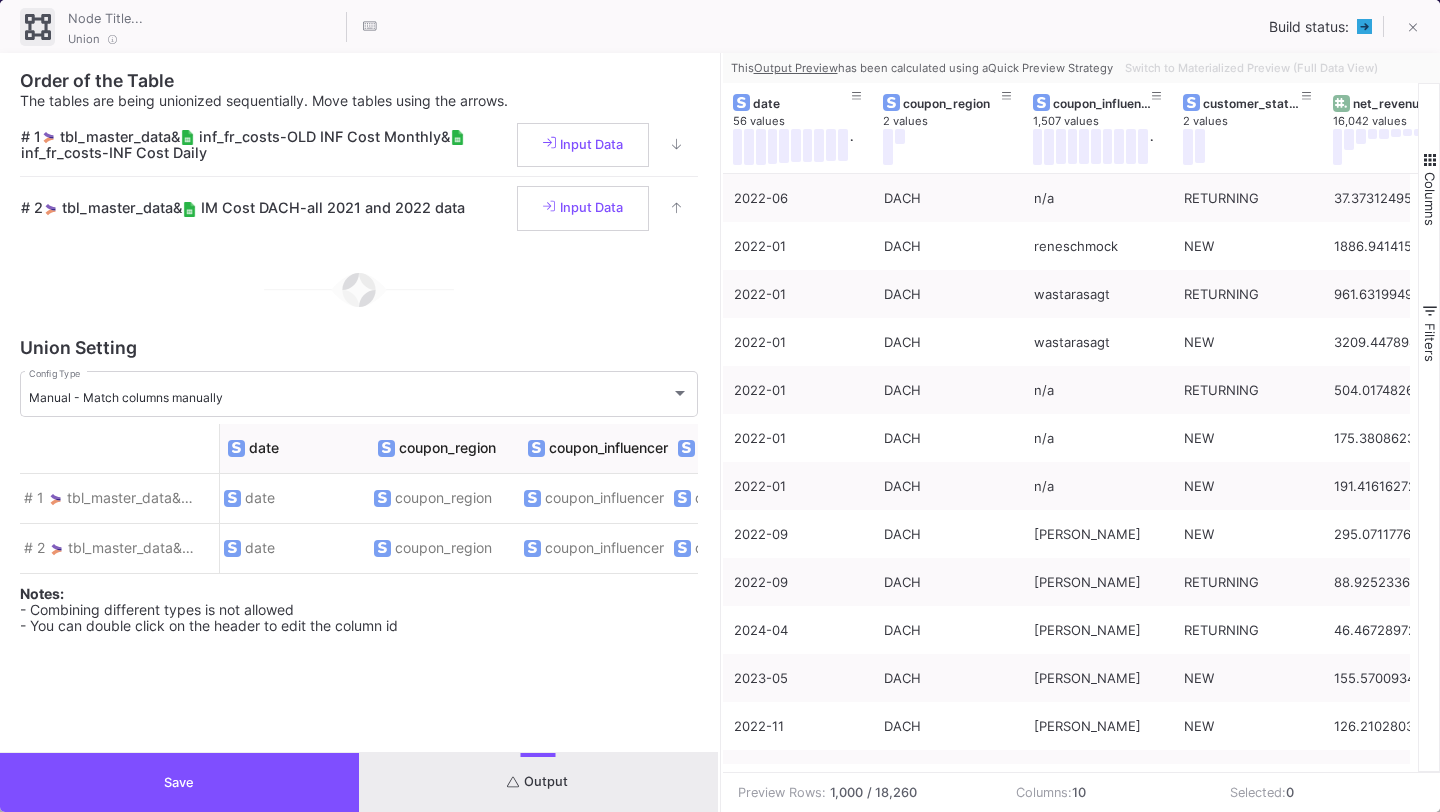 click on "Order of the Table The tables are being unionized sequentially. Move tables using the arrows. # 1    tbl_master_data  &    inf_fr_costs-OLD INF Cost Monthly  &    inf_fr_costs-INF Cost Daily  Input Data  # 2    tbl_master_data  &    IM Cost DACH-all 2021 and 2022 data  Input Data  Union Setting Manual - Match columns manually  Config Type  date coupon_region coupon_influencer customer_status net_revenue nr_orders customer_email spend coupon_manager influencer # 1   tbl_master_data  &    inf_fr_costs-OLD INF Cost Monthly  &    inf_fr_costs-INF Cost Daily date coupon_region coupon_influencer customer_status net_revenue nr_orders customer_email spend NULL NULL # 2   tbl_master_data  &    IM Cost DACH-all 2021 and 2022 data date coupon_region coupon_influencer customer_status net_revenue no_orders customer_email spend coupon_manager influencer Notes:  - Combining different types is not allowed  - You can double click on the header to edit the column id" at bounding box center [359, 402] 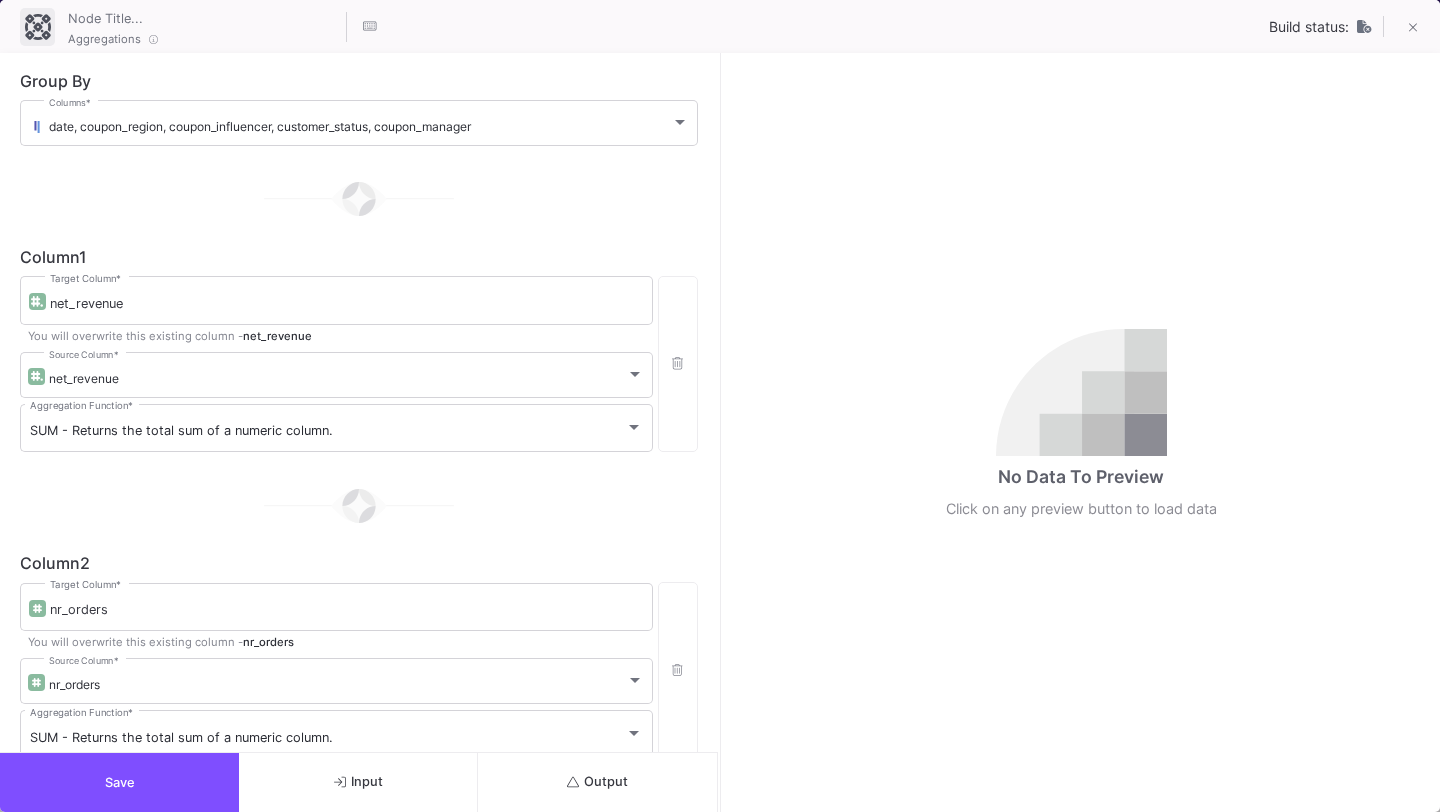 click on "Output" at bounding box center (597, 782) 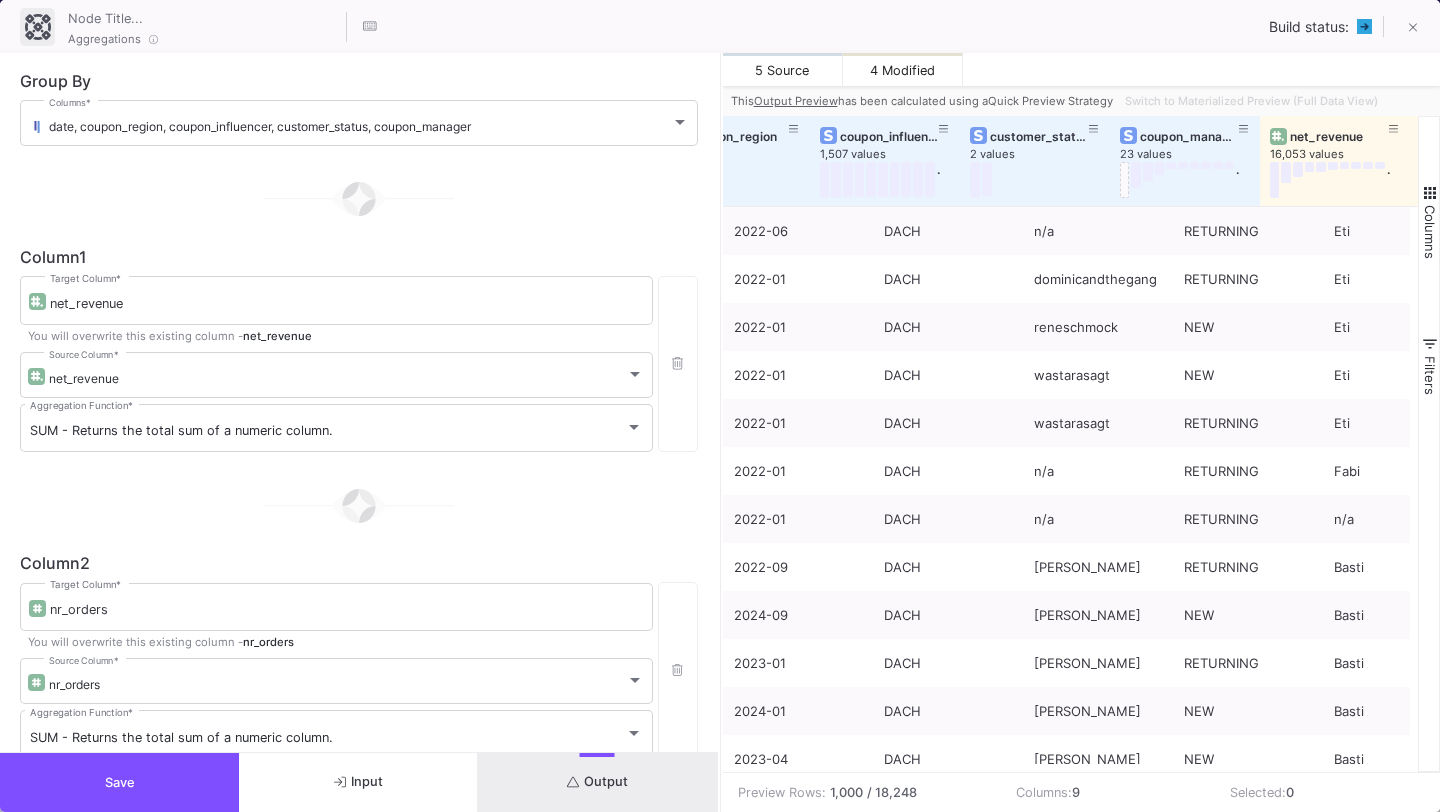 scroll, scrollTop: 0, scrollLeft: 212, axis: horizontal 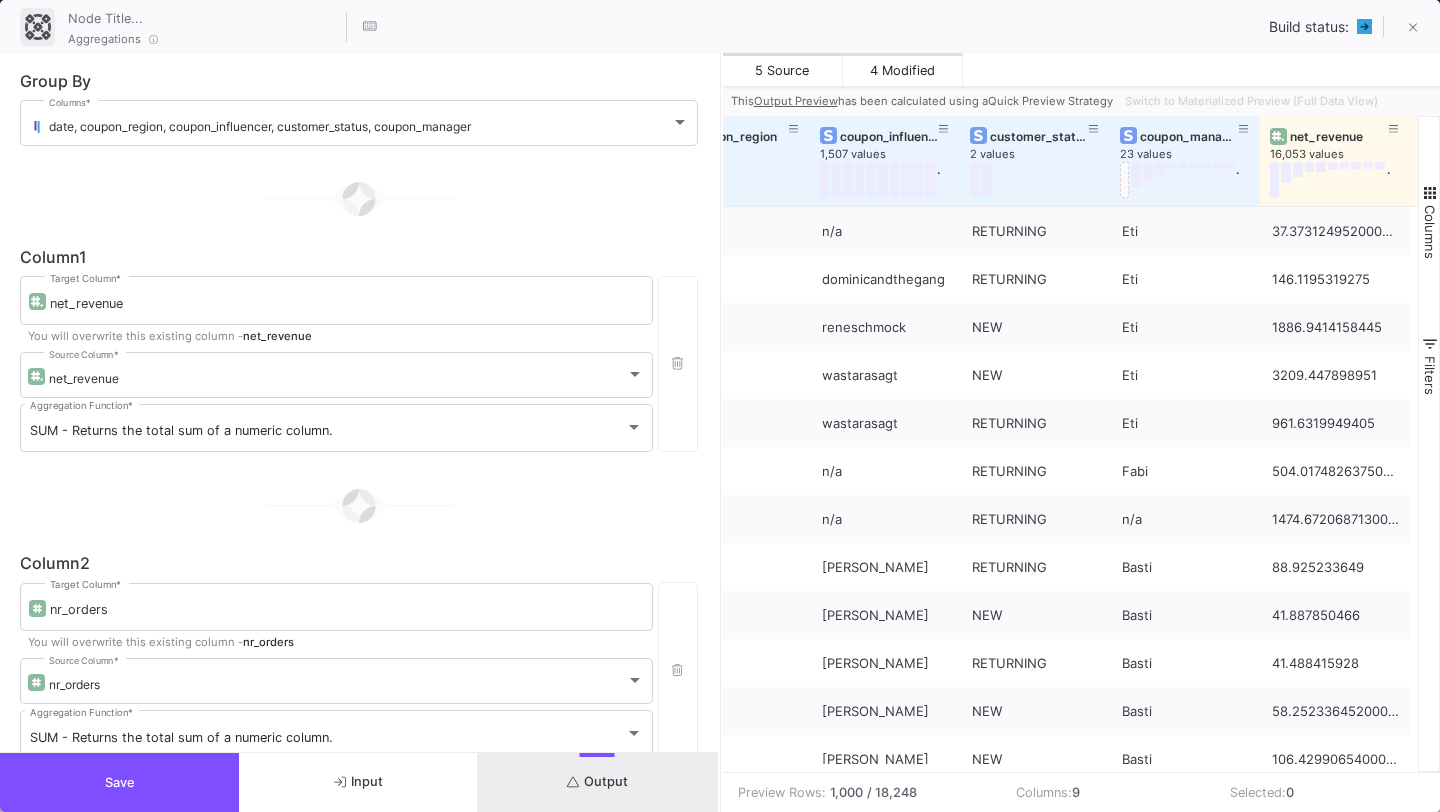 click on "Save" at bounding box center [119, 782] 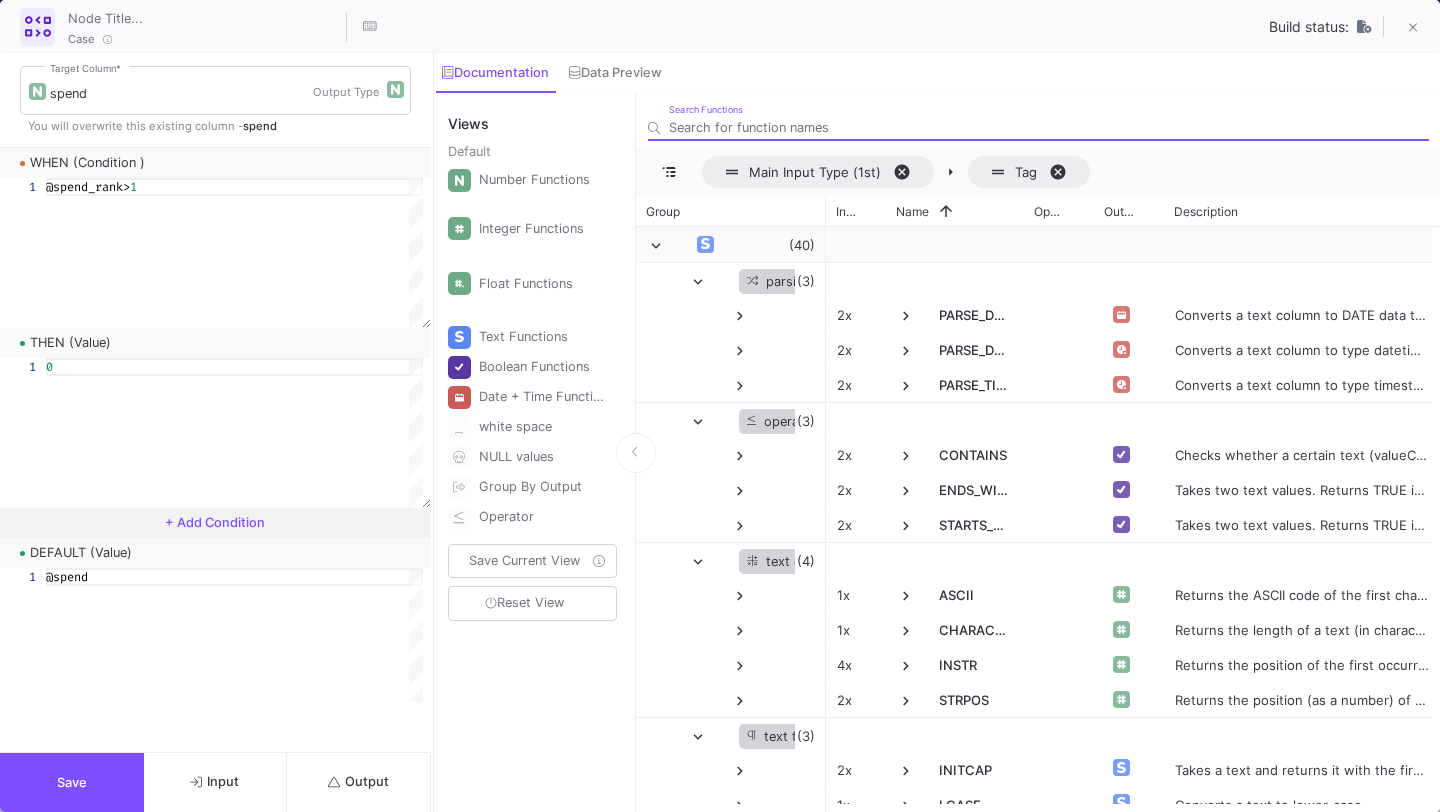 click on "Output" at bounding box center [359, 782] 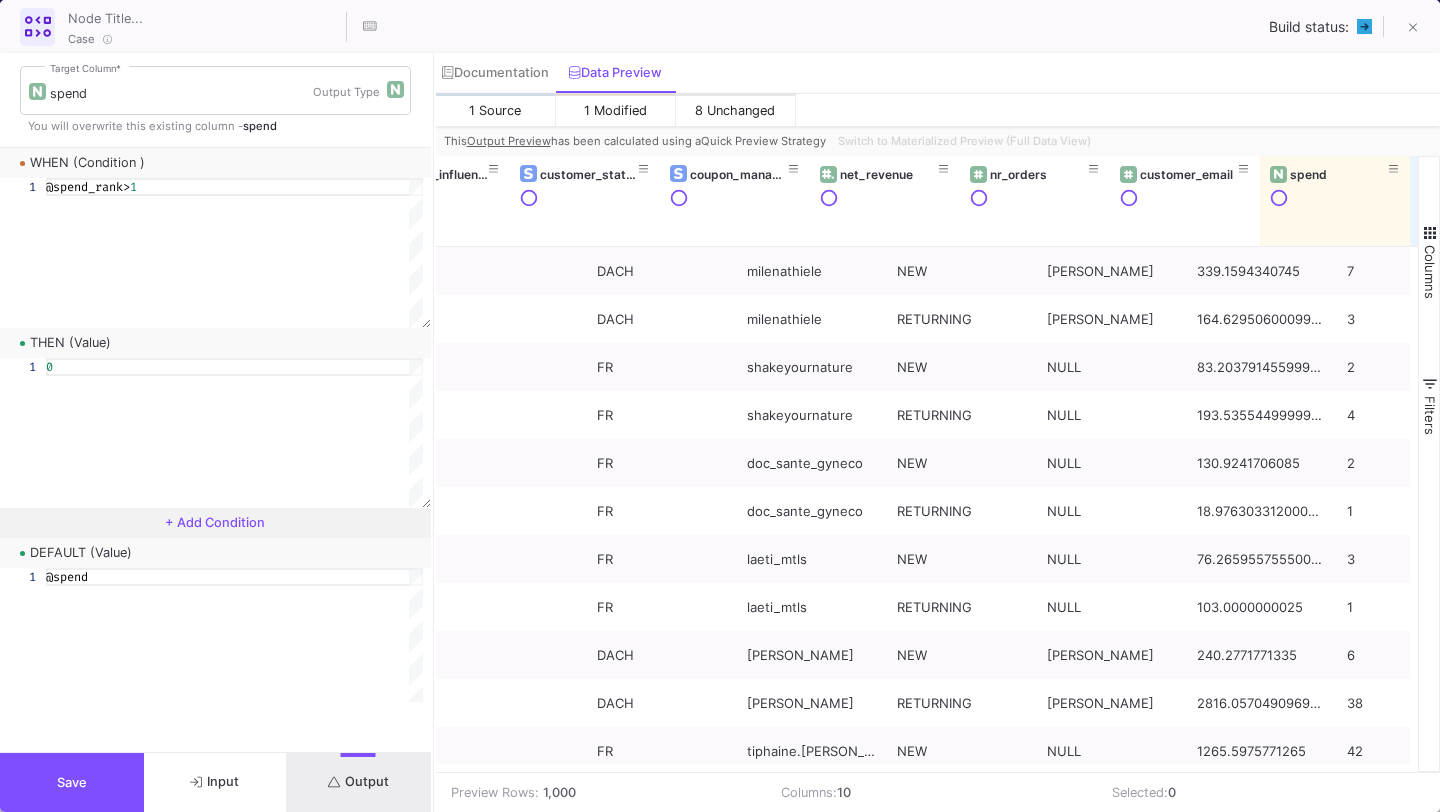 scroll, scrollTop: 0, scrollLeft: 375, axis: horizontal 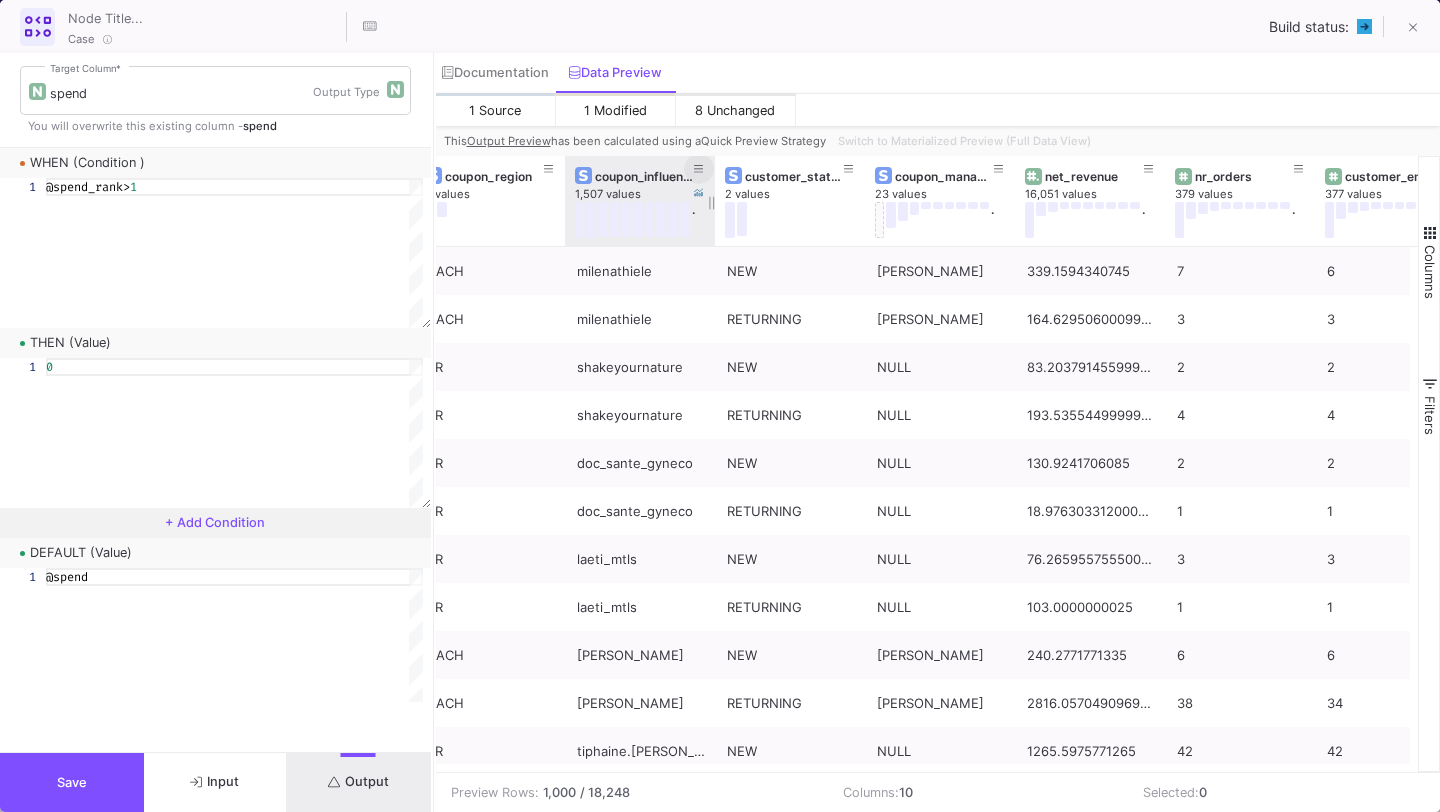 click 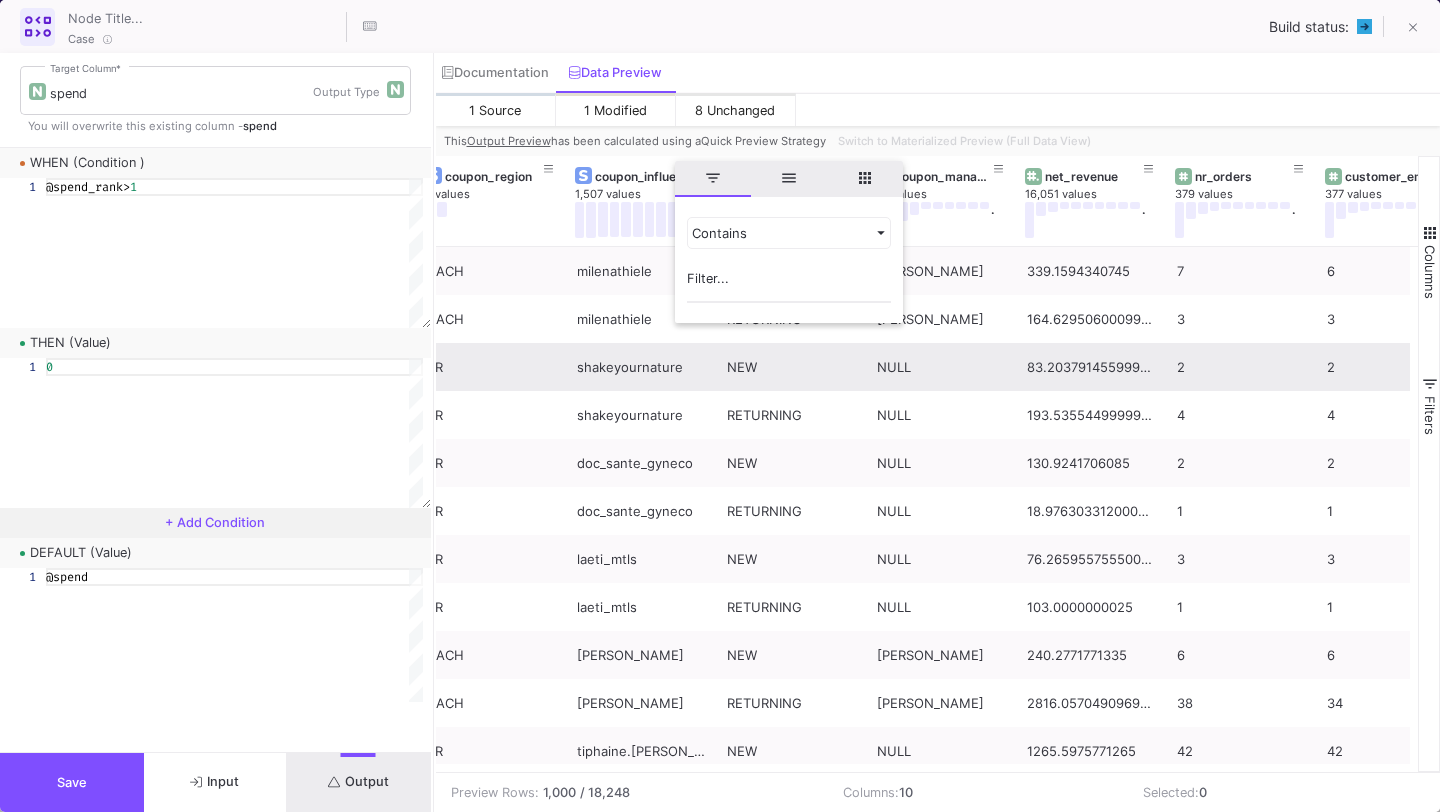 click on "shakeyournature" at bounding box center [641, 367] 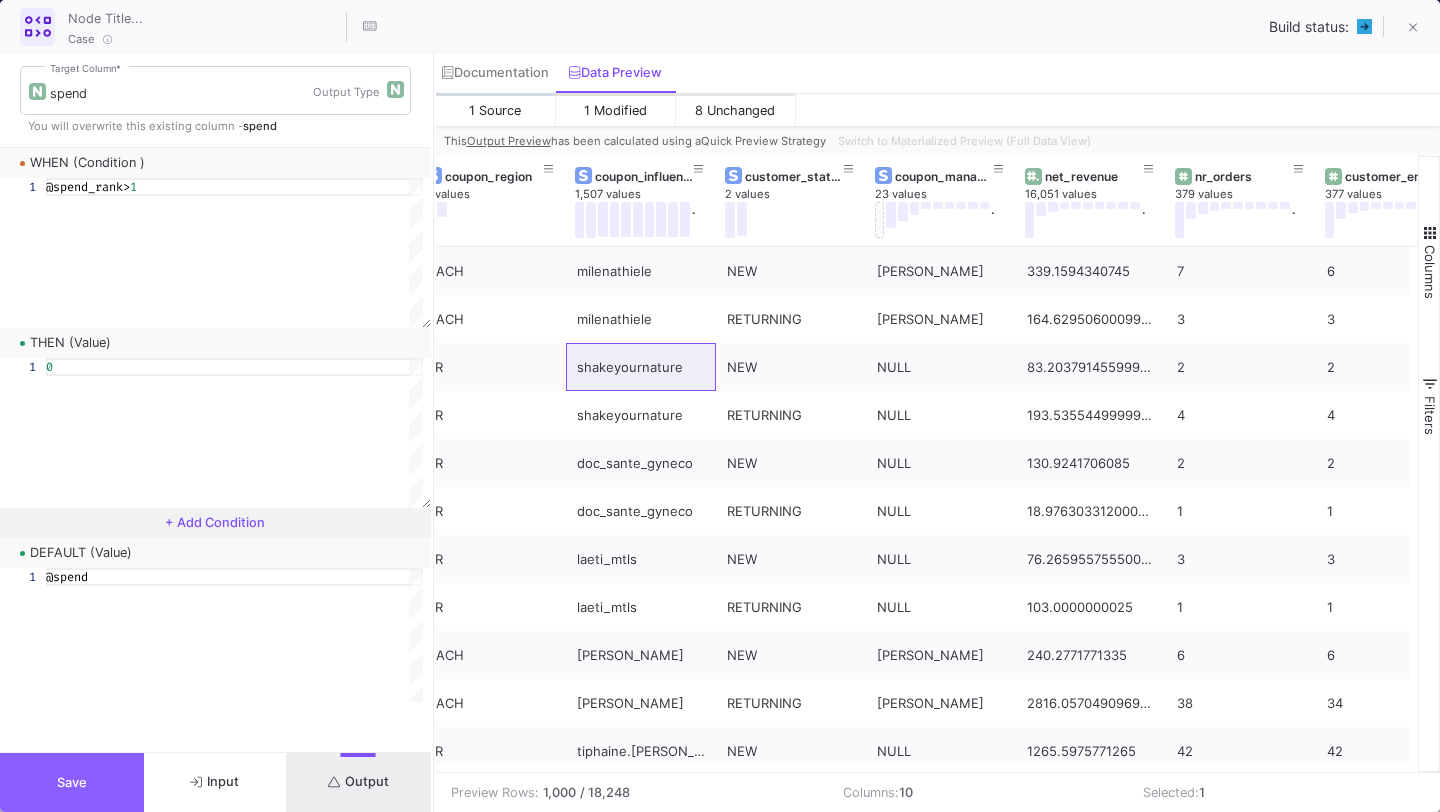 click on "Save" at bounding box center [72, 782] 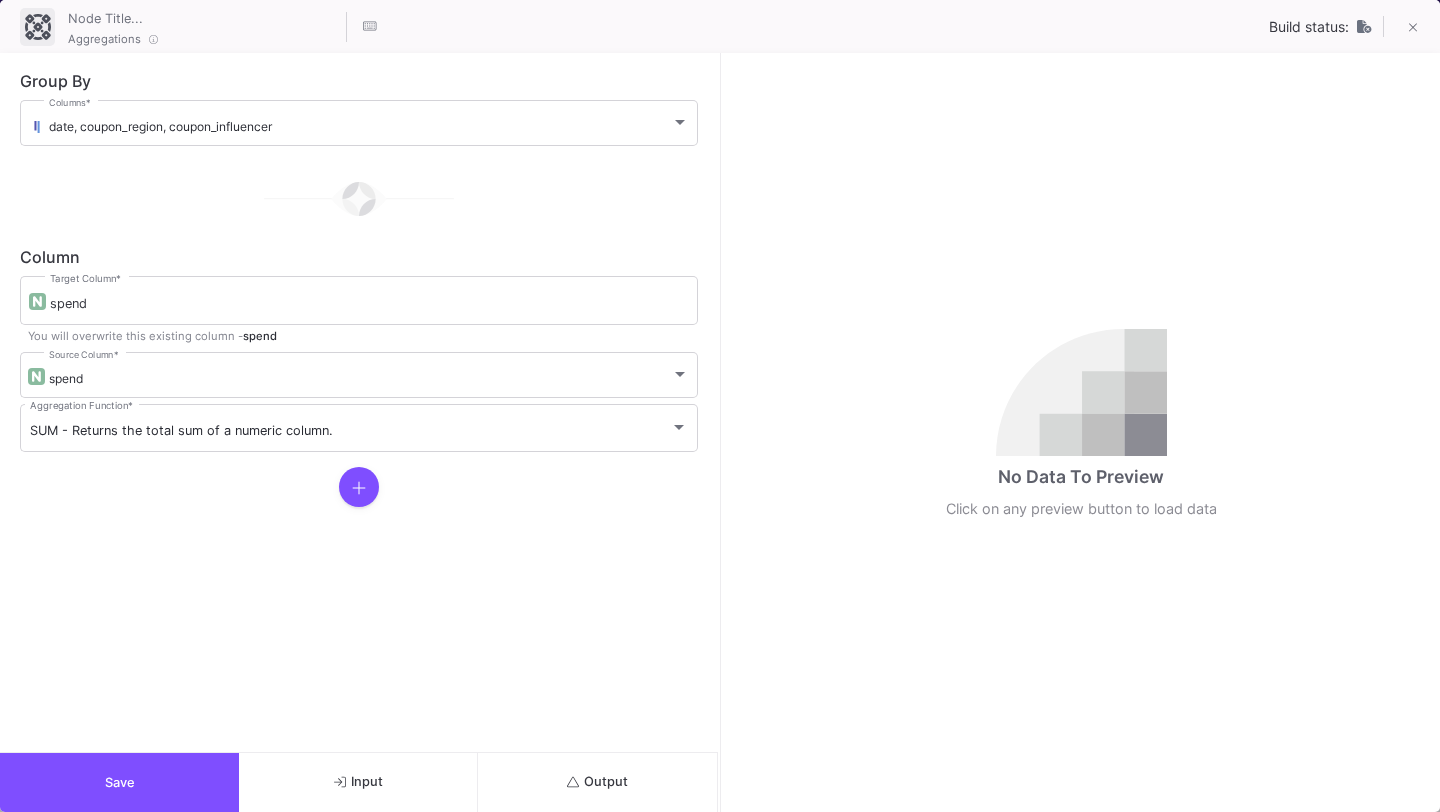 click on "Output" at bounding box center (597, 782) 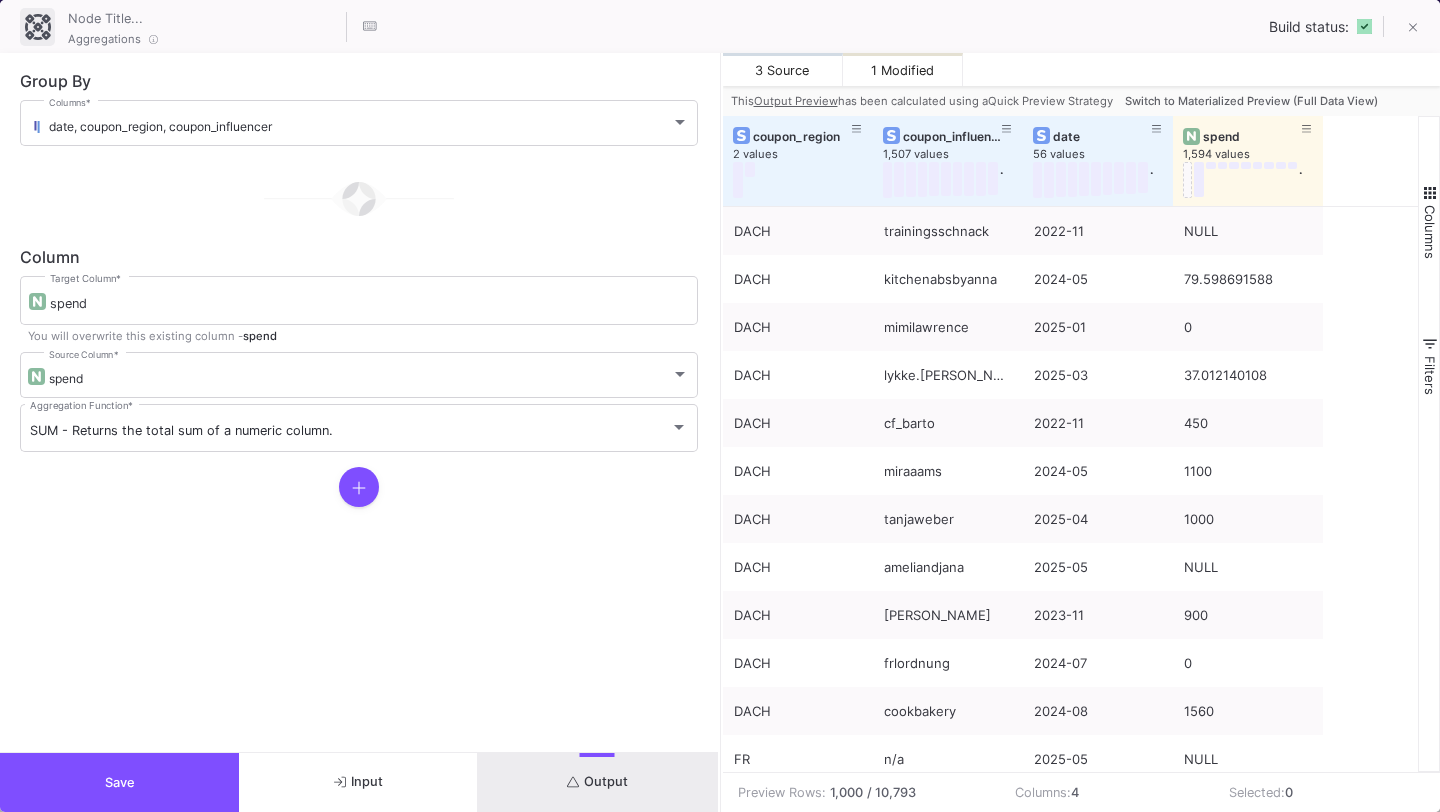click on "Switch to Materialized Preview (Full Data View)" at bounding box center (1251, 101) 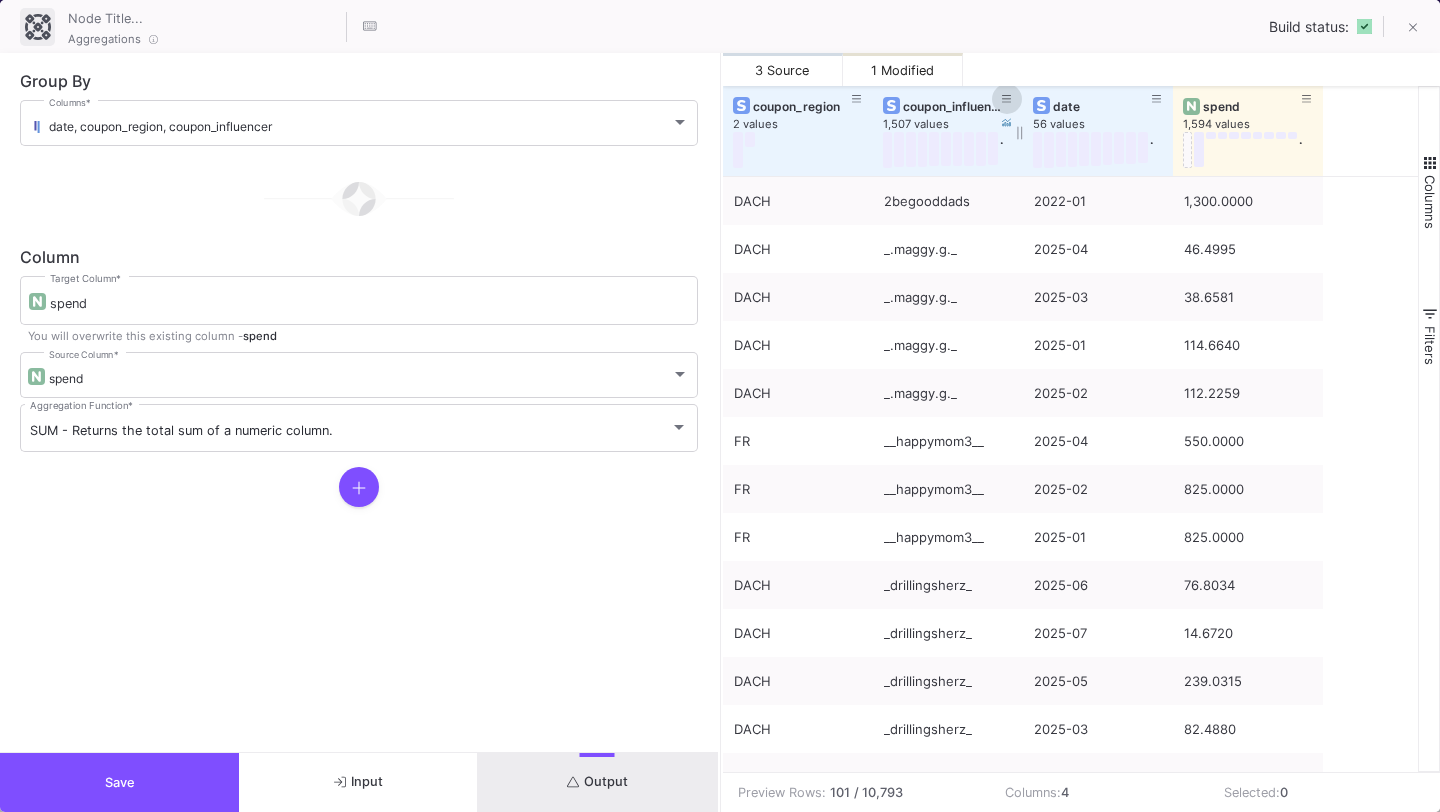 click 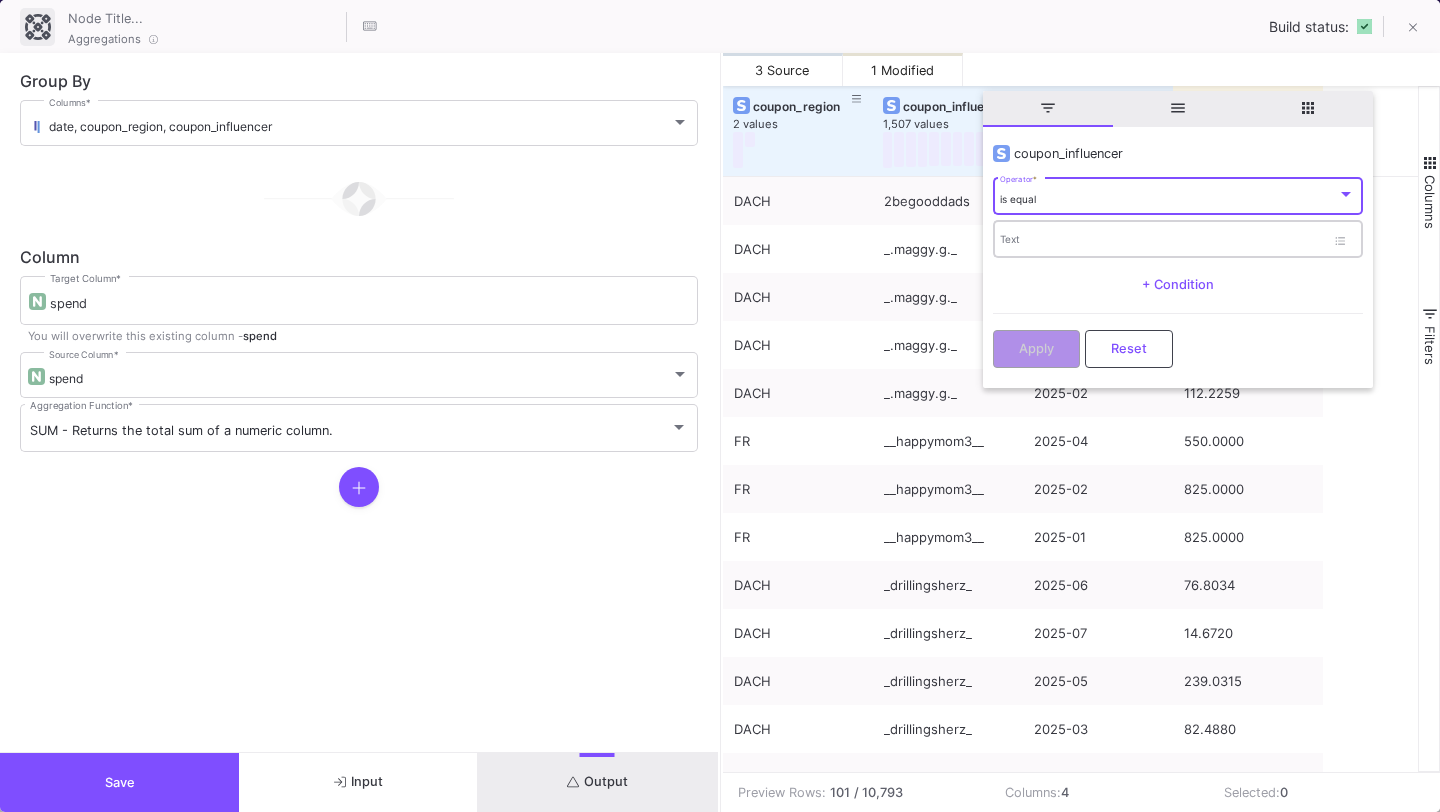 click on "Text" at bounding box center [1162, 242] 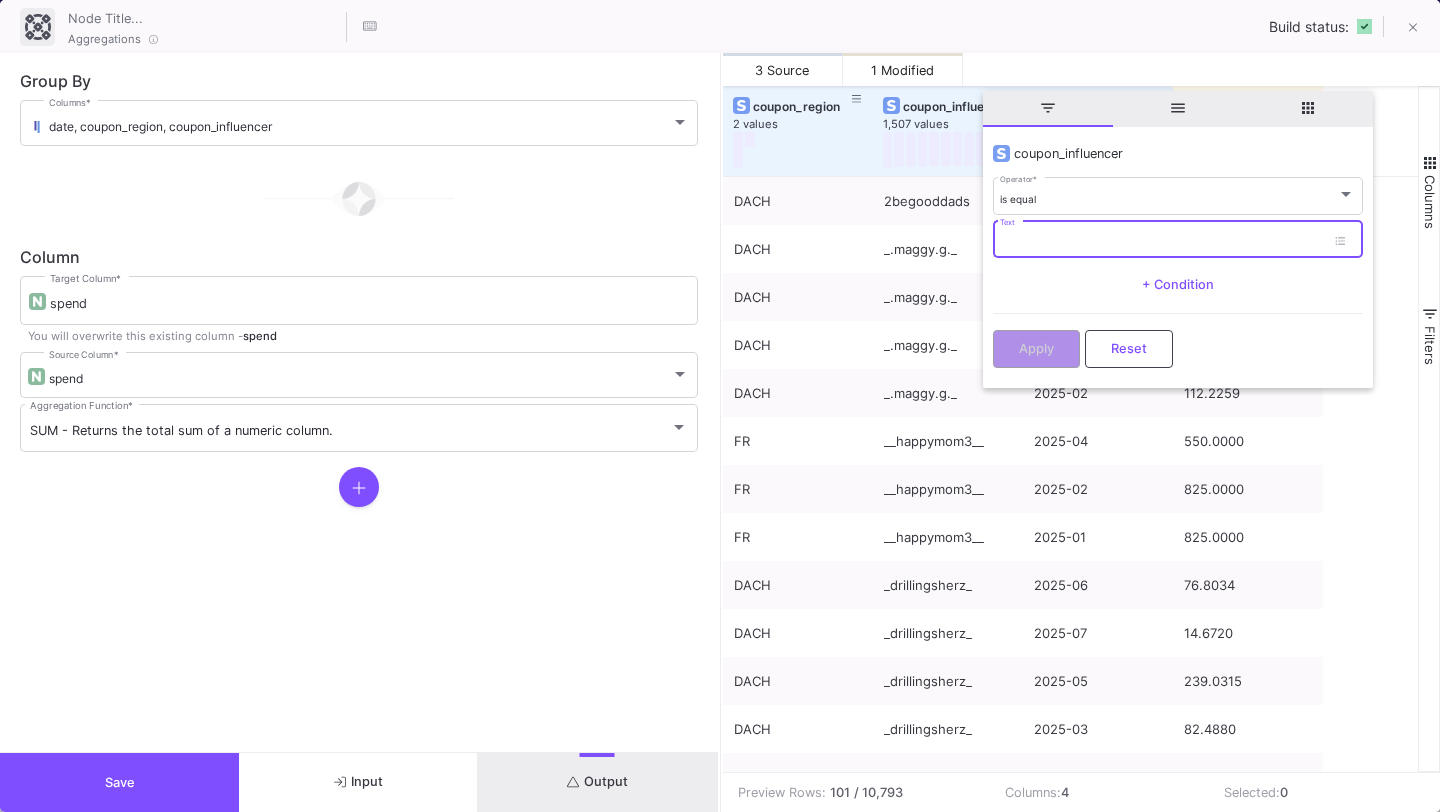 paste on "alexia_mori__" 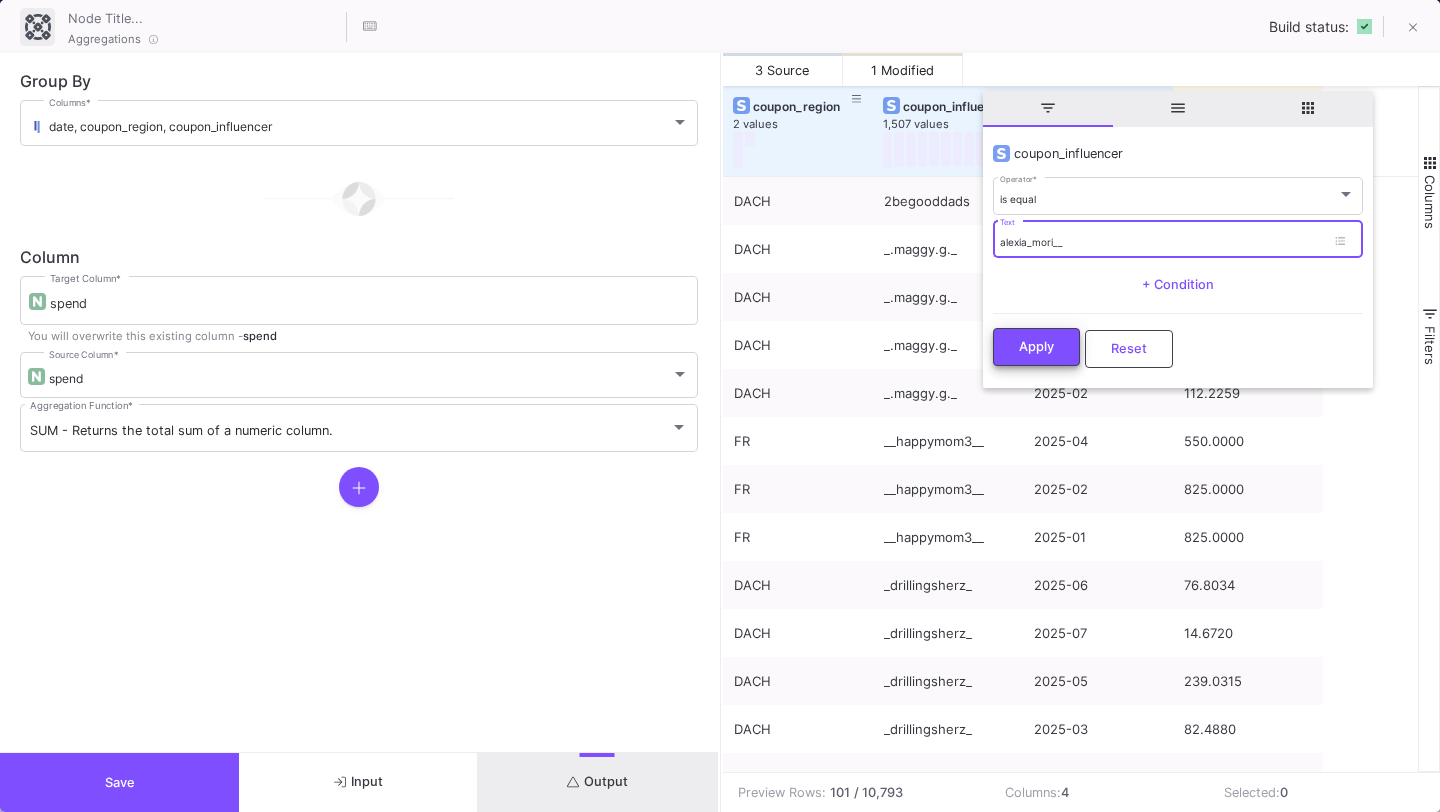 type on "alexia_mori__" 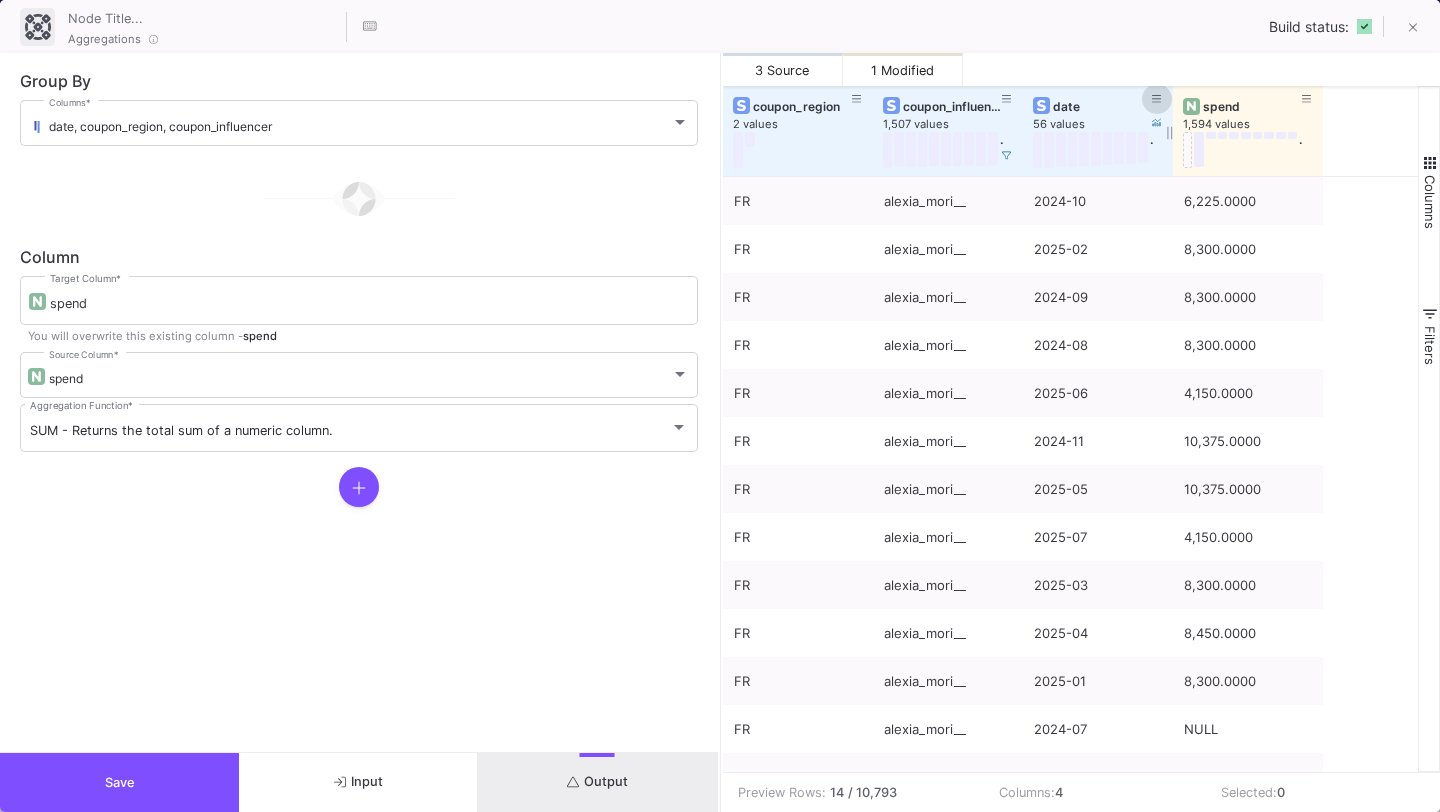 click 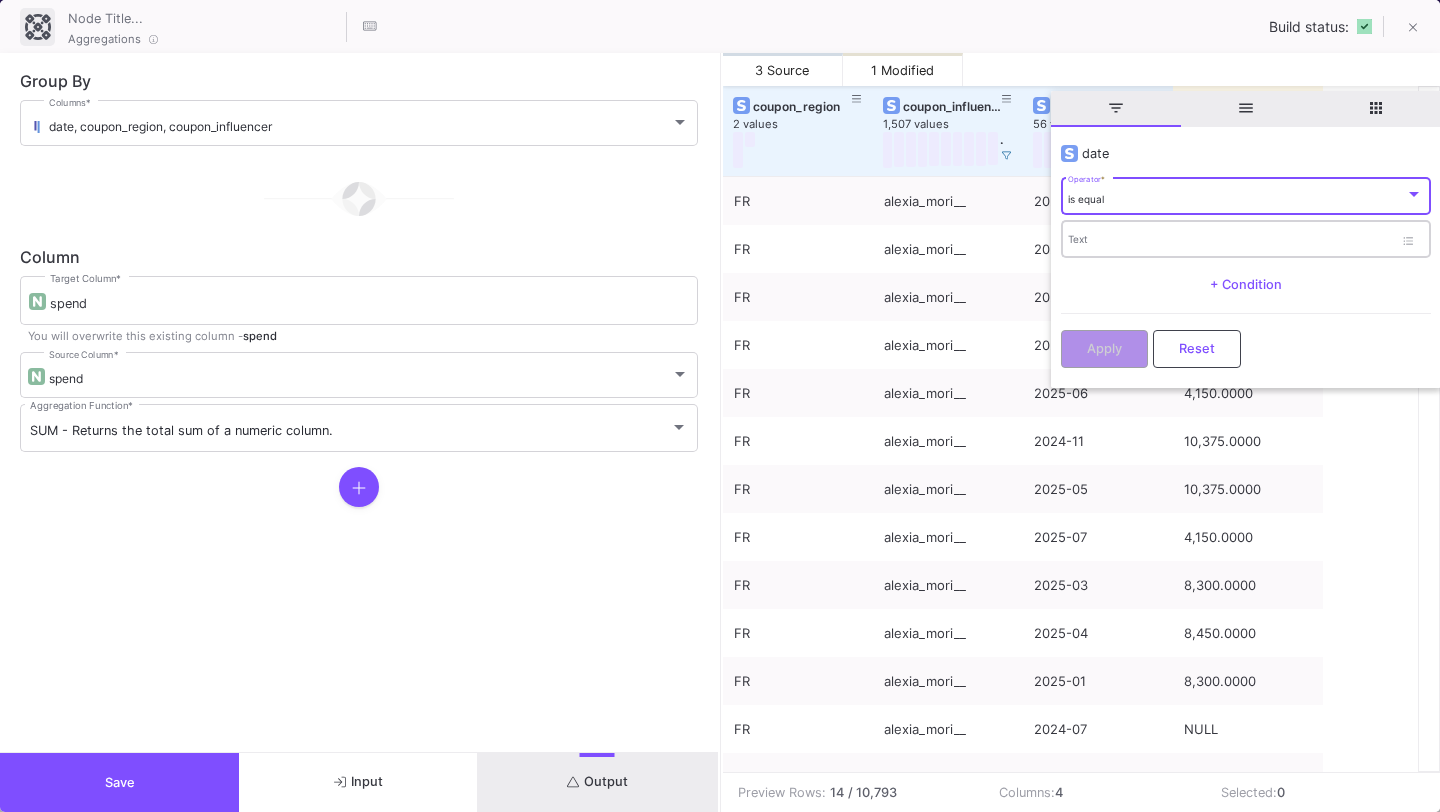 click on "Text" at bounding box center (1230, 242) 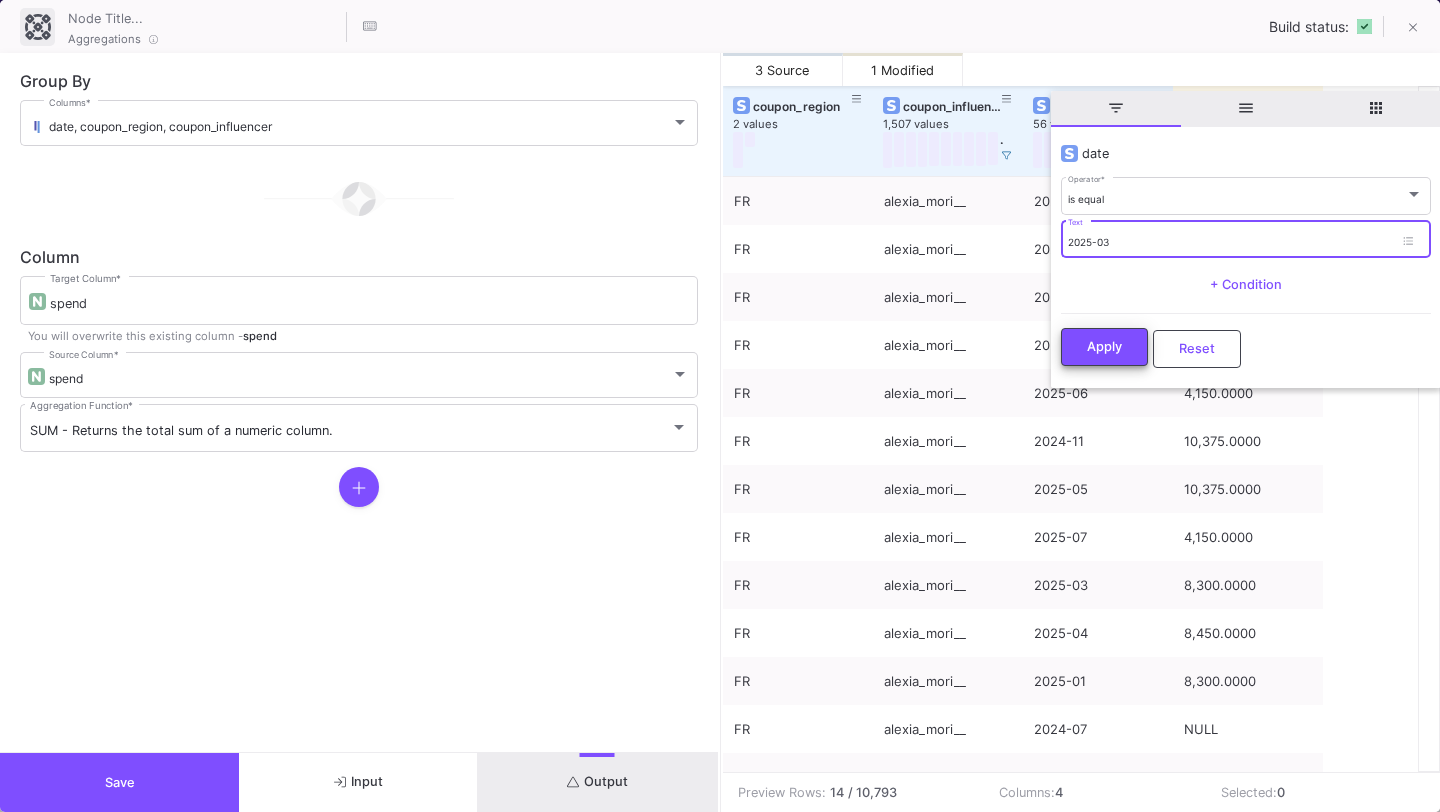 type on "2025-03" 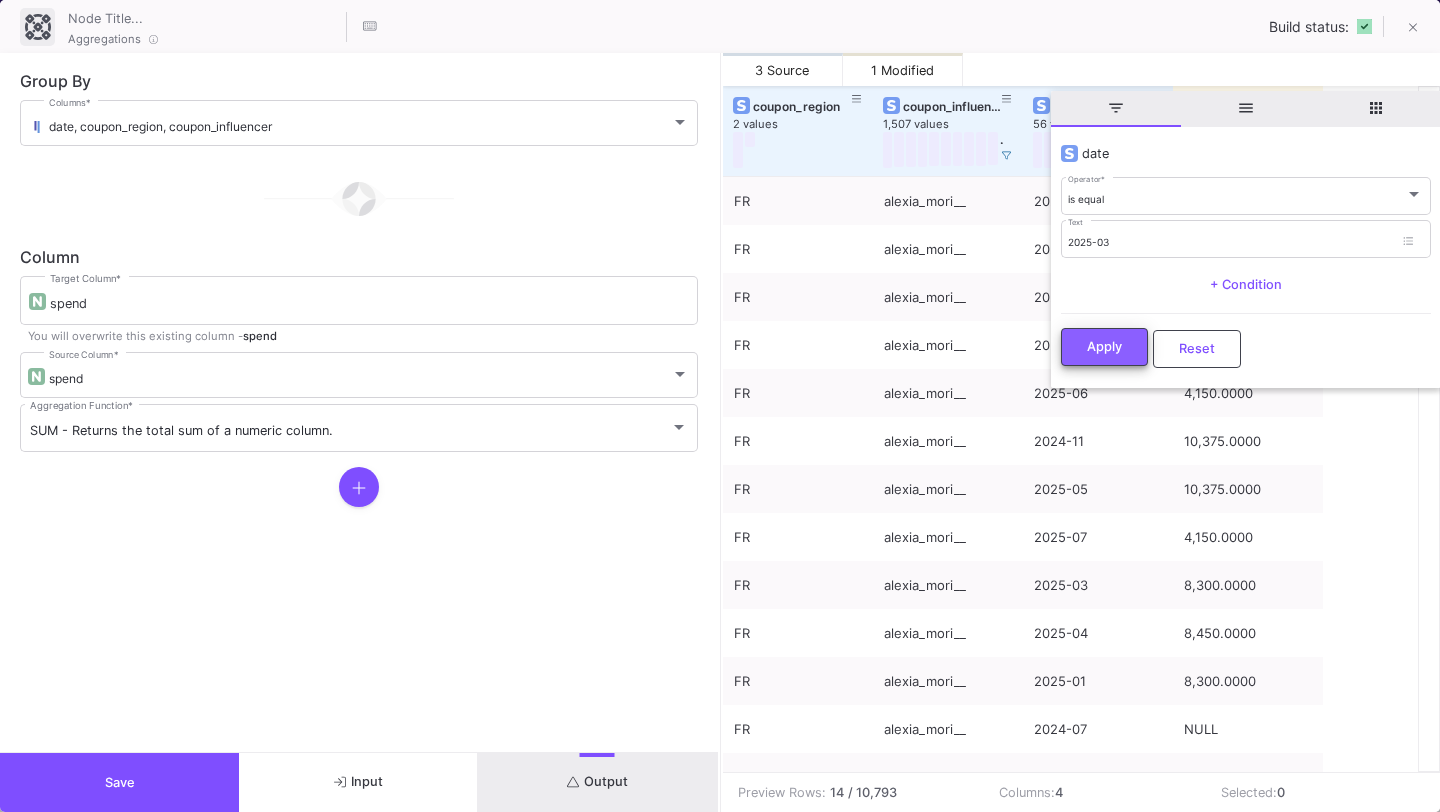 click on "Apply" at bounding box center [1104, 346] 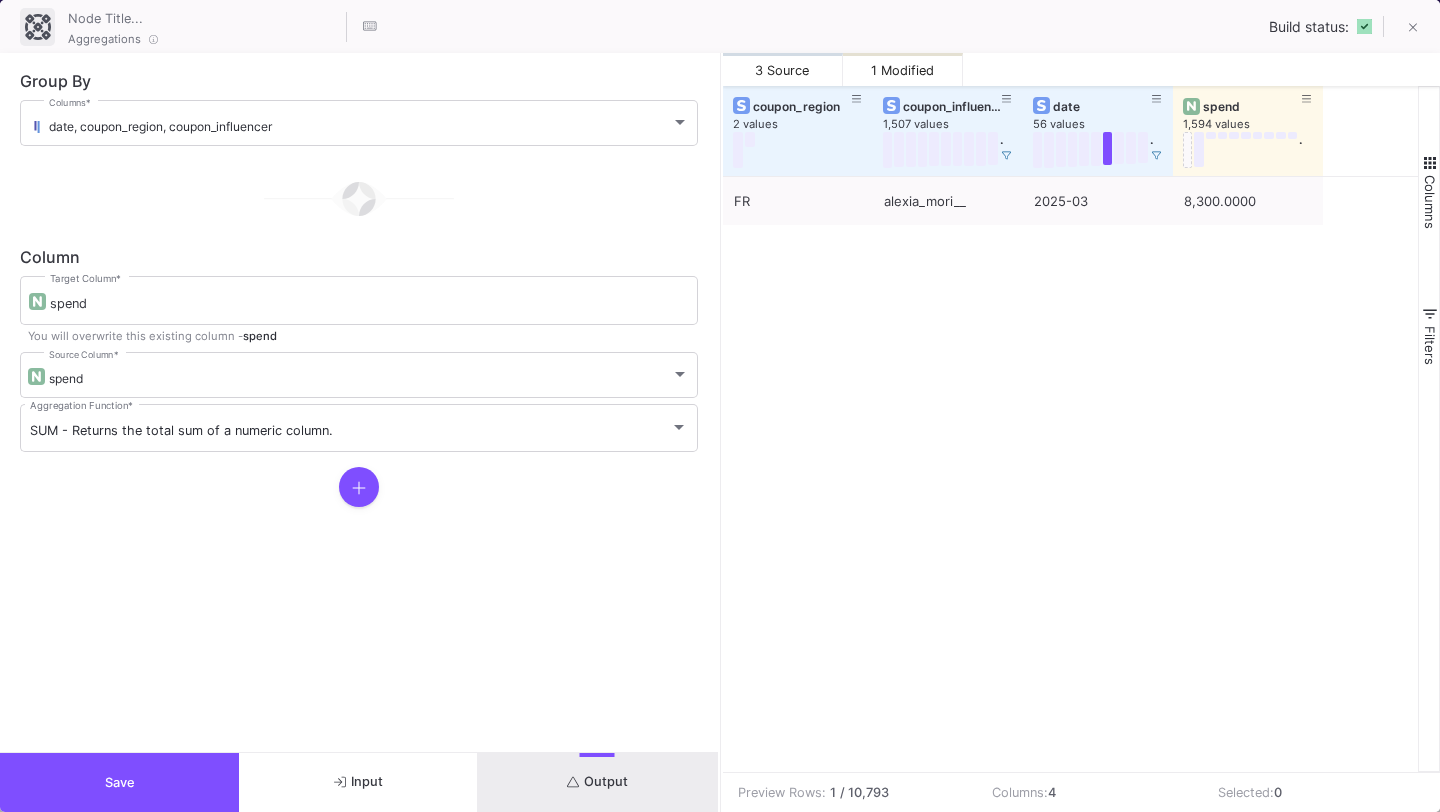 click on "Save" at bounding box center (119, 782) 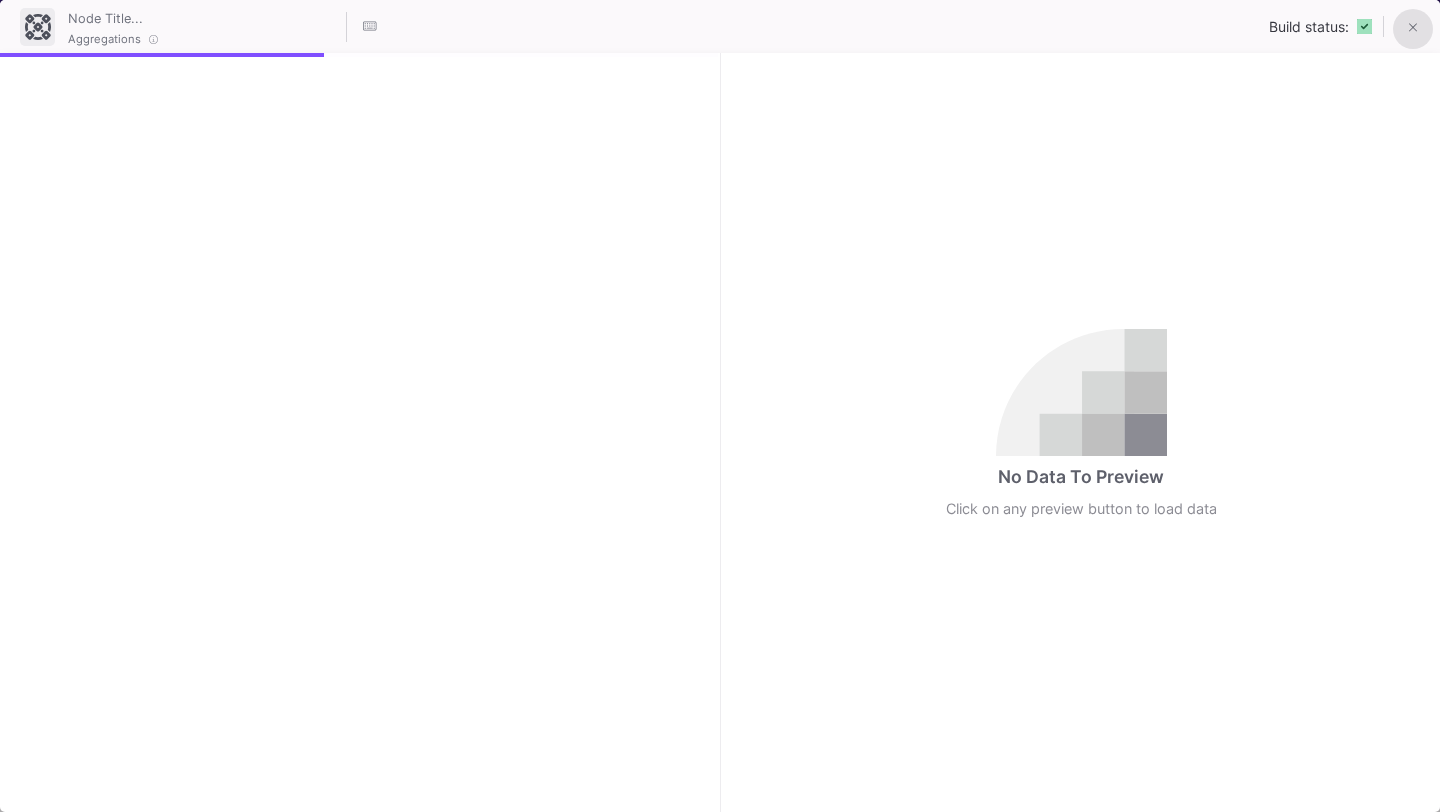click at bounding box center (1413, 29) 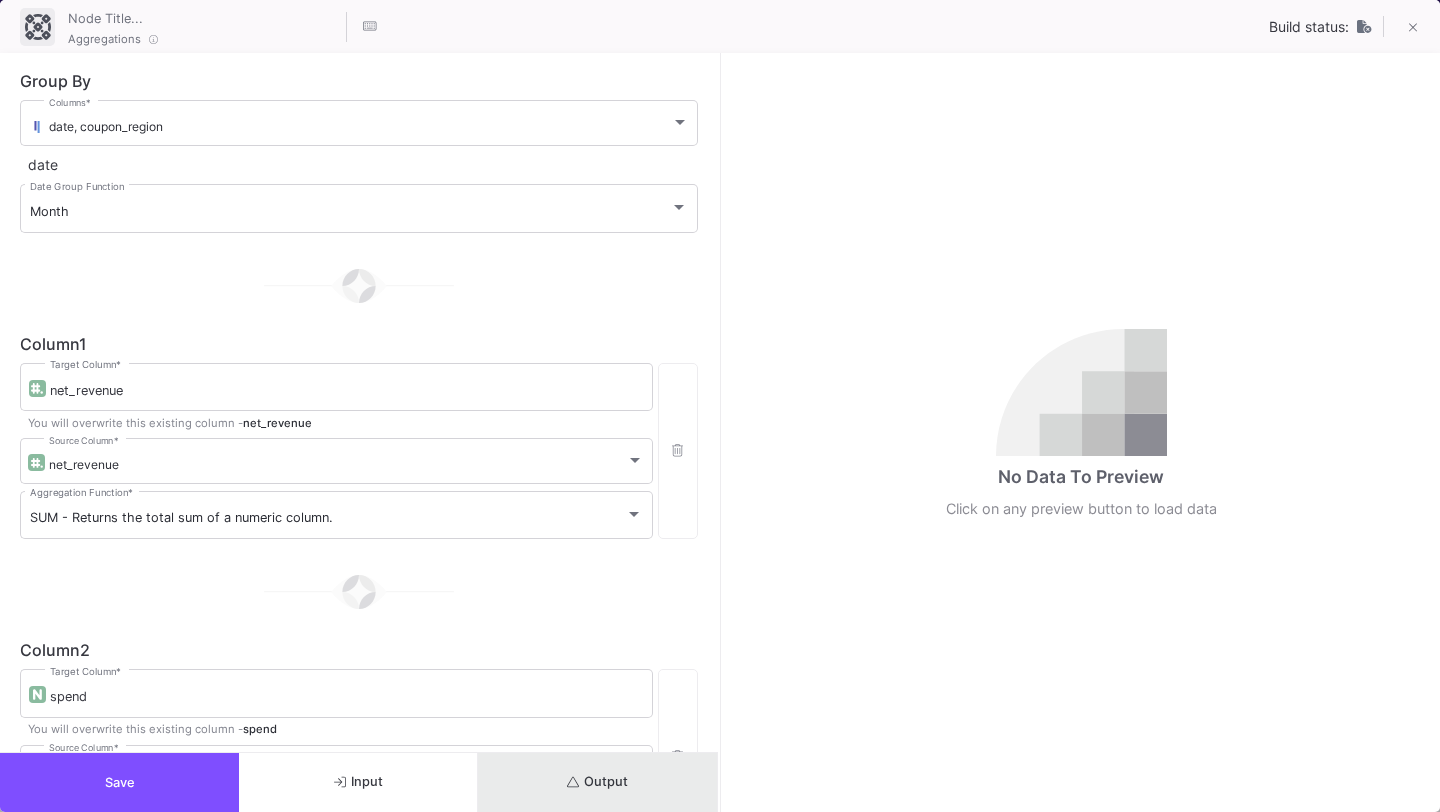 click on "Output" at bounding box center [597, 782] 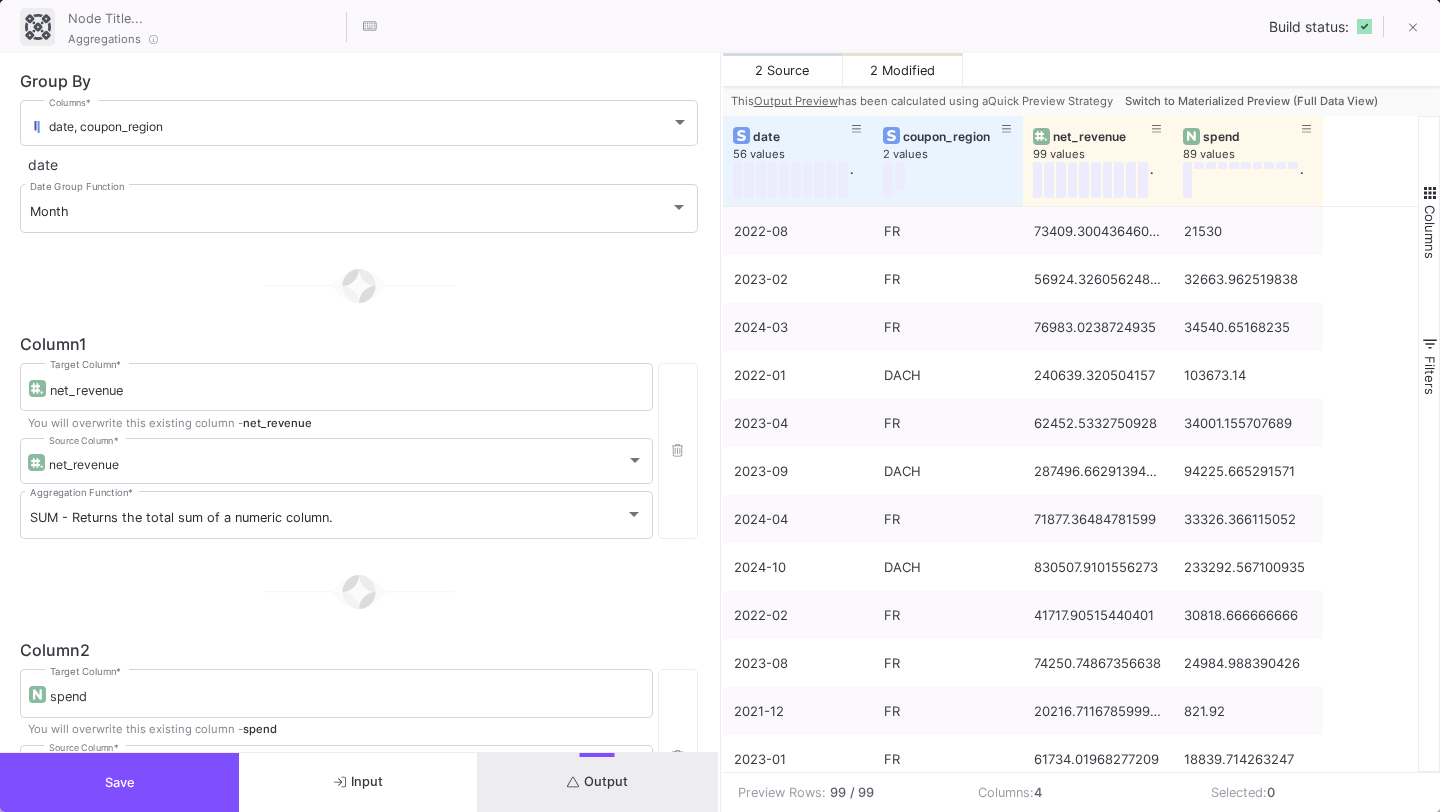 click on "Switch to Materialized Preview (Full Data View)" at bounding box center (1251, 101) 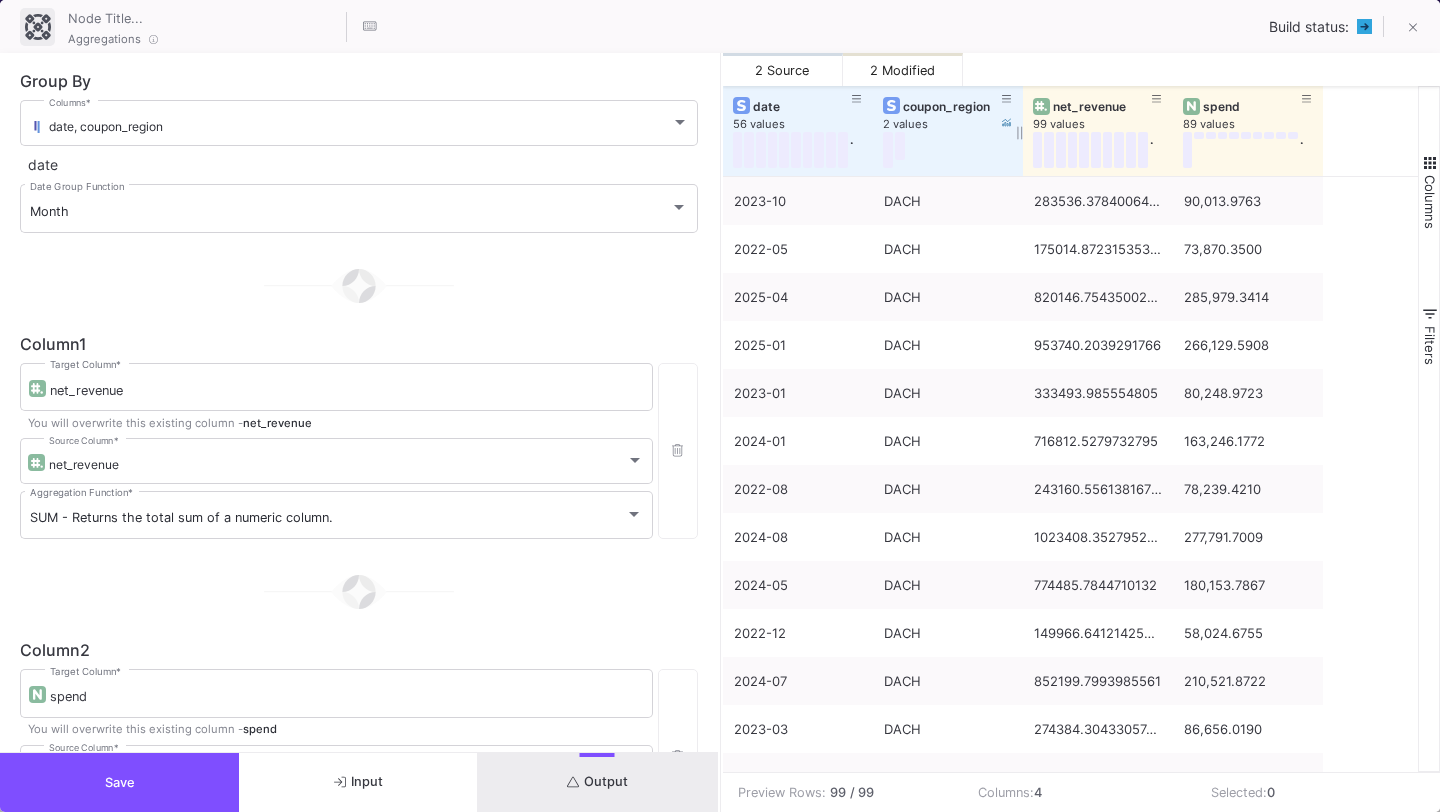 click at bounding box center (900, 146) 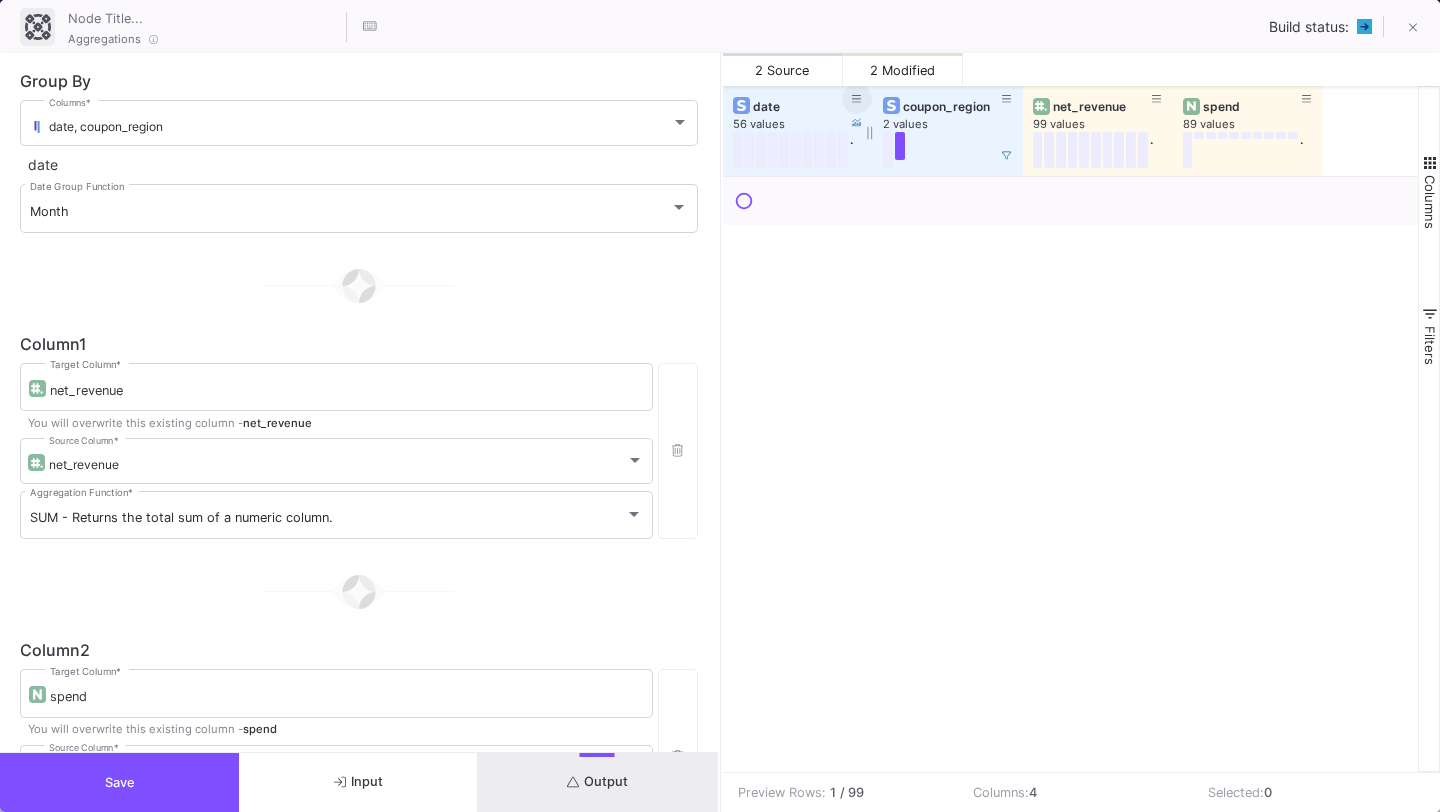 click at bounding box center (857, 99) 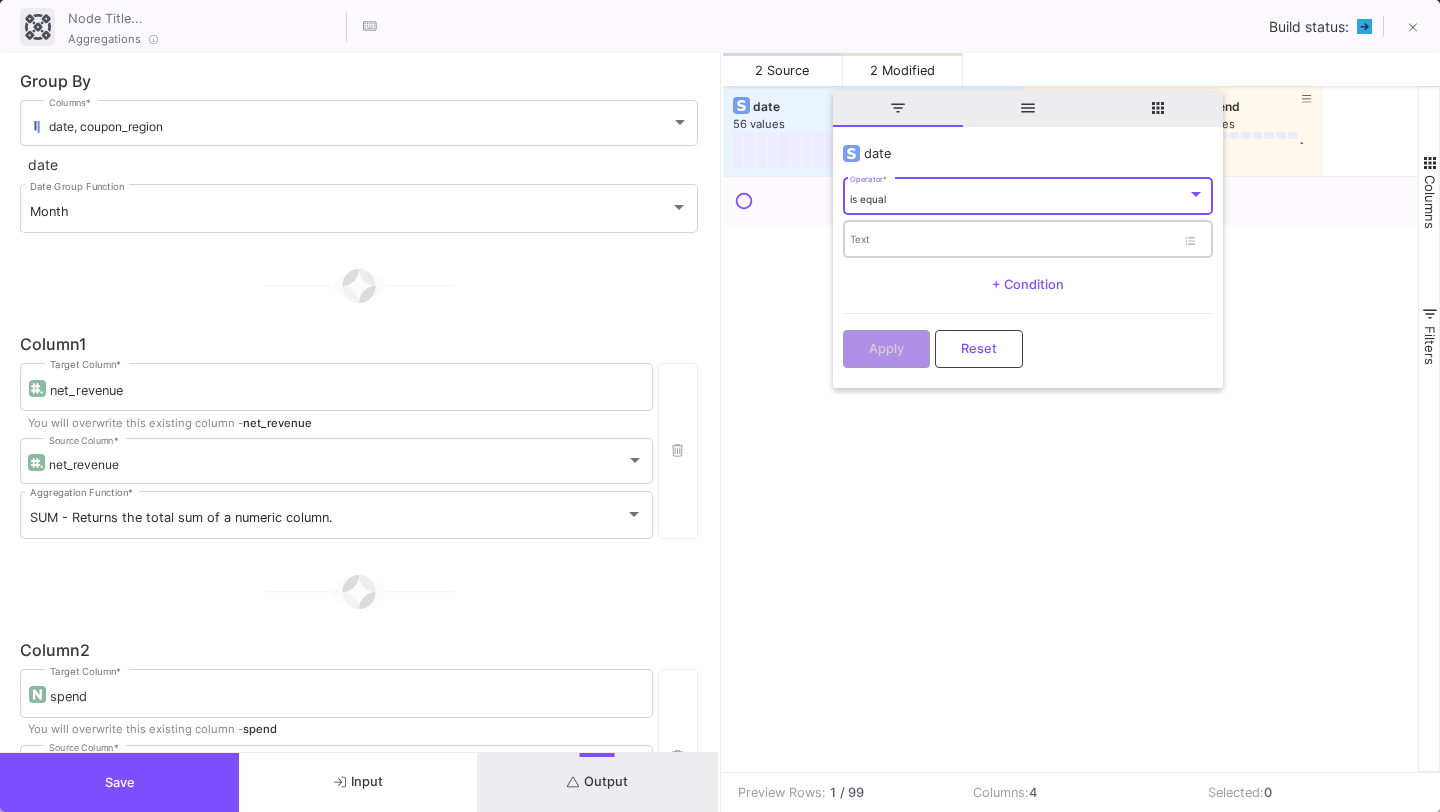 click on "Text" at bounding box center [1012, 242] 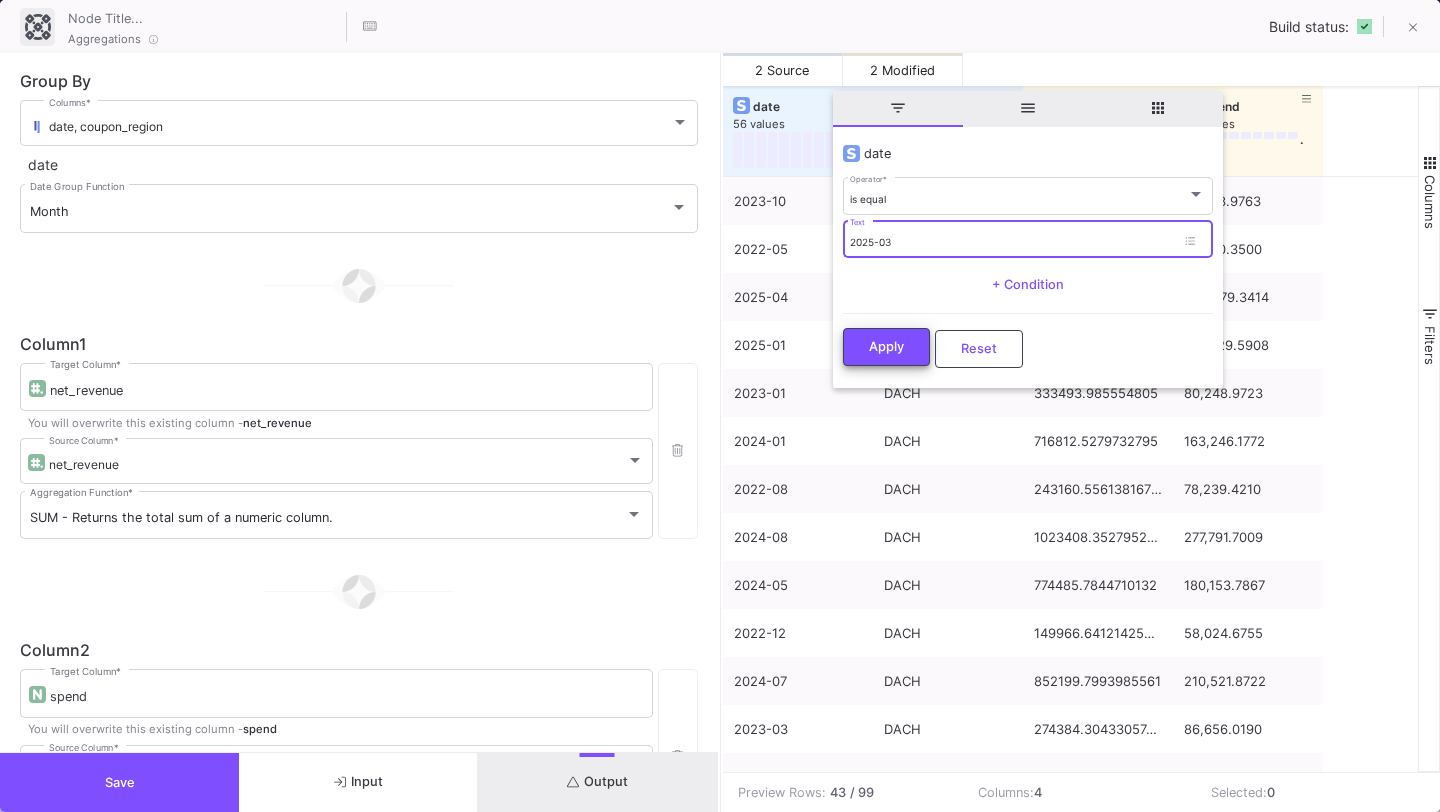 type on "2025-03" 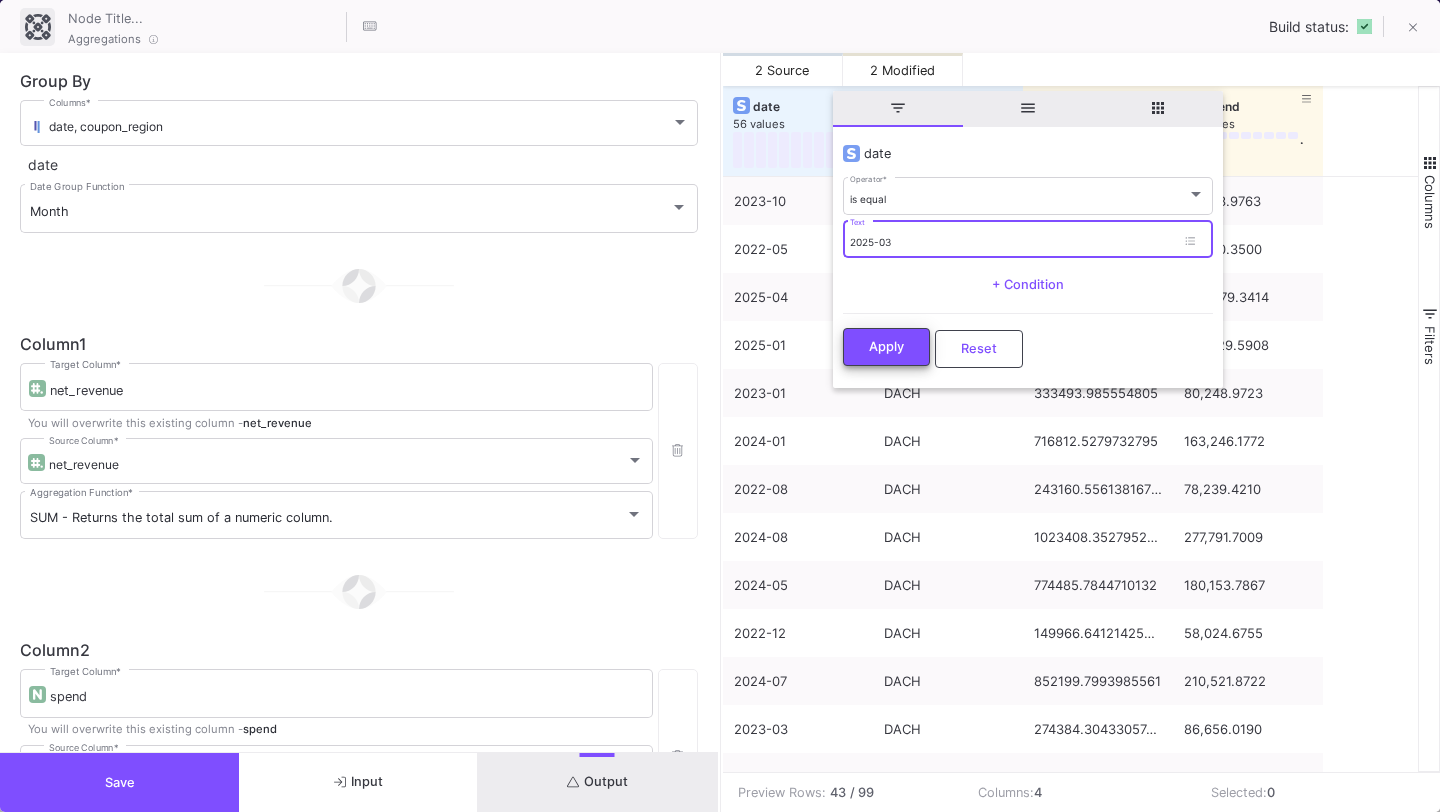 click on "Apply" at bounding box center (886, 347) 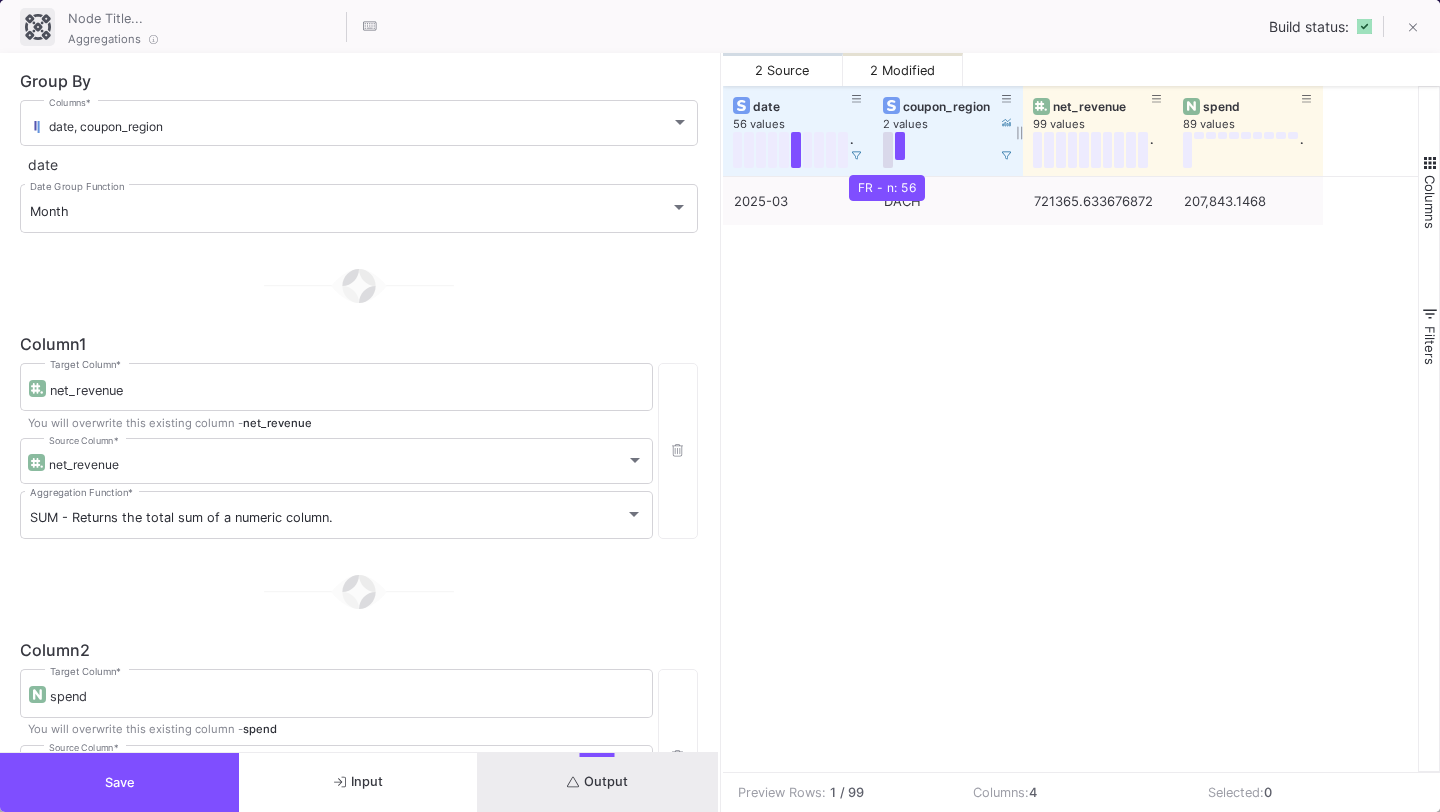 click at bounding box center (888, 150) 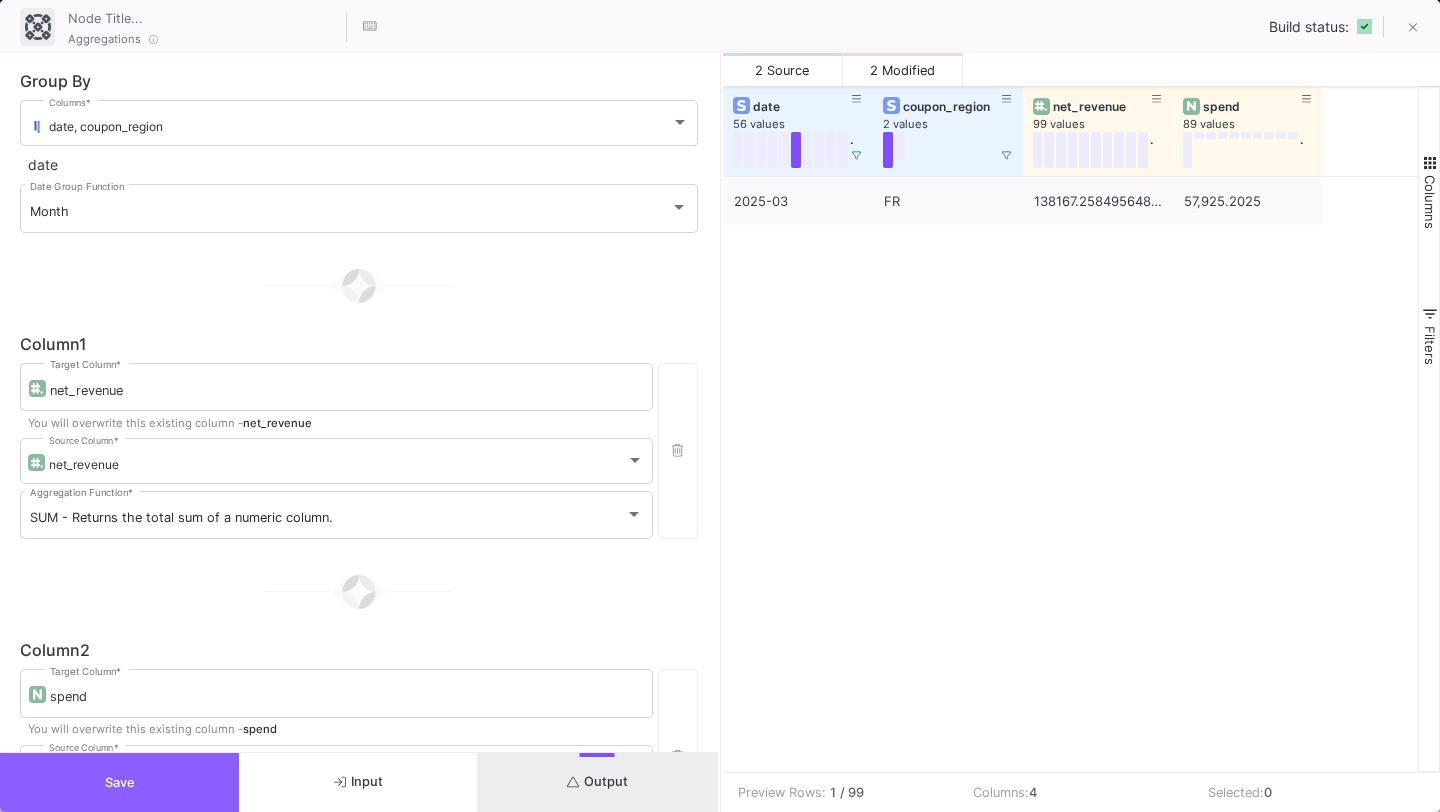 click on "Save" at bounding box center (120, 782) 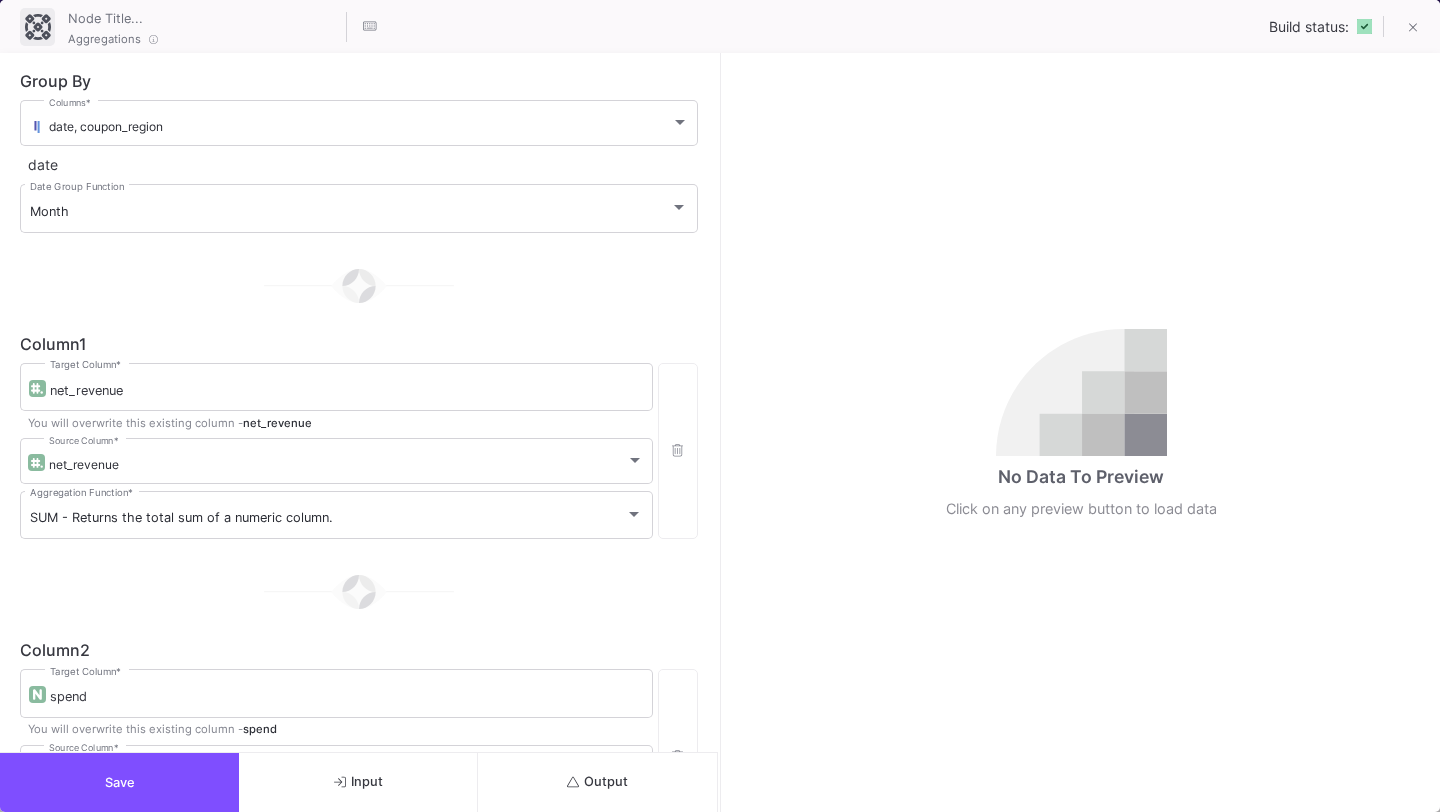 click on "Output" at bounding box center [597, 782] 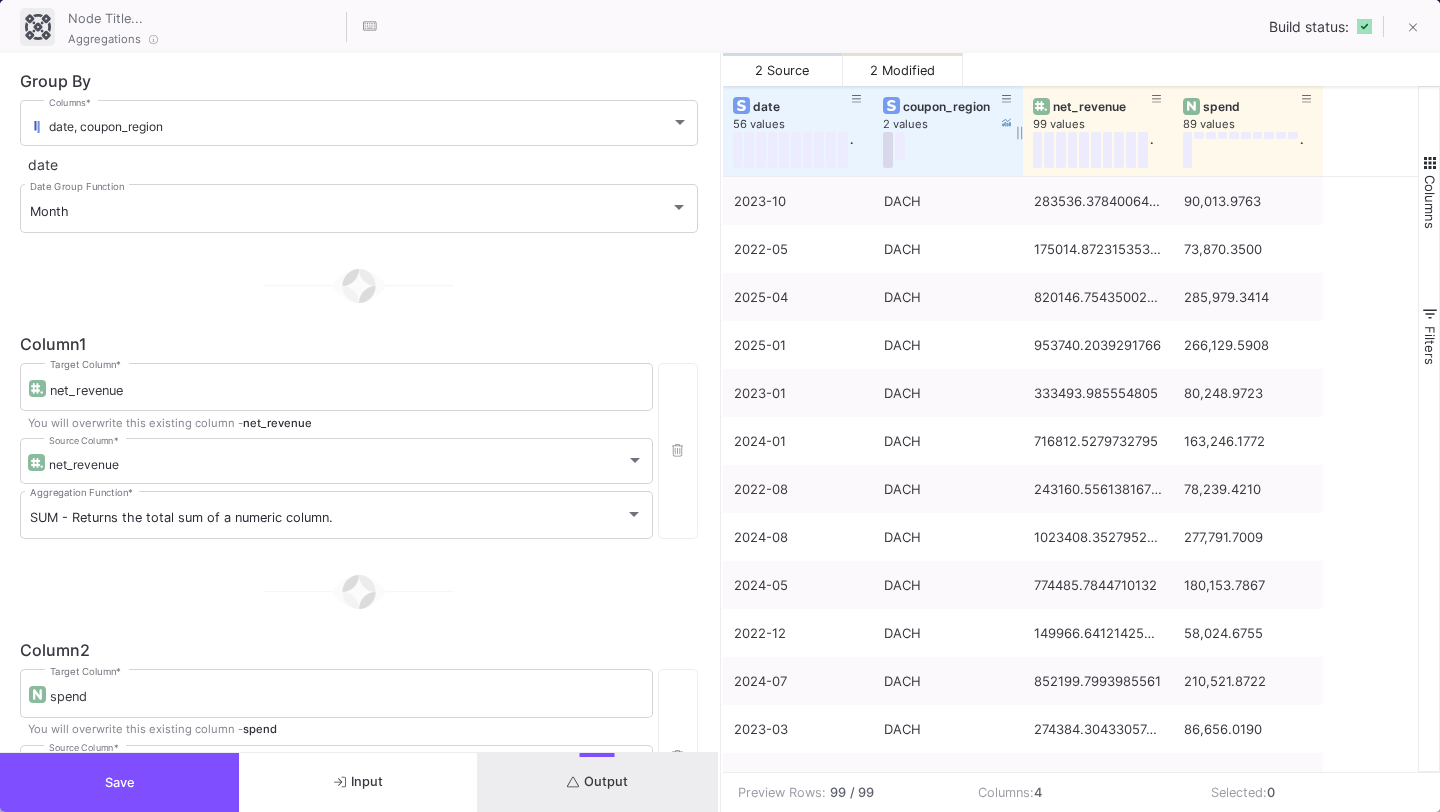 click at bounding box center (888, 150) 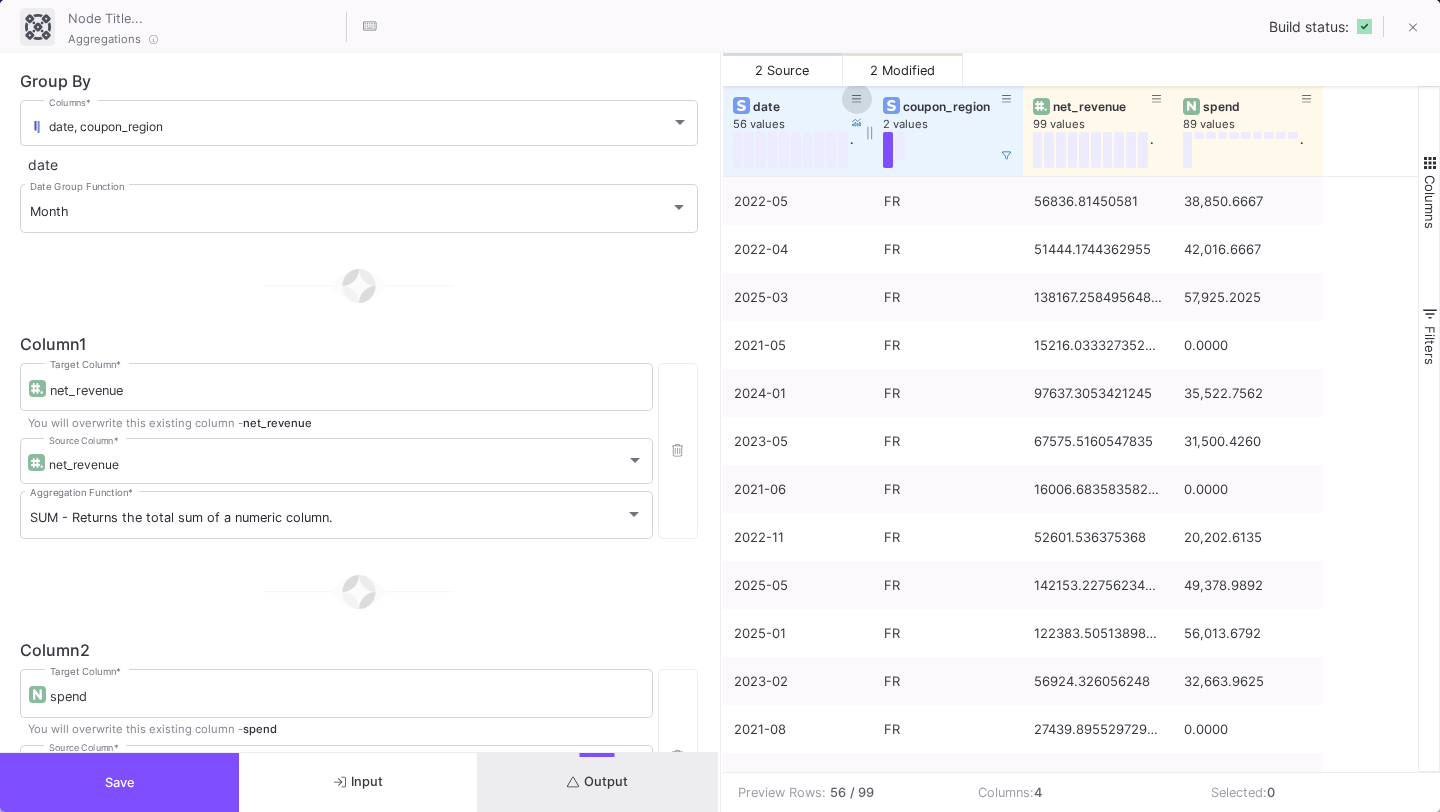 click 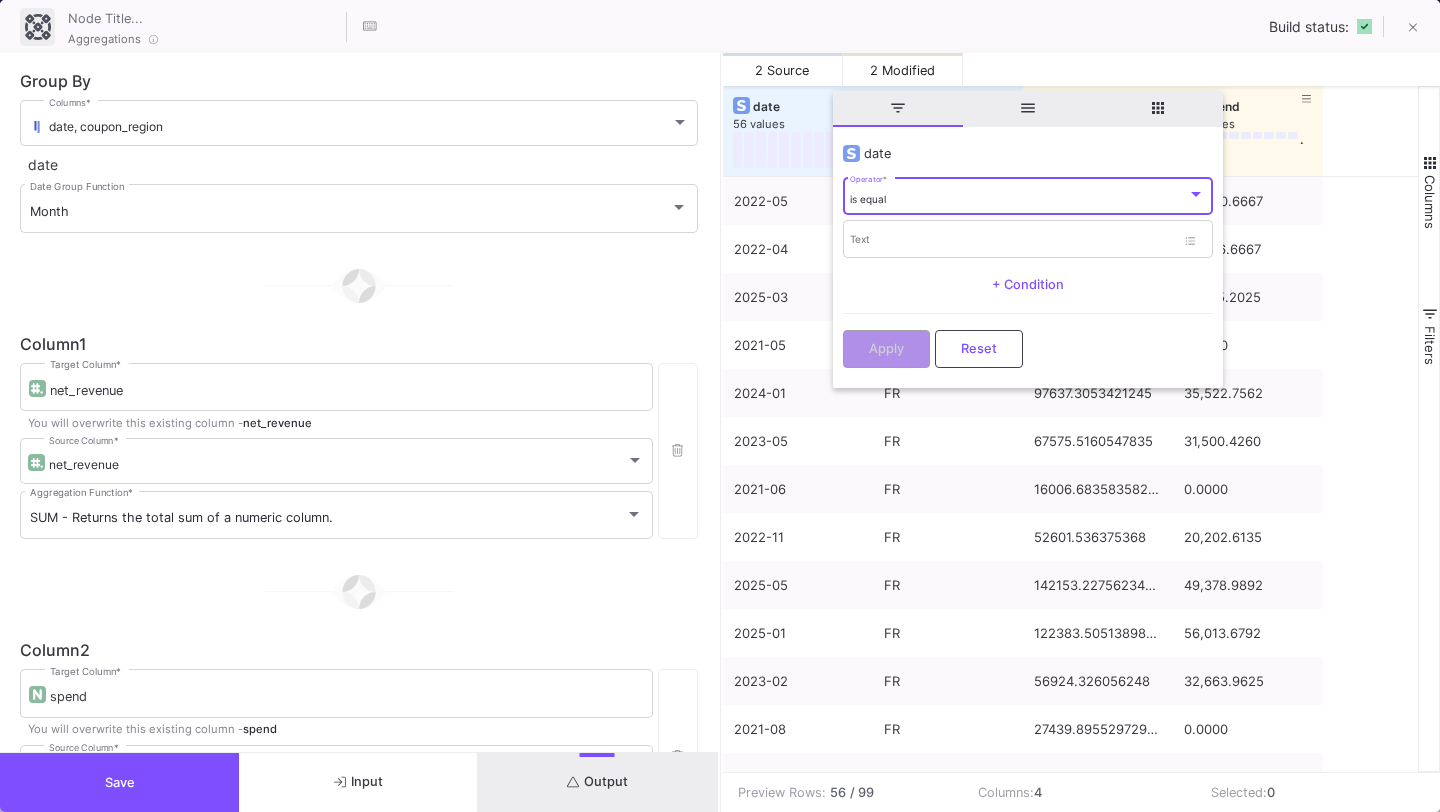 click on "is equal Operator  *" at bounding box center [1027, 195] 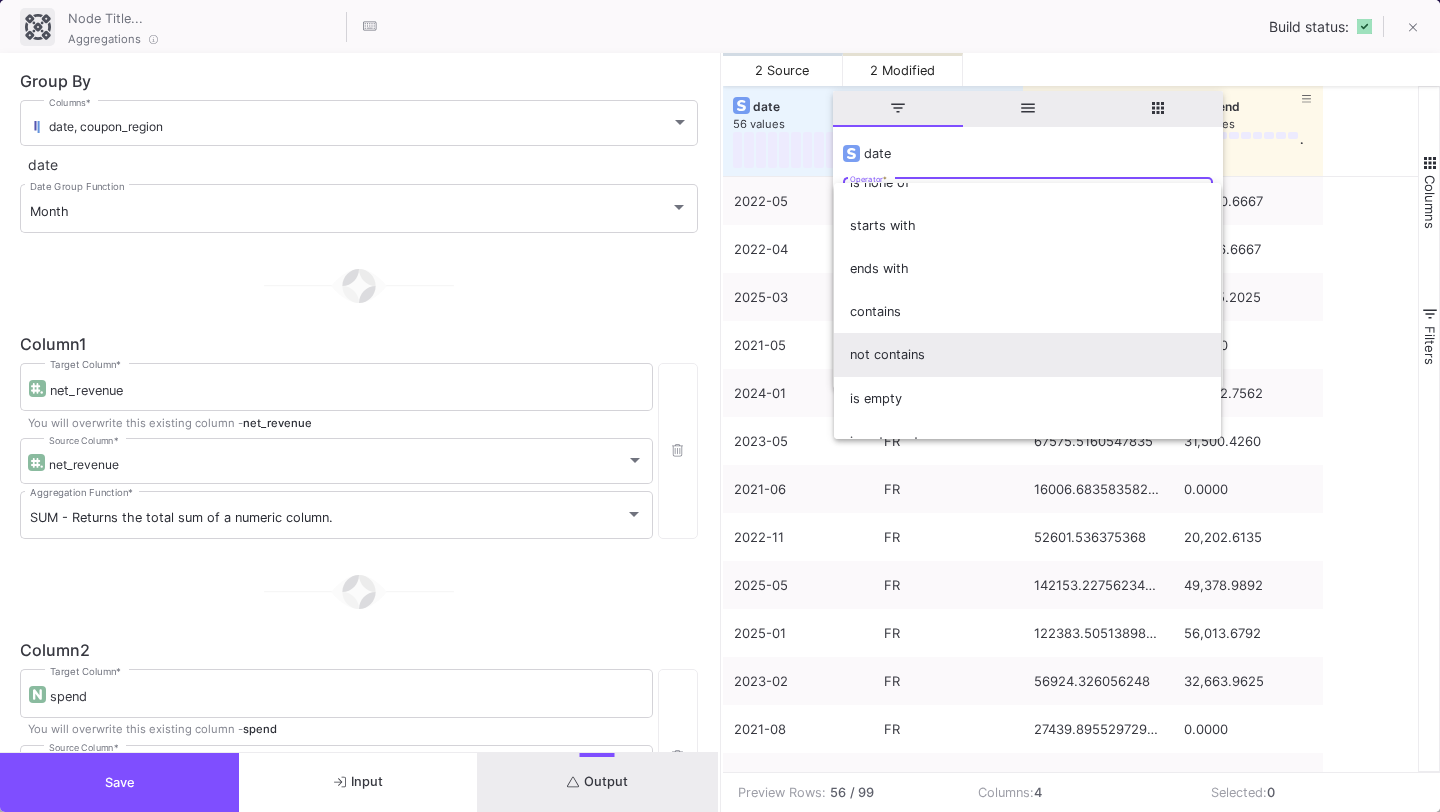 scroll, scrollTop: 162, scrollLeft: 0, axis: vertical 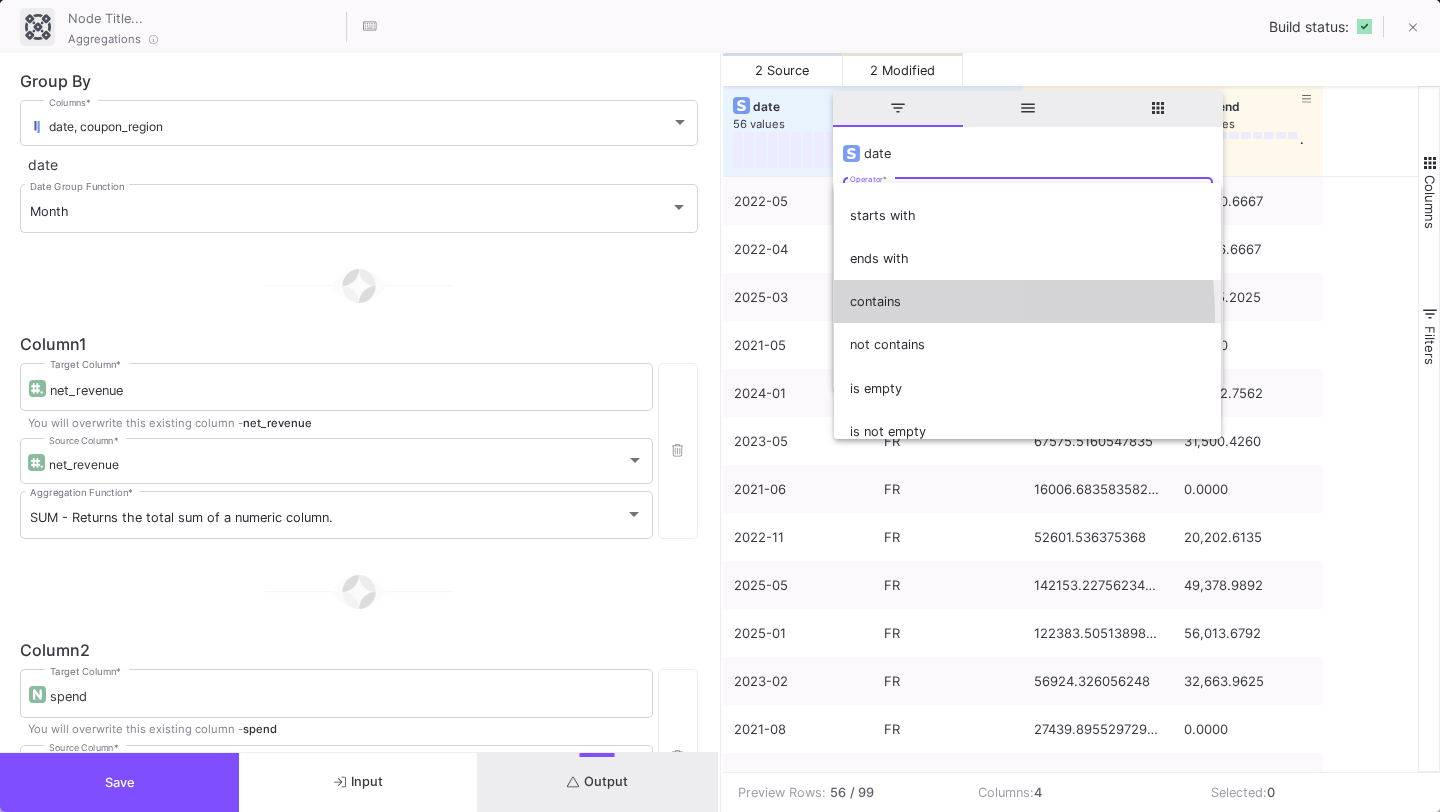 click on "contains" at bounding box center (1027, 301) 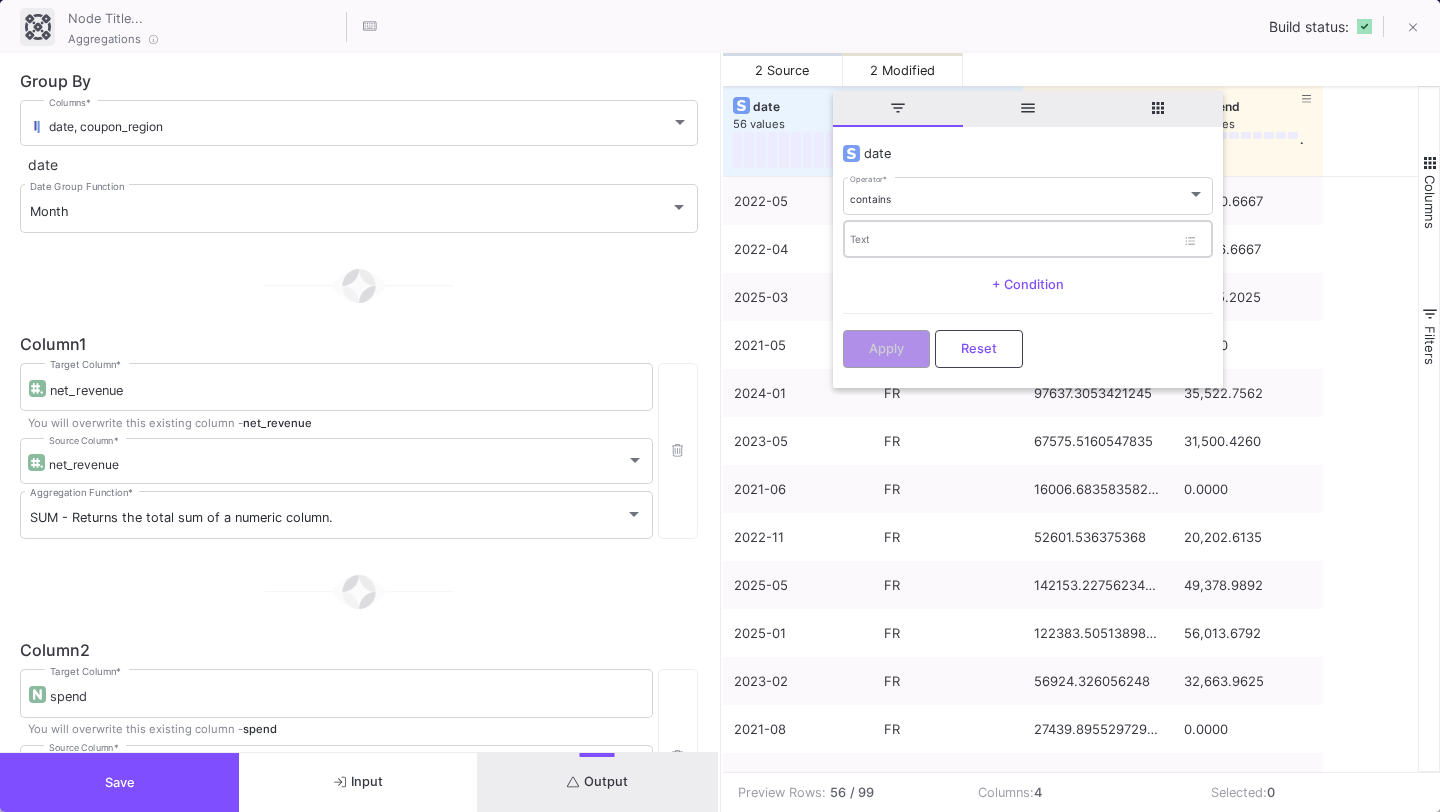 click on "Text" at bounding box center (1012, 238) 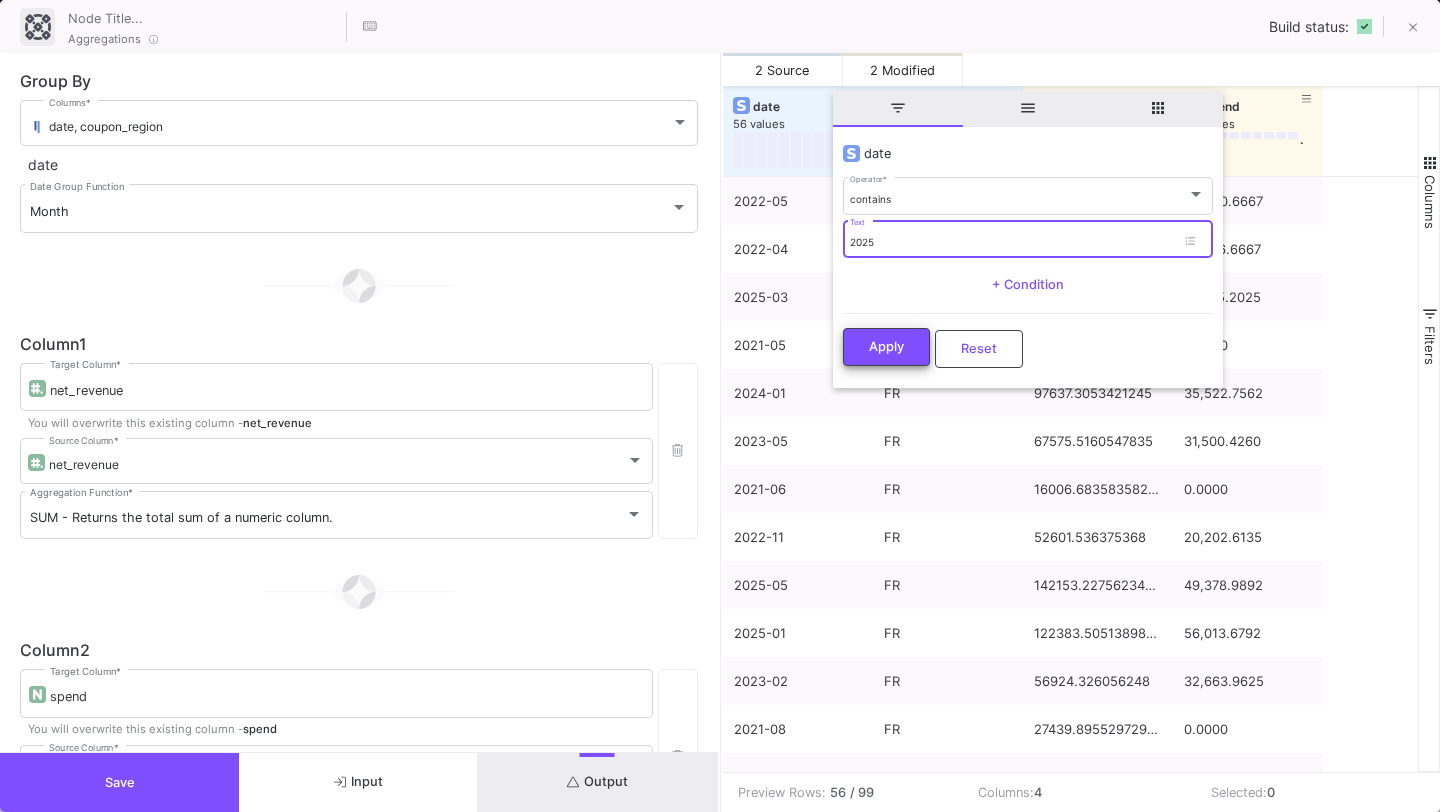 type on "2025" 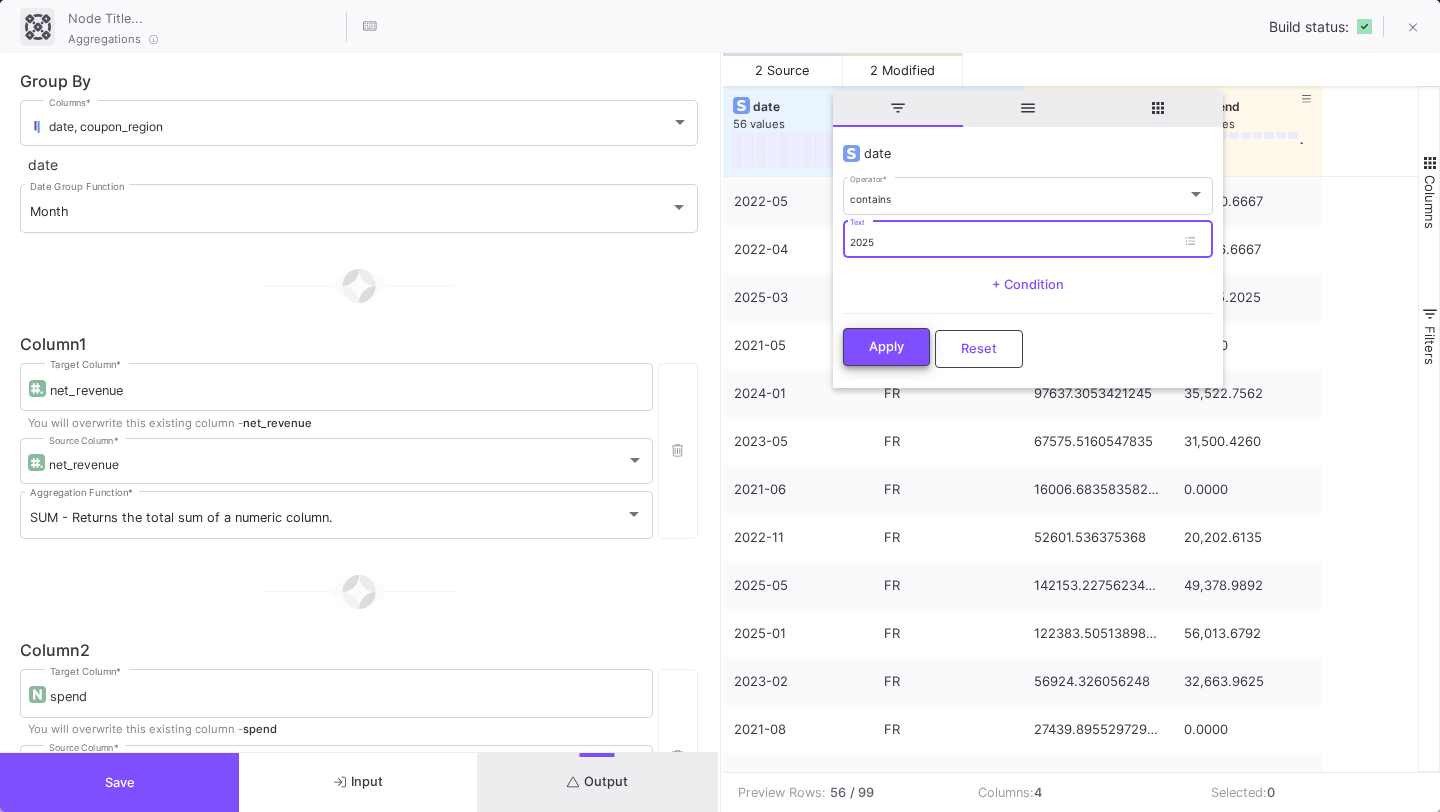 click on "Apply" at bounding box center (886, 347) 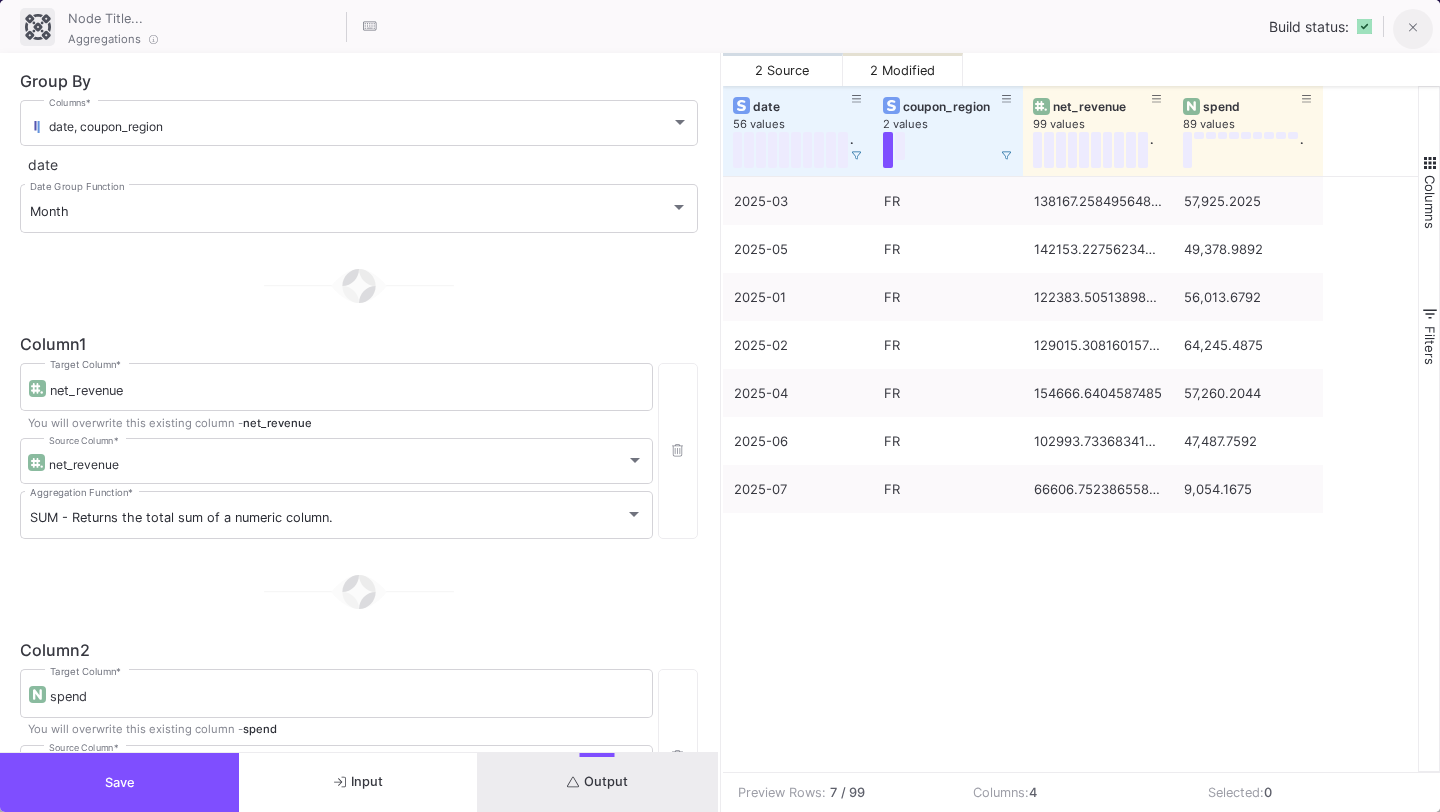 click 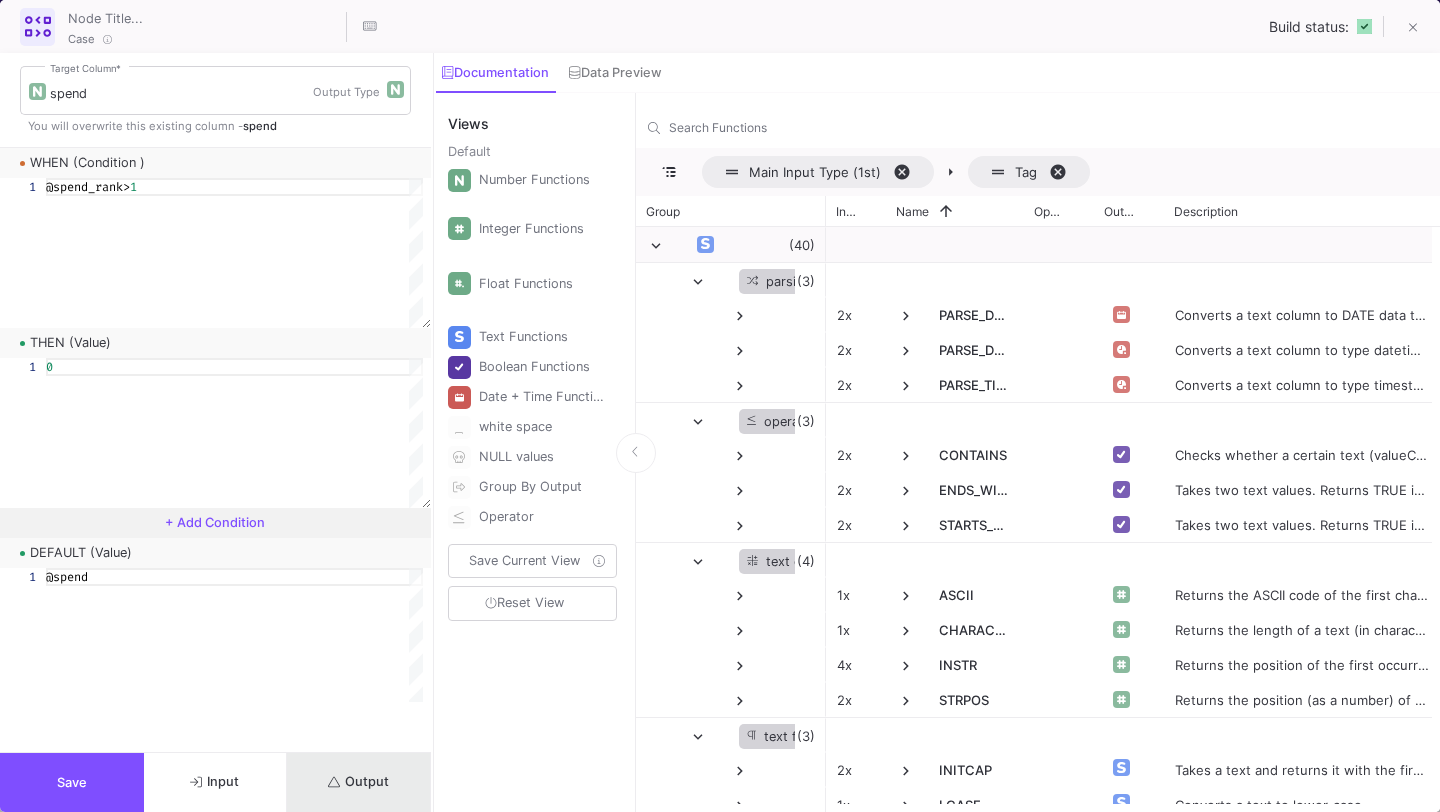 click on "Output" at bounding box center (358, 781) 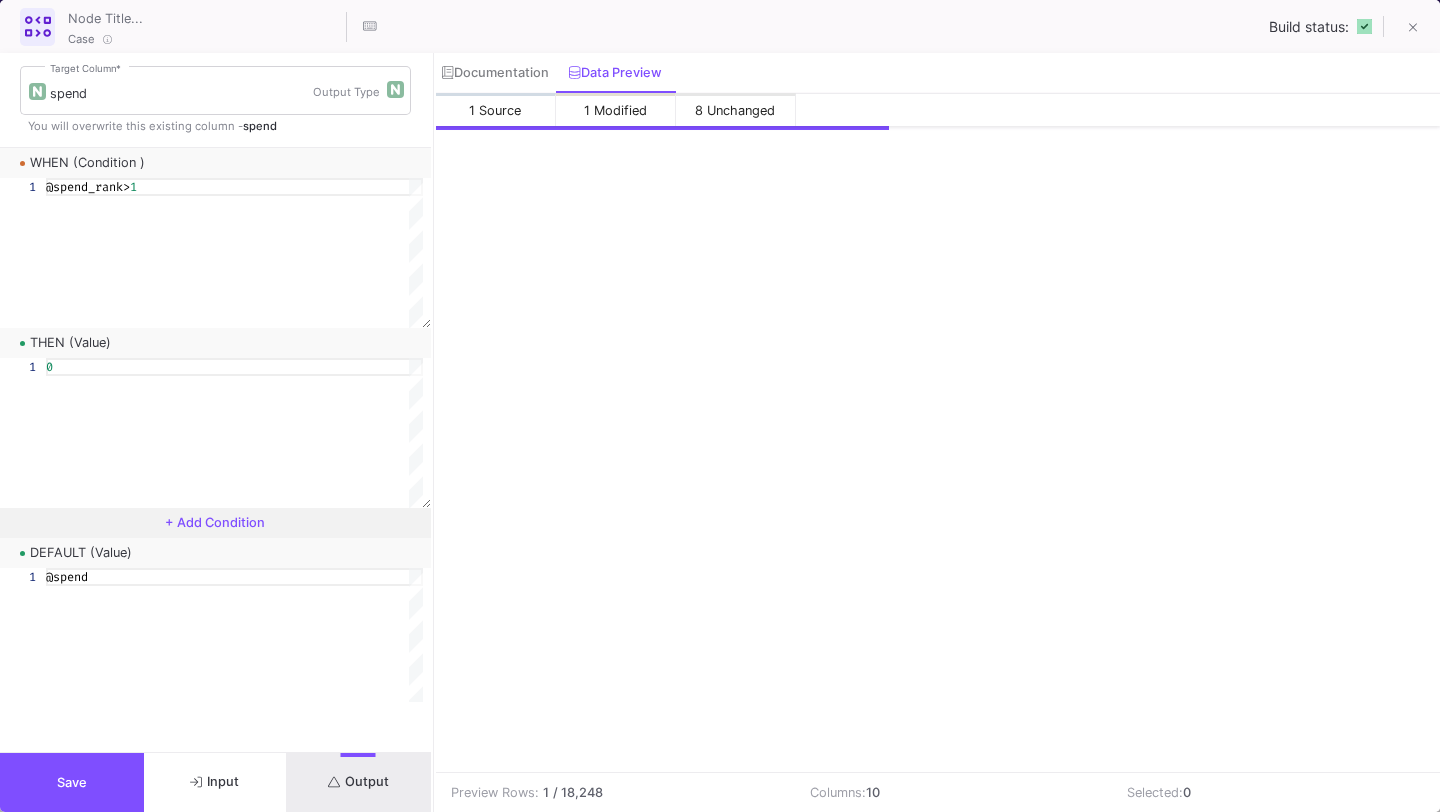scroll, scrollTop: 0, scrollLeft: 367, axis: horizontal 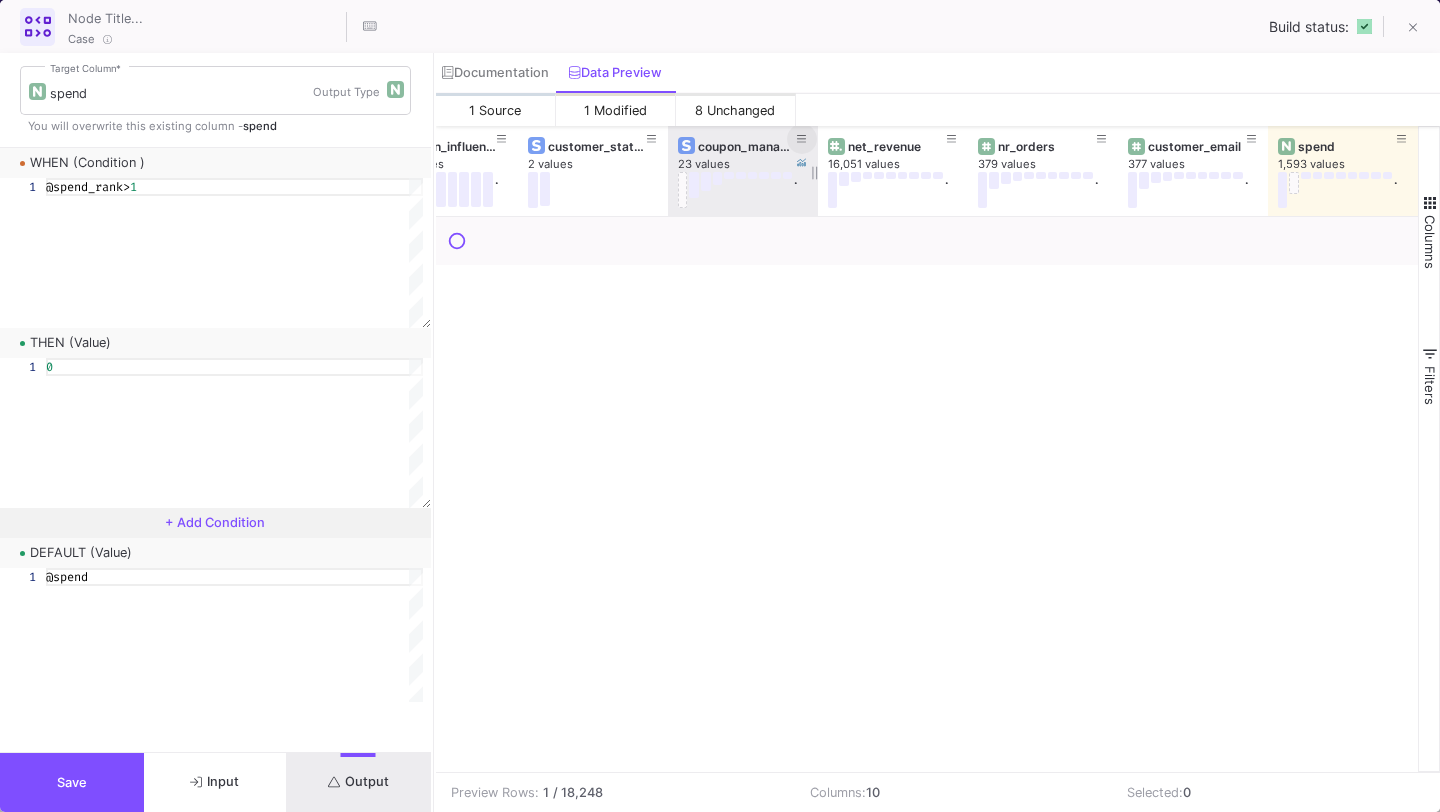 click 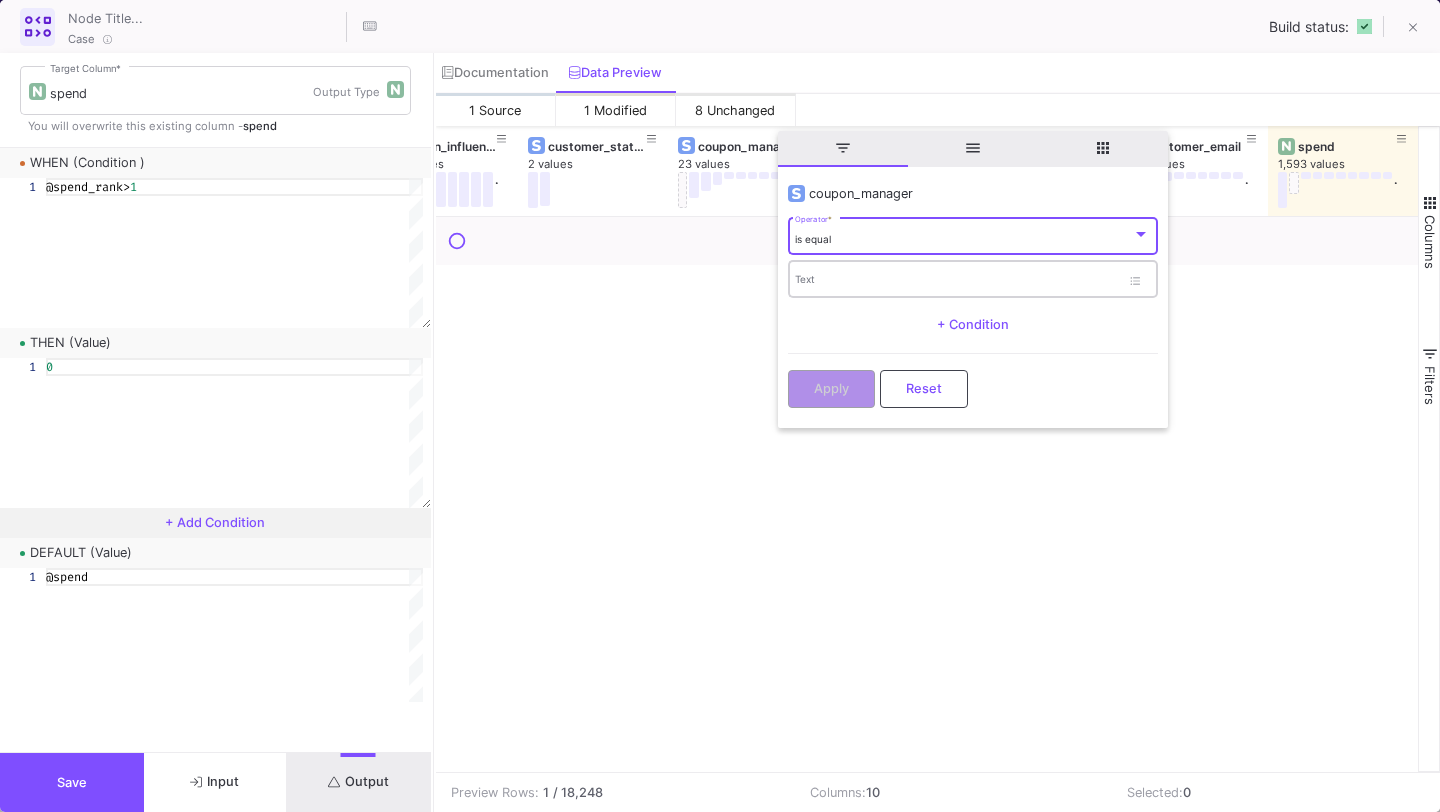 click on "Text" at bounding box center [957, 278] 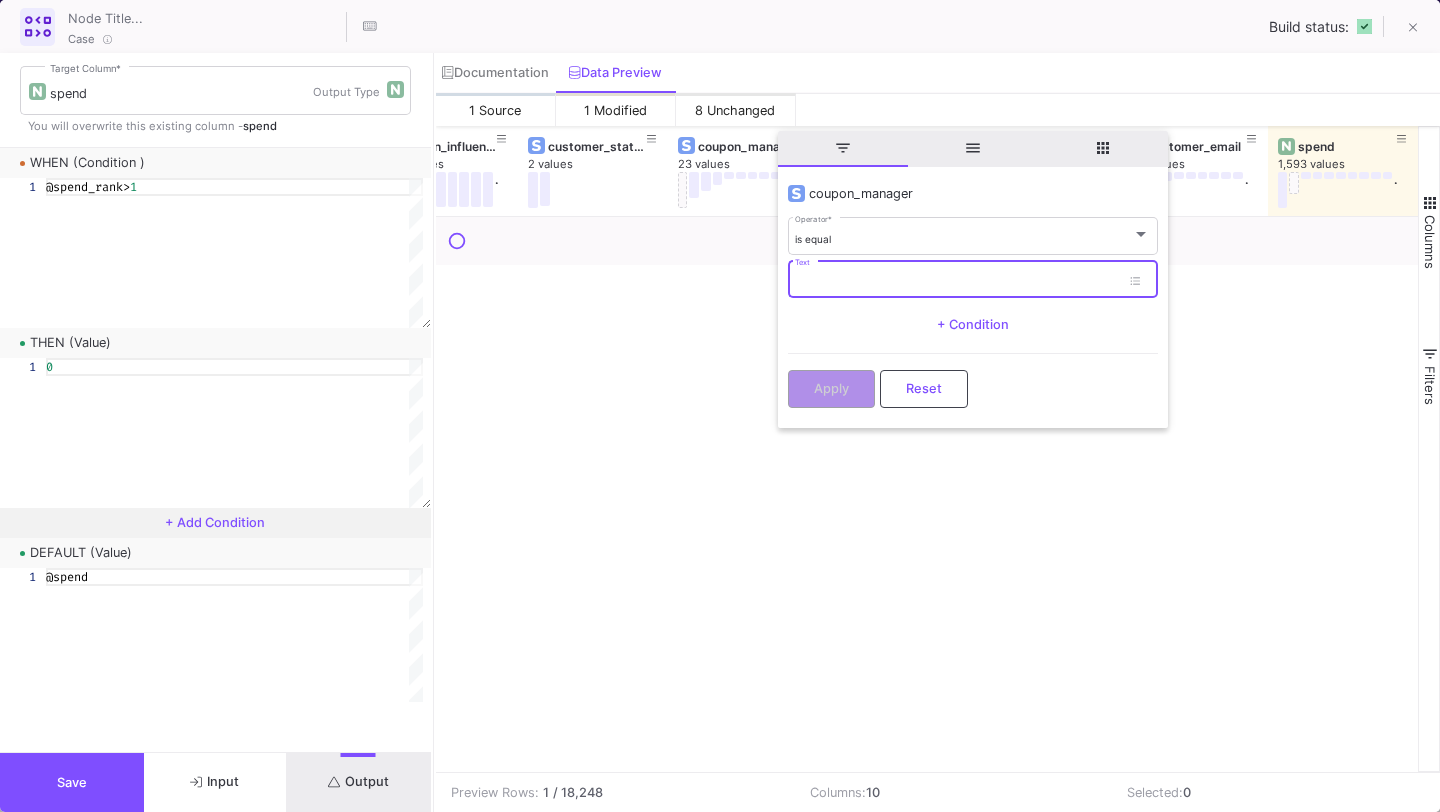 paste on "alexia_mori__" 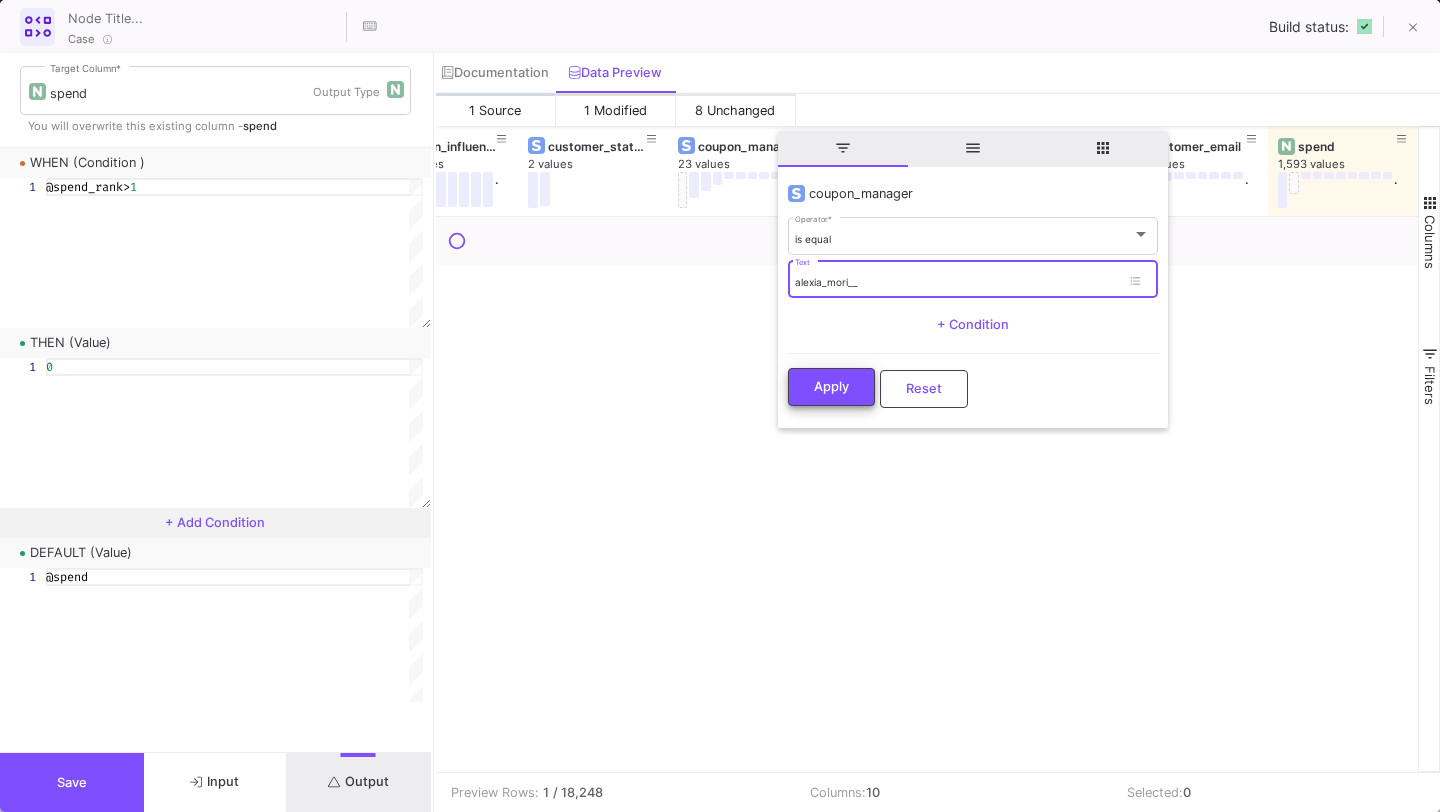 type on "alexia_mori__" 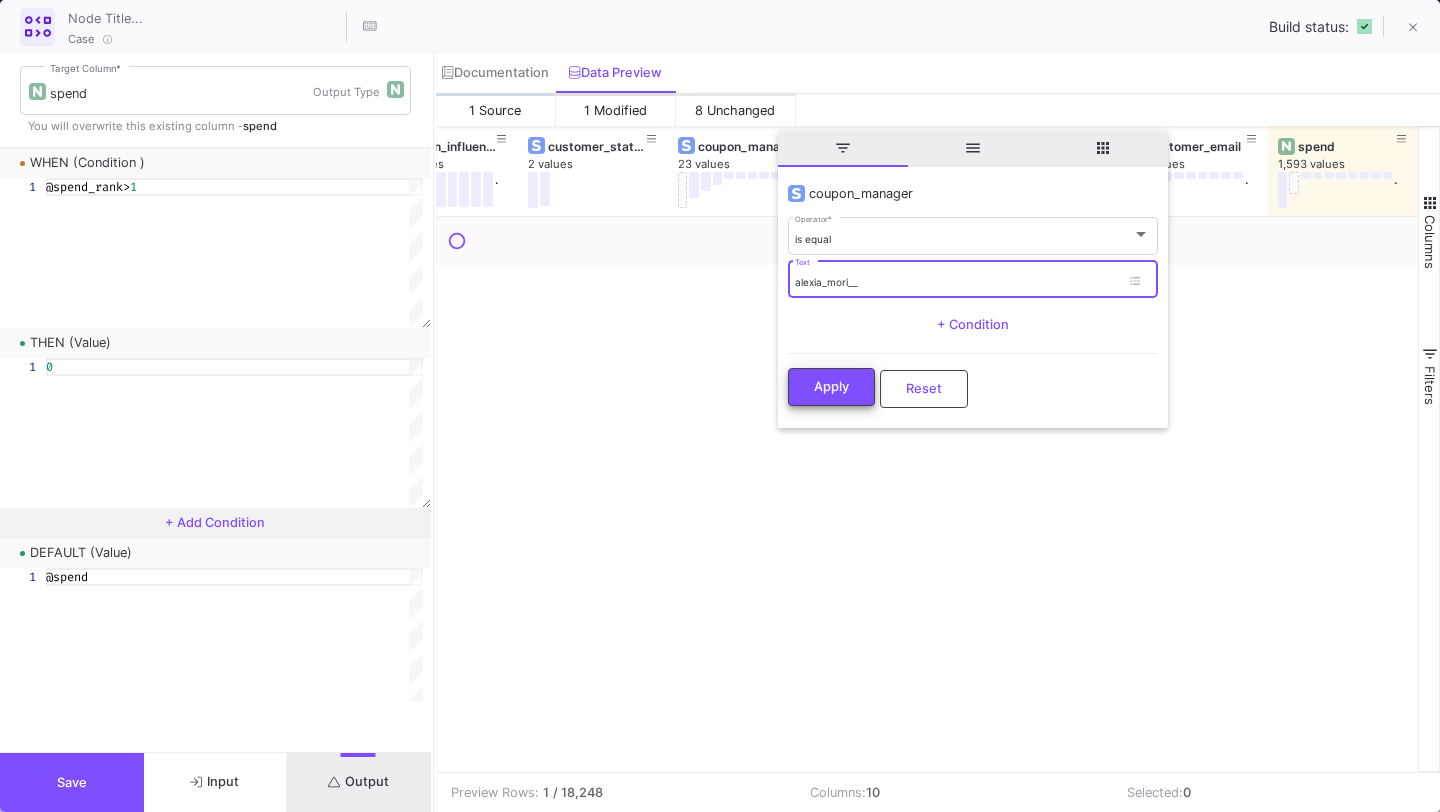 click on "Apply" at bounding box center (831, 386) 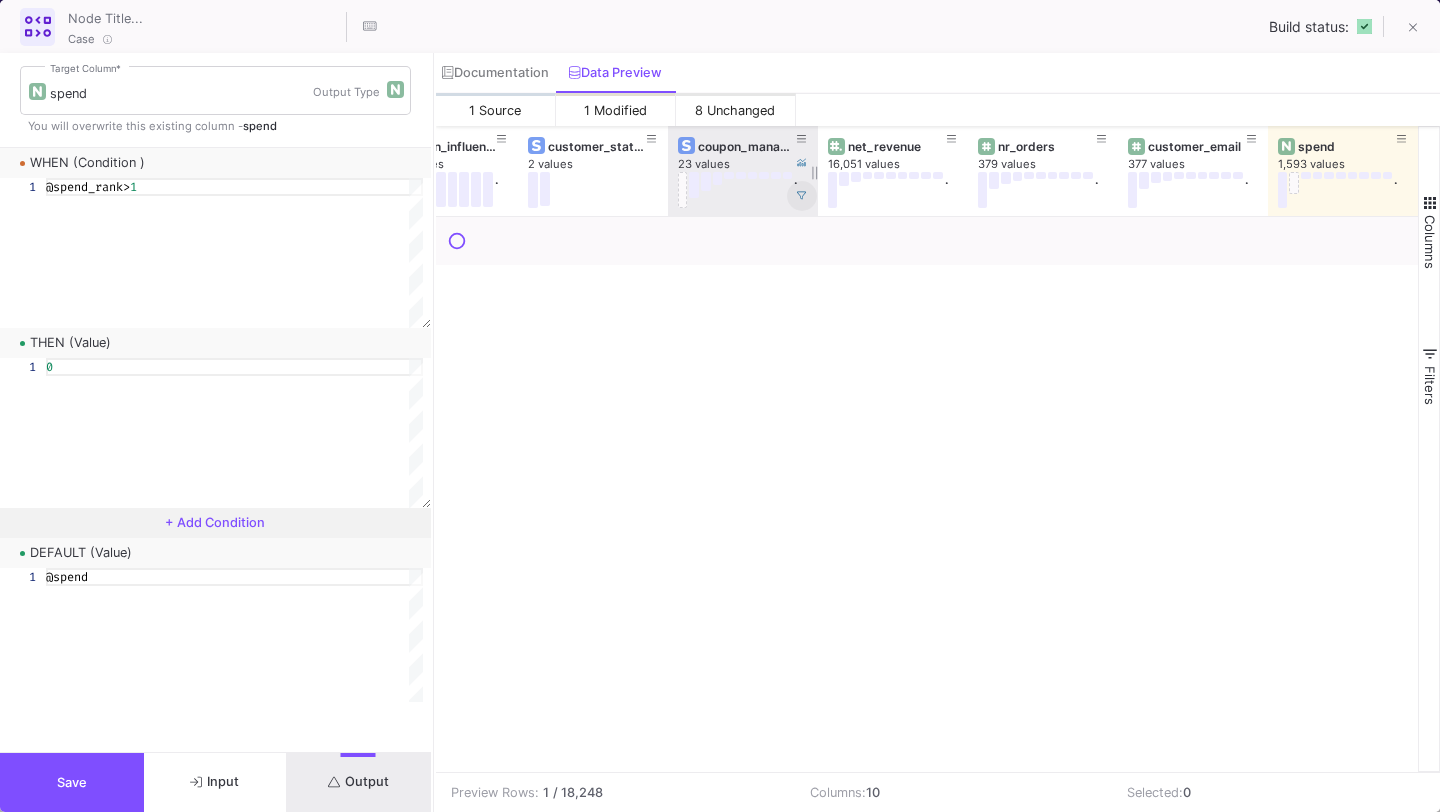 click 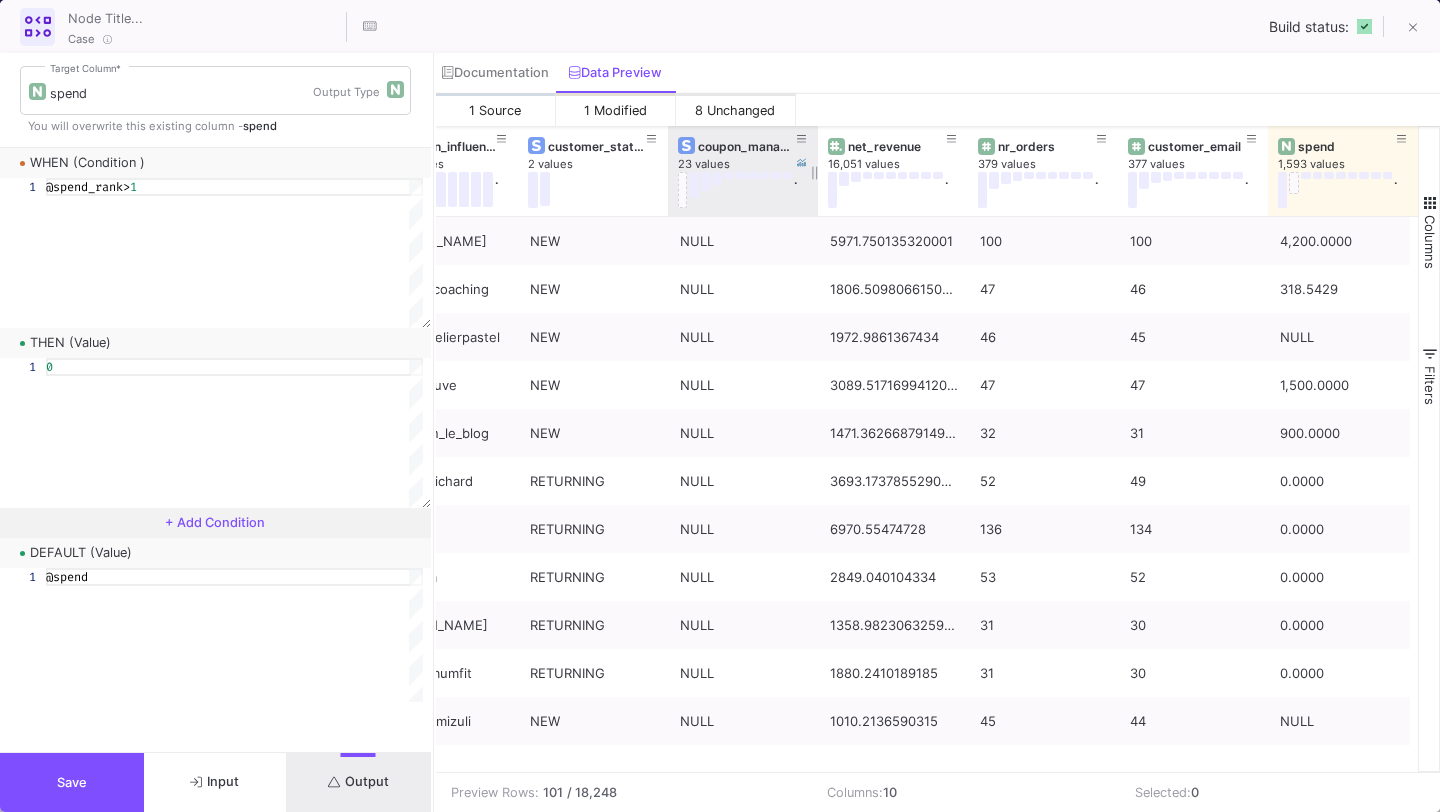 scroll, scrollTop: 0, scrollLeft: 243, axis: horizontal 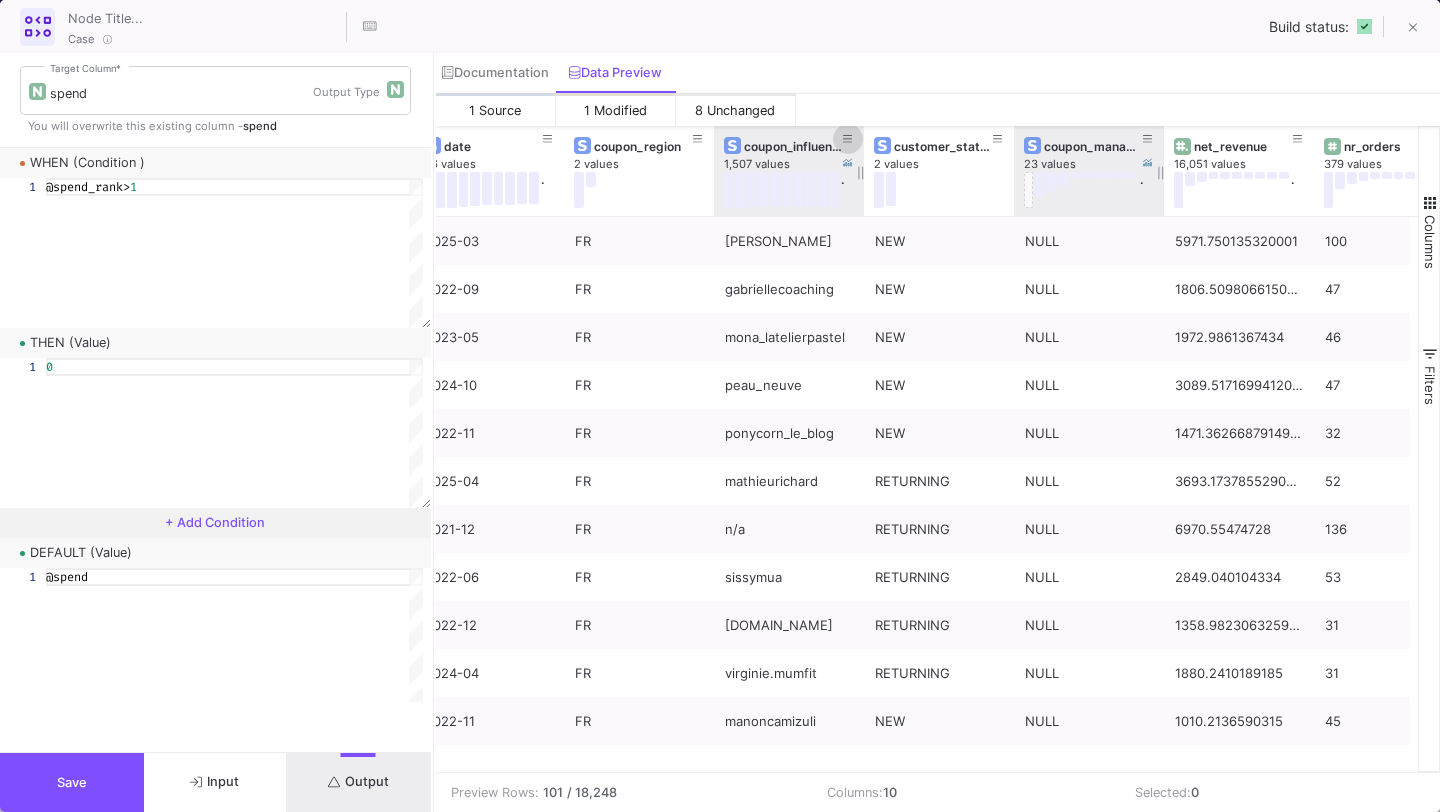 click 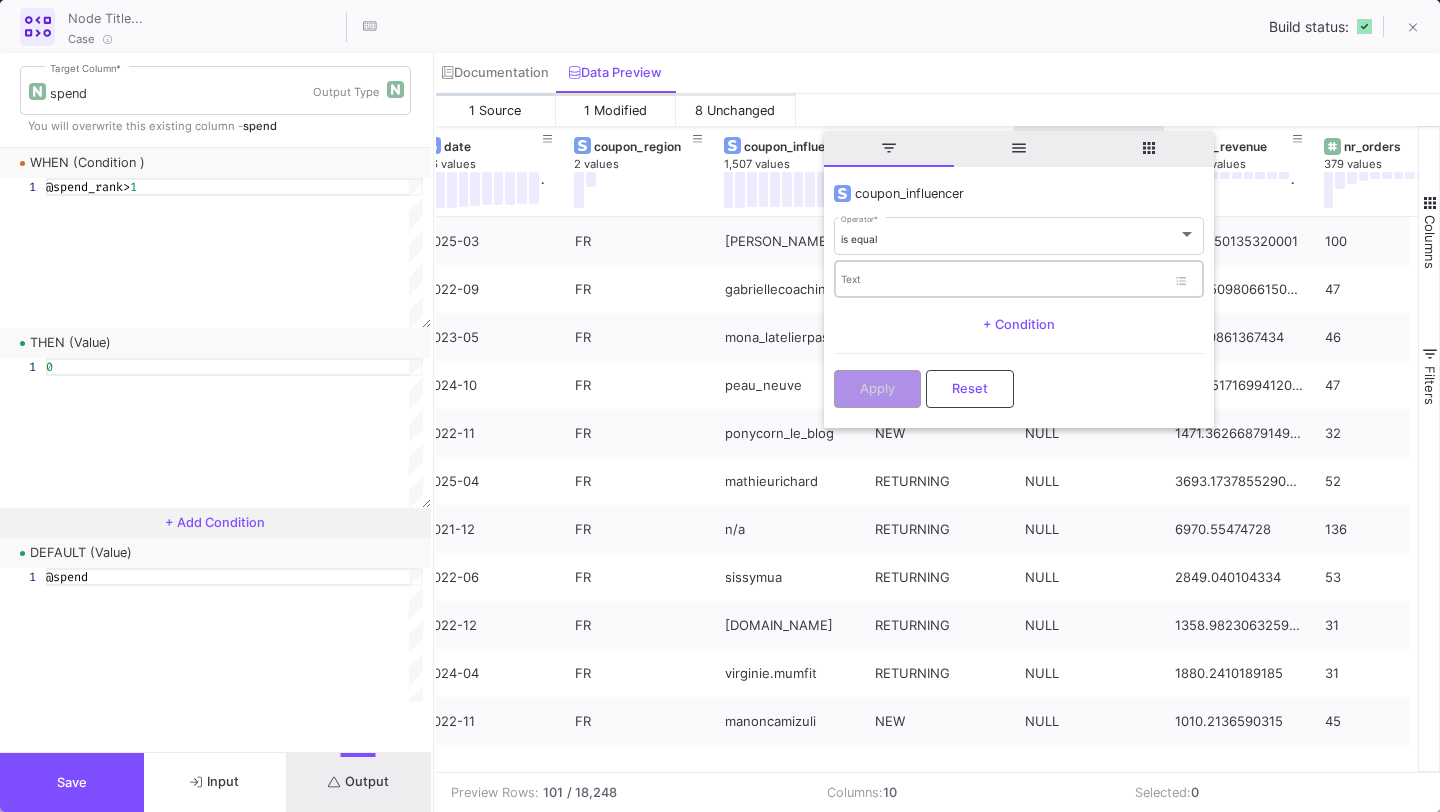 click on "Text" at bounding box center [1003, 278] 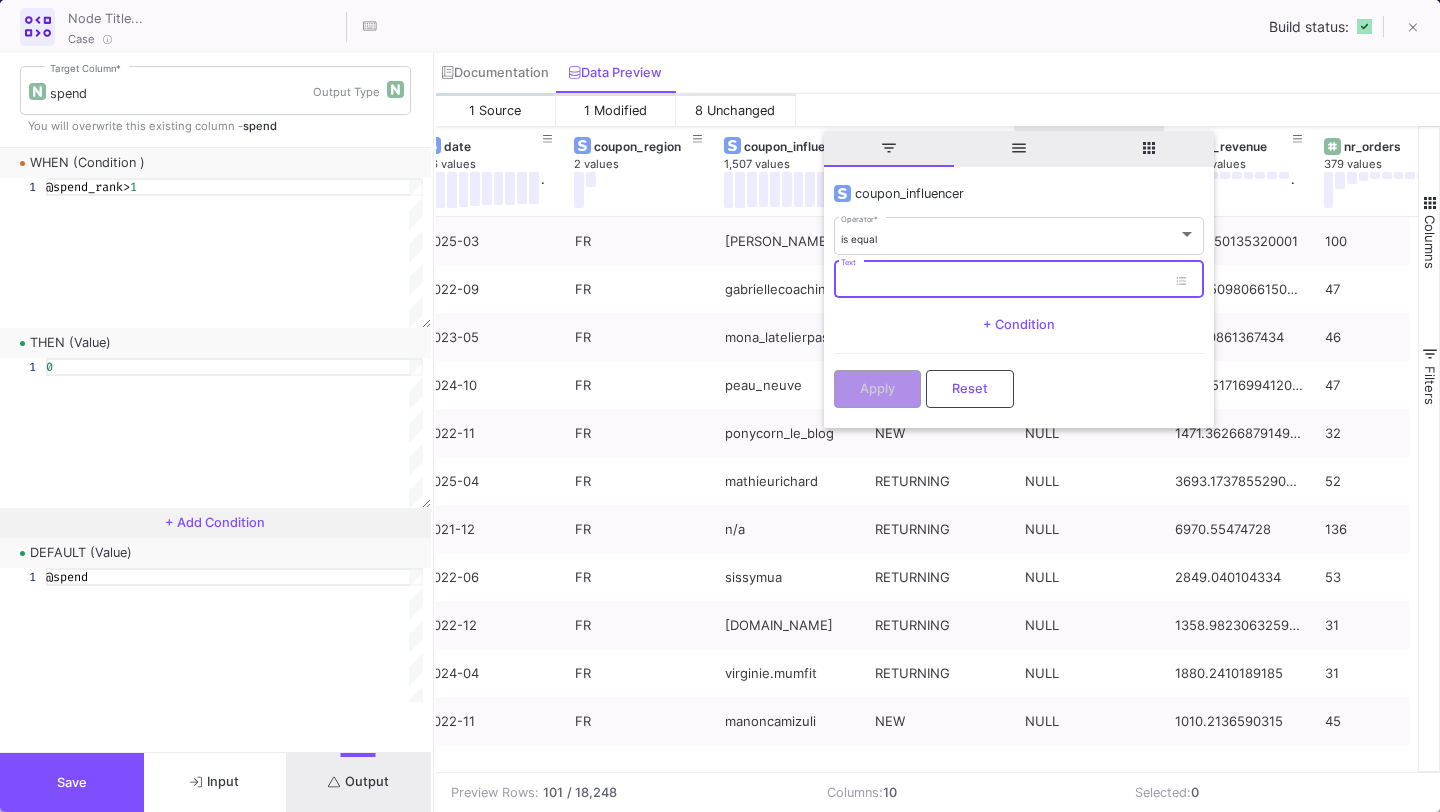 paste on "alexia_mori__" 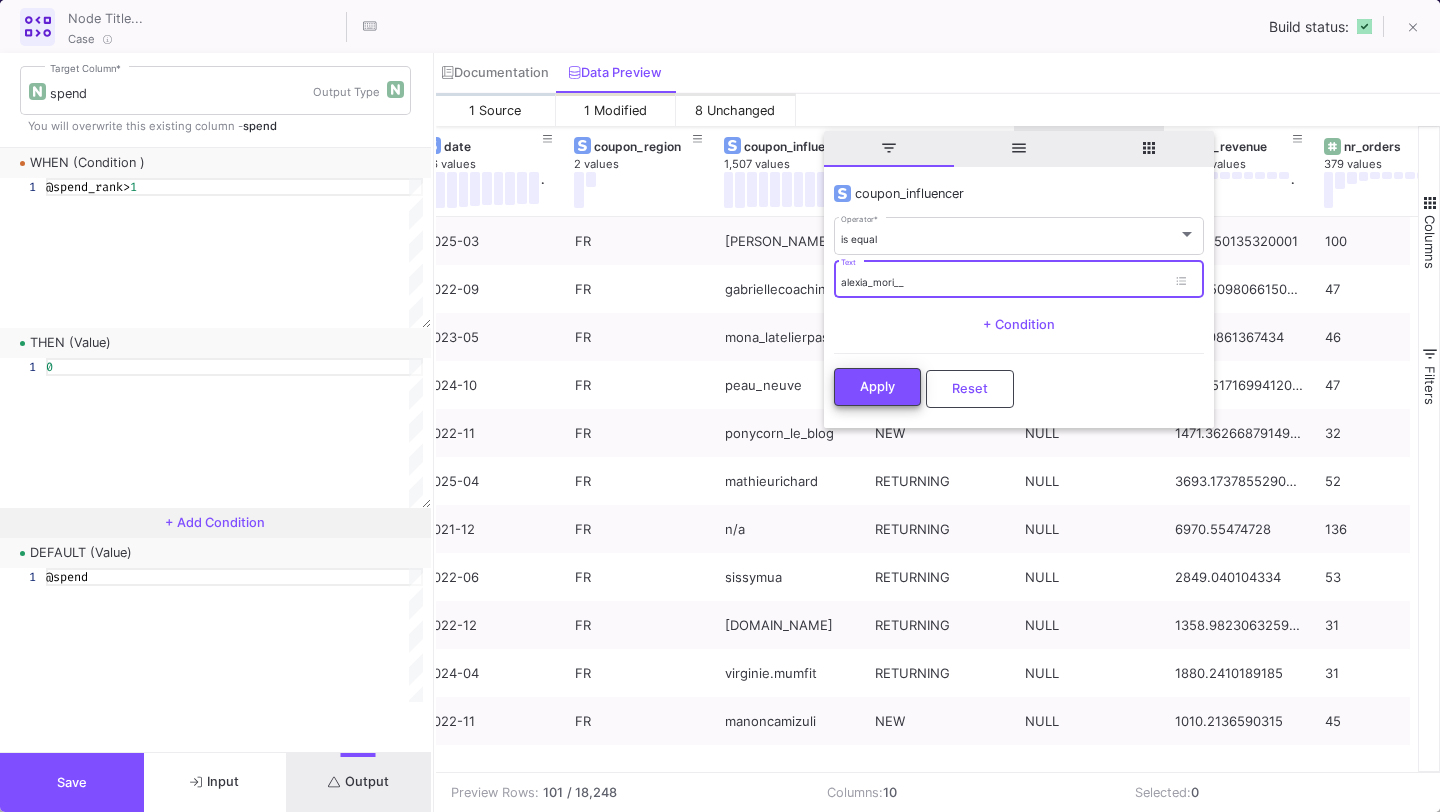 type on "alexia_mori__" 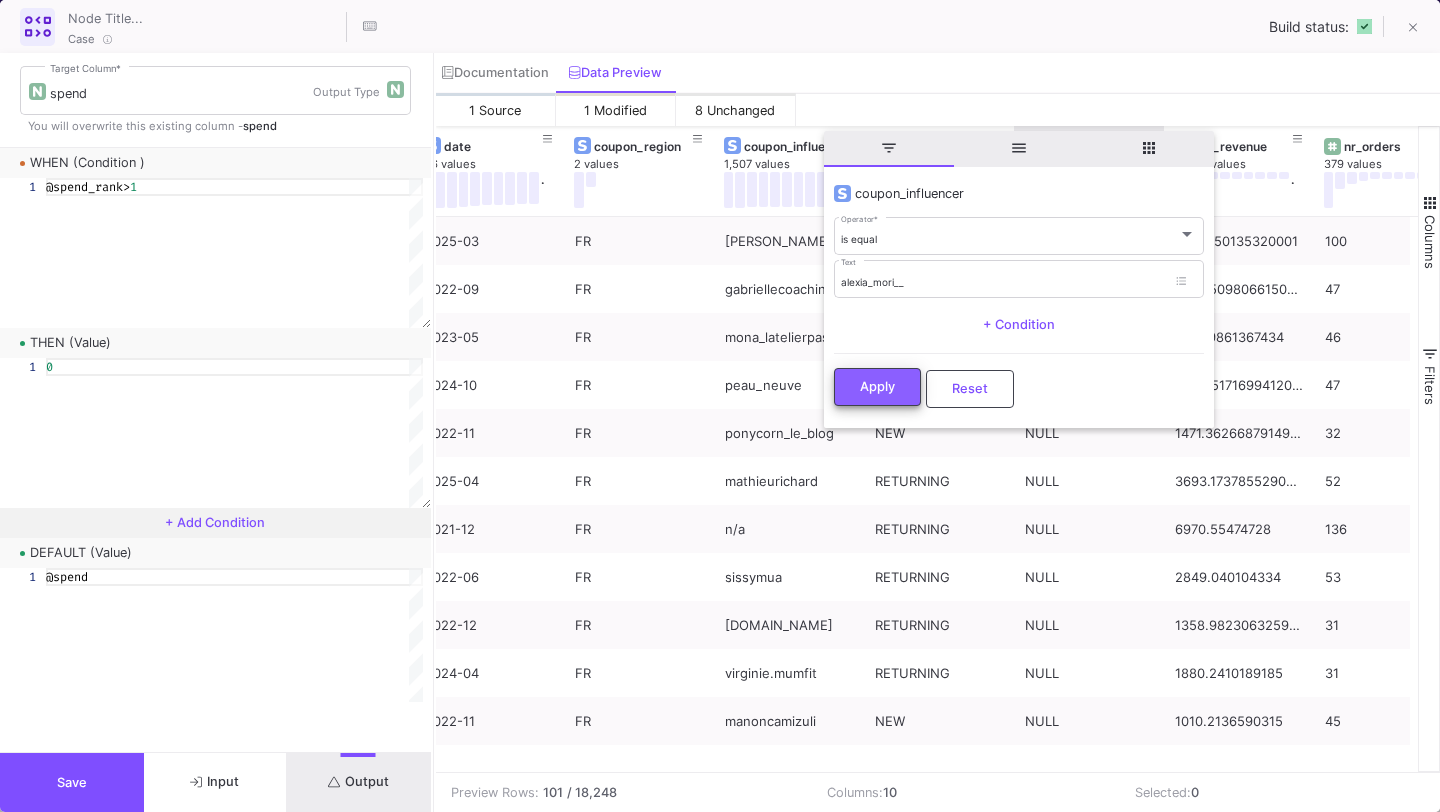 click on "Apply" at bounding box center [877, 387] 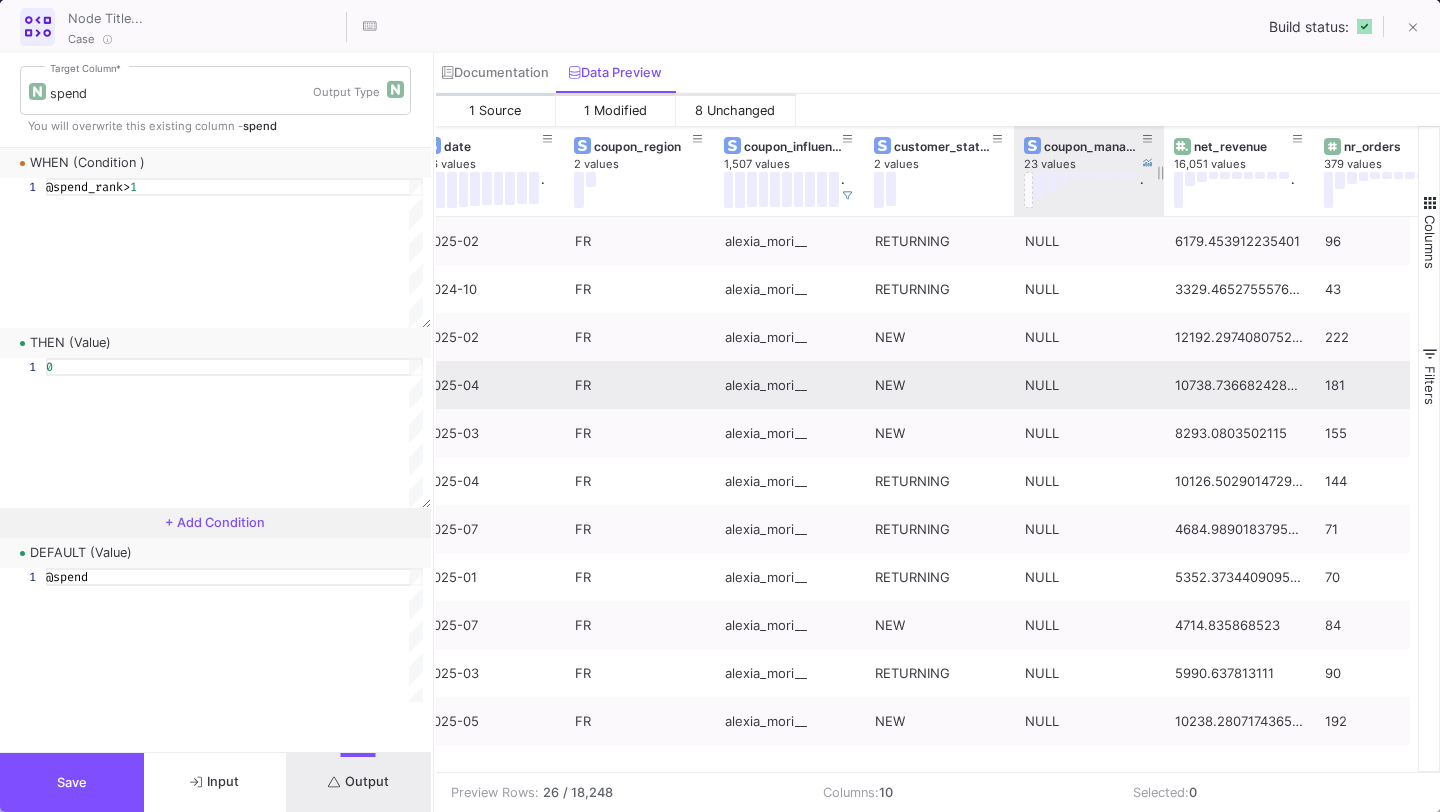 scroll, scrollTop: 0, scrollLeft: 9, axis: horizontal 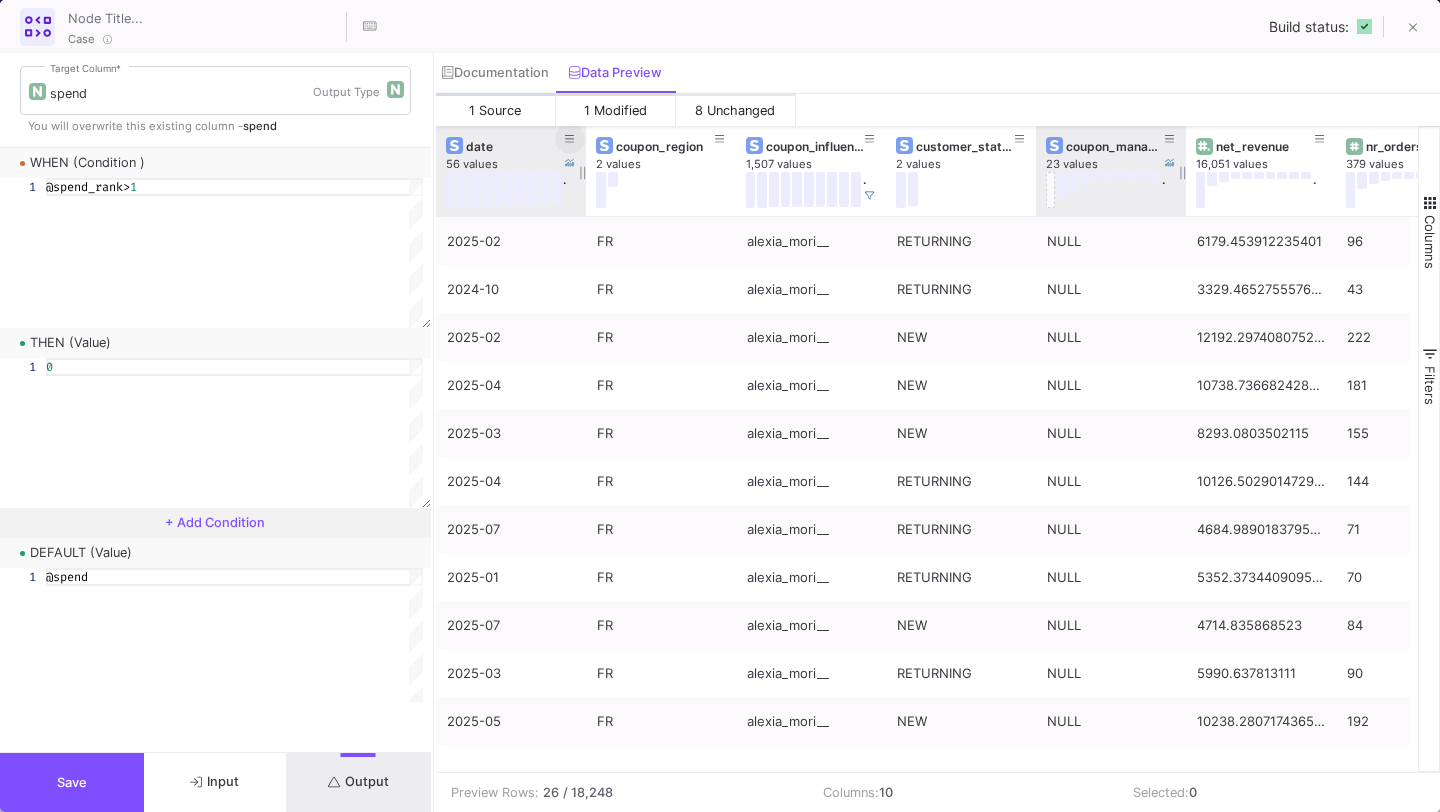 click at bounding box center [570, 139] 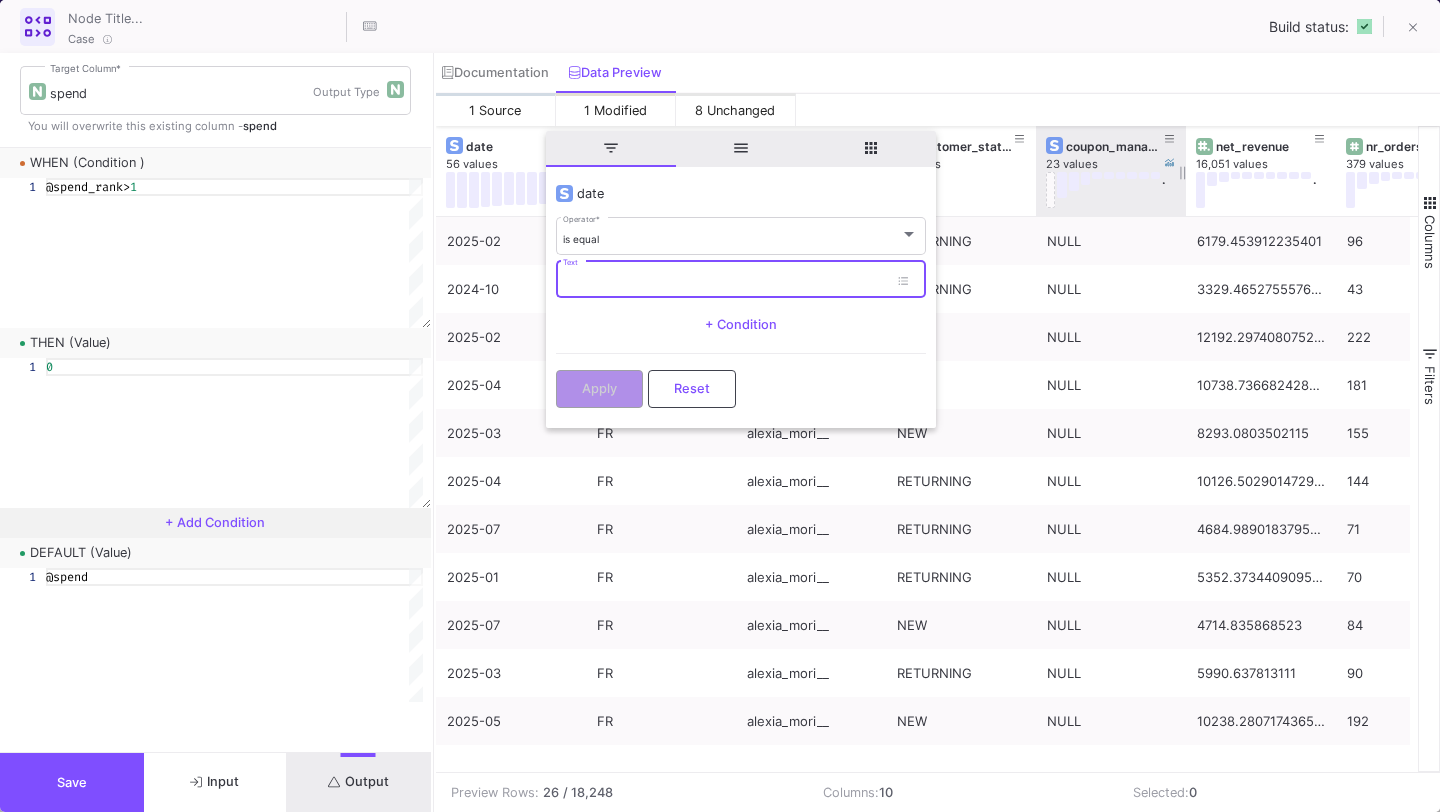 click on "Text" at bounding box center (725, 282) 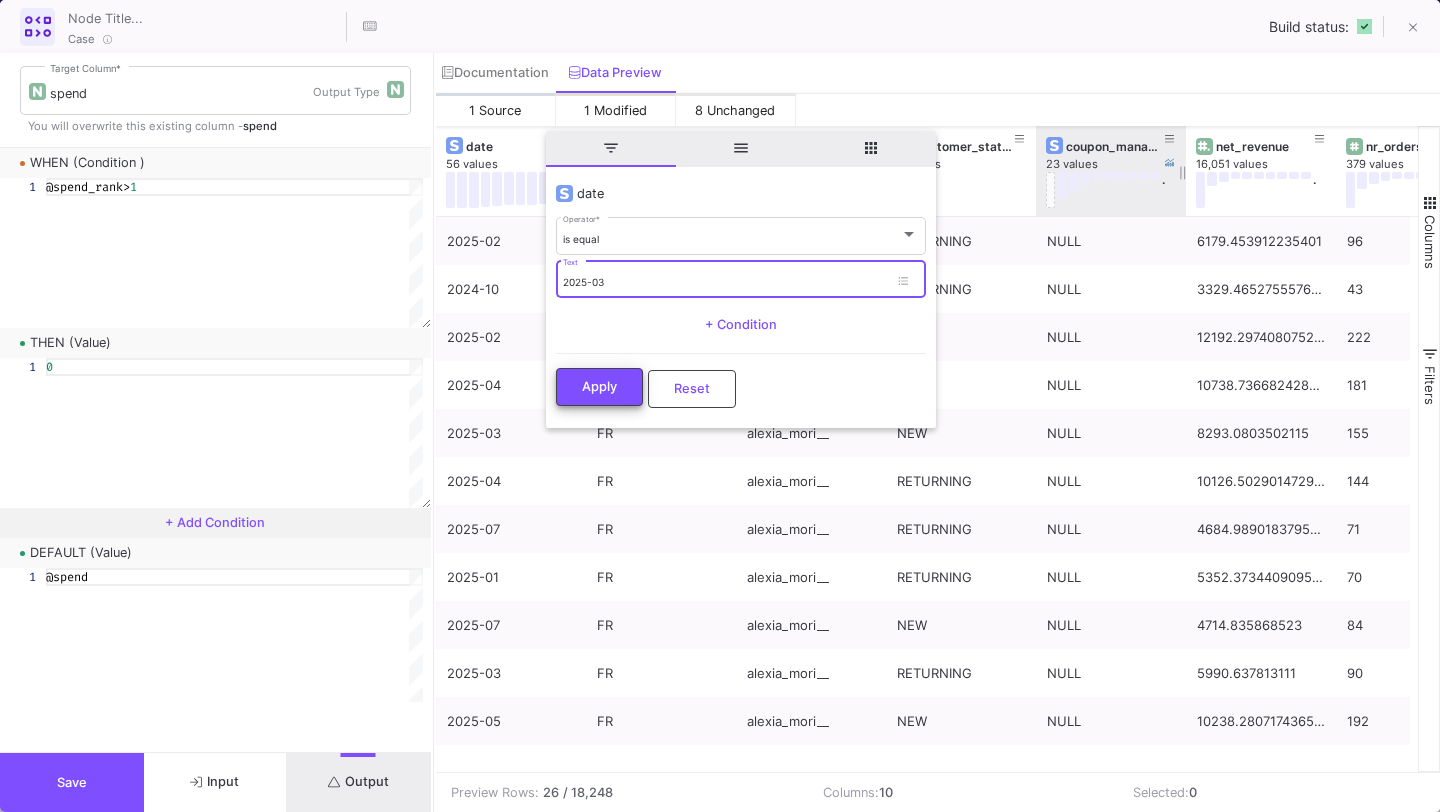 type on "2025-03" 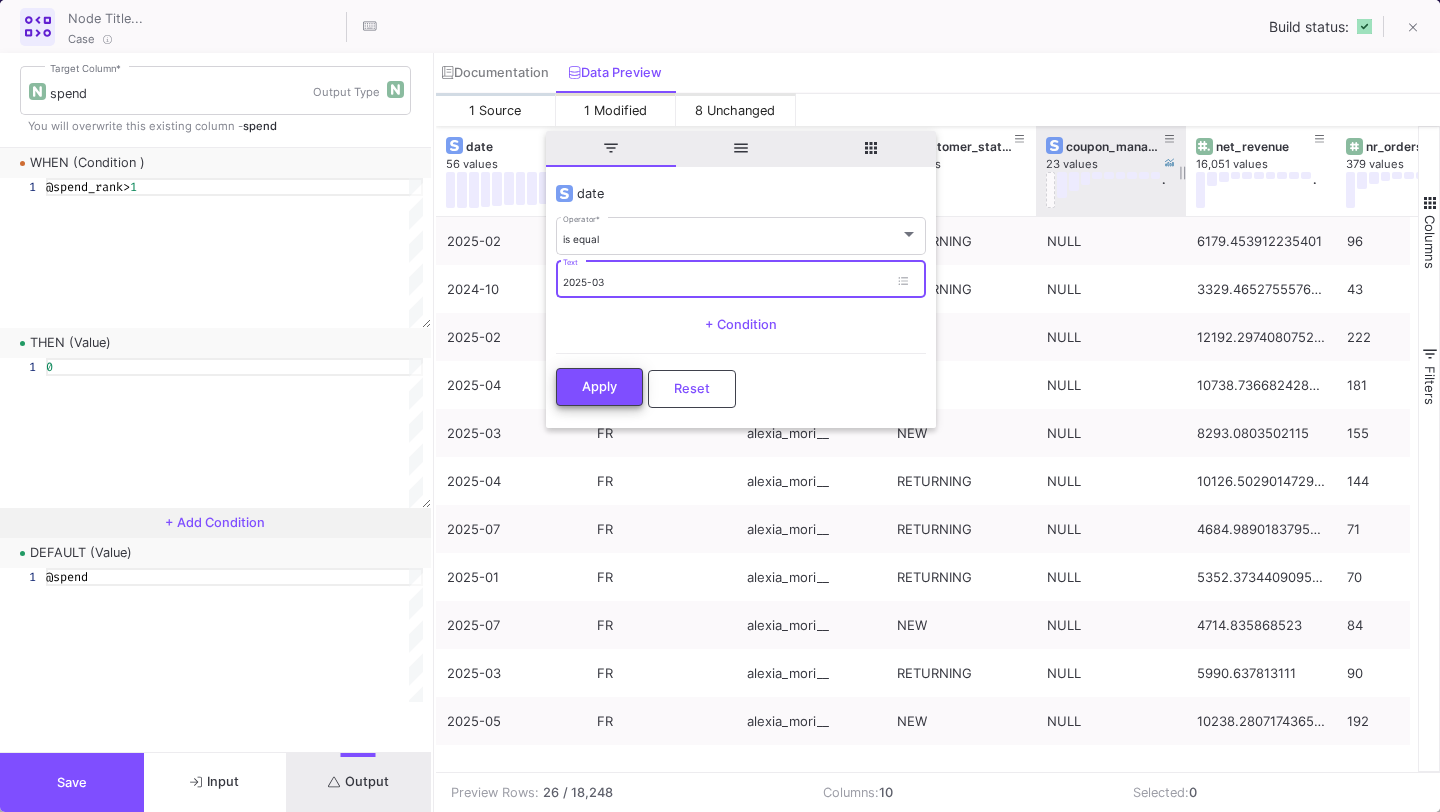 click on "Apply" at bounding box center [599, 386] 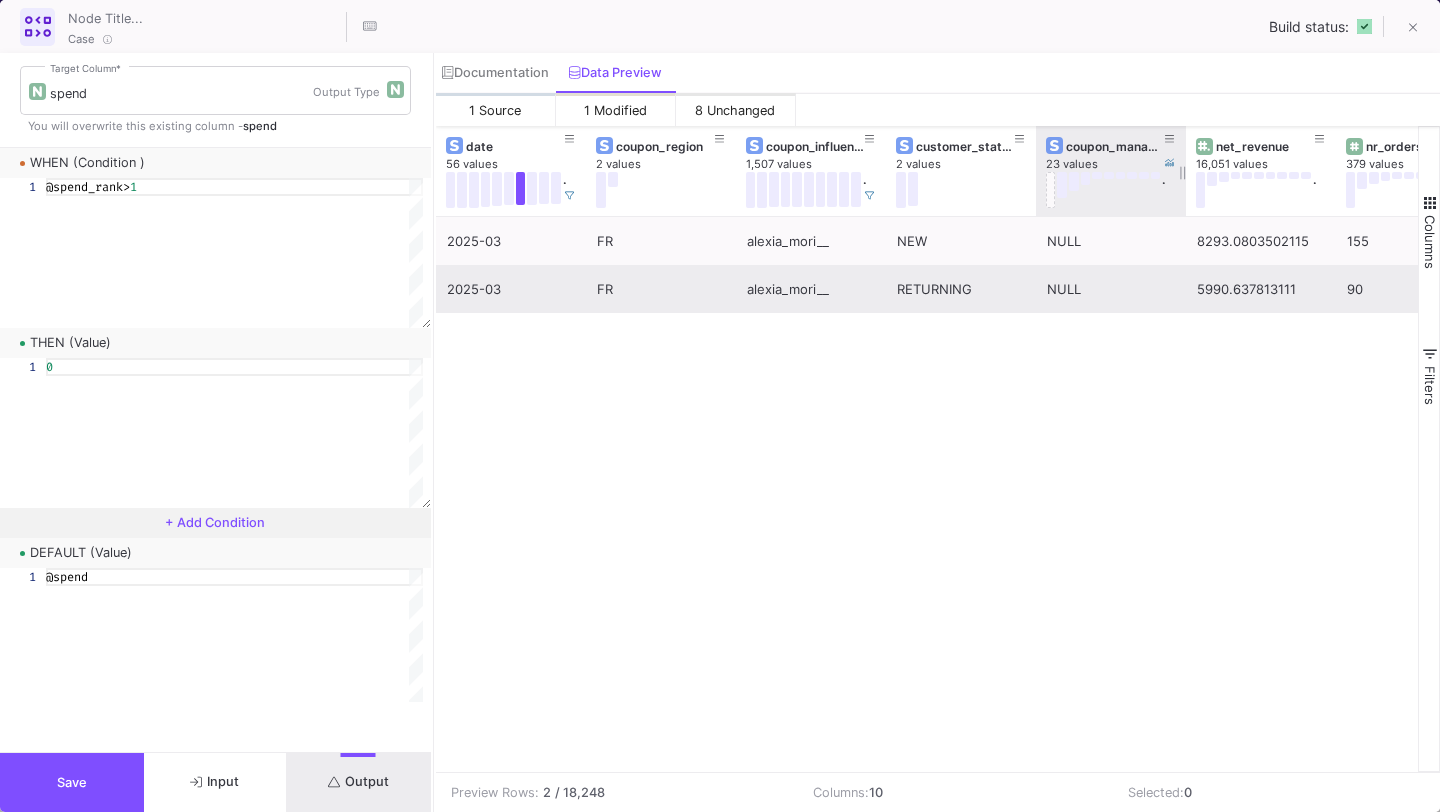 scroll, scrollTop: 0, scrollLeft: 58, axis: horizontal 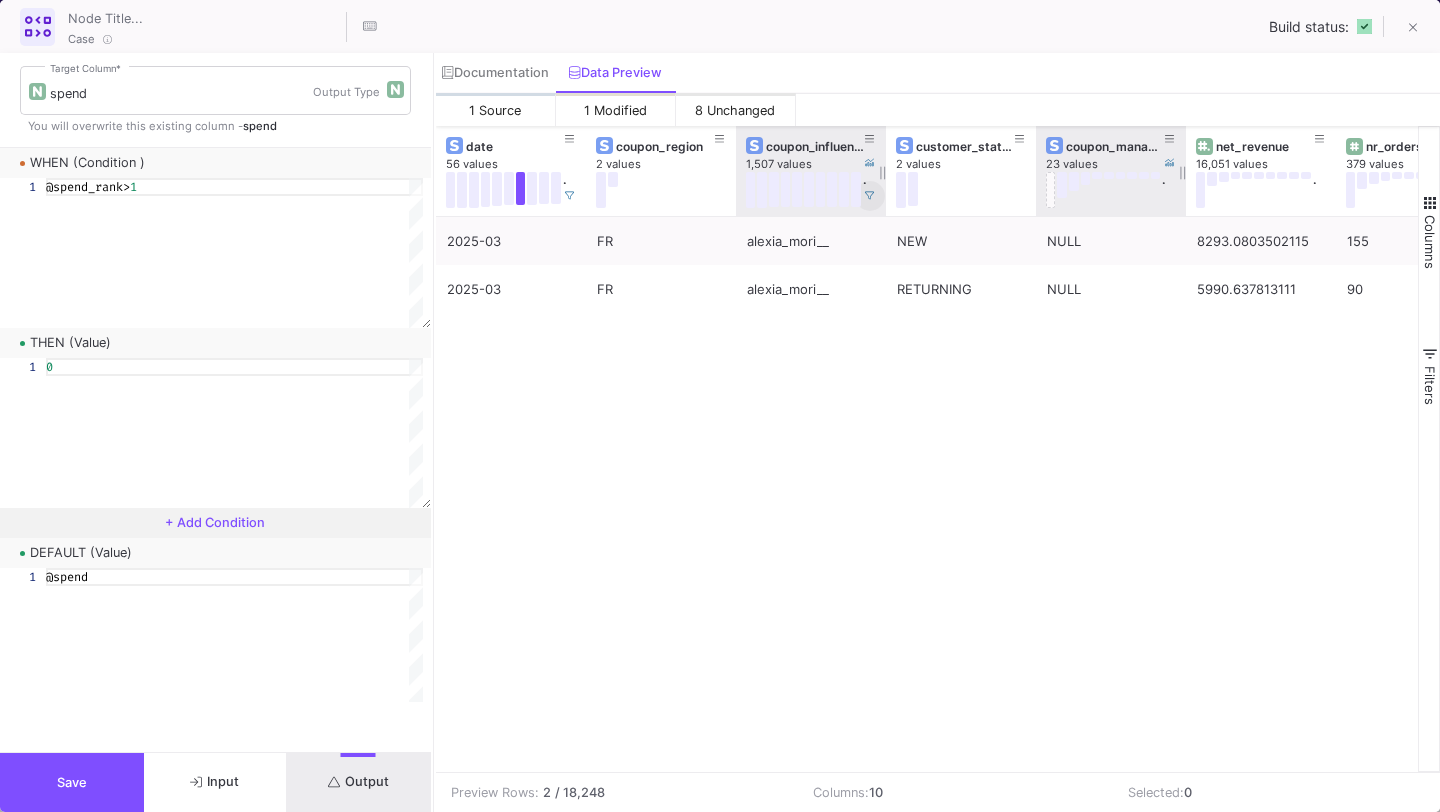 click at bounding box center [870, 196] 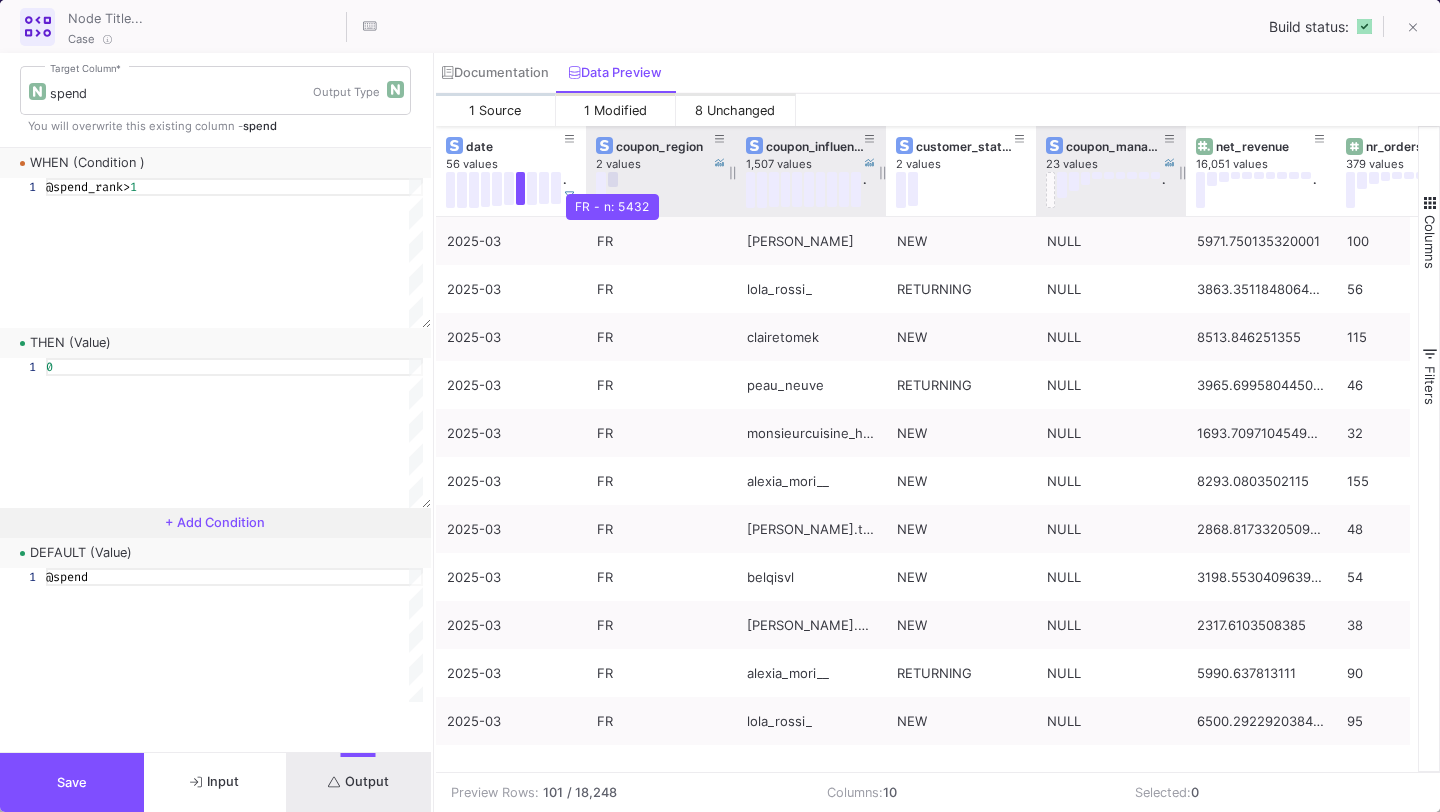 click at bounding box center (613, 179) 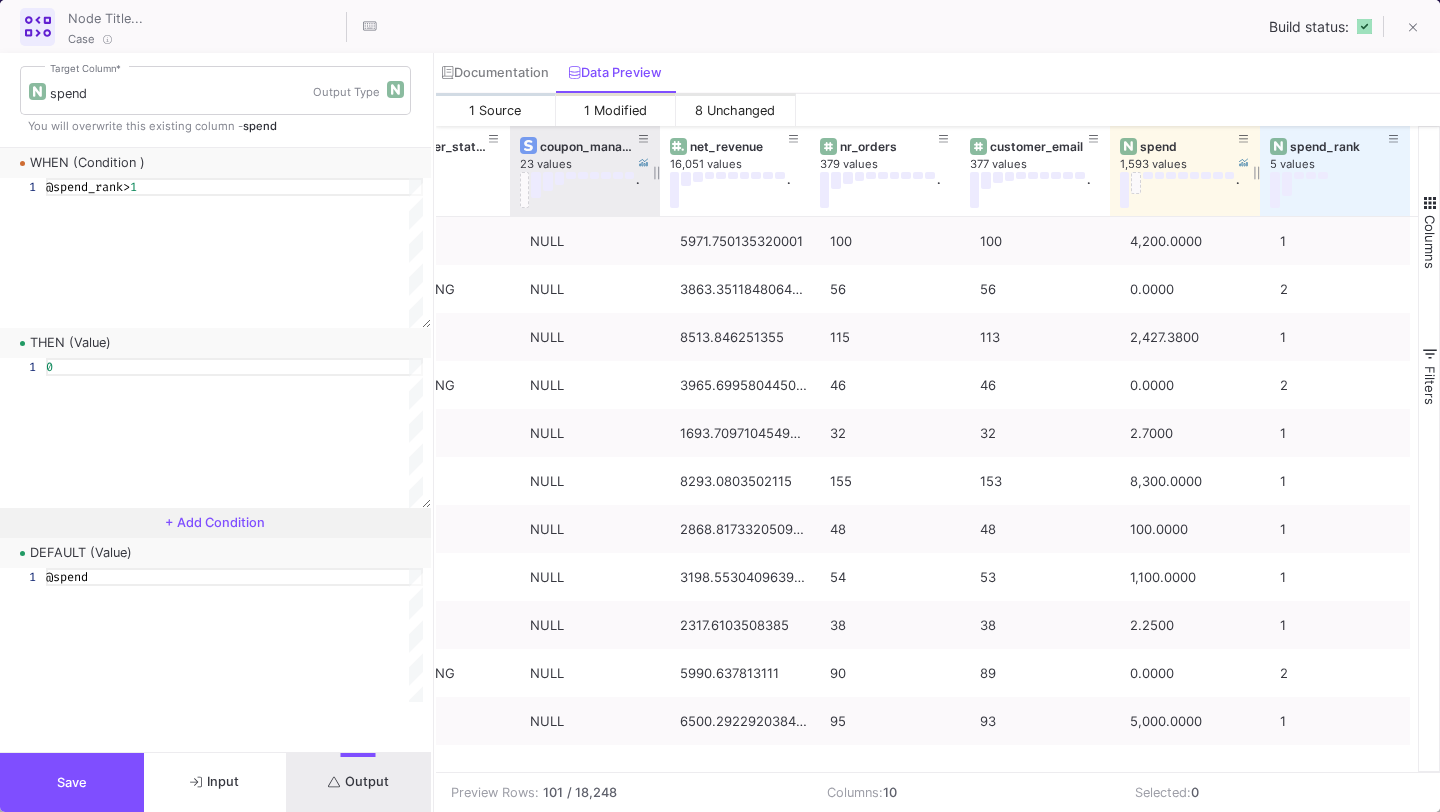 click on "spend" at bounding box center [1189, 146] 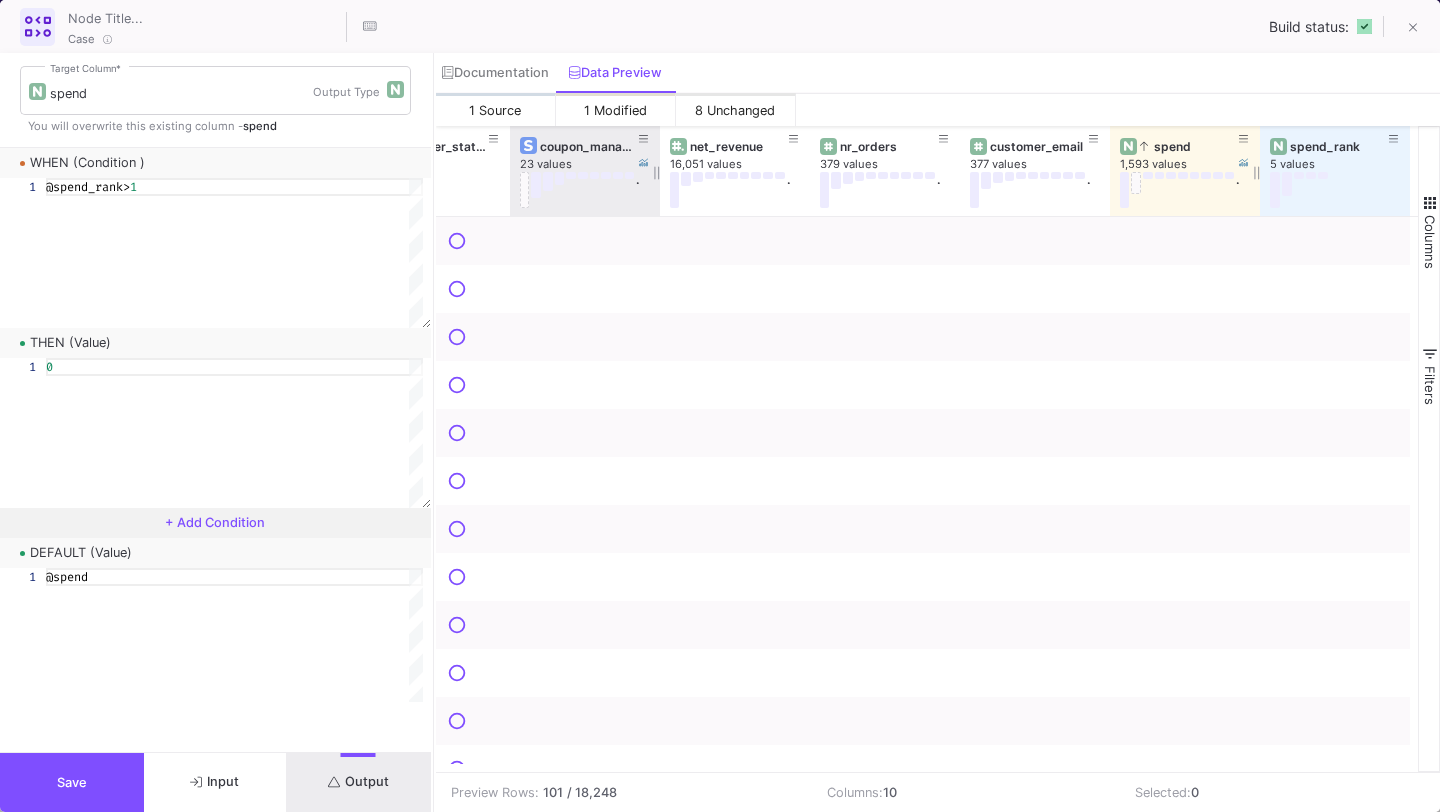 click on "spend" at bounding box center [1189, 146] 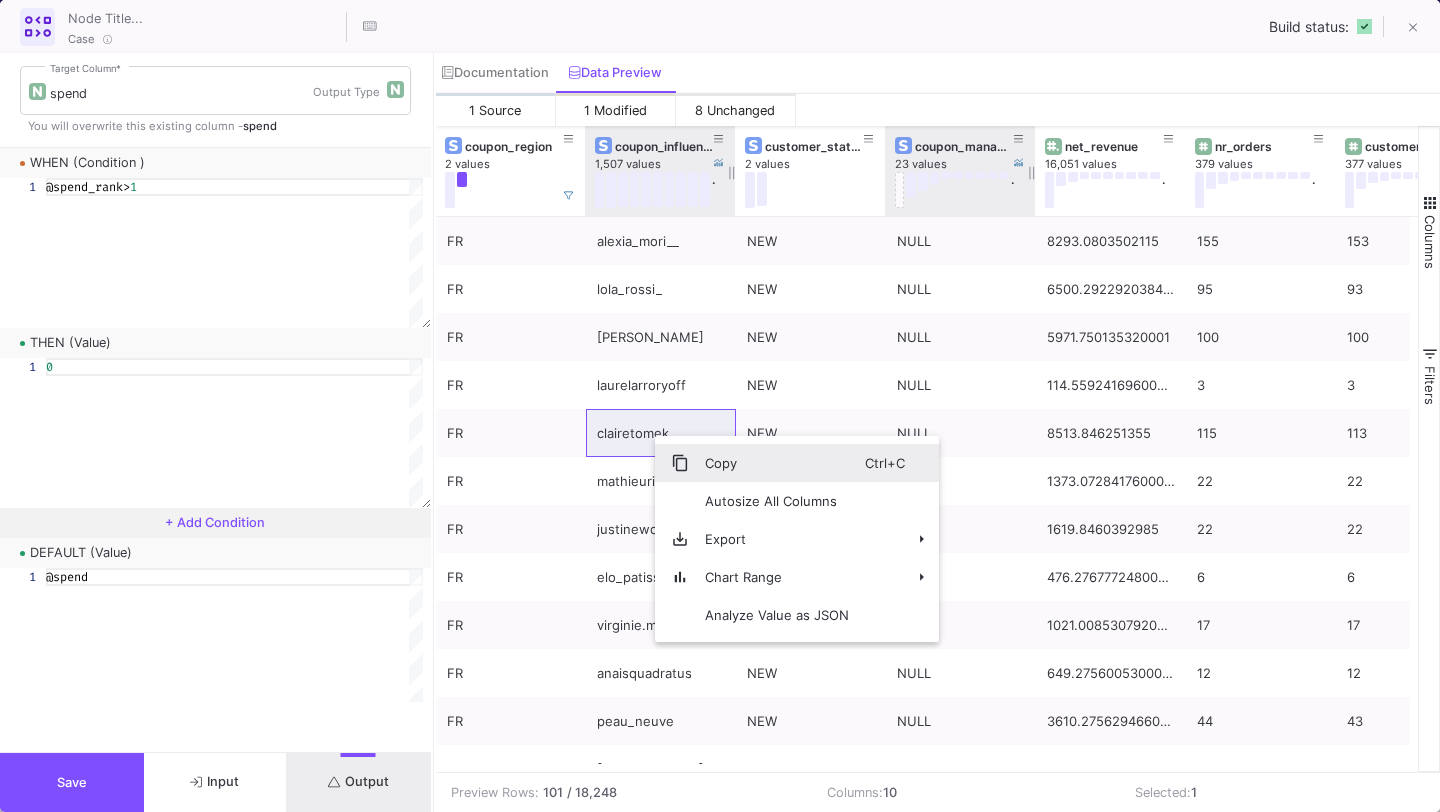 click on "Copy" at bounding box center (777, 463) 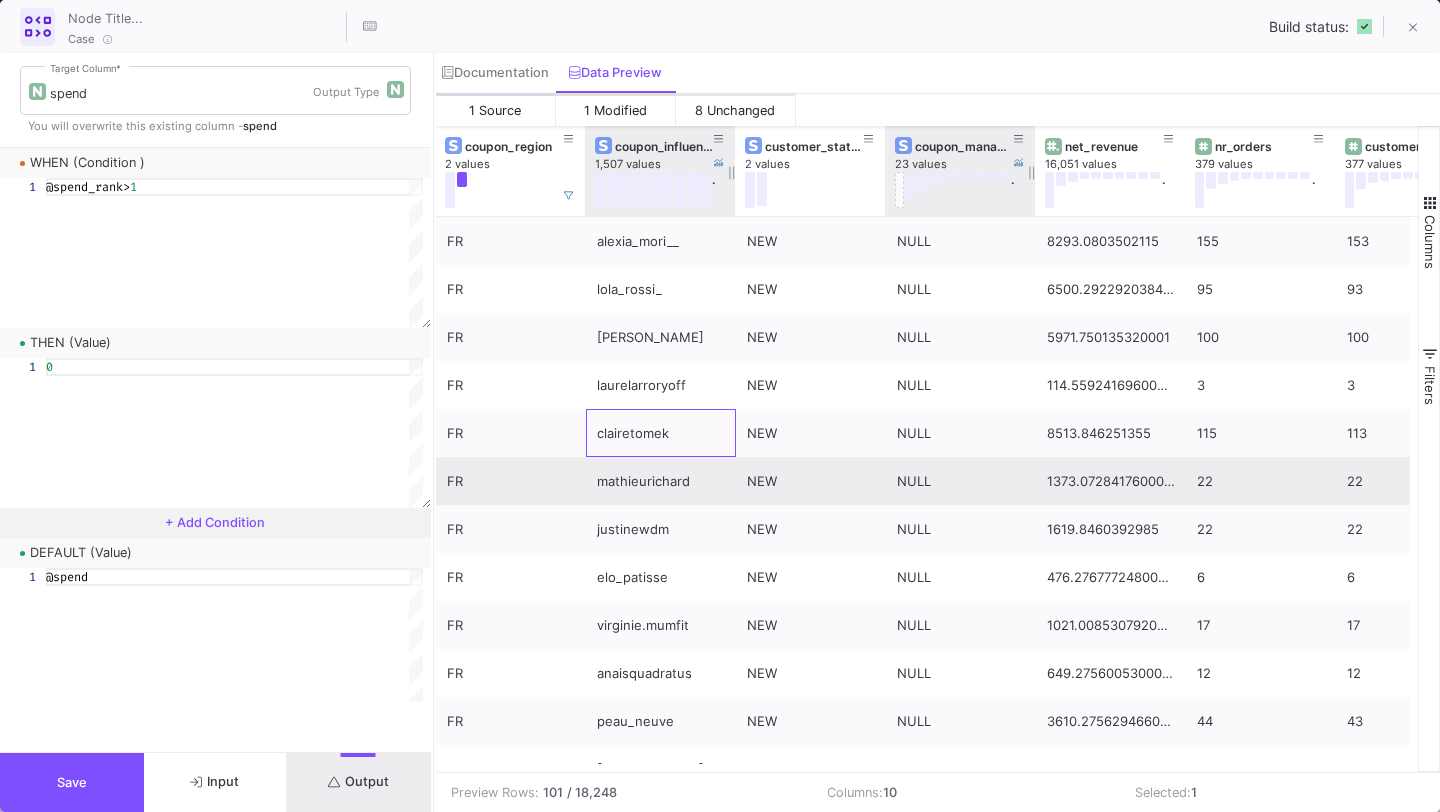 scroll, scrollTop: 0, scrollLeft: 159, axis: horizontal 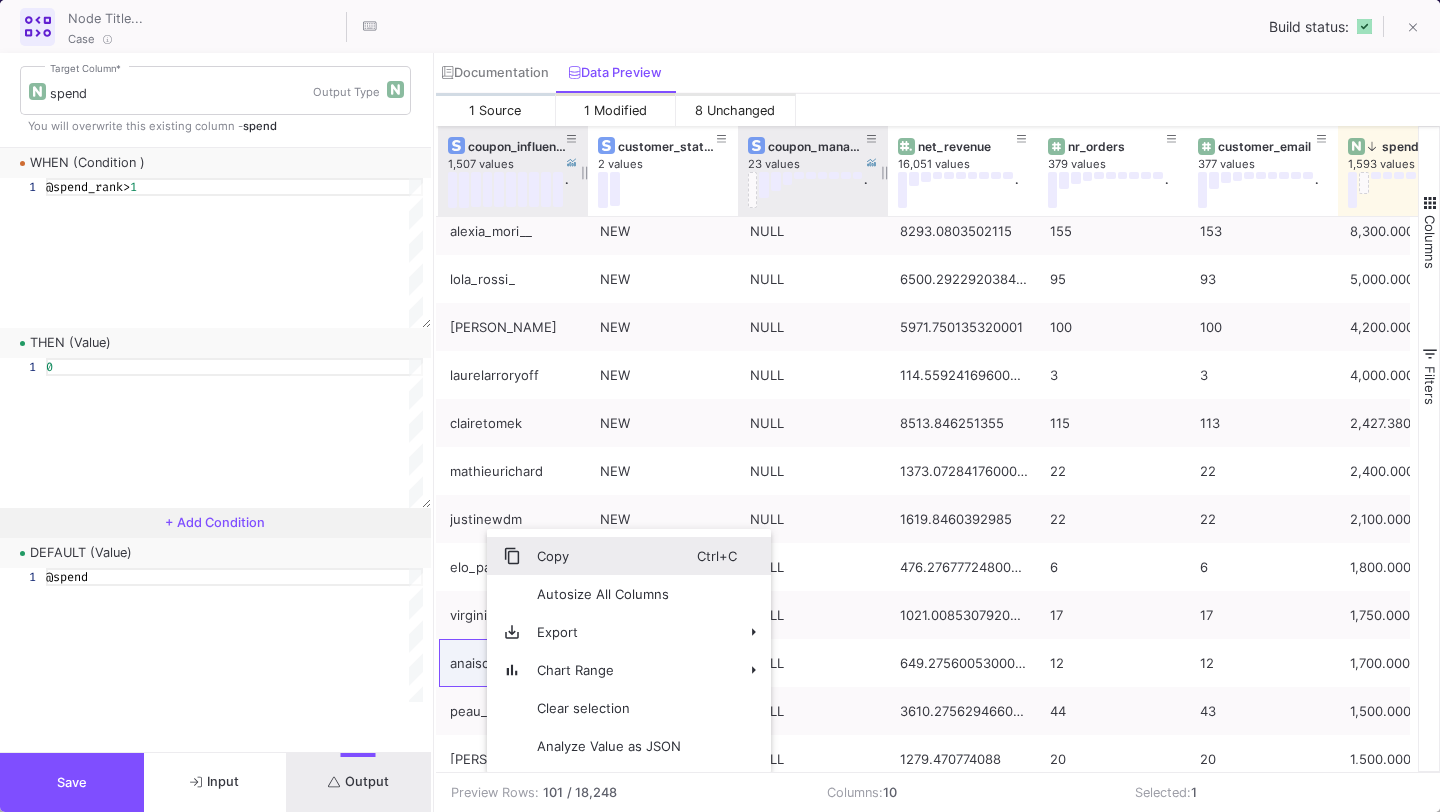 click on "Copy" at bounding box center [609, 556] 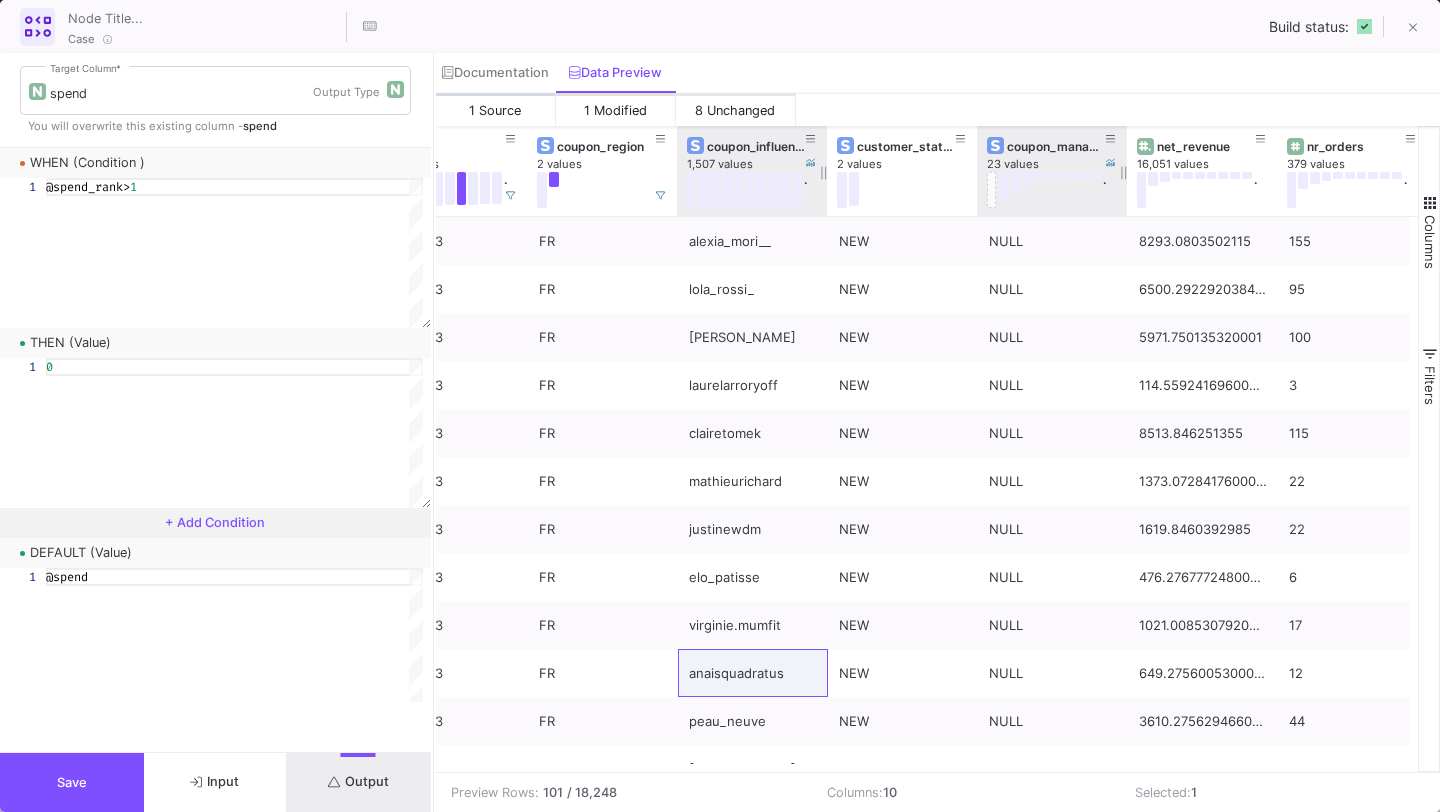 click on "1,507 values" at bounding box center (762, 164) 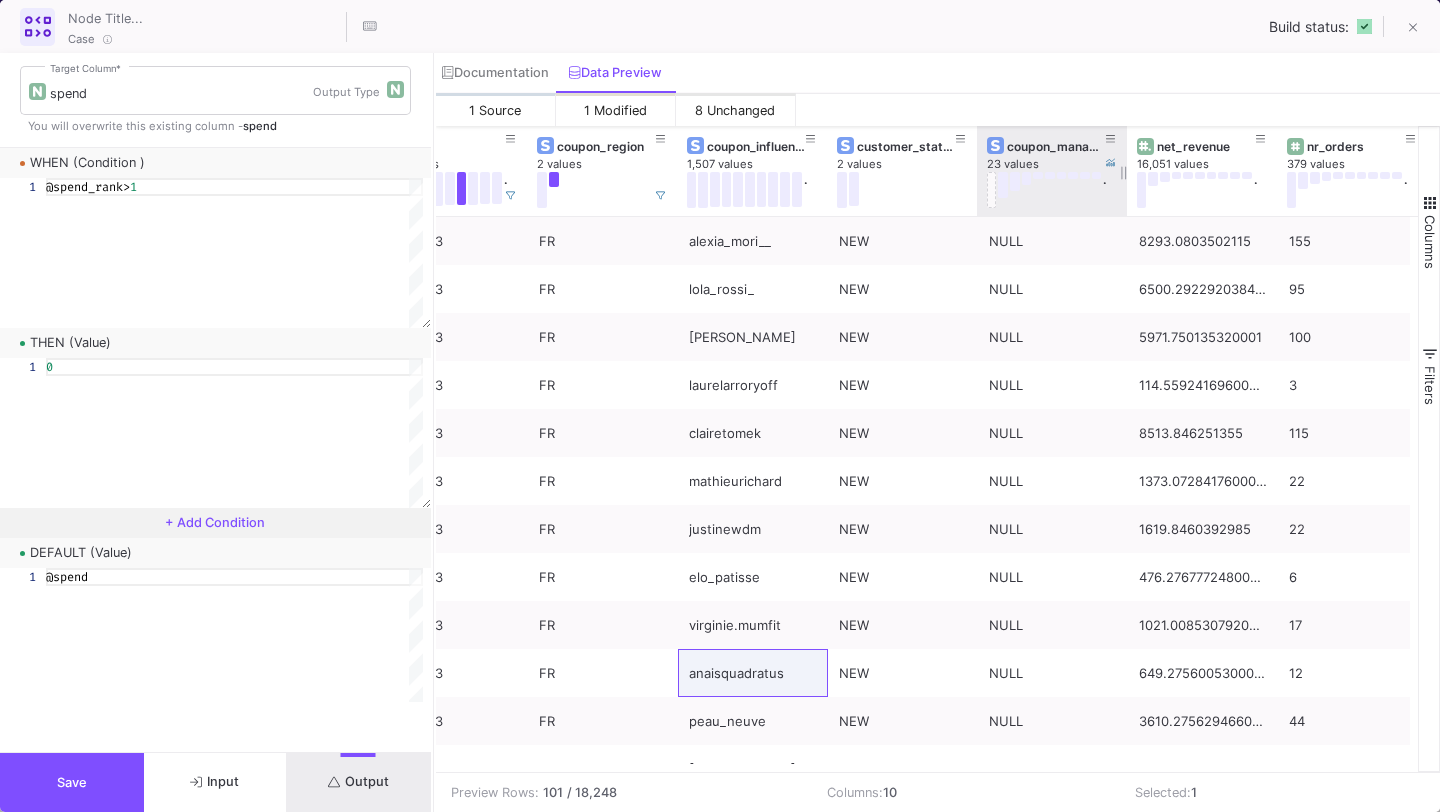 click on "coupon_influencer" at bounding box center (756, 146) 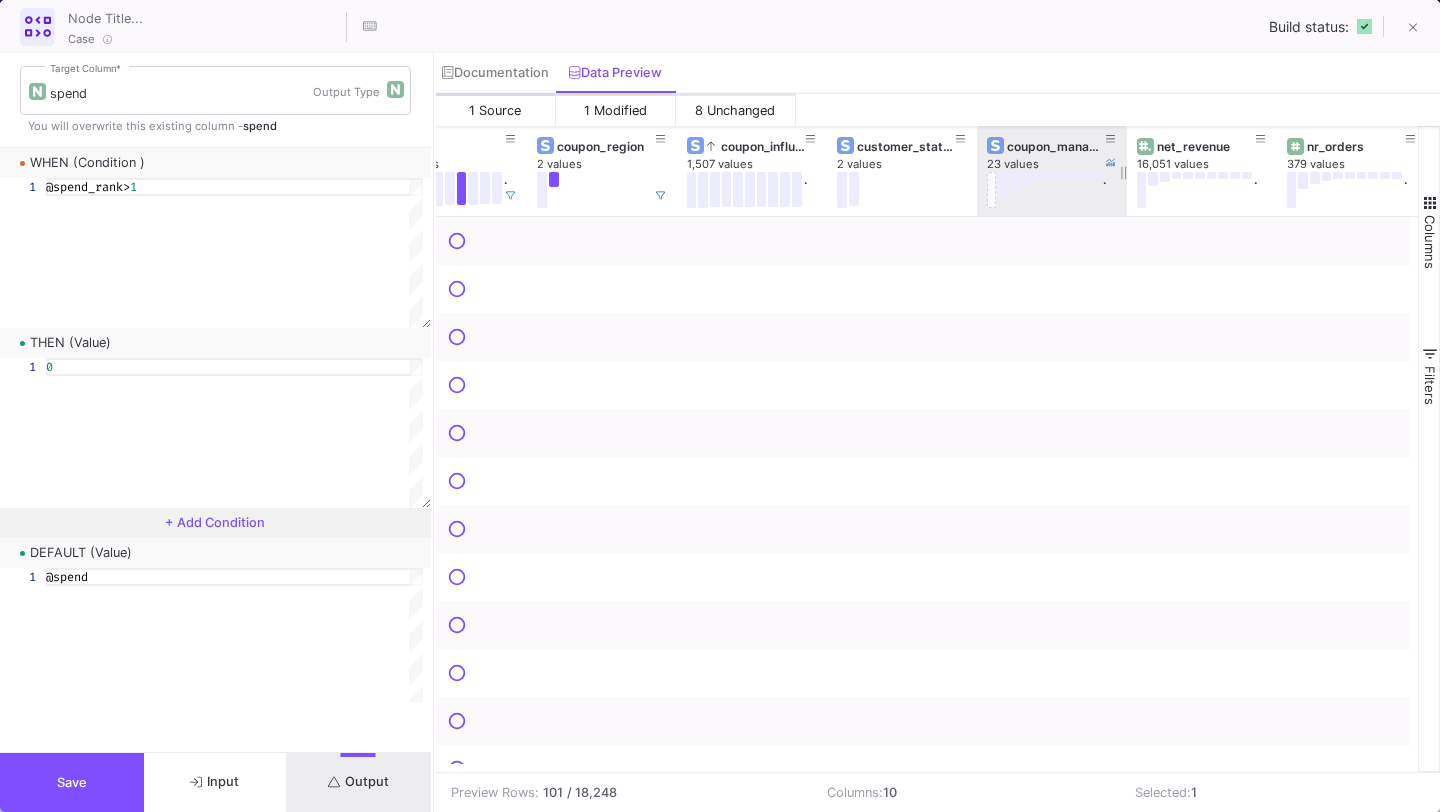 click on "coupon_influencer" at bounding box center [756, 146] 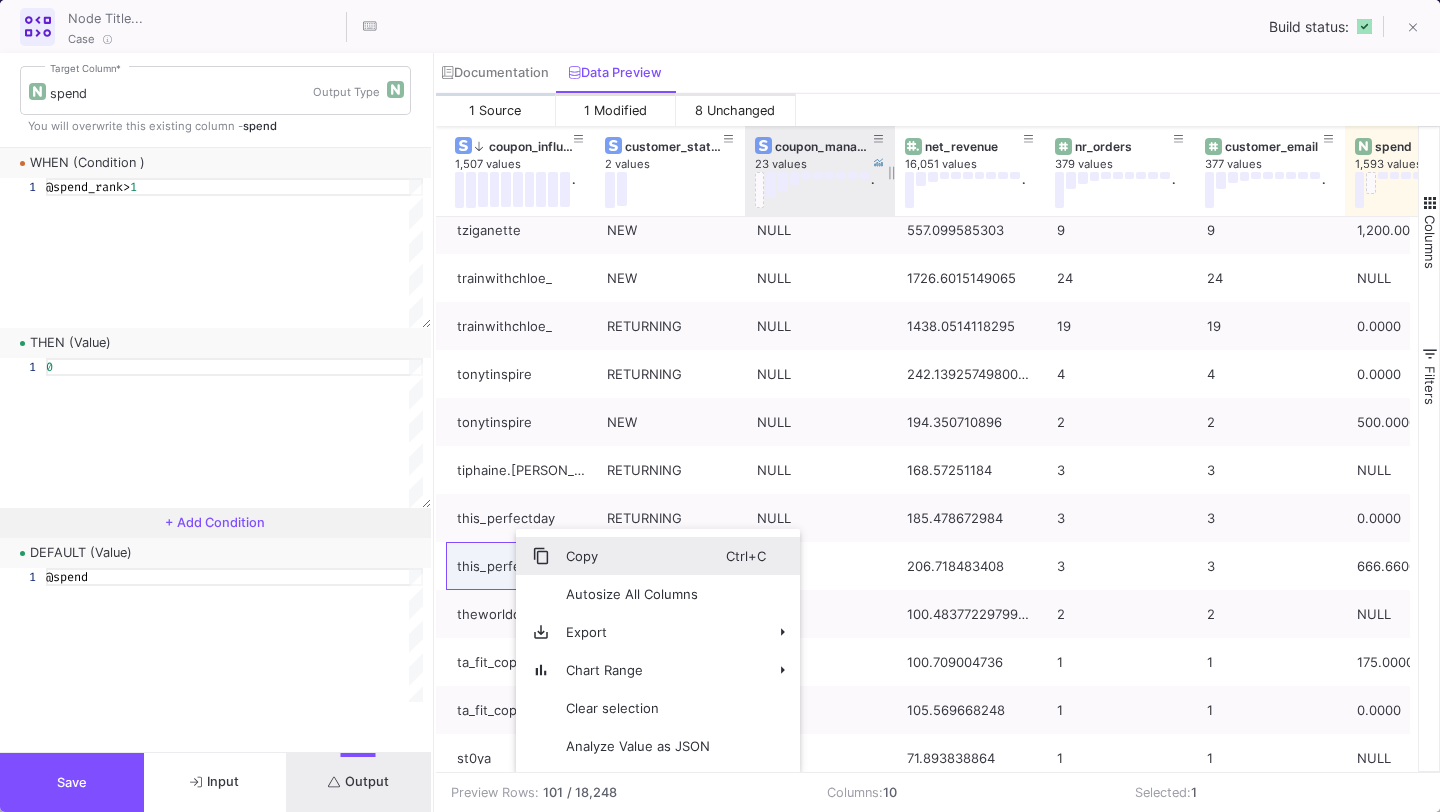 click on "Copy" at bounding box center [638, 556] 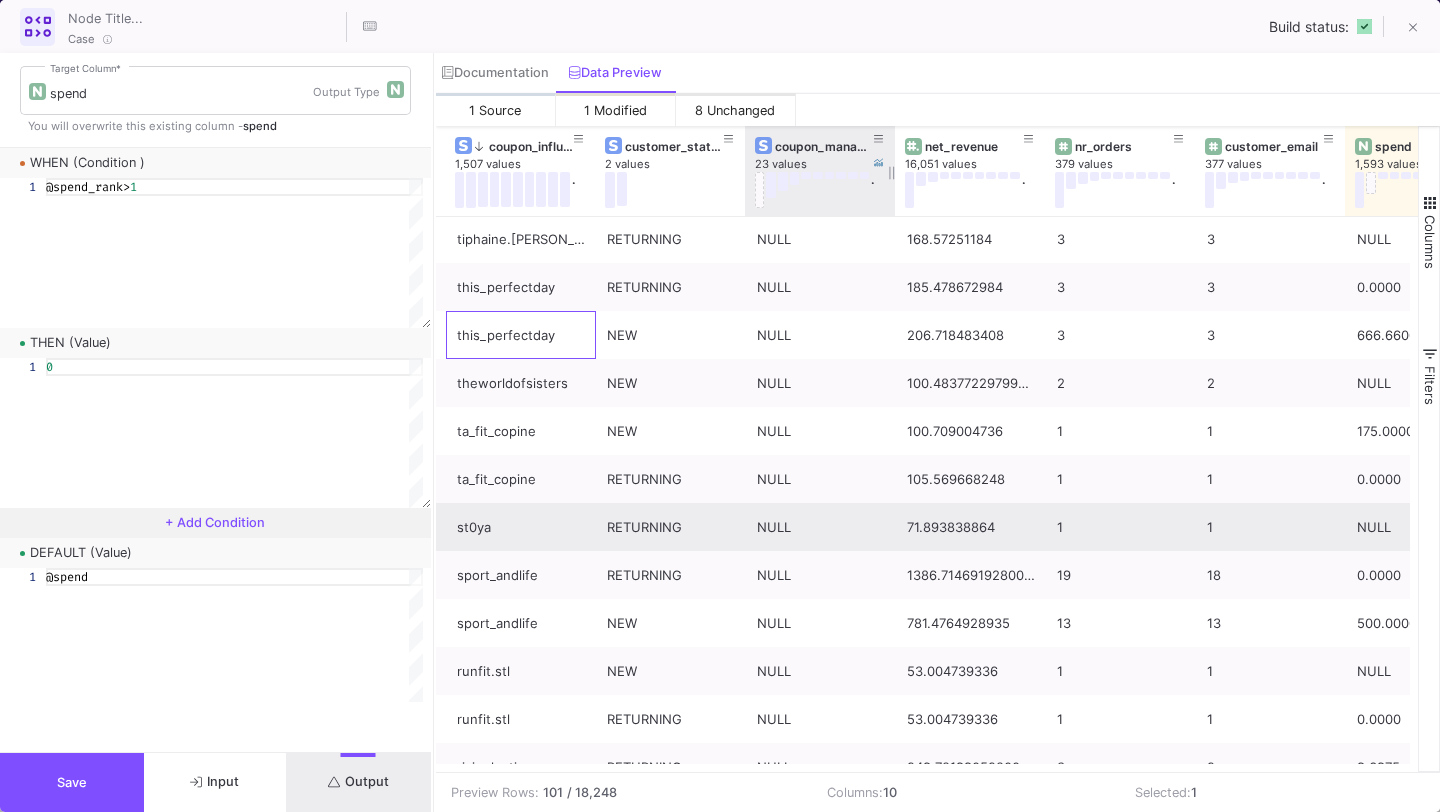 click on "st0ya" at bounding box center [521, 527] 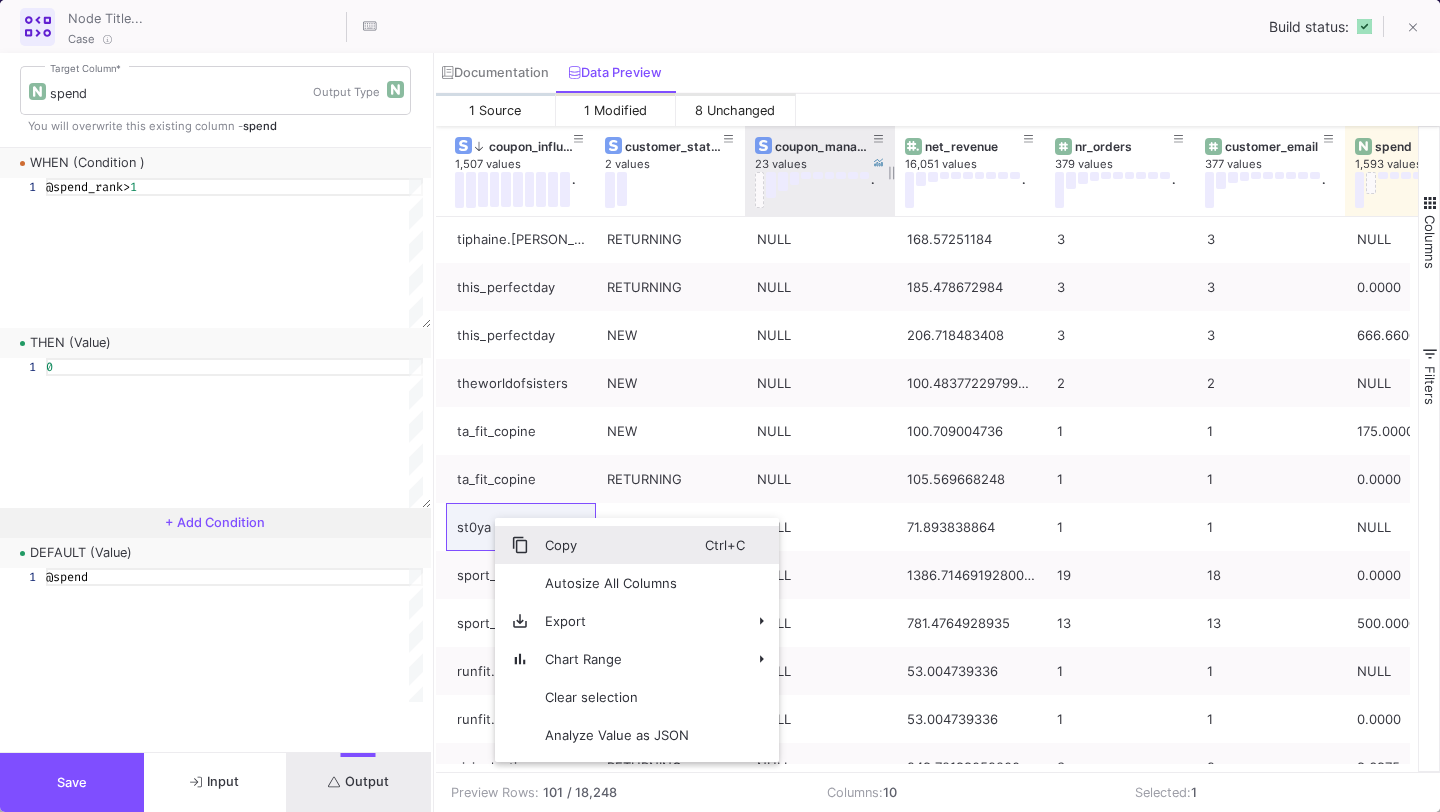 click at bounding box center (520, 545) 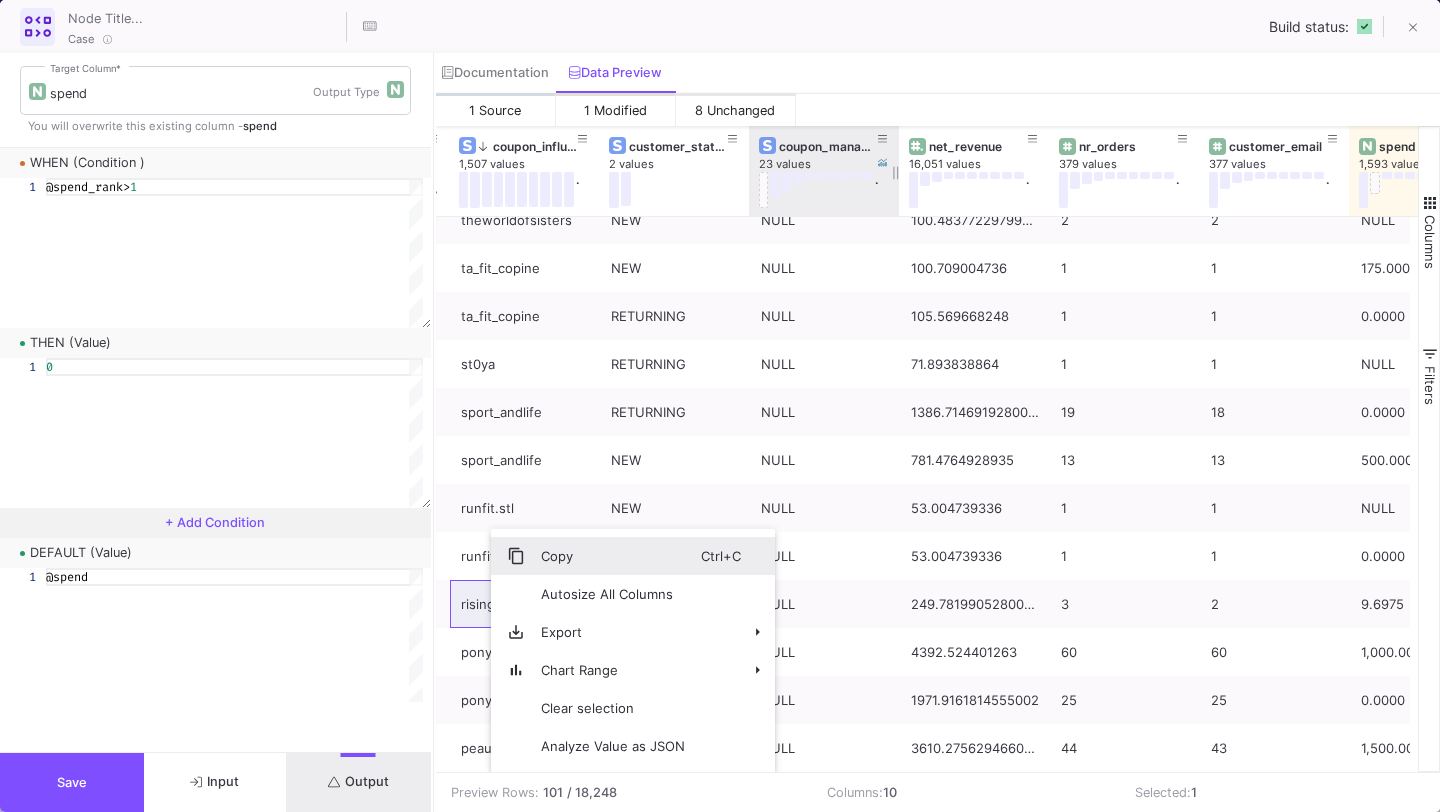 click on "Copy" at bounding box center [613, 556] 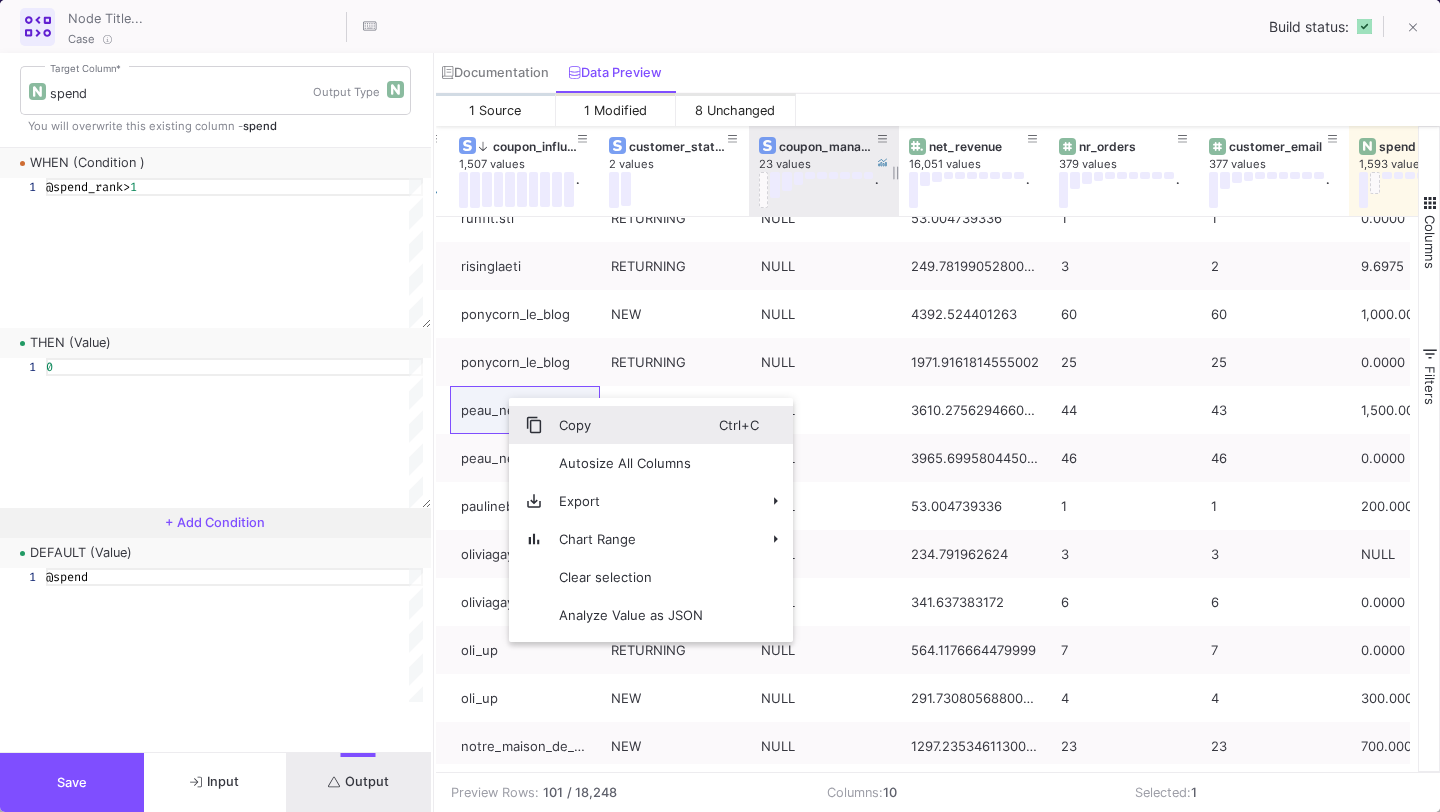 click on "Copy" at bounding box center (631, 425) 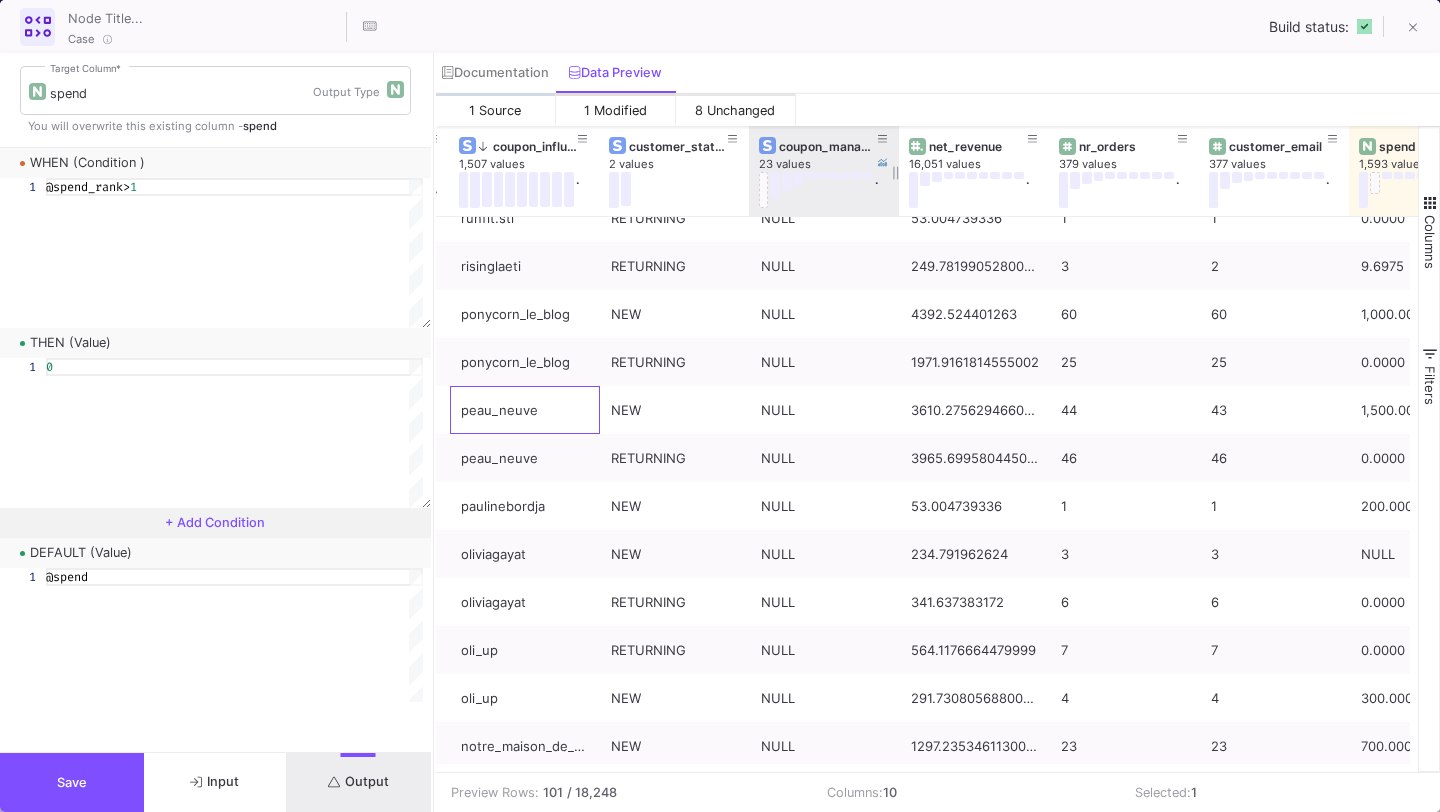 click on "Save" at bounding box center (72, 782) 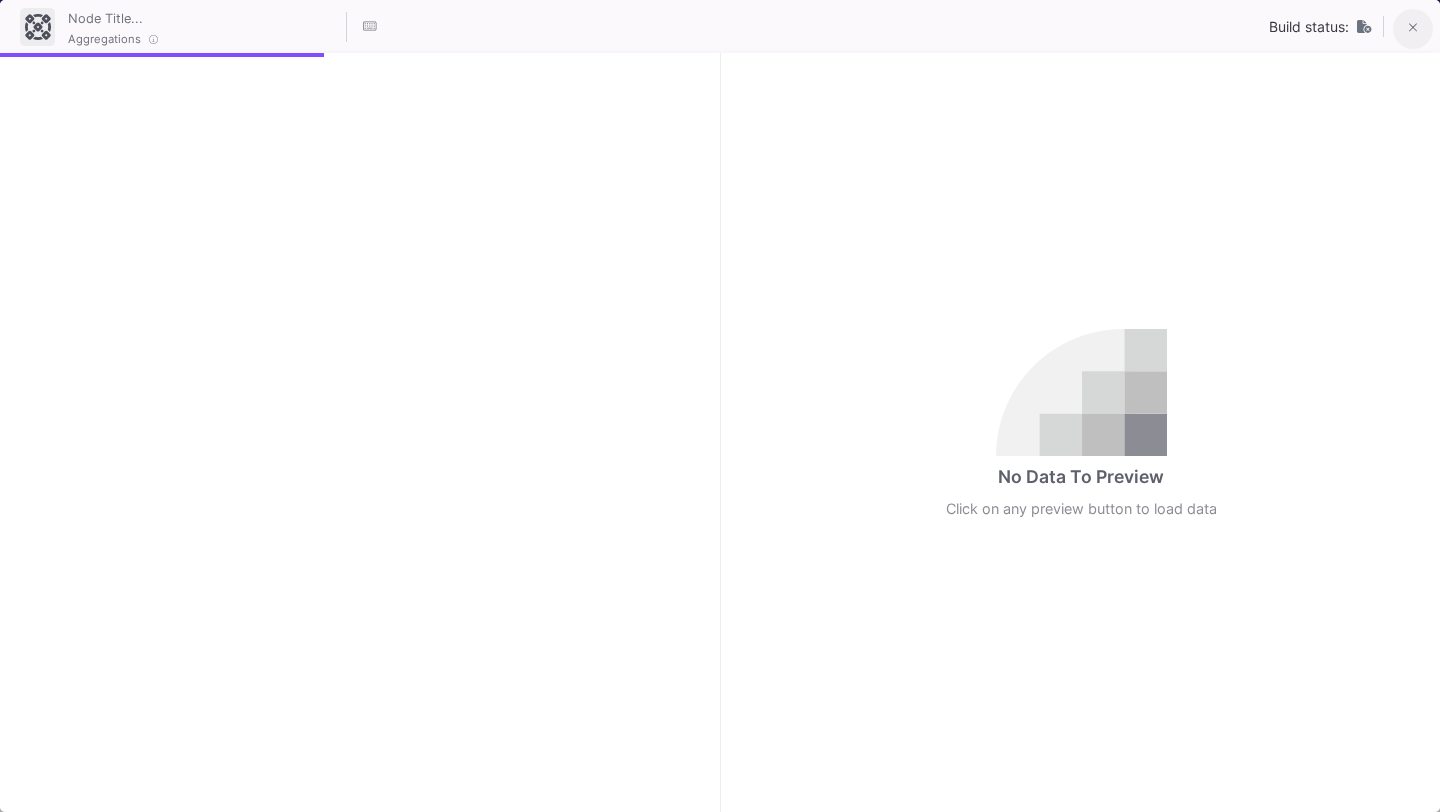click at bounding box center (1413, 29) 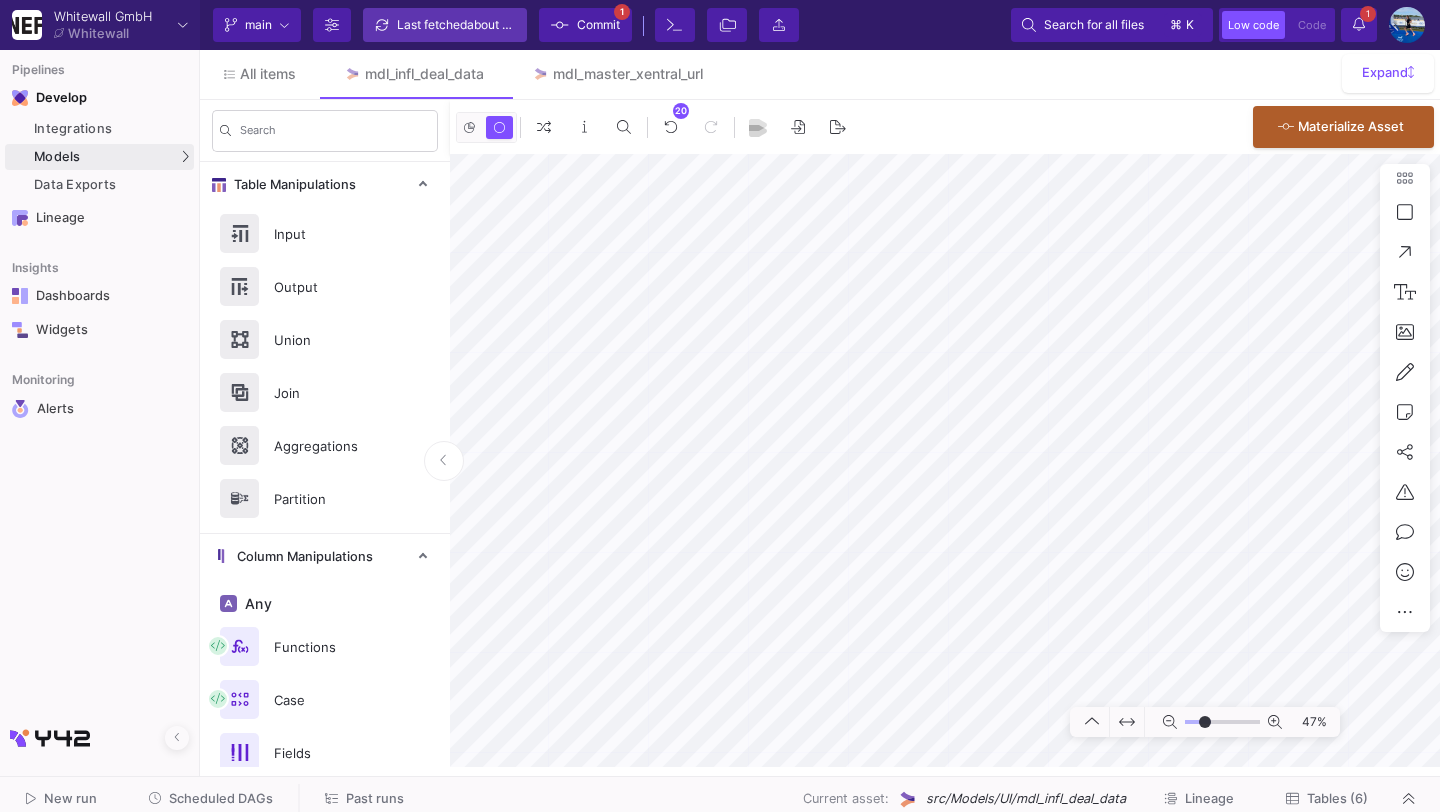 click on "Last fetched  about 5 hours ago" 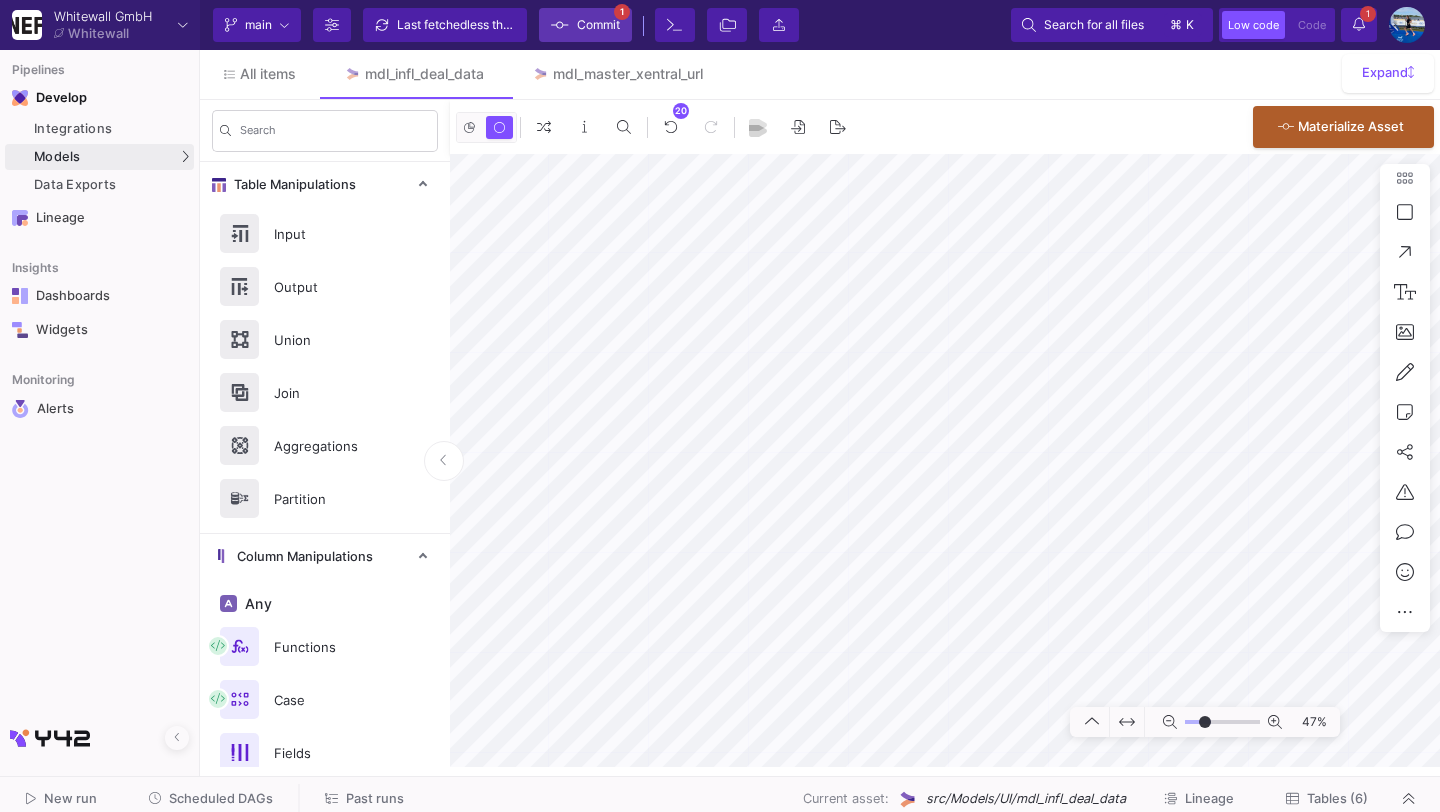 click on "Commit" 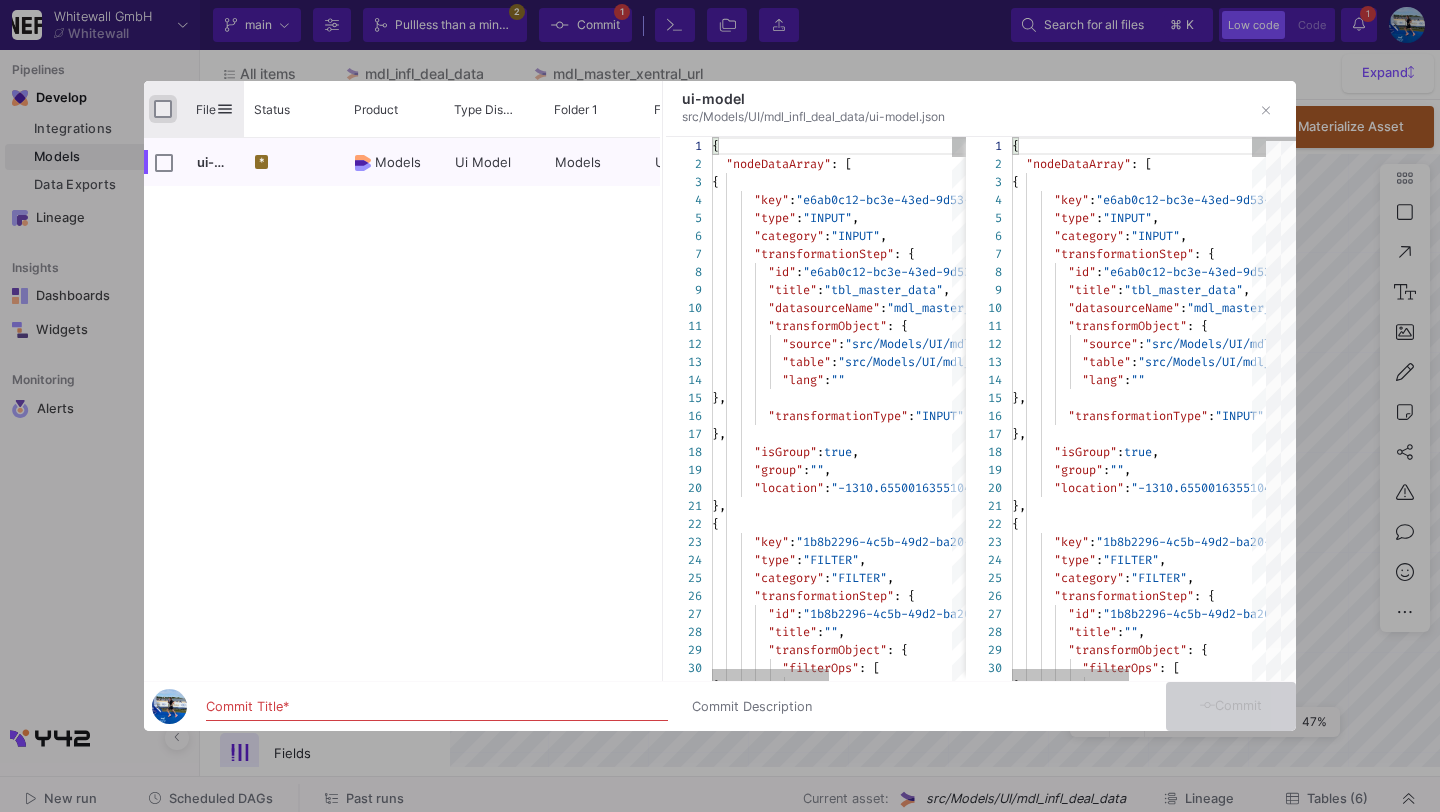 click at bounding box center [163, 109] 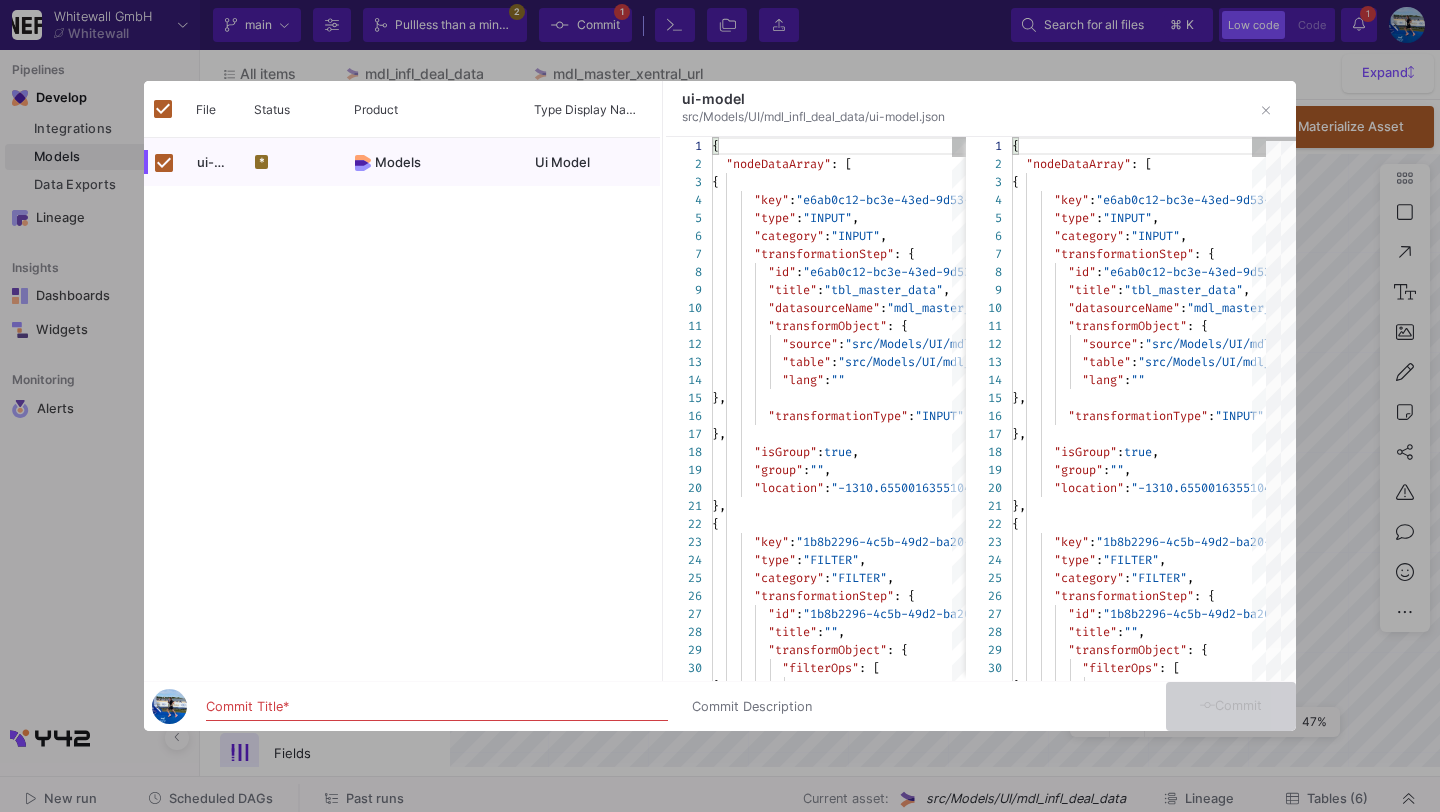 click on "Commit Title  *" at bounding box center (437, 707) 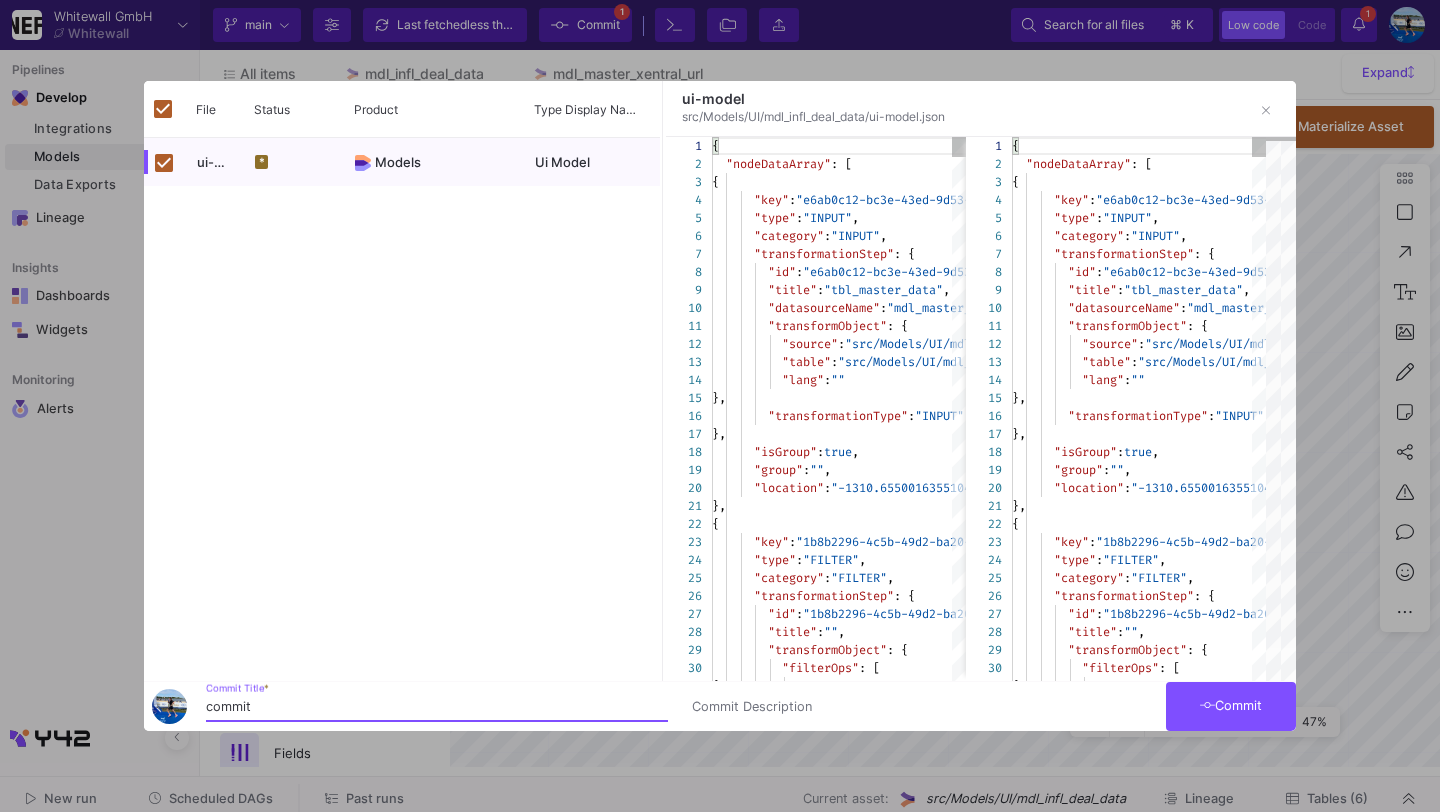 type on "commit" 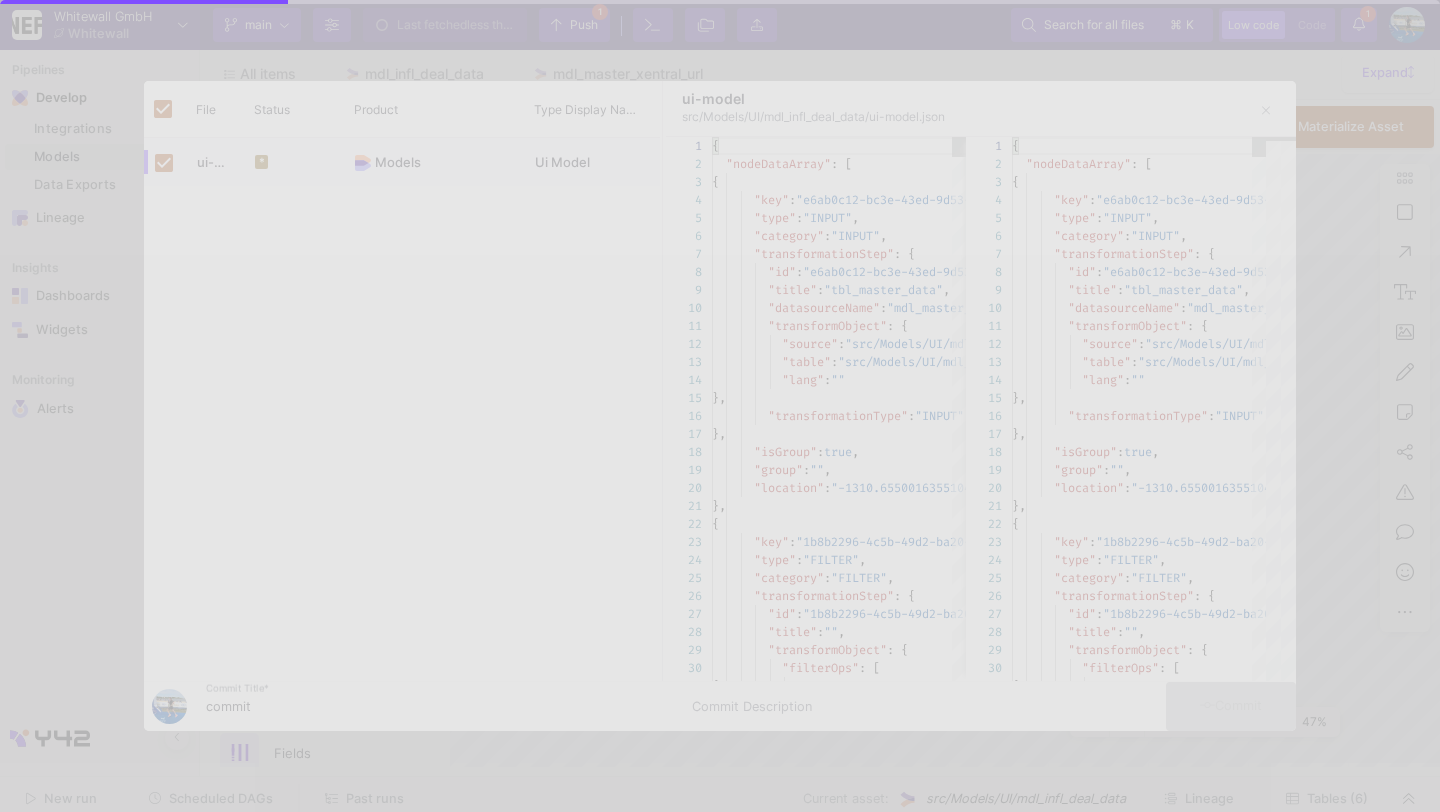 checkbox on "false" 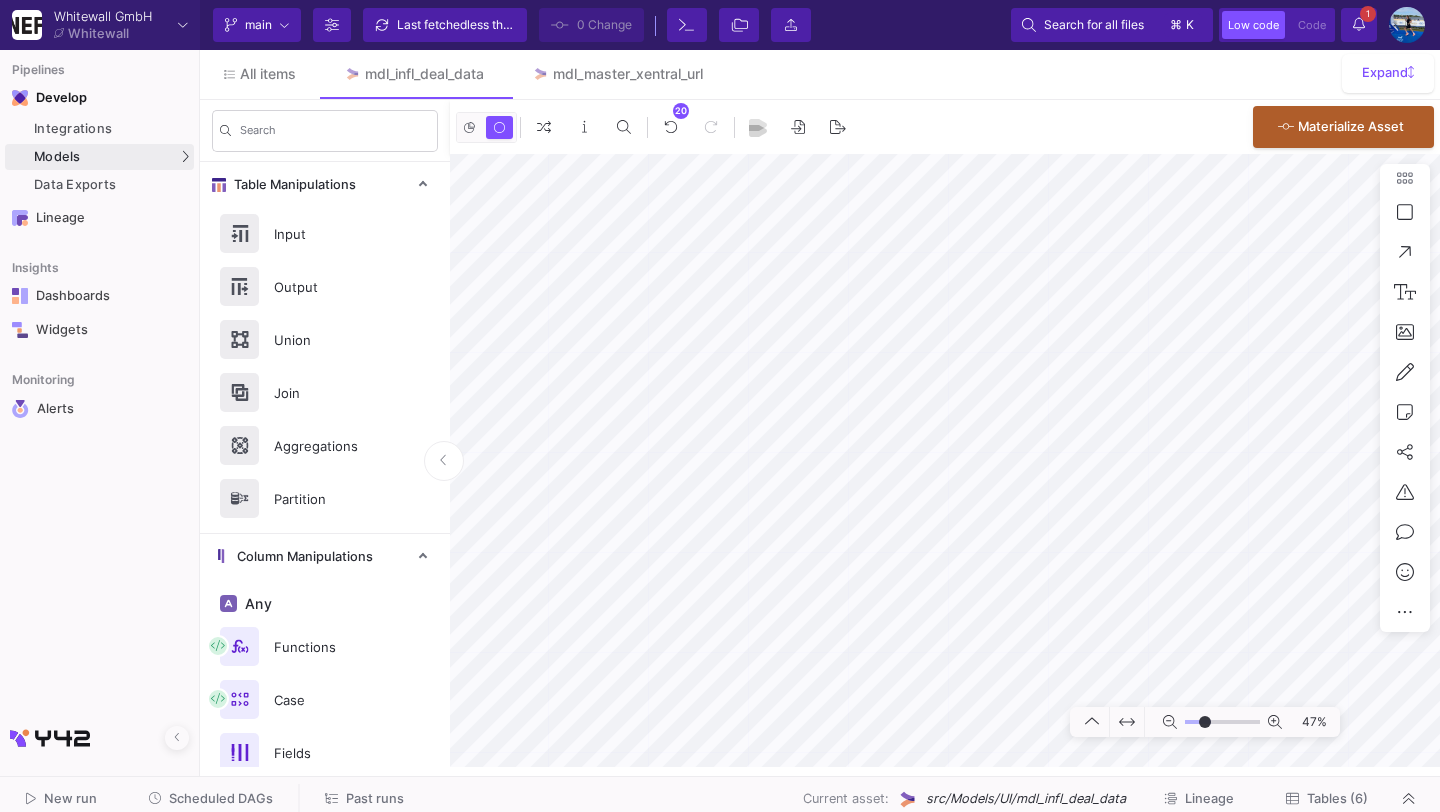 click on "Tables (6)" 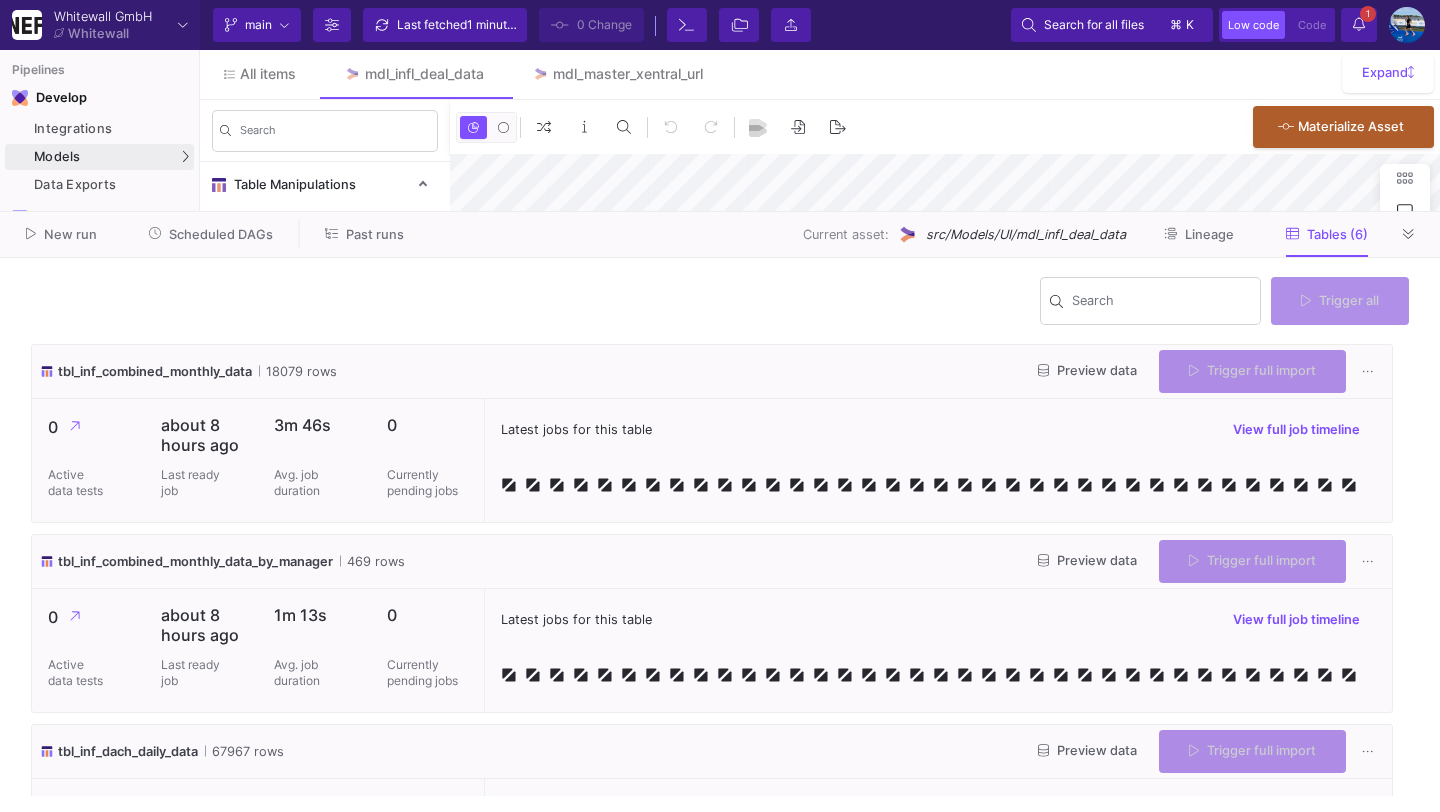 scroll, scrollTop: 0, scrollLeft: 0, axis: both 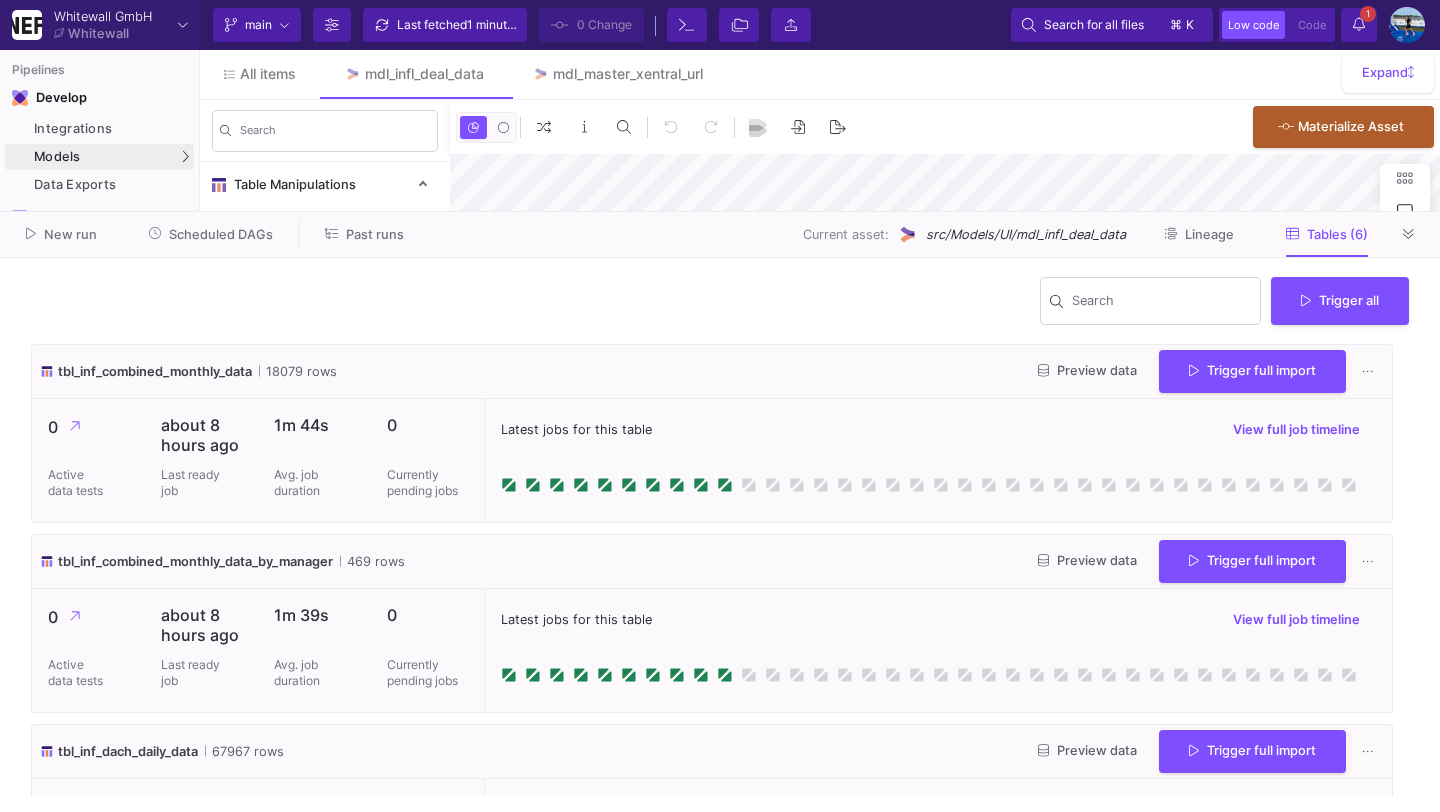 click on "Trigger full import" 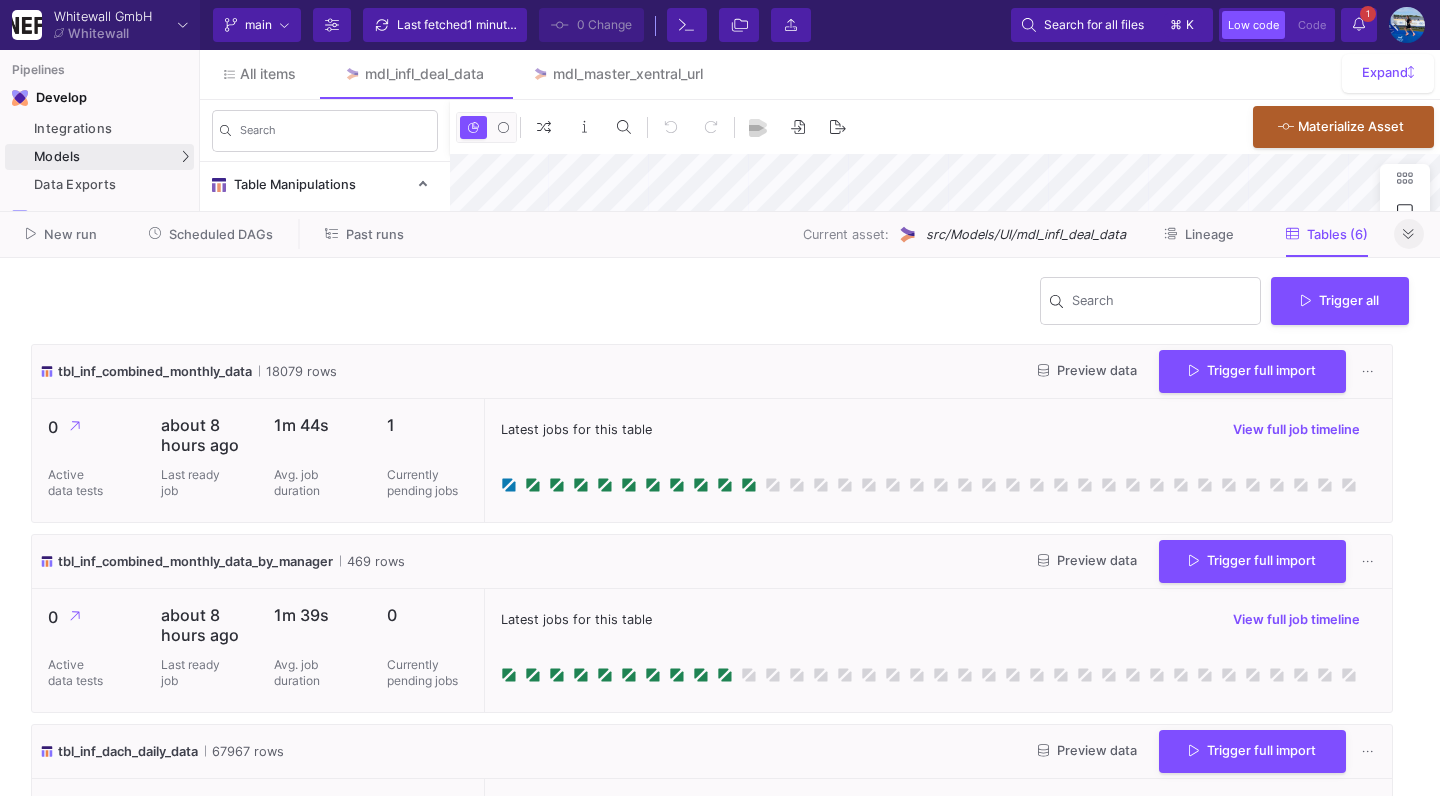 click 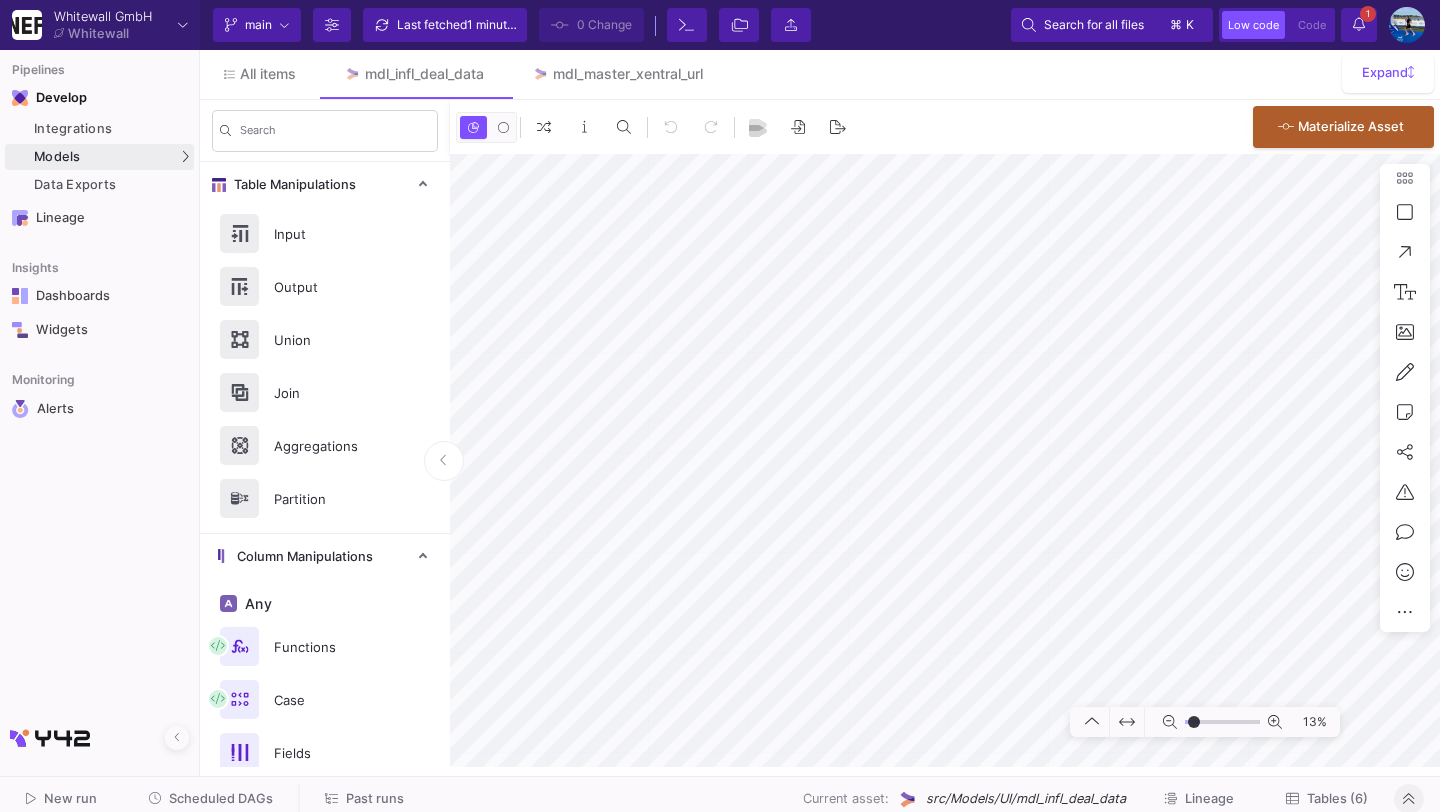 click on "Tables (6)" 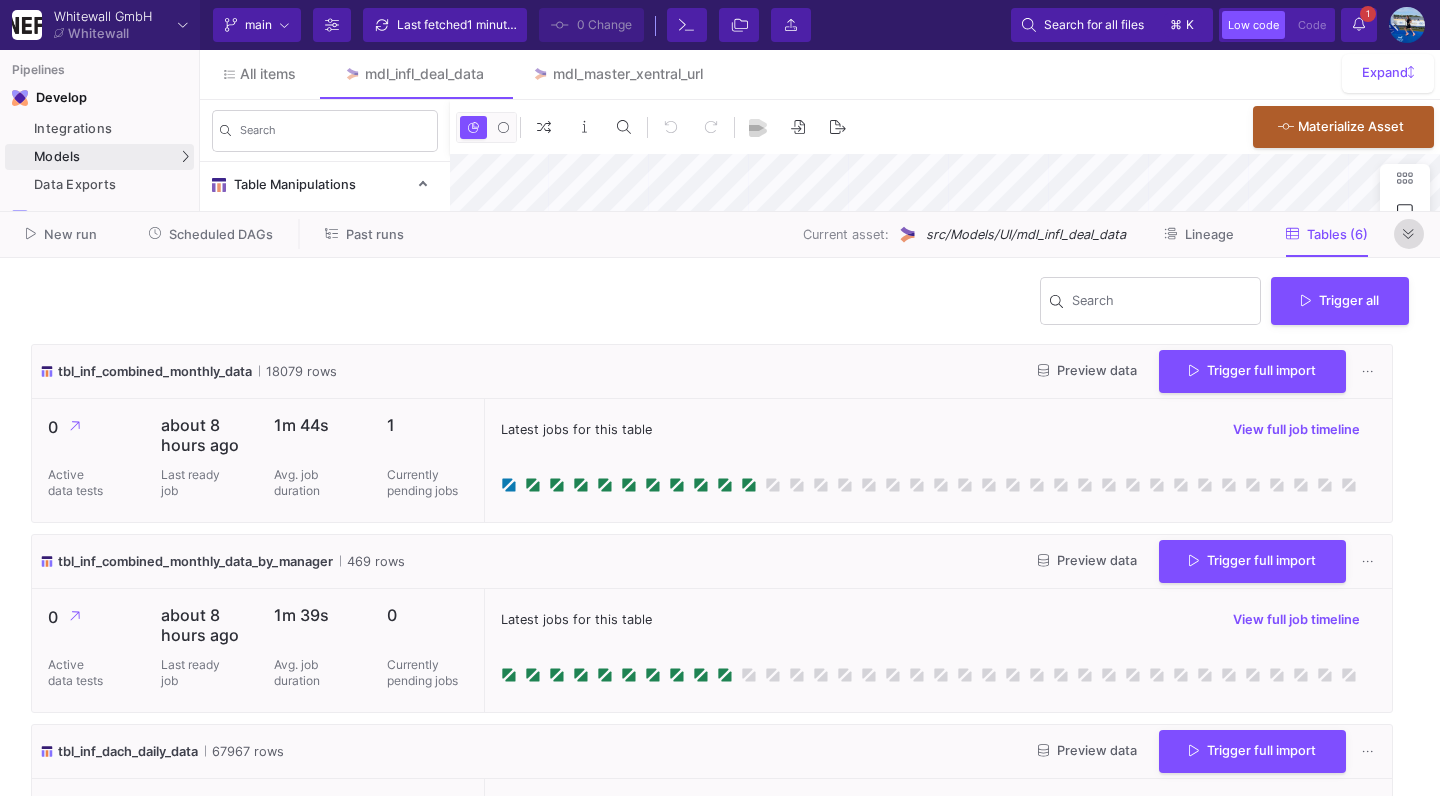 click 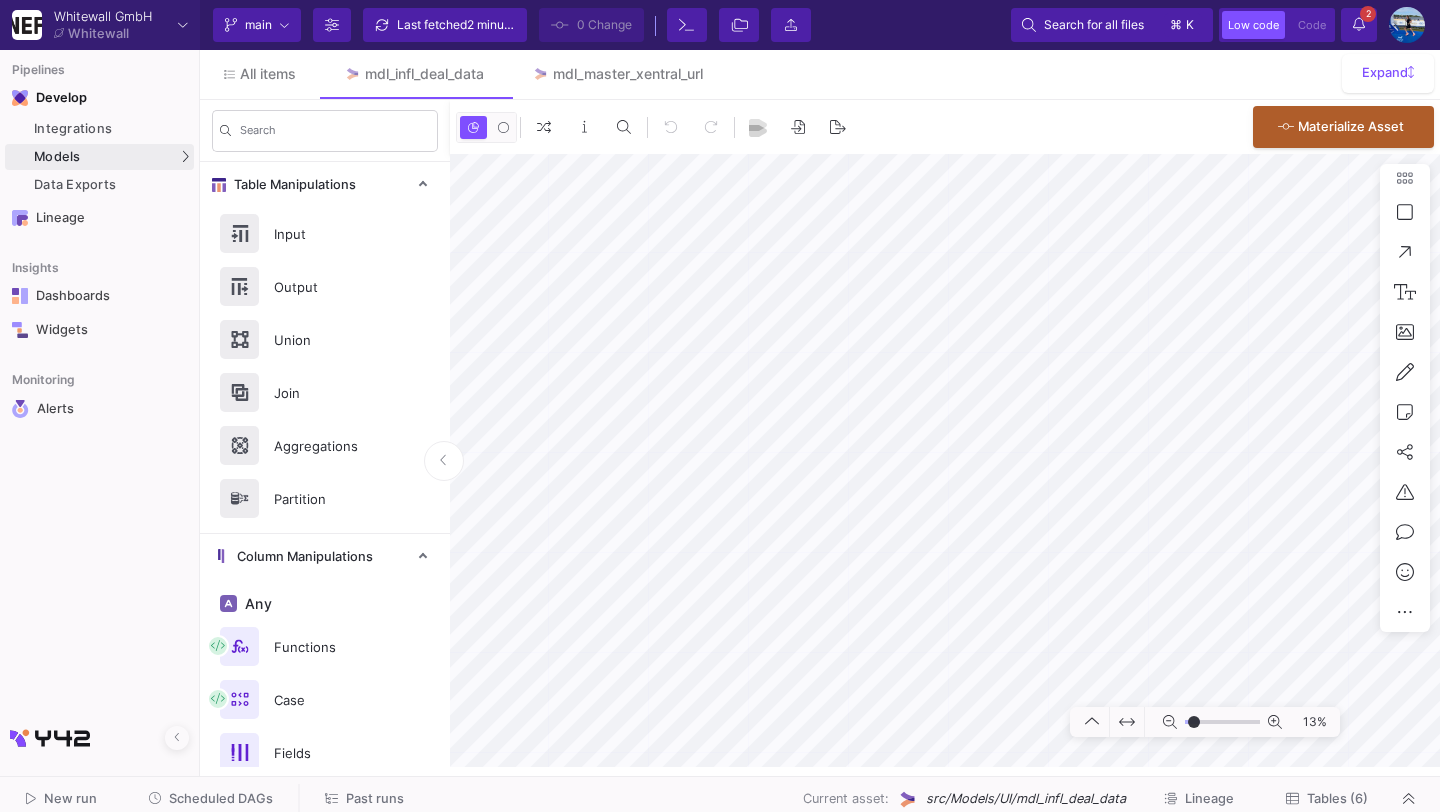 click on "Tables (6)" 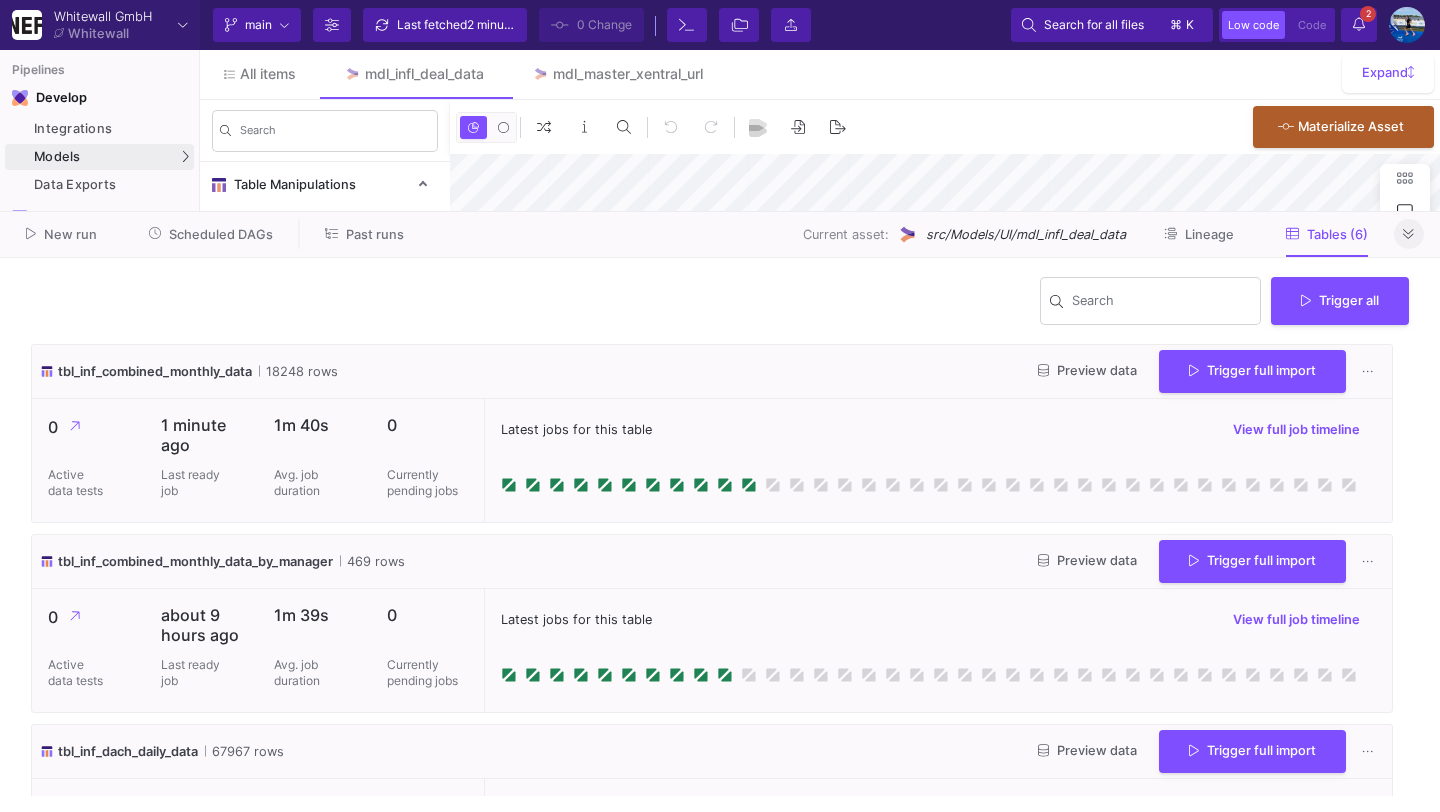 click 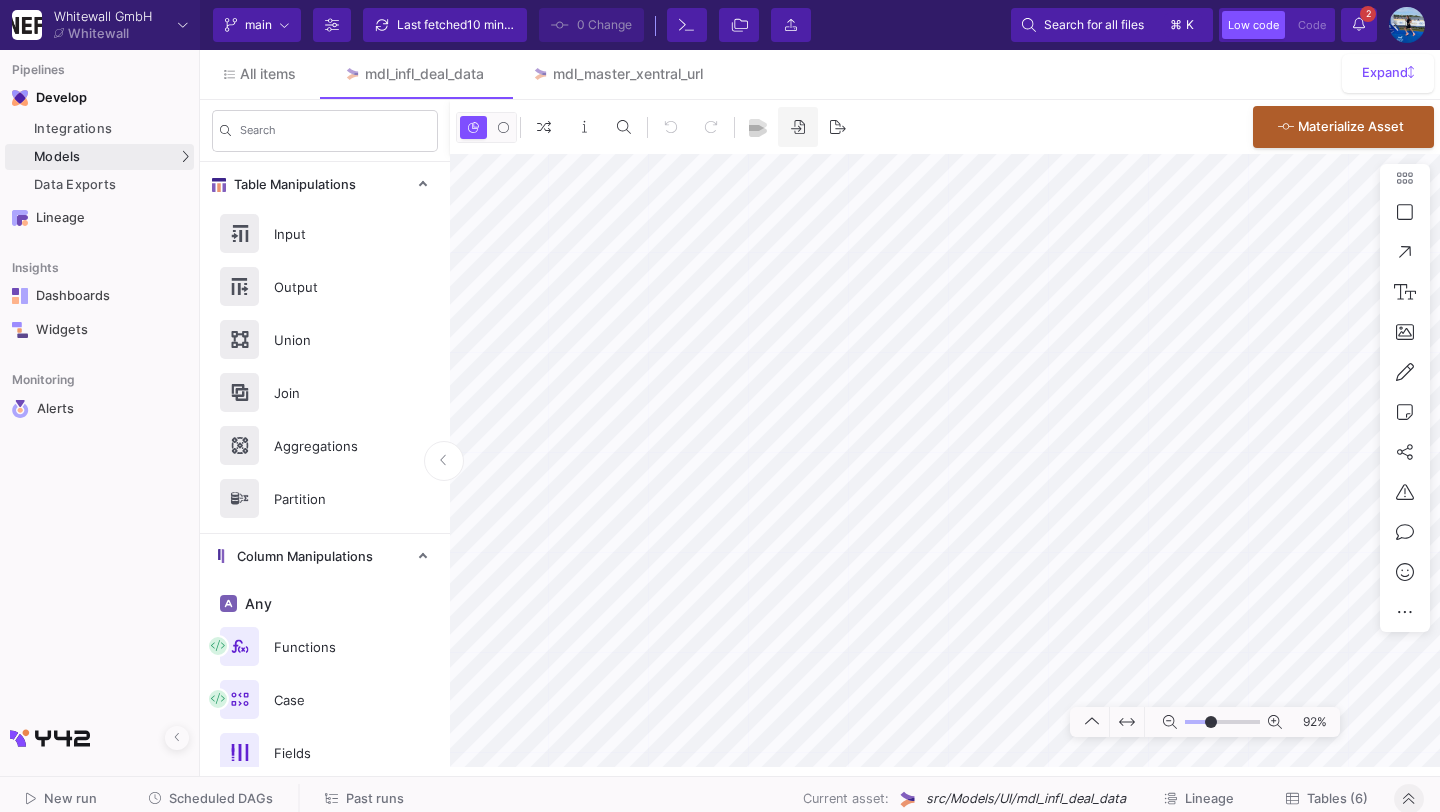 type on "-5" 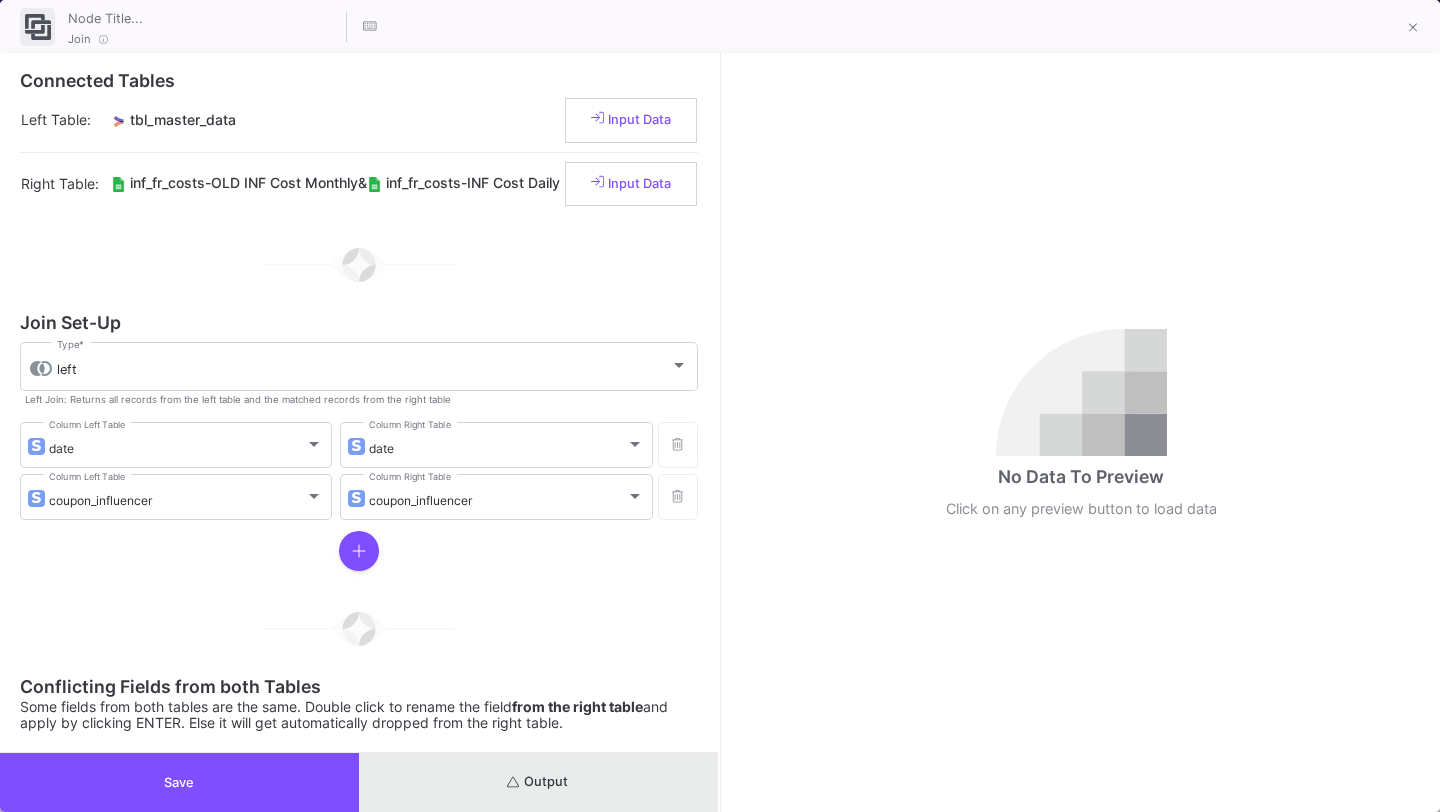 click on "Output" at bounding box center [538, 782] 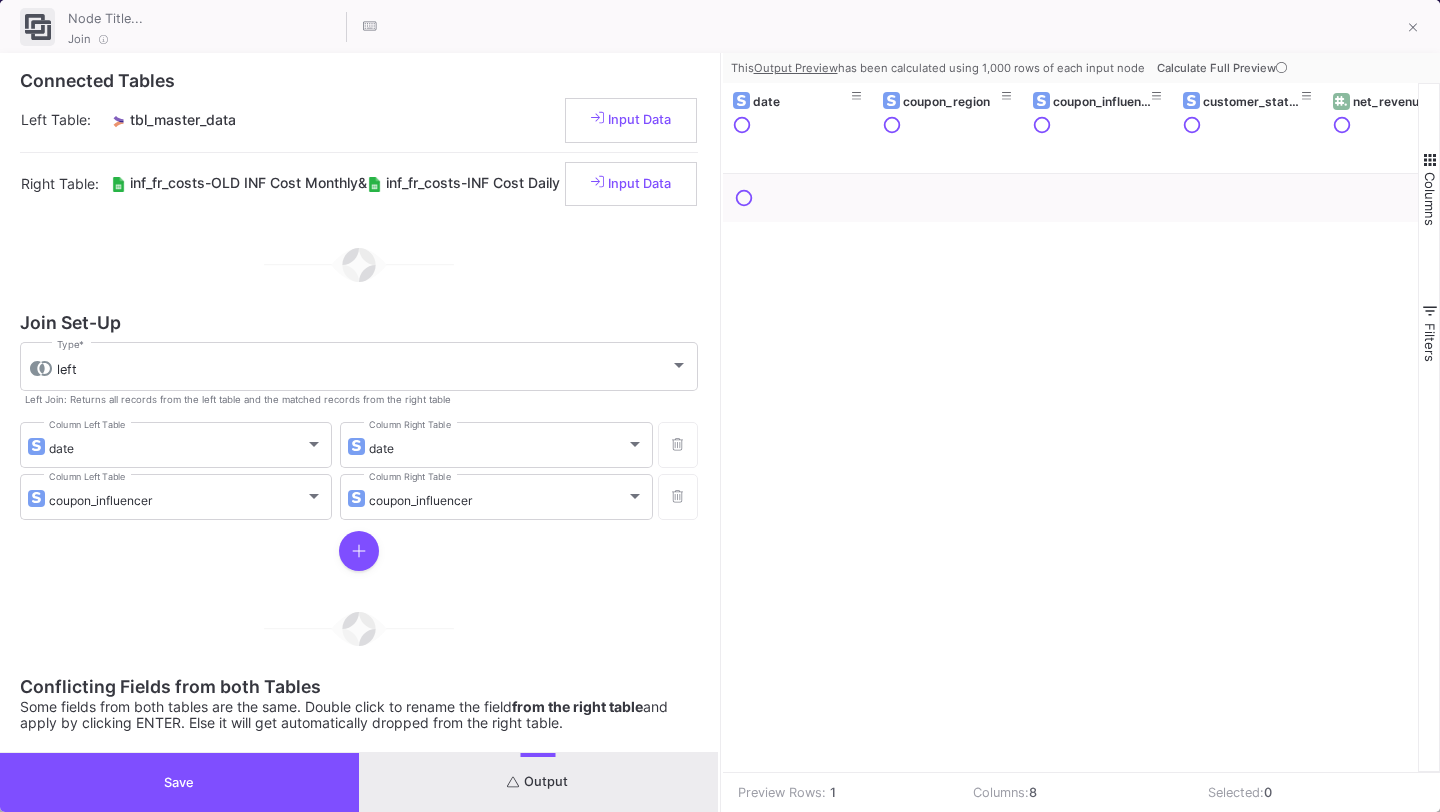 click 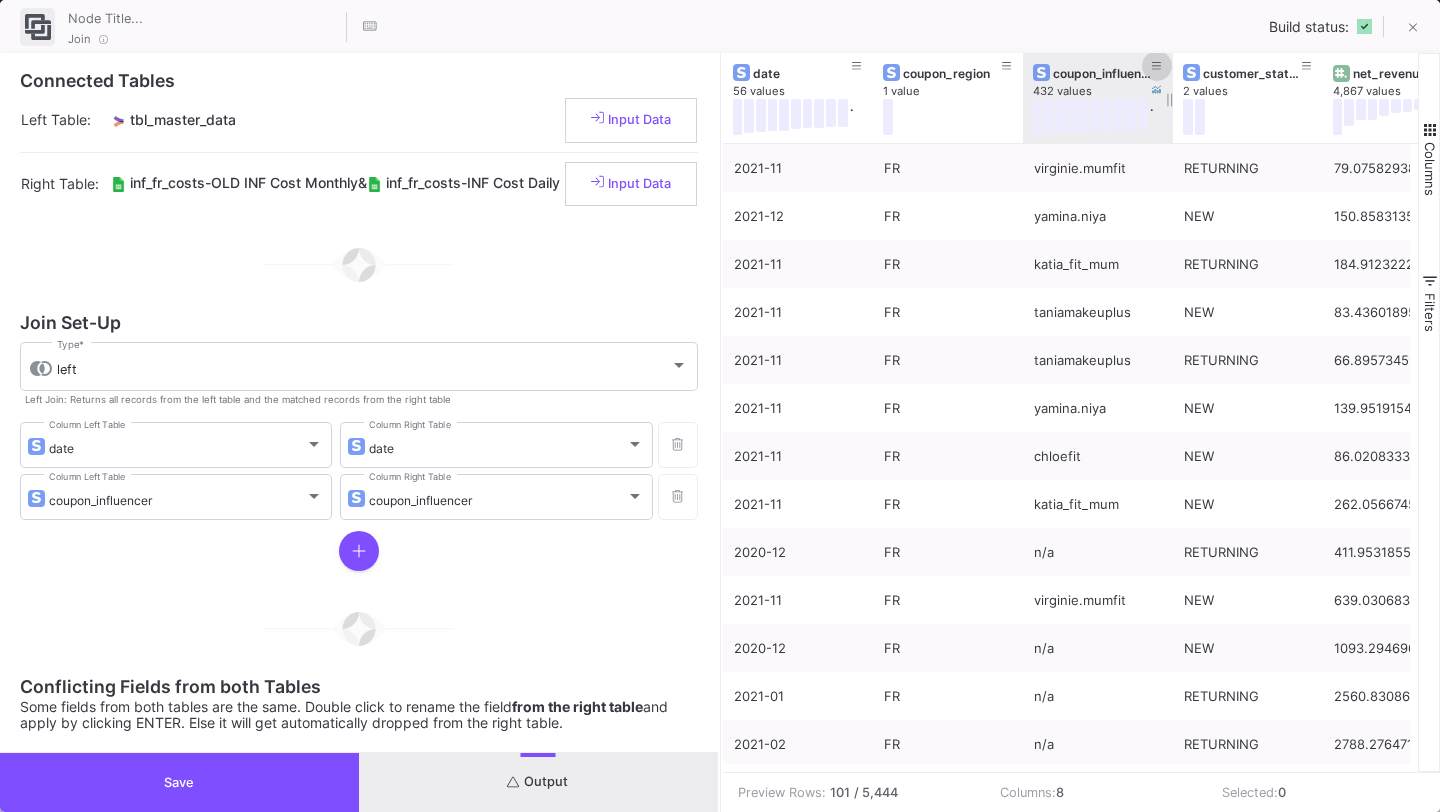 click at bounding box center (1157, 66) 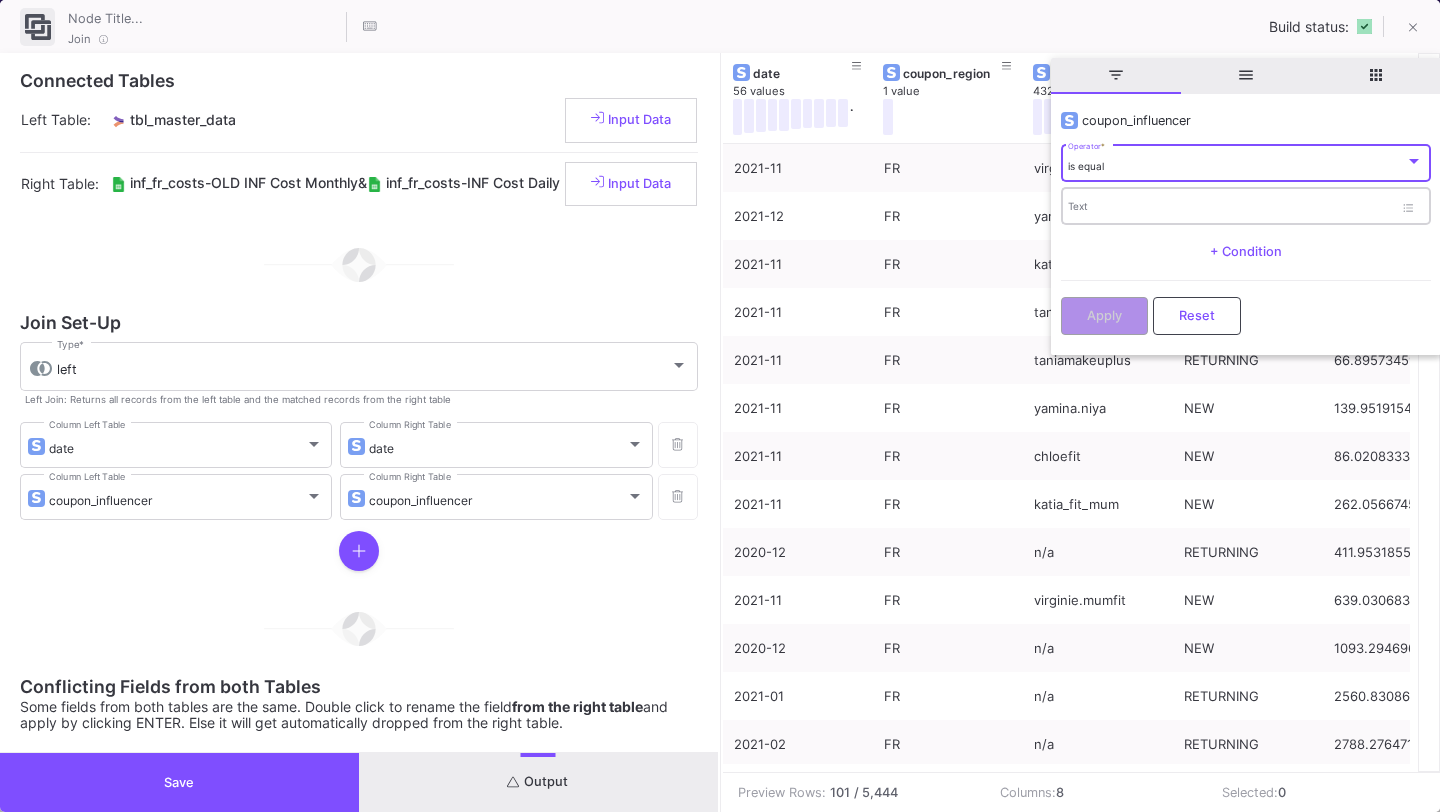 click on "Text" at bounding box center (1230, 209) 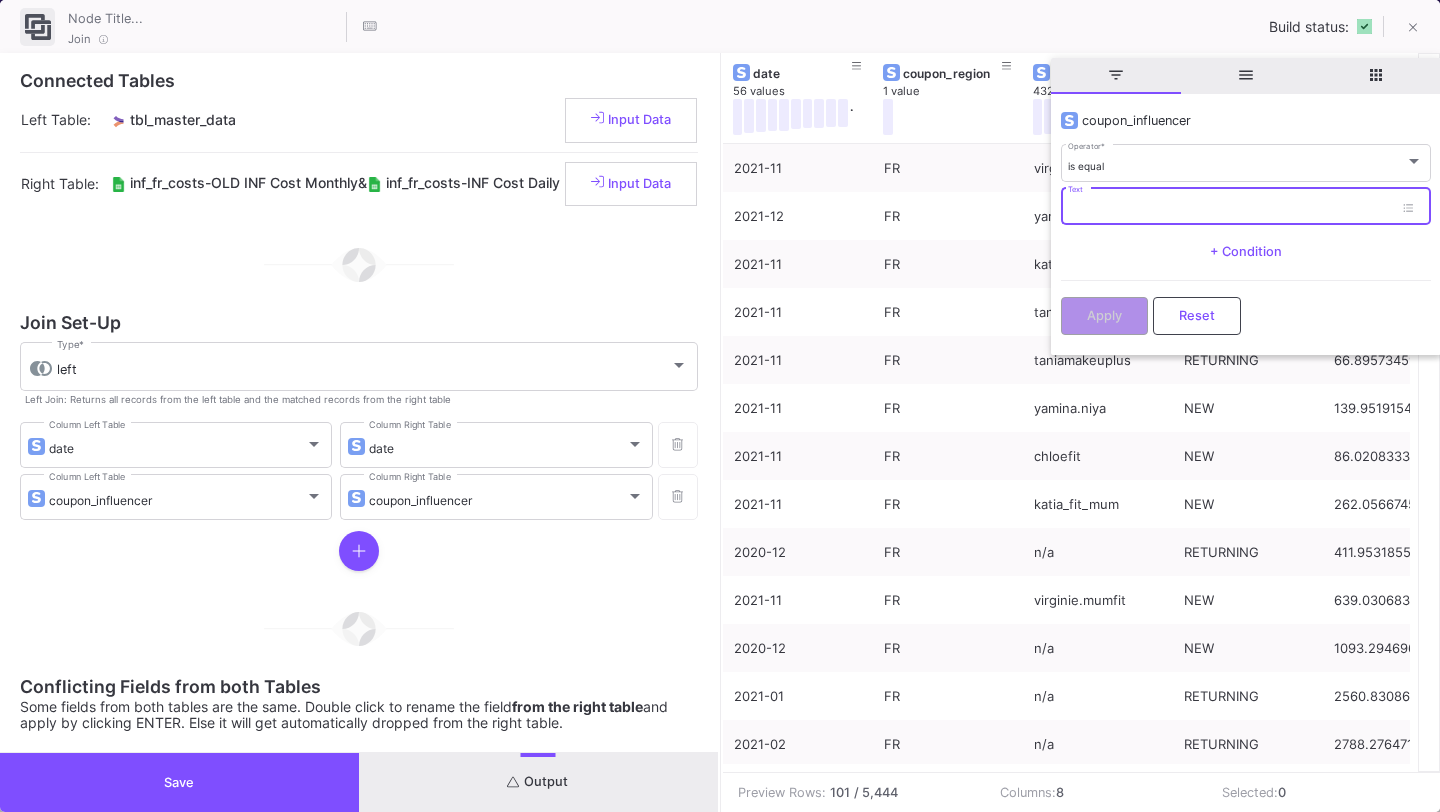 paste on "peau_neuve" 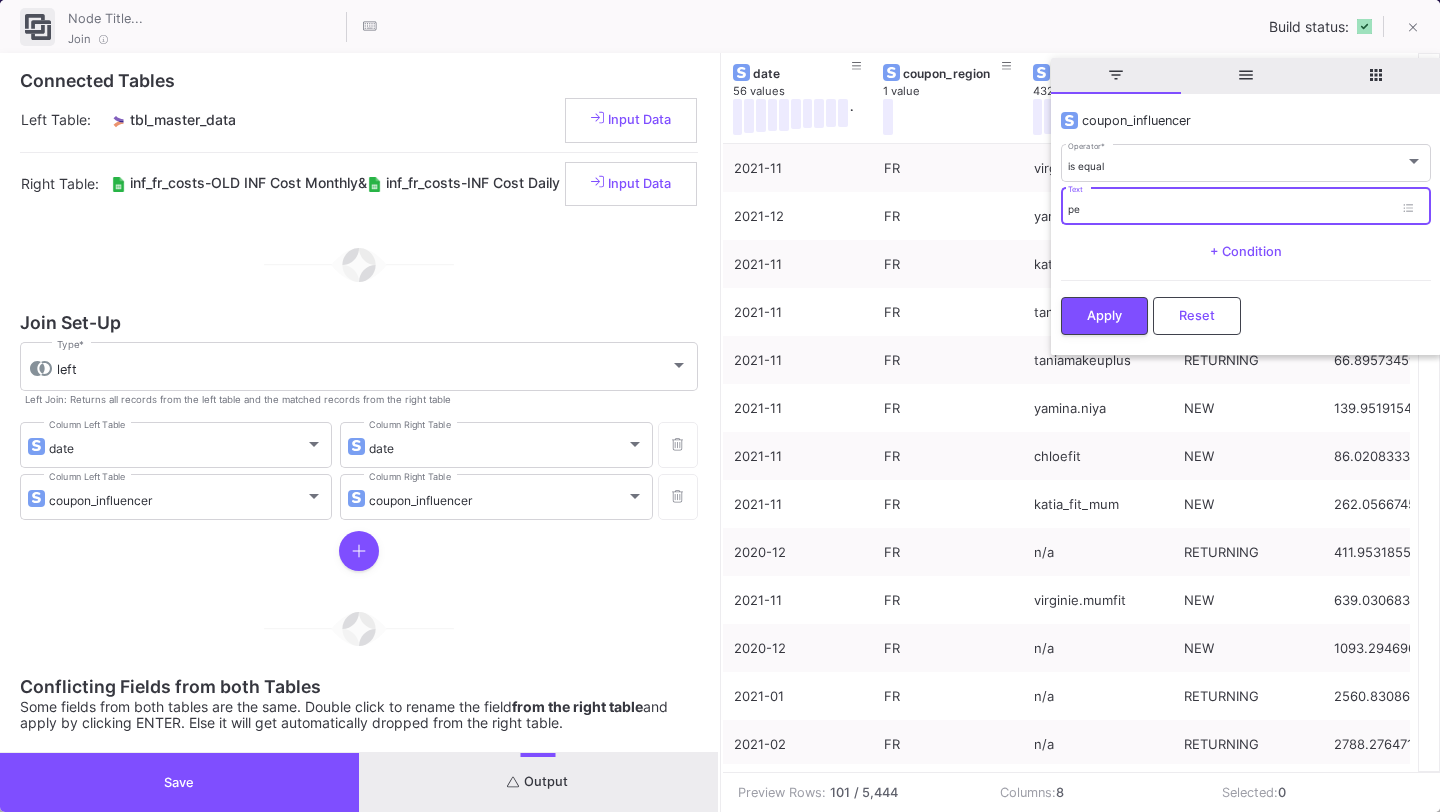type on "p" 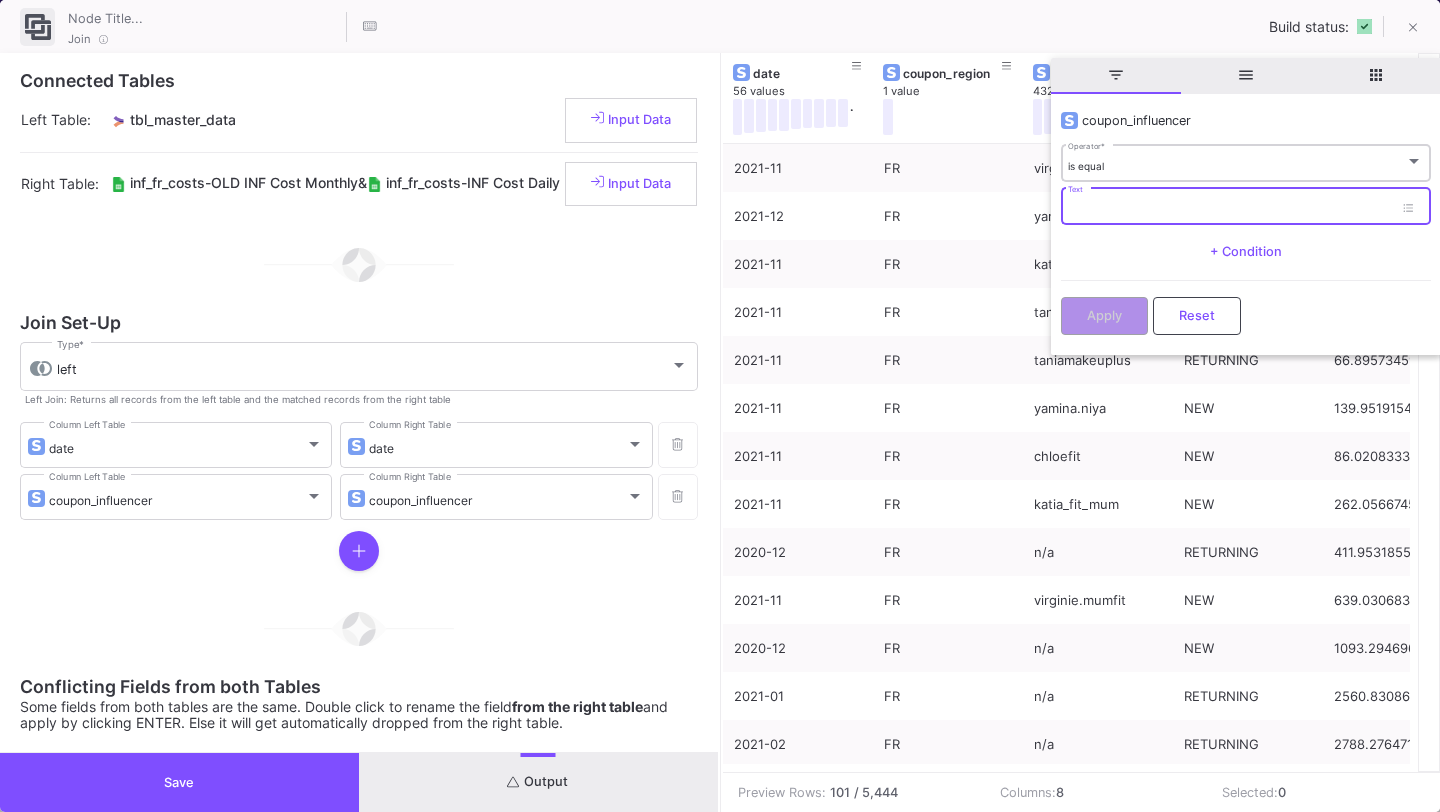 click on "is equal" at bounding box center (1236, 166) 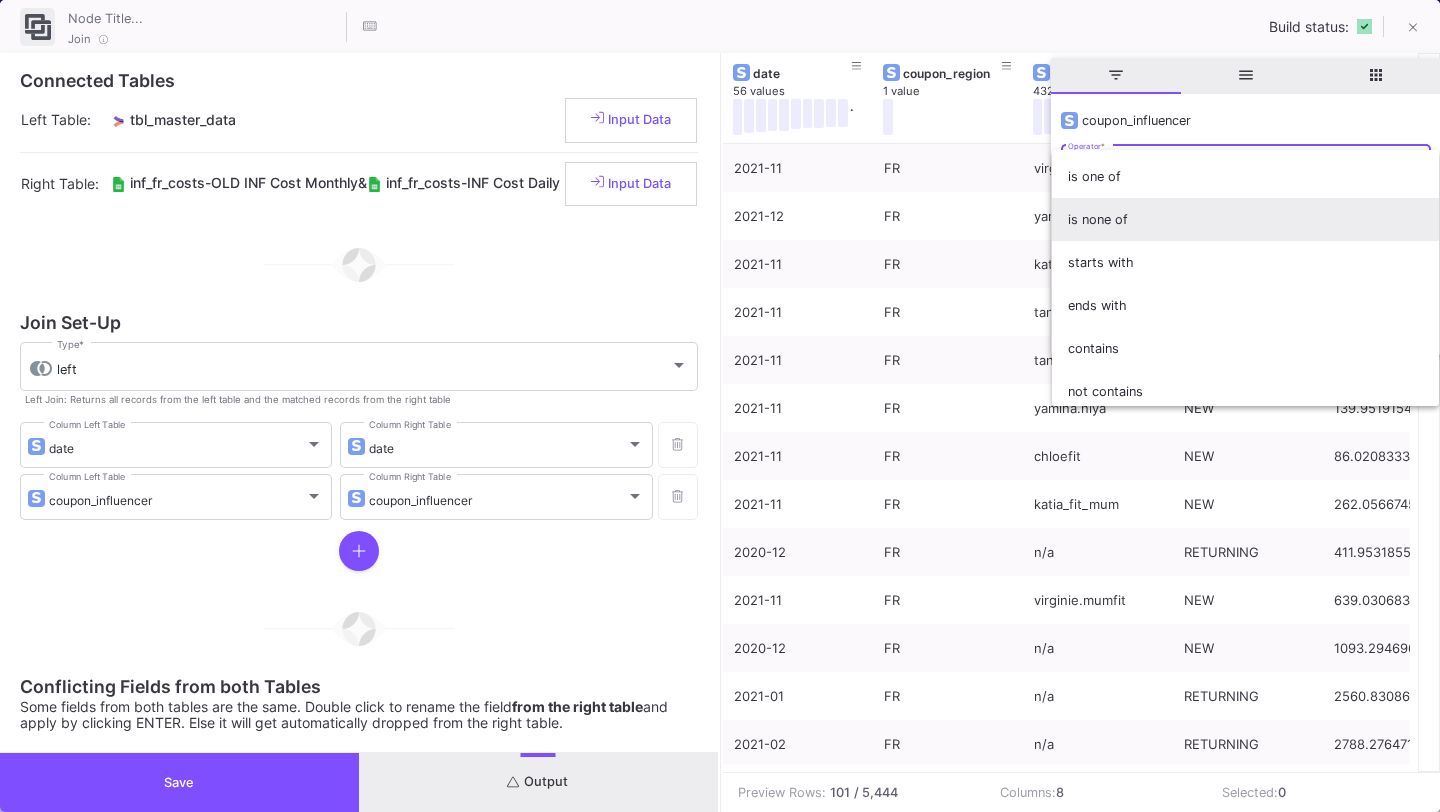 scroll, scrollTop: 87, scrollLeft: 0, axis: vertical 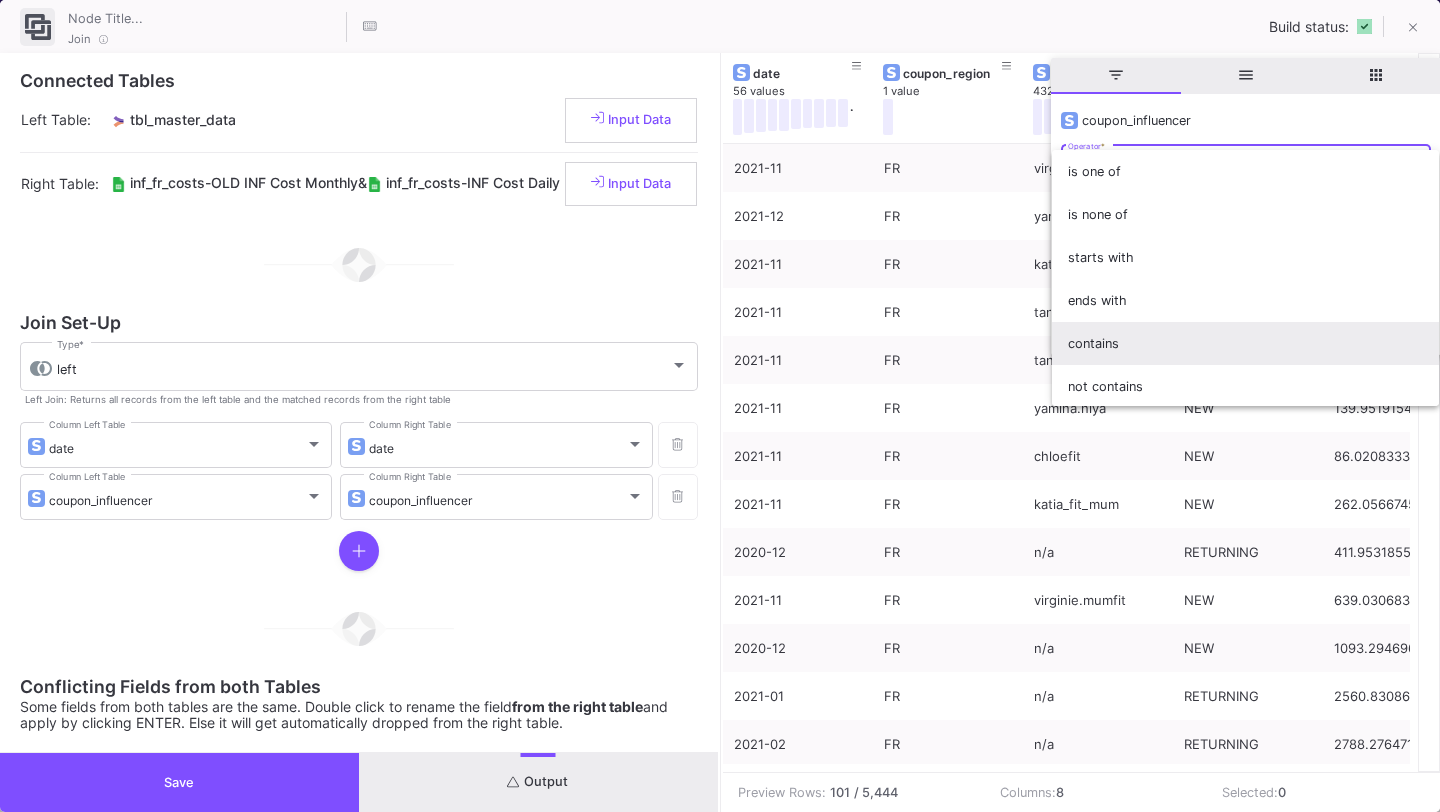 click on "contains" at bounding box center (1245, 343) 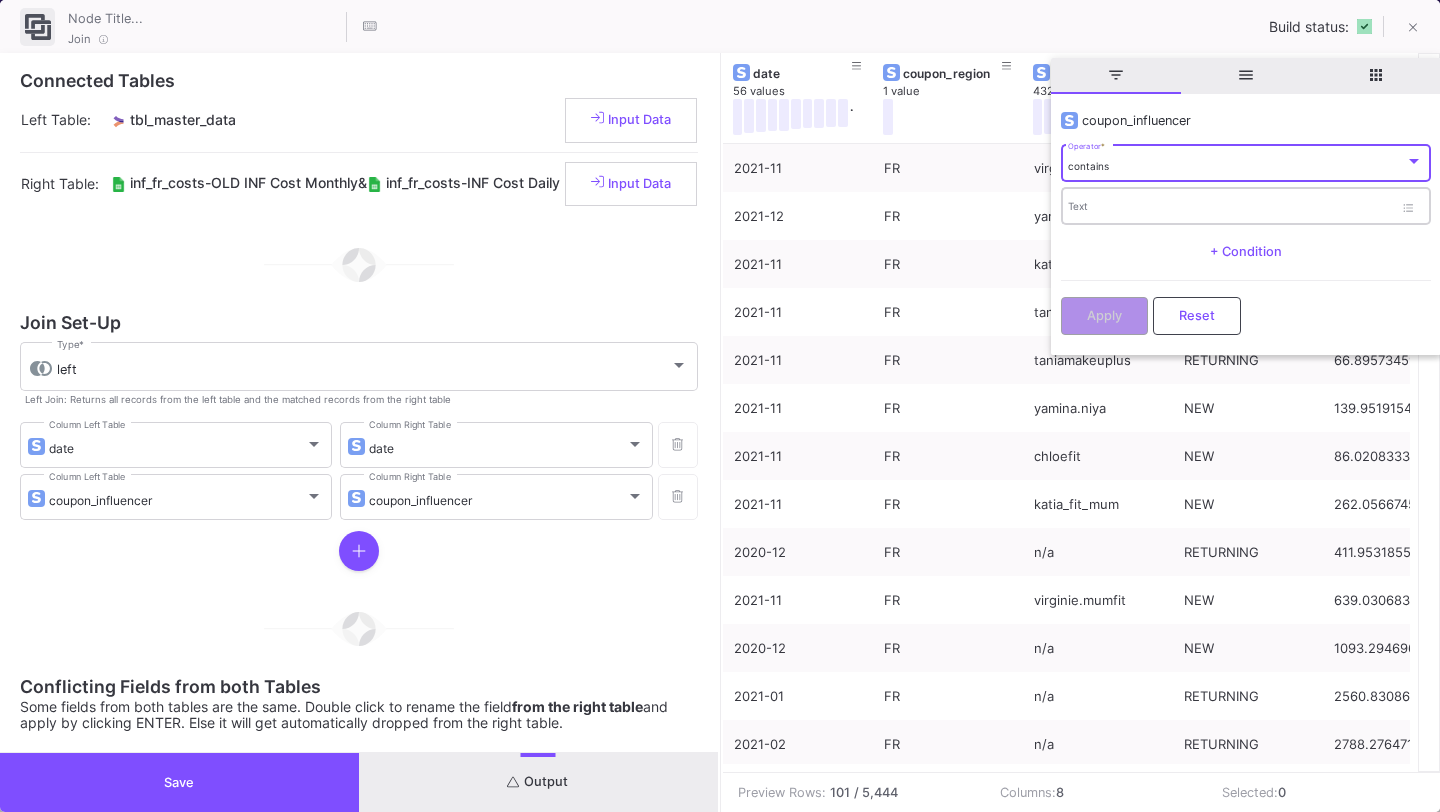 click on "Text" at bounding box center (1230, 209) 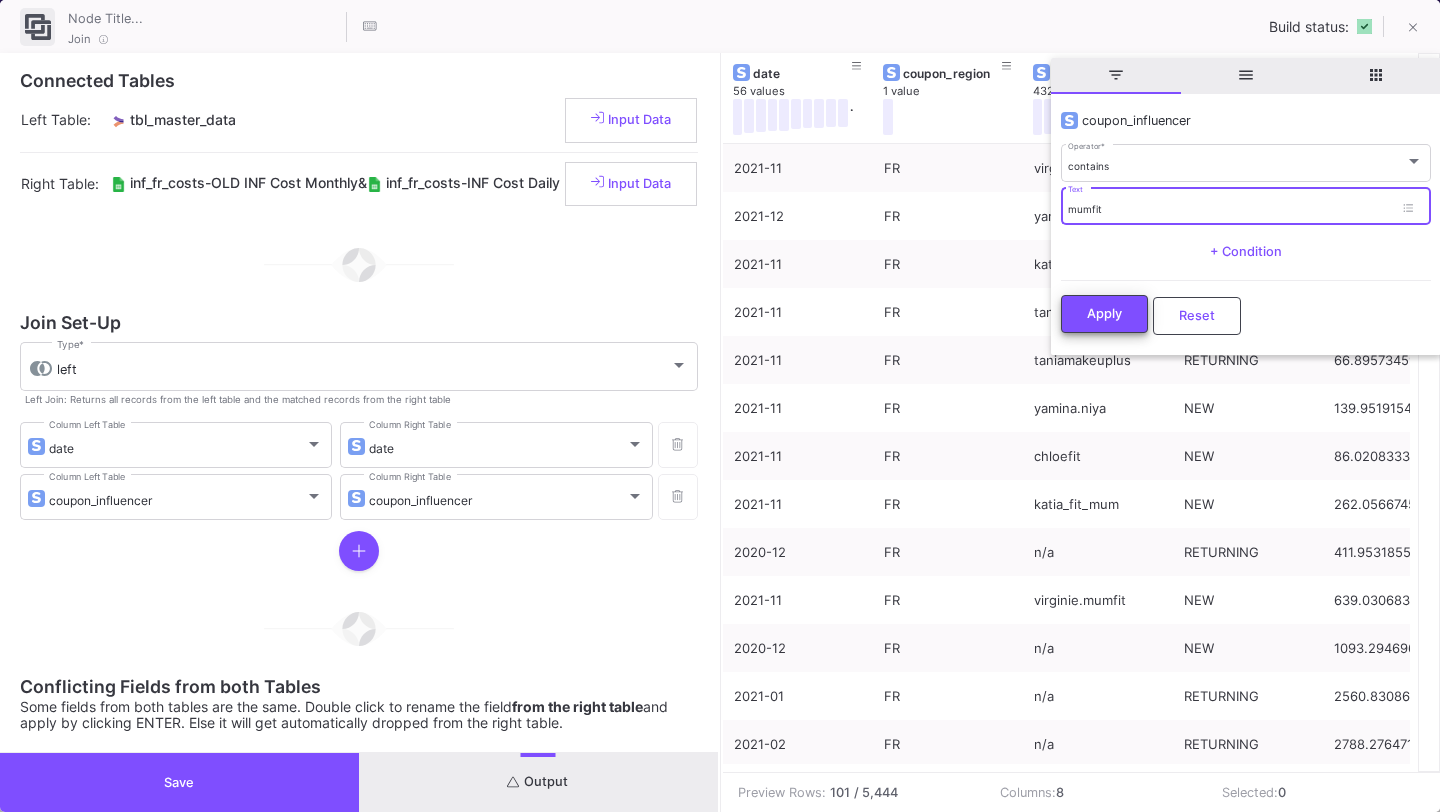 type on "mumfit" 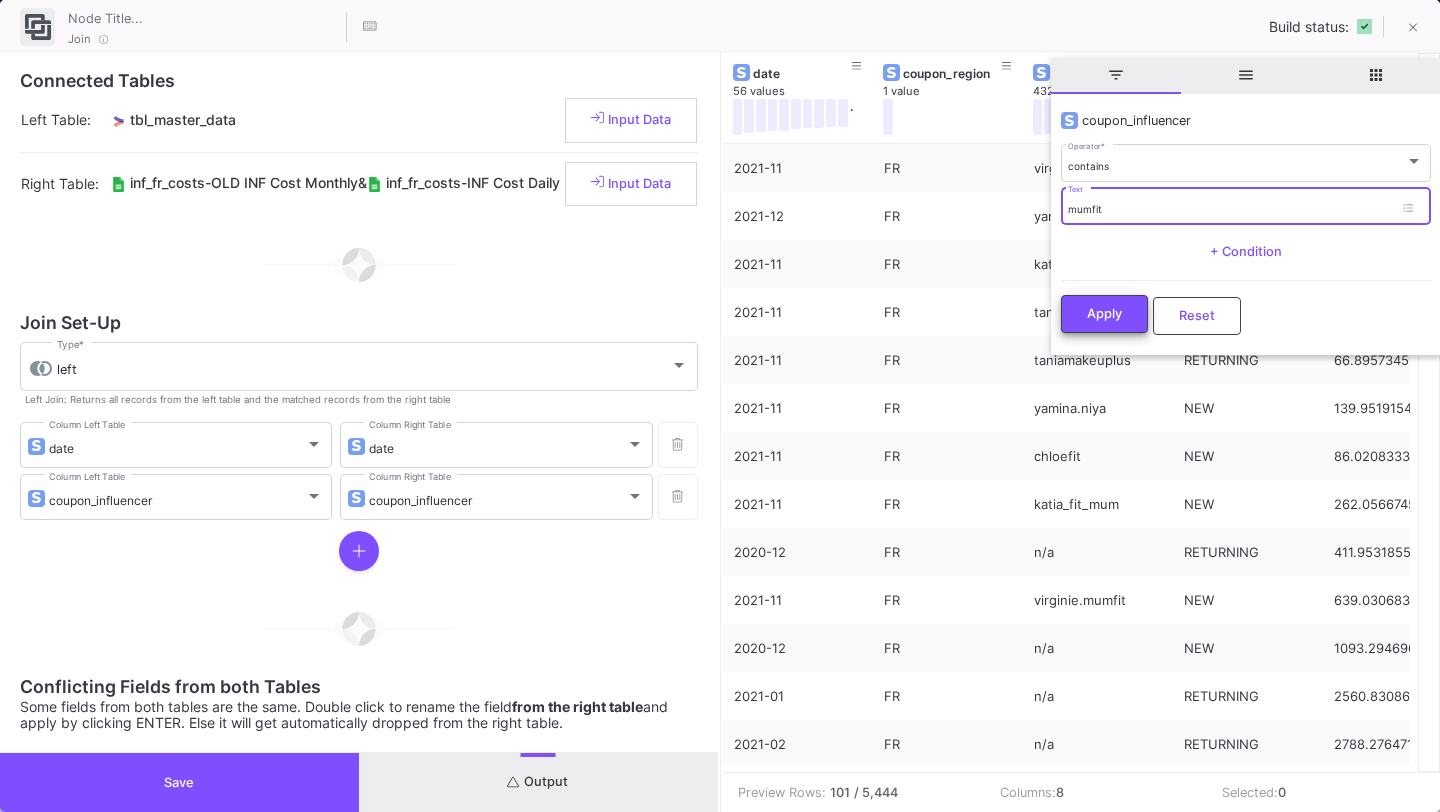 click on "Apply" at bounding box center [1104, 314] 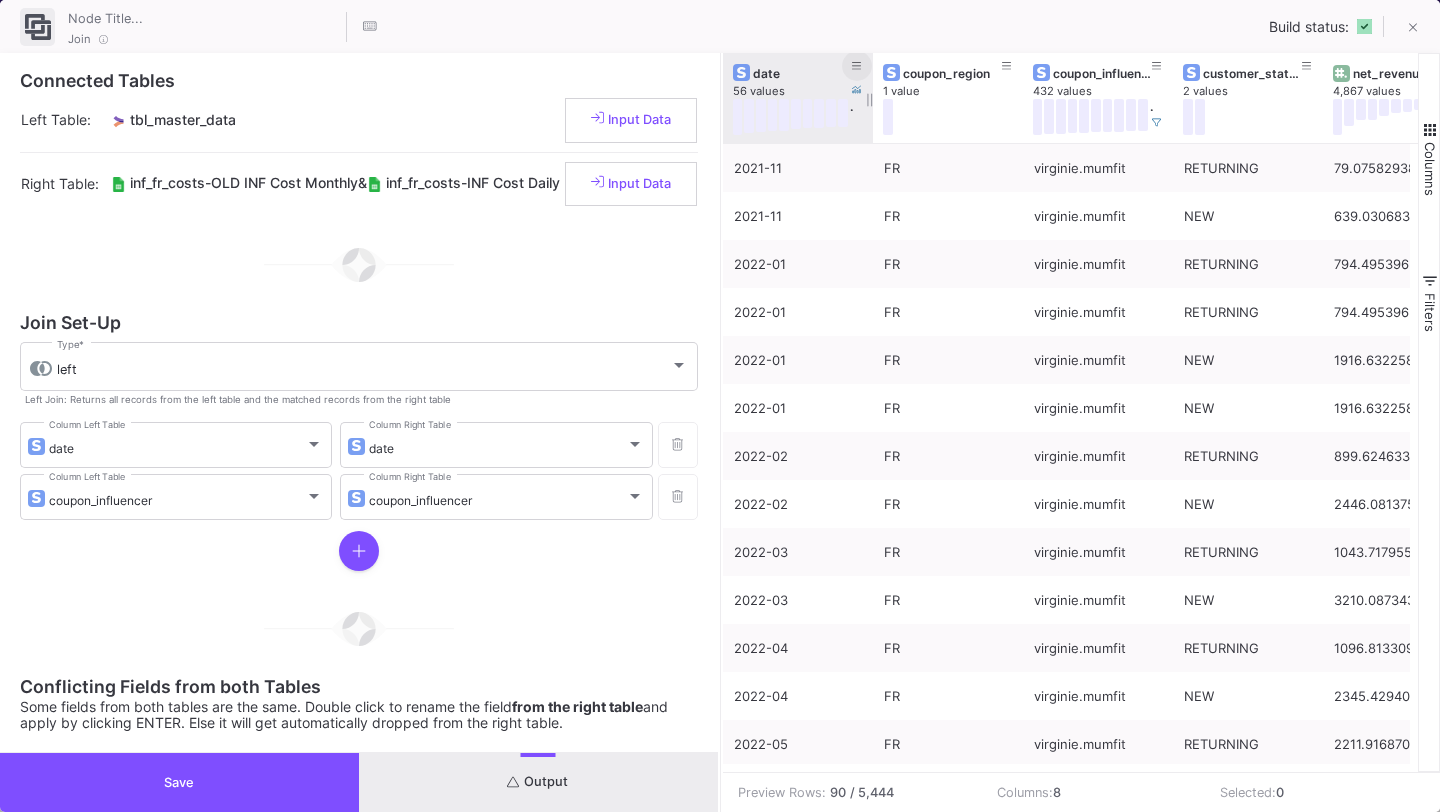 click 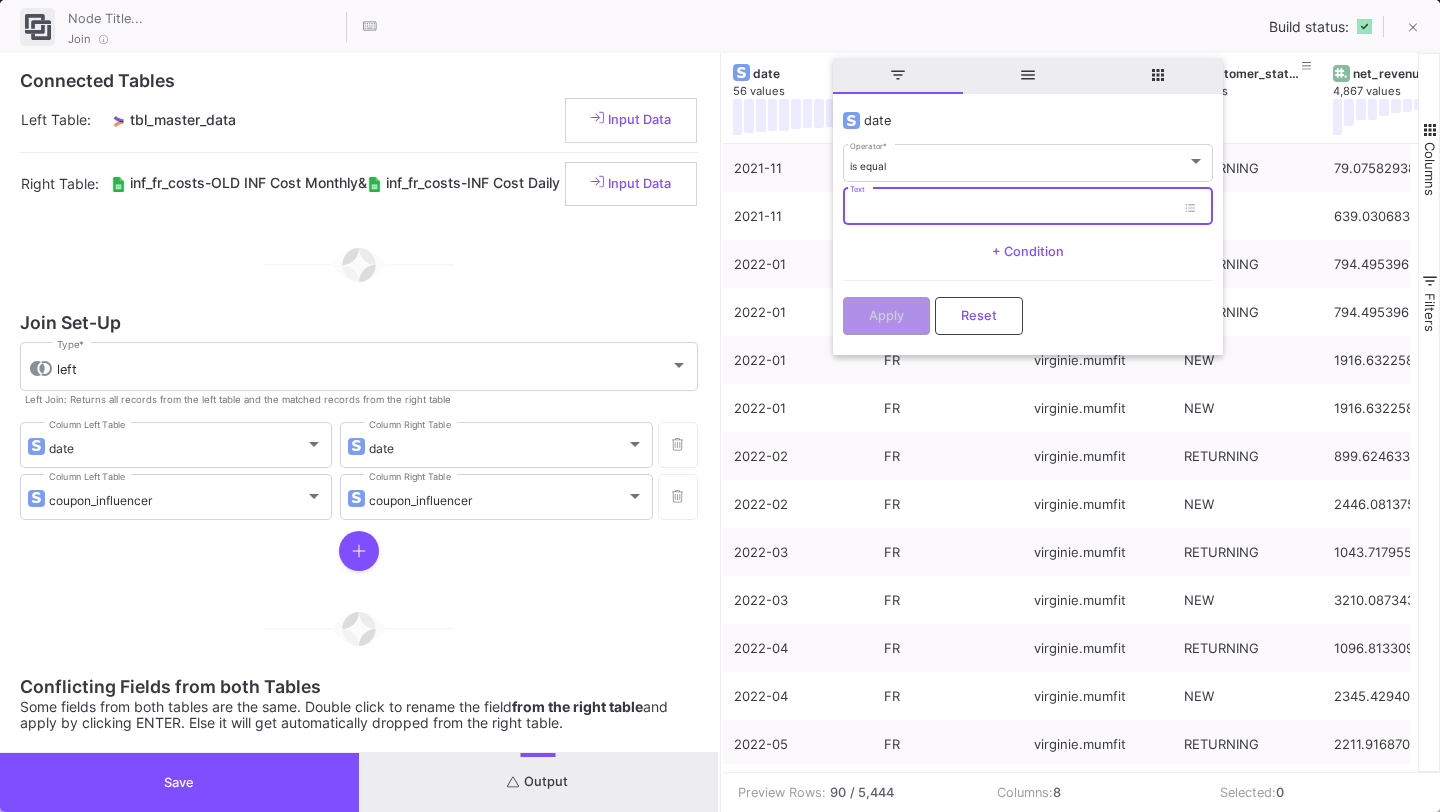 click on "Text" at bounding box center (1012, 209) 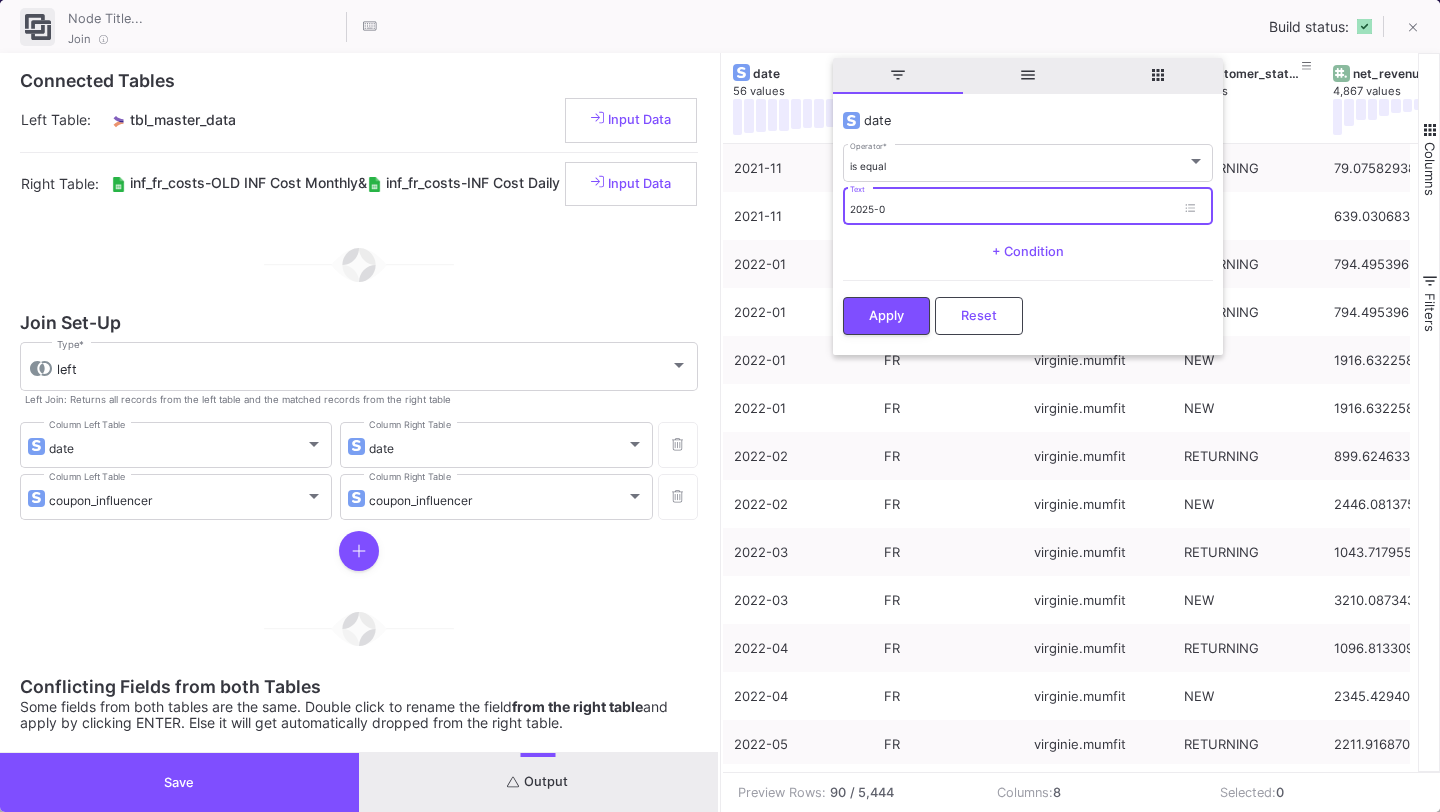 type on "2025-03" 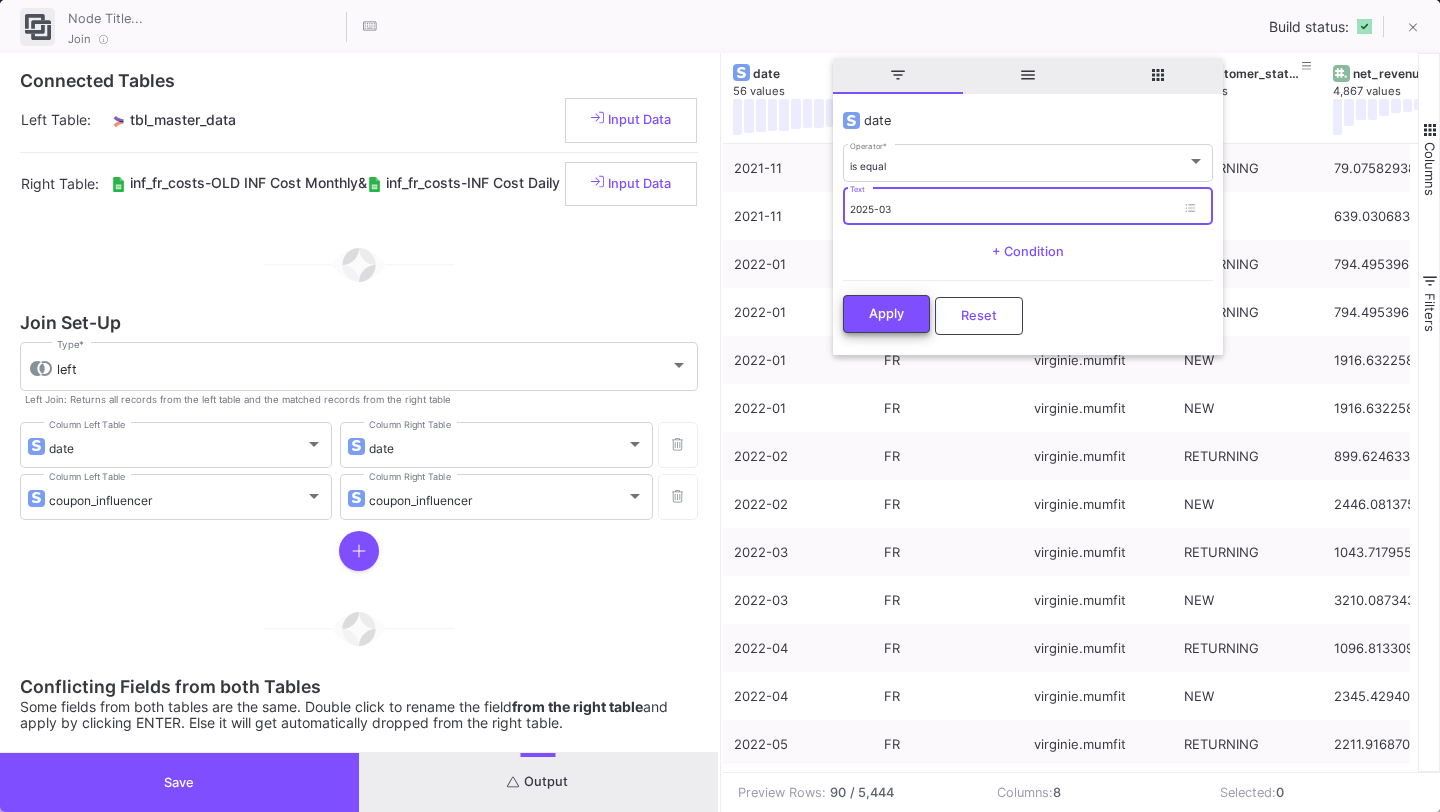 click on "Apply" at bounding box center [886, 313] 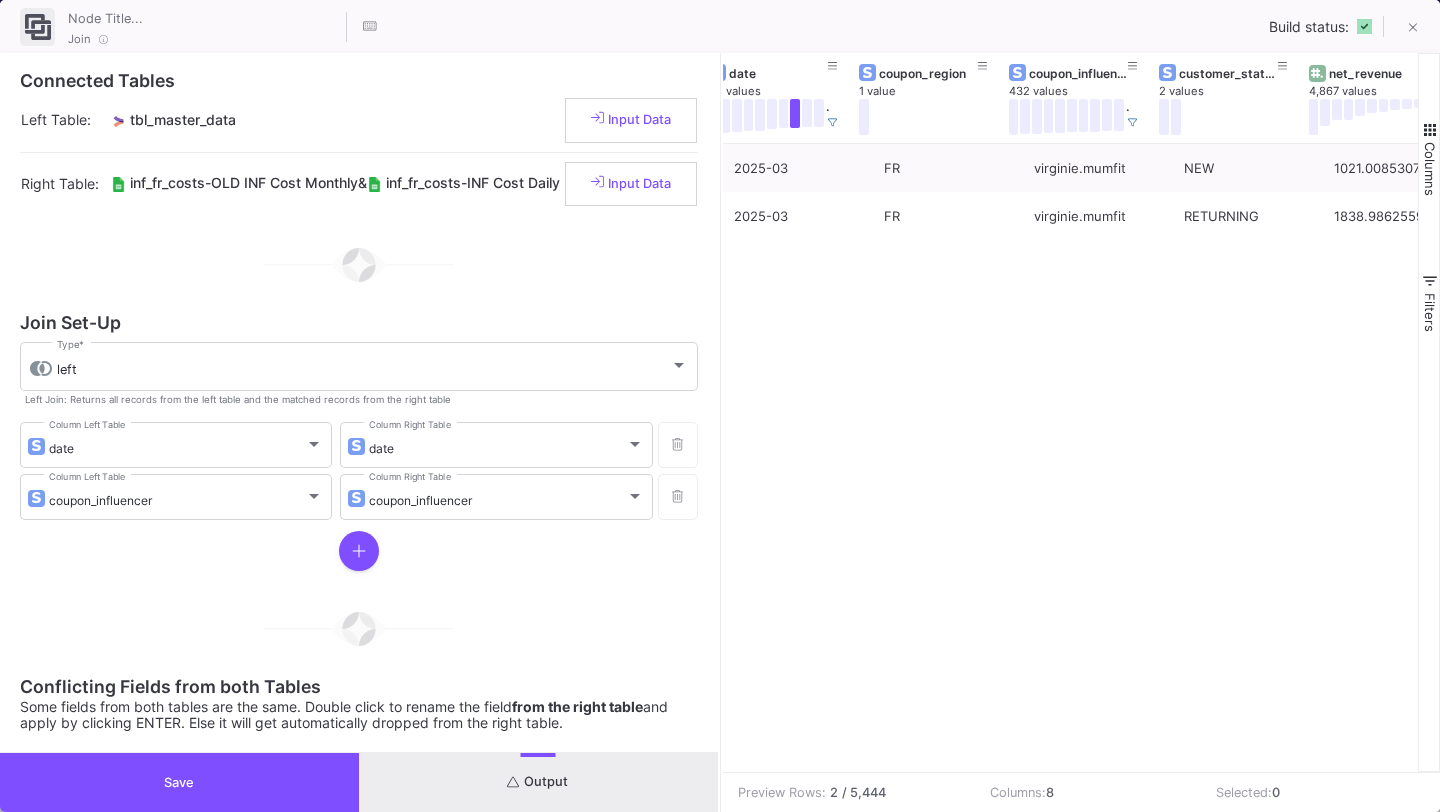 scroll, scrollTop: 0, scrollLeft: 63, axis: horizontal 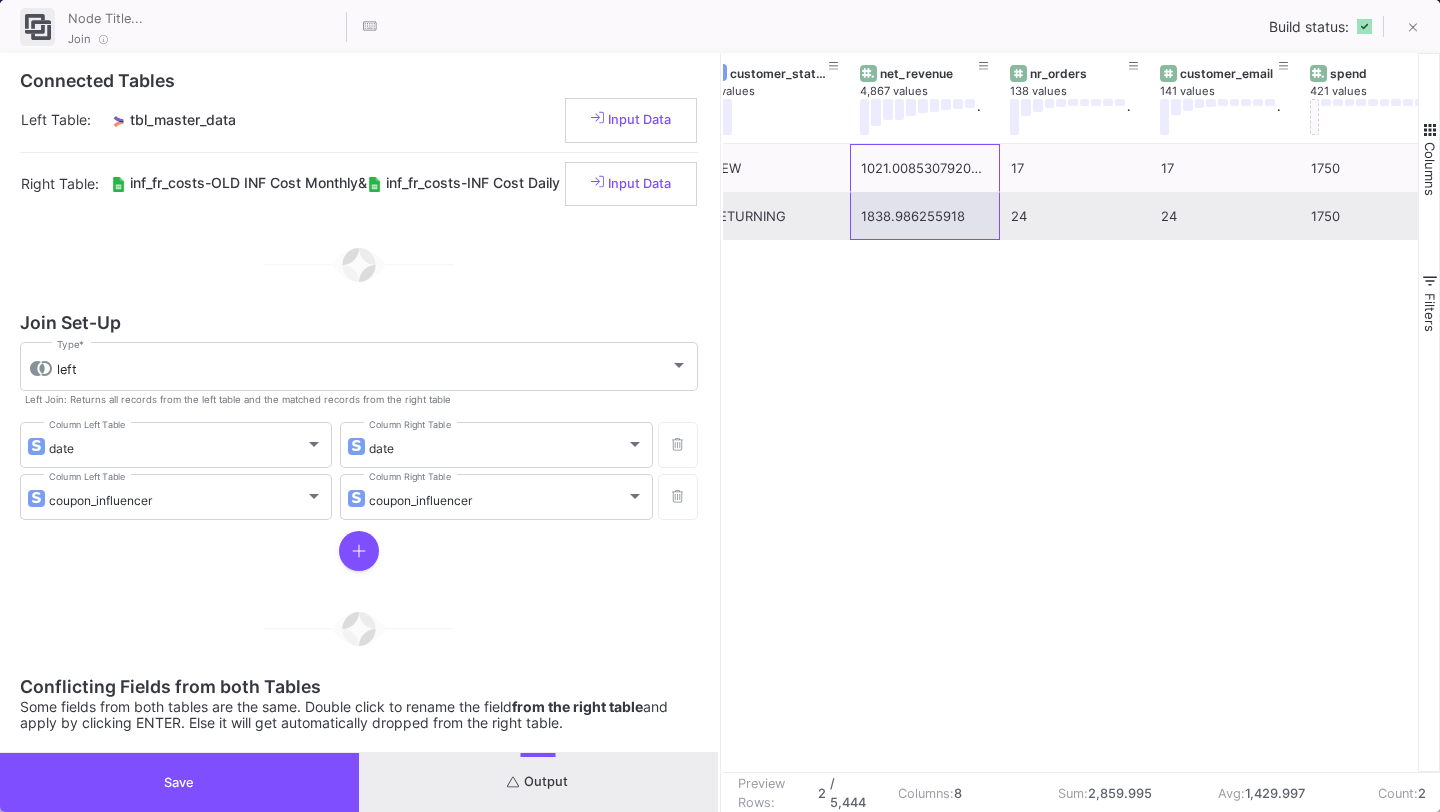 drag, startPoint x: 943, startPoint y: 174, endPoint x: 943, endPoint y: 214, distance: 40 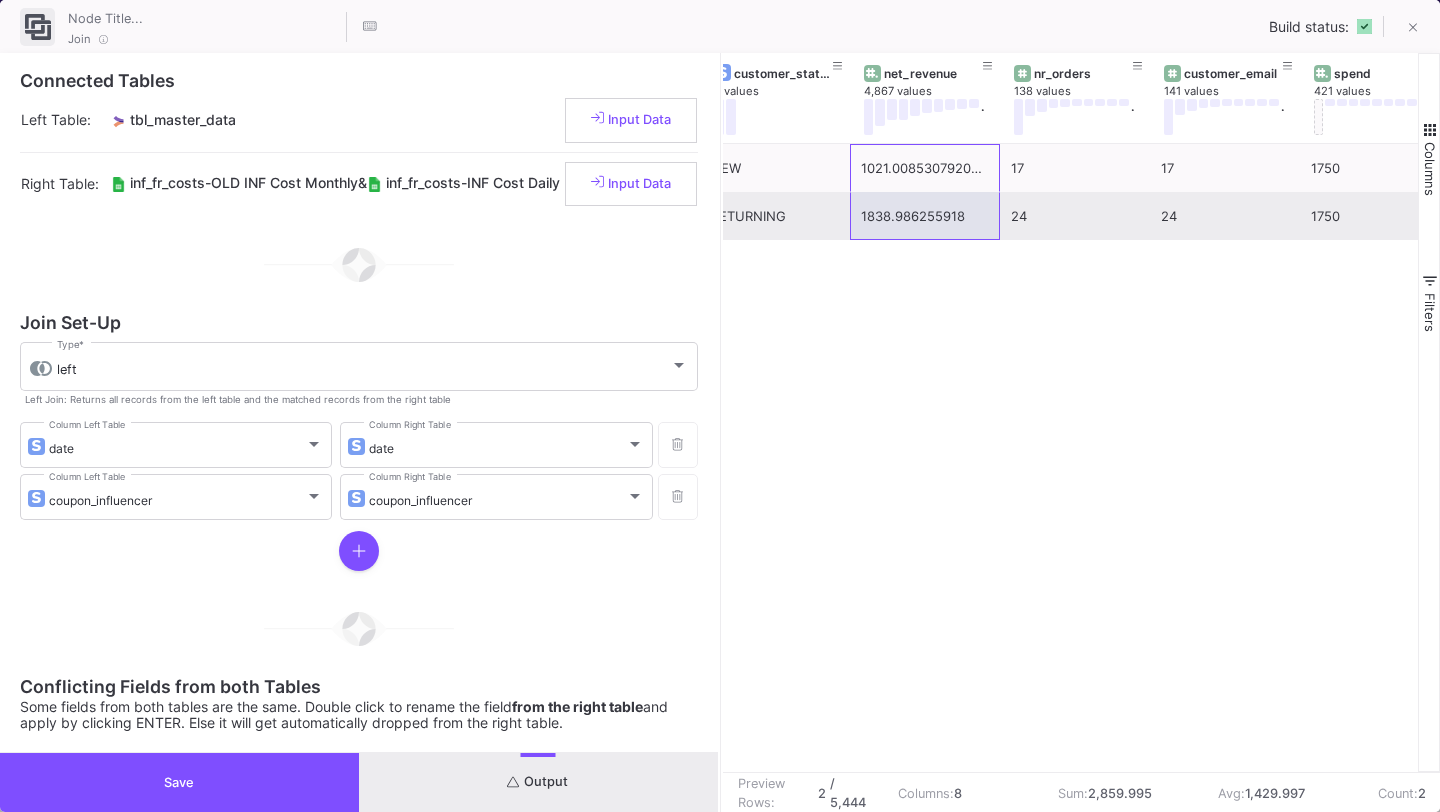 scroll, scrollTop: 0, scrollLeft: 427, axis: horizontal 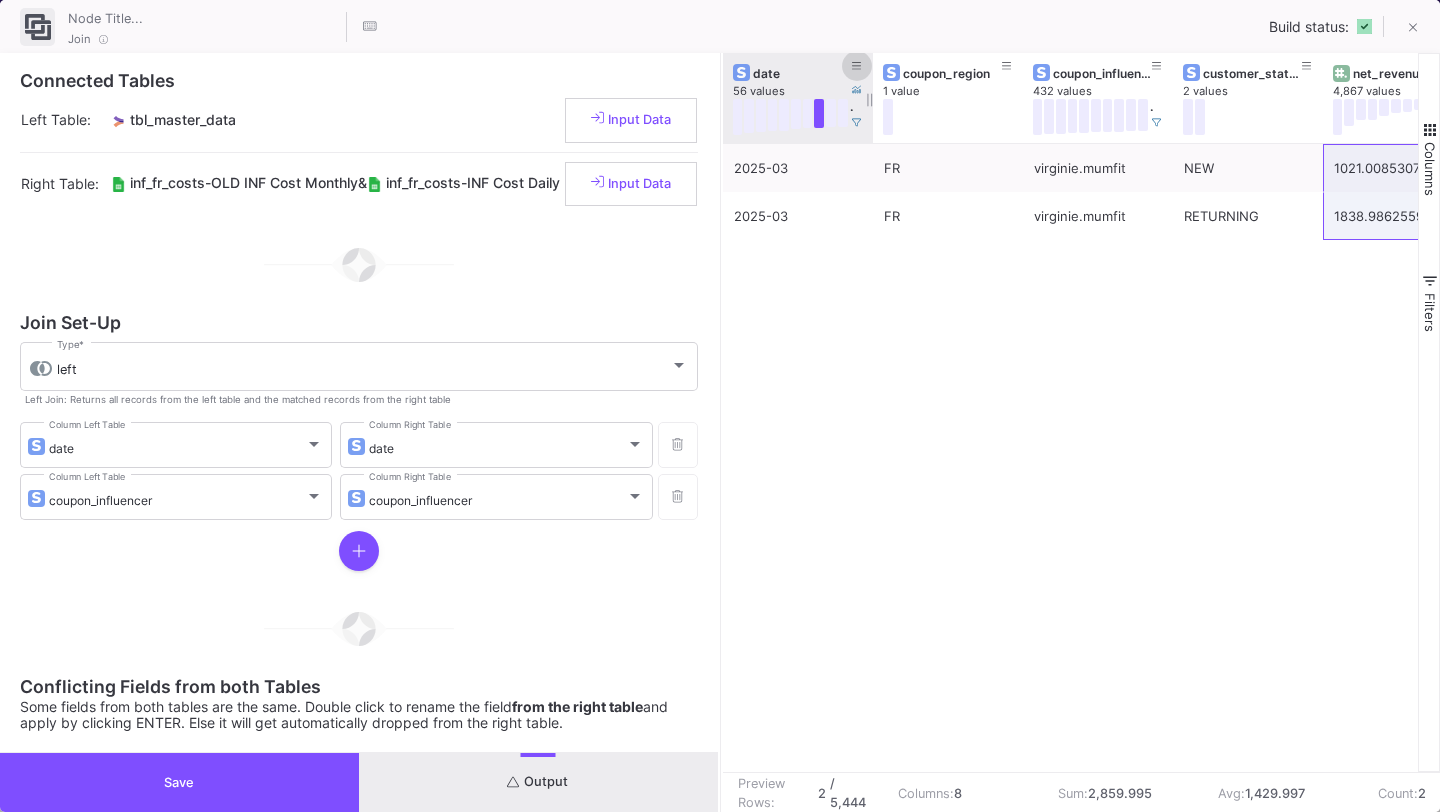 click 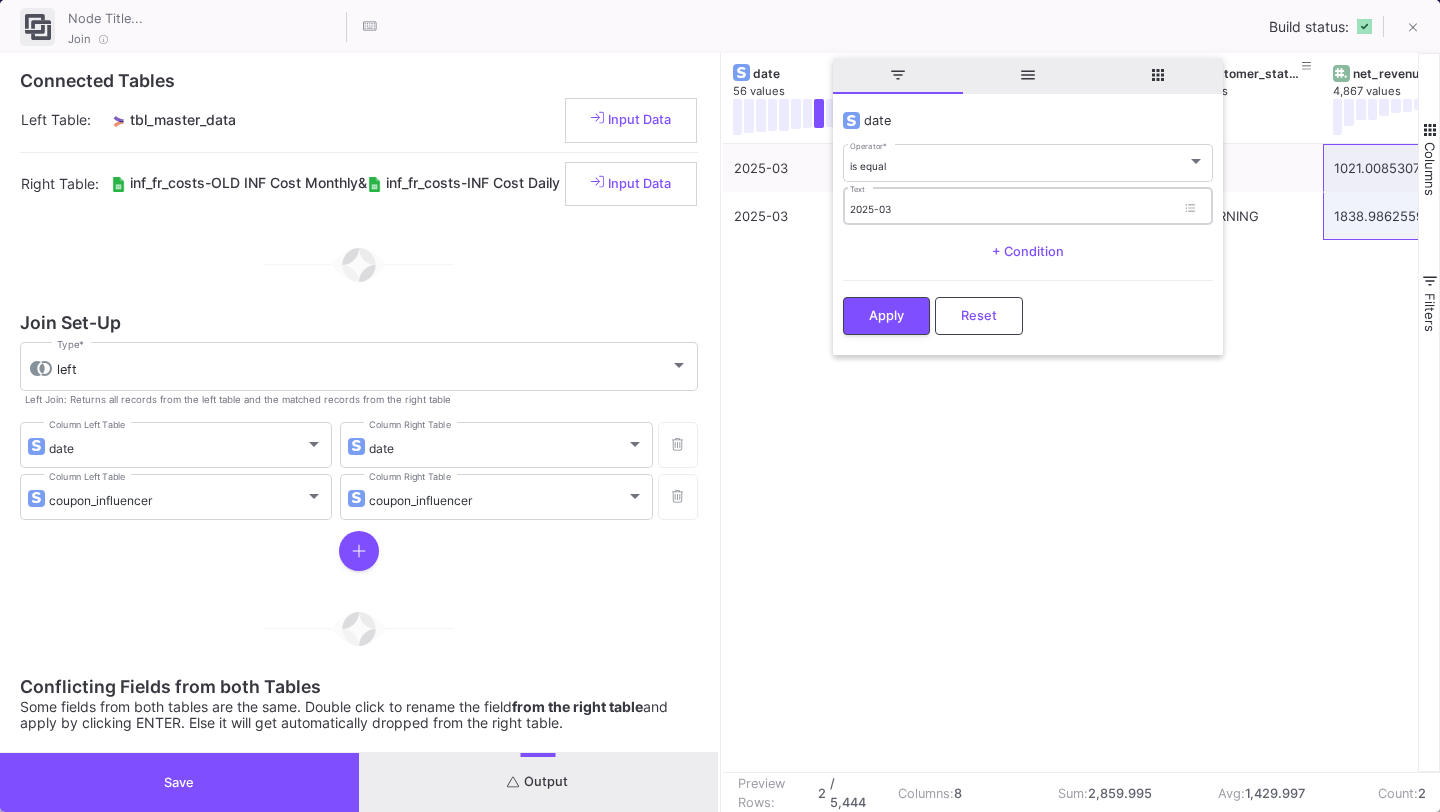 click on "2025-03 Text" at bounding box center [1012, 205] 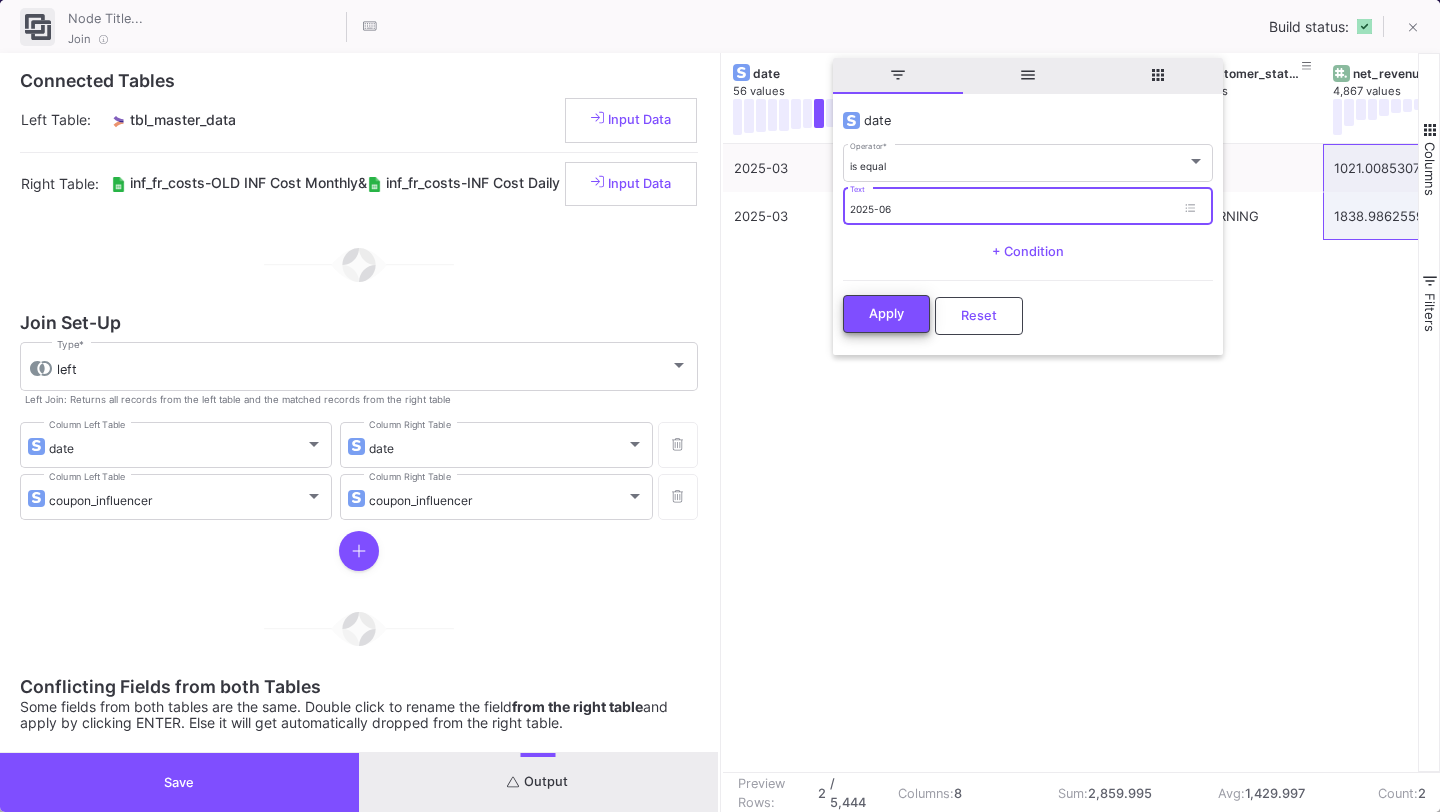 type on "2025-06" 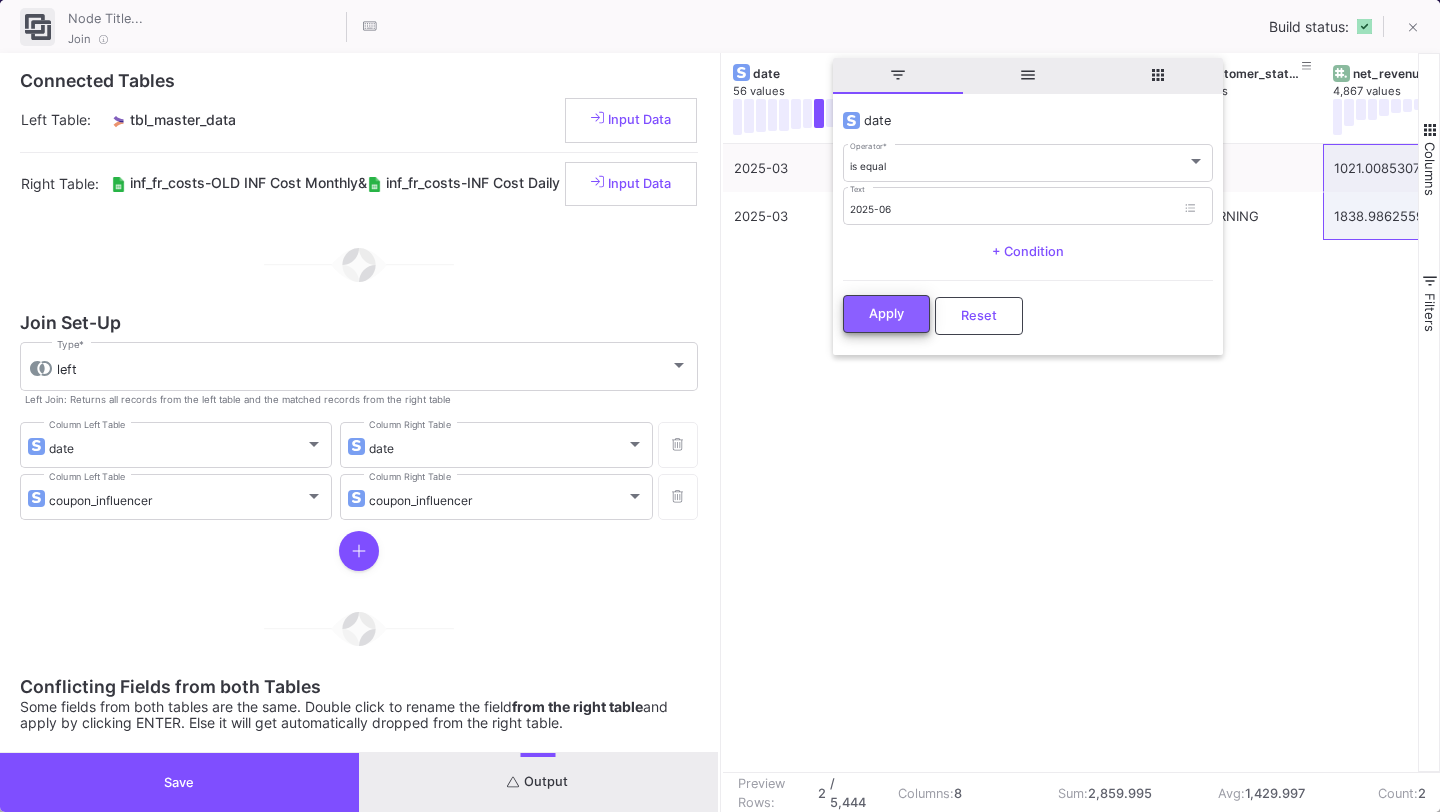 click on "Apply" at bounding box center [886, 314] 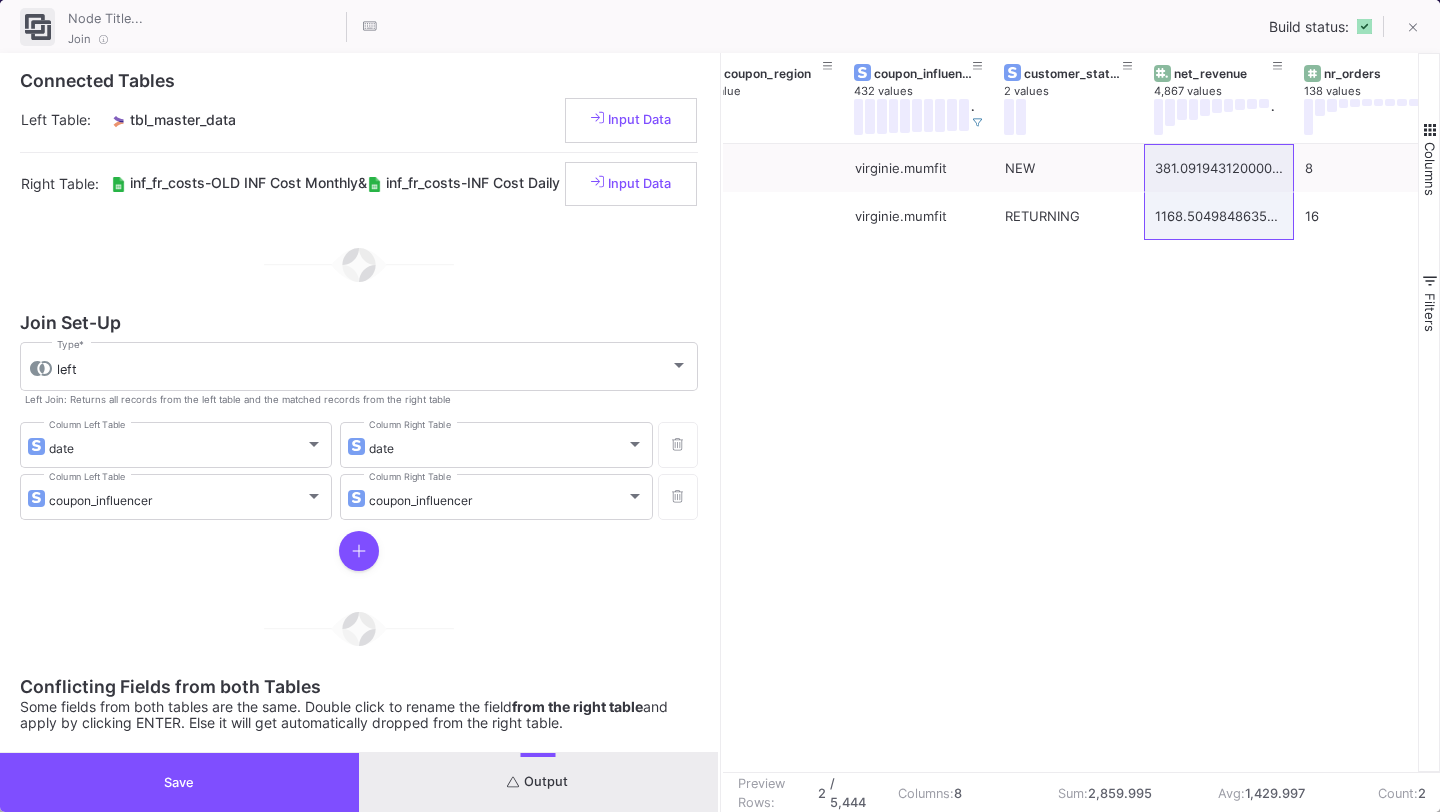 click on "2025-06 FR virginie.mumfit NEW 381.09194312000005 8 8 1750 2025-06 FR virginie.mumfit RETURNING 1168.5049848635003 16 16 1750" at bounding box center [1071, 458] 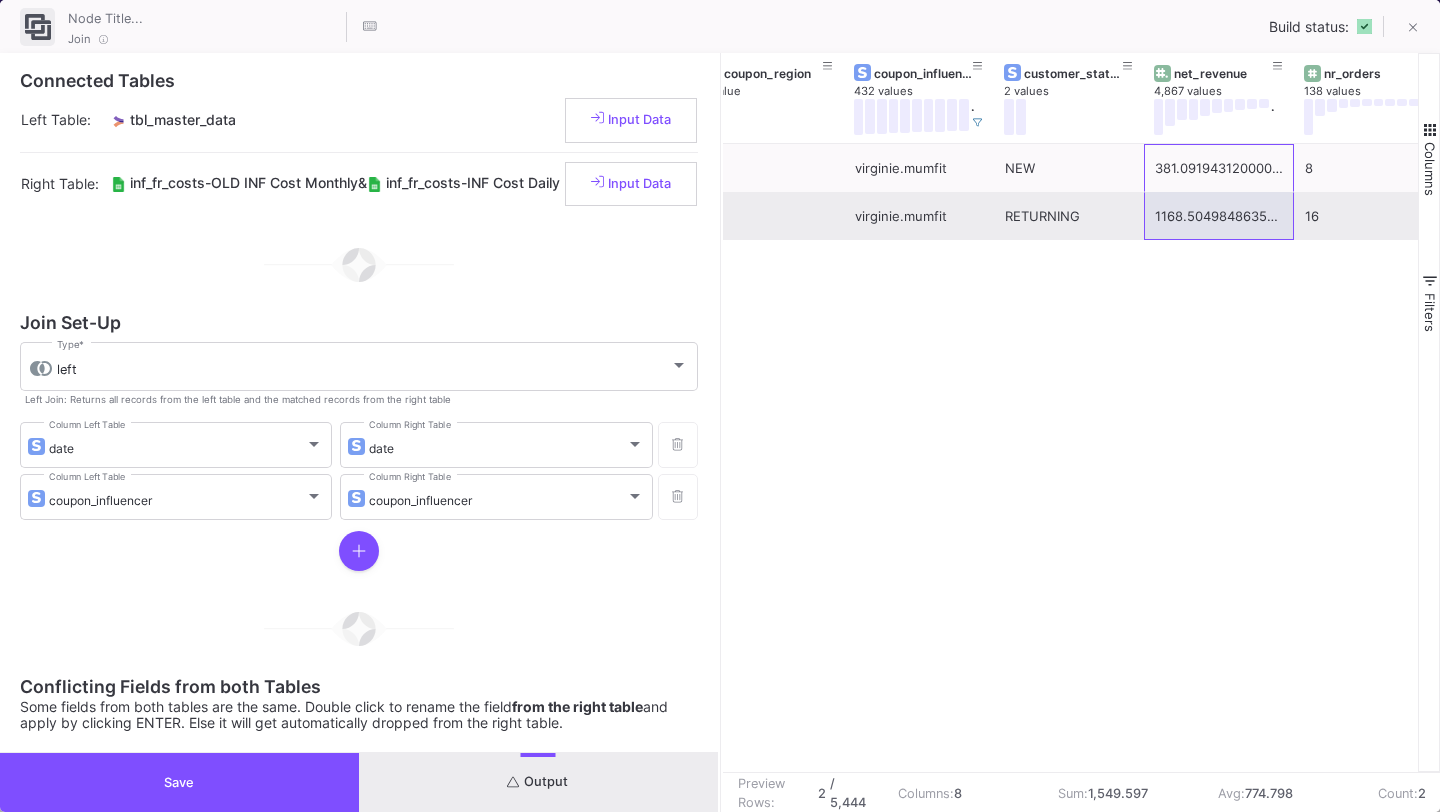 drag, startPoint x: 1189, startPoint y: 171, endPoint x: 1189, endPoint y: 206, distance: 35 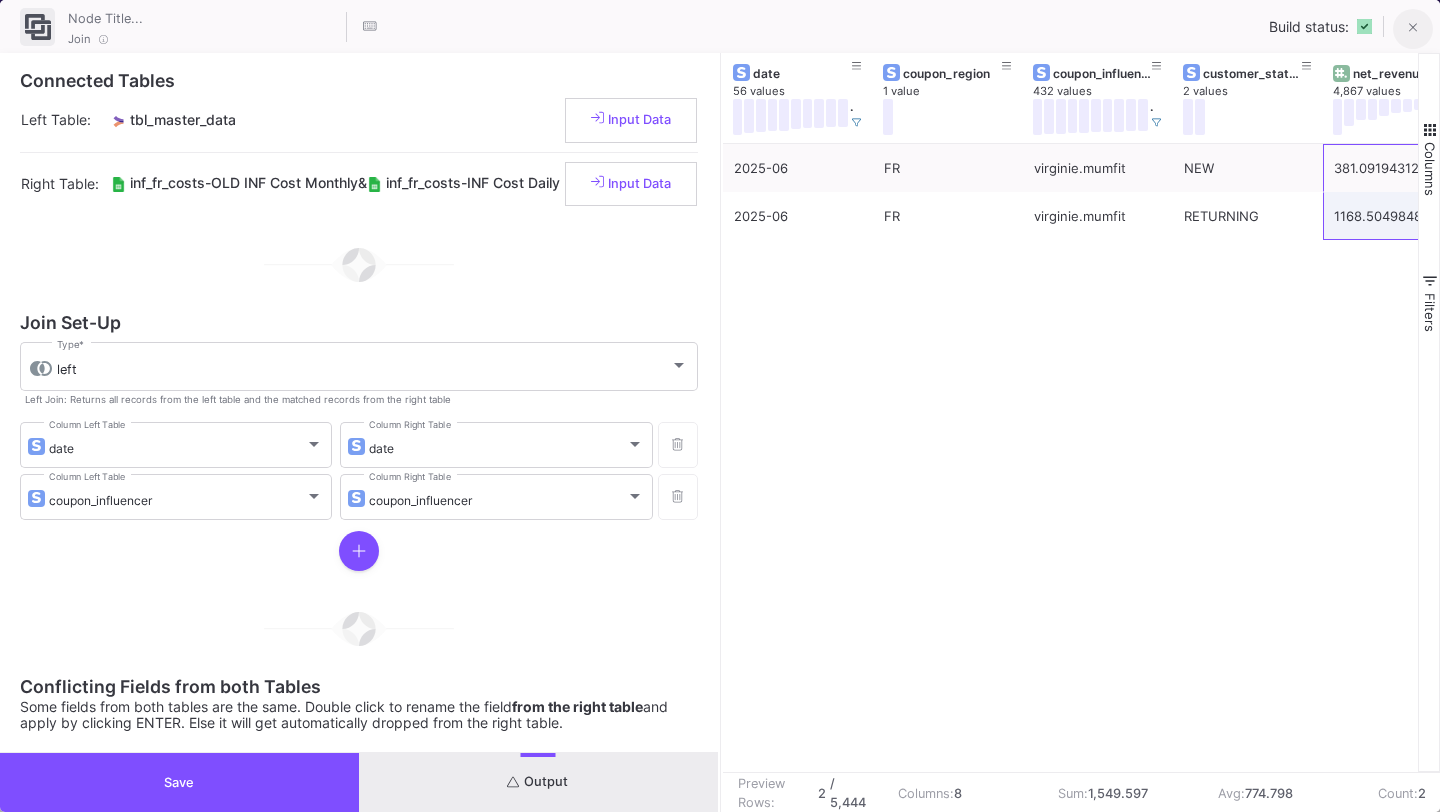 click at bounding box center (1413, 29) 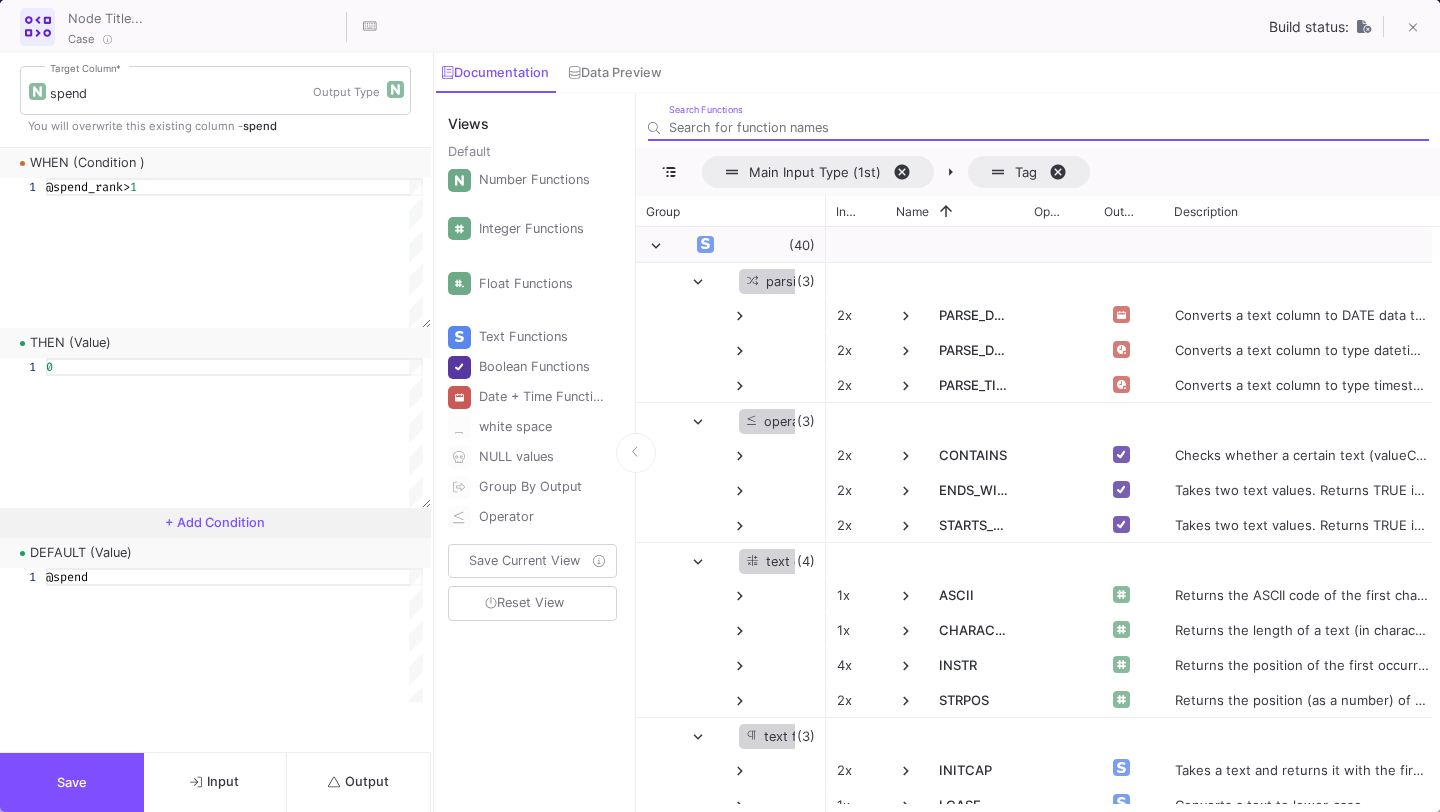 click 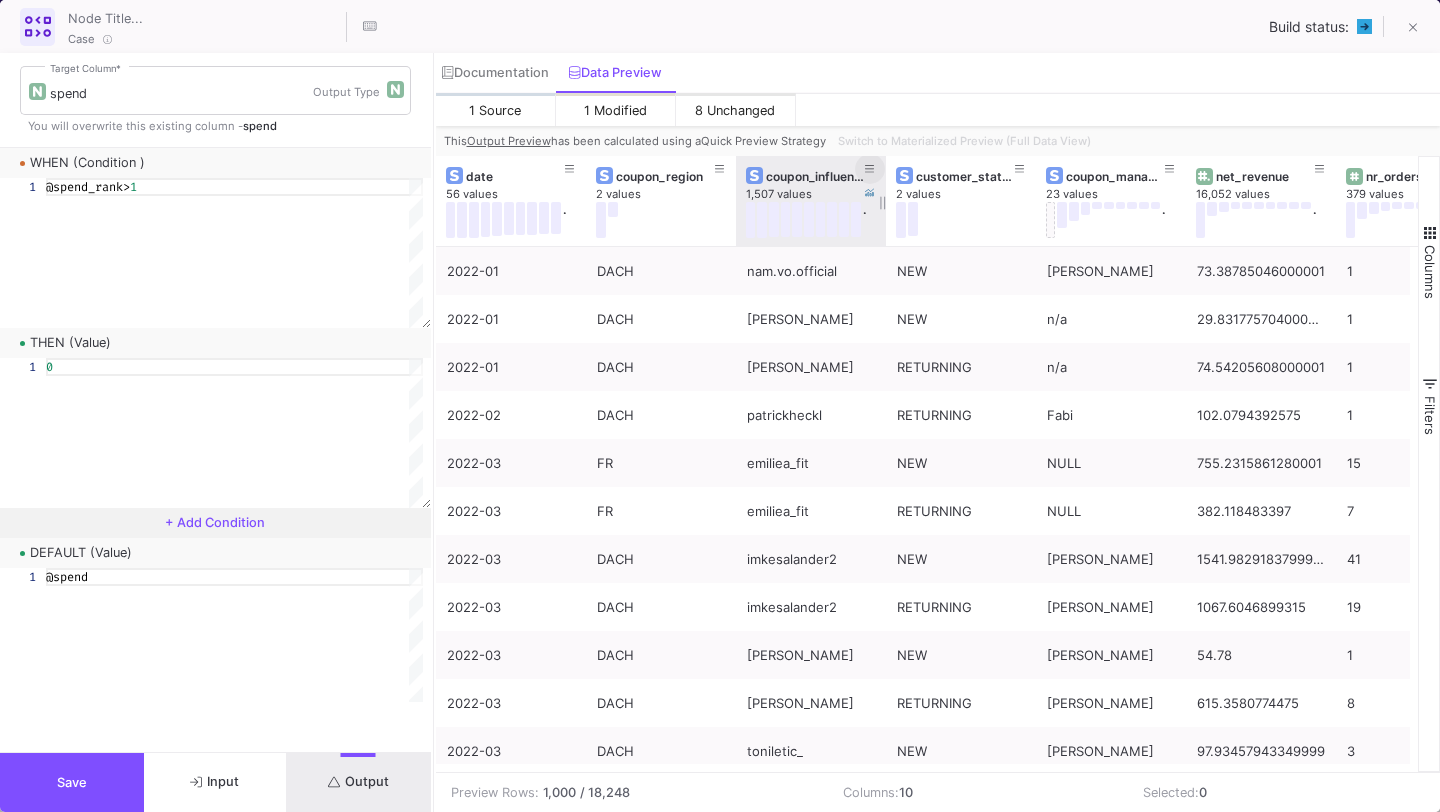 click 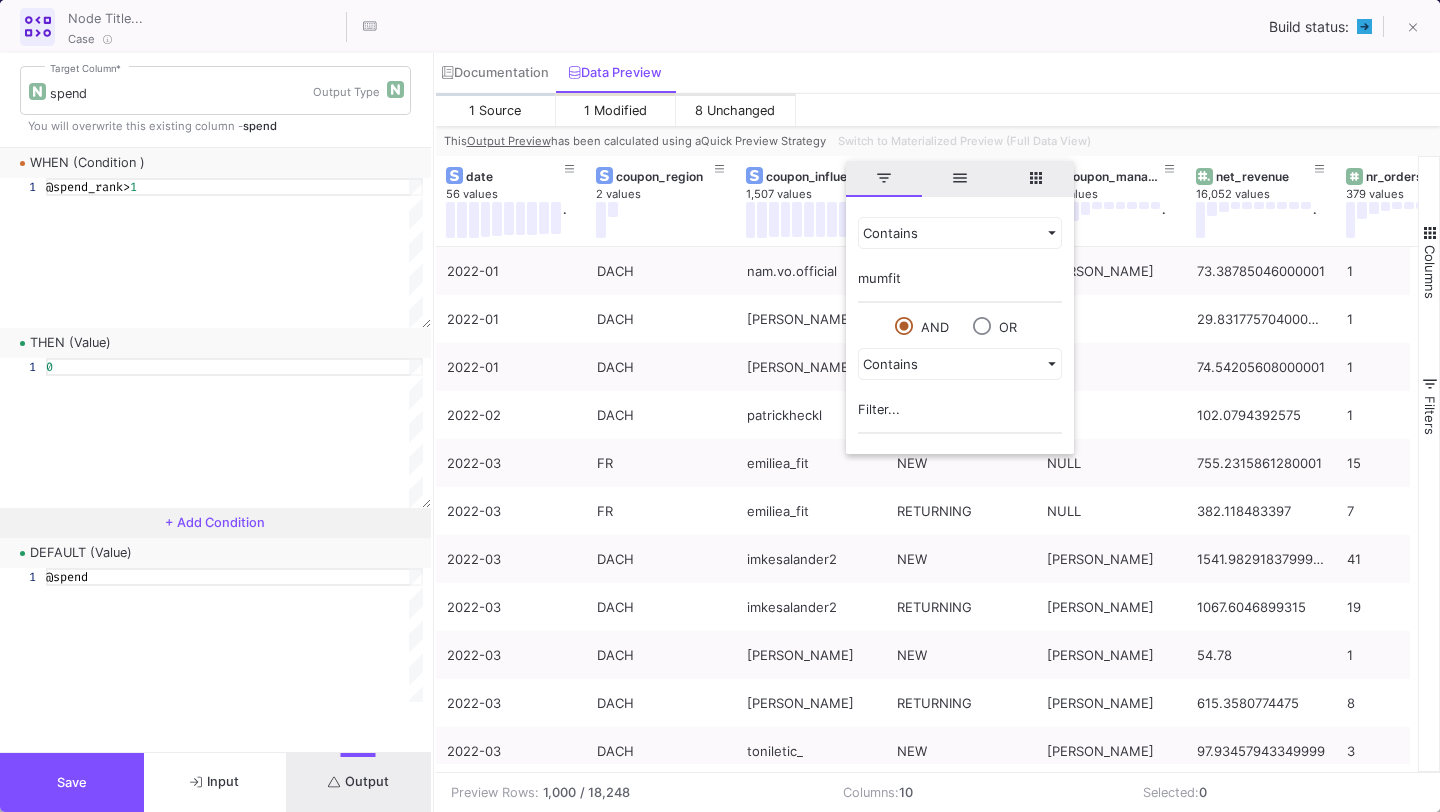 type on "mumfit" 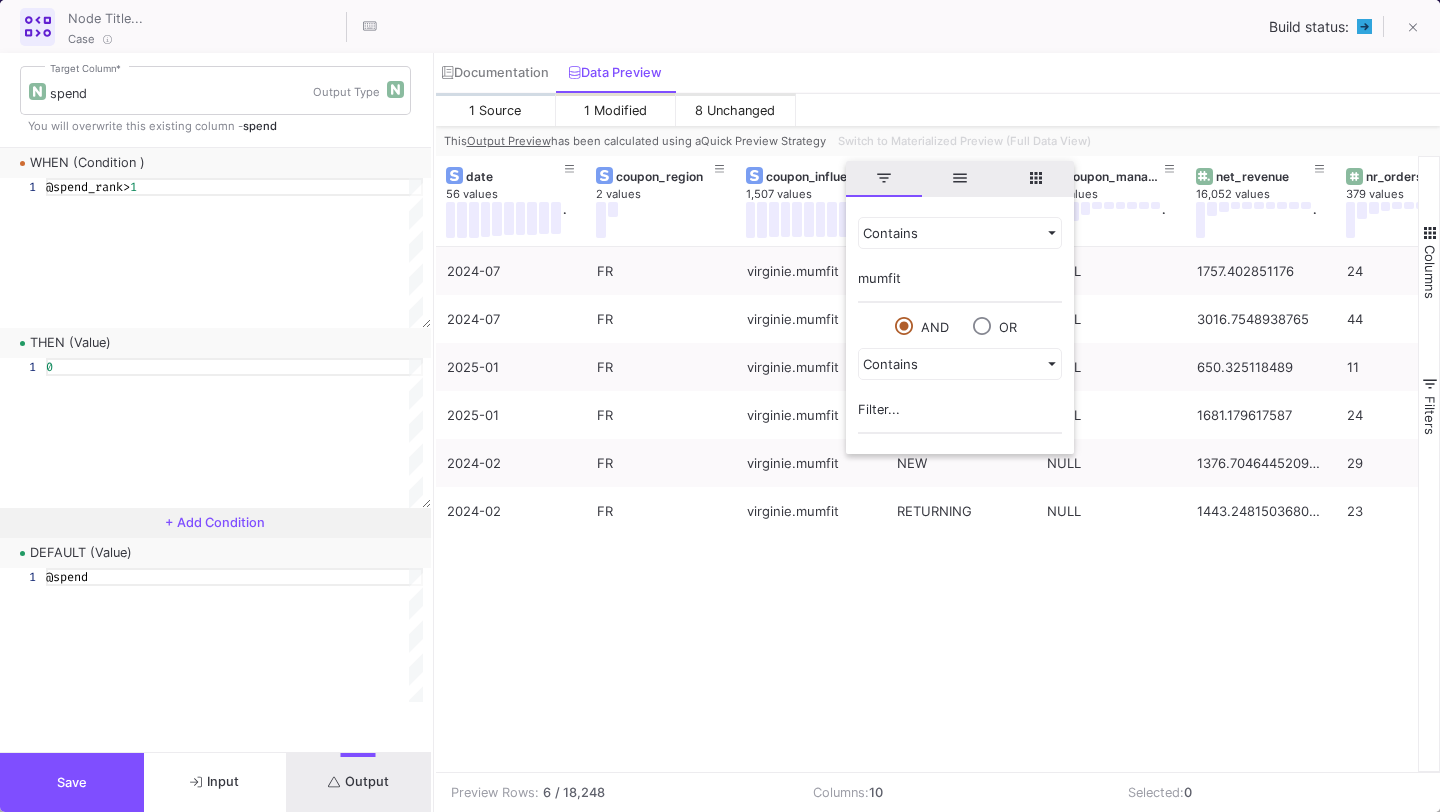 click on "2024-07 FR virginie.mumfit NEW NULL 1757.402851176 24 22 2024-07 FR virginie.mumfit RETURNING NULL 3016.7548938765 44 40 2025-01 FR virginie.mumfit NEW NULL 650.325118489 11 11 2025-01 FR virginie.mumfit RETURNING NULL 1681.179617587 24 24 2024-02 FR virginie.mumfit NEW NULL 1376.7046445209996 29 29 2024-02 FR virginie.mumfit RETURNING NULL 1443.2481503680003 23 22" at bounding box center [927, 509] 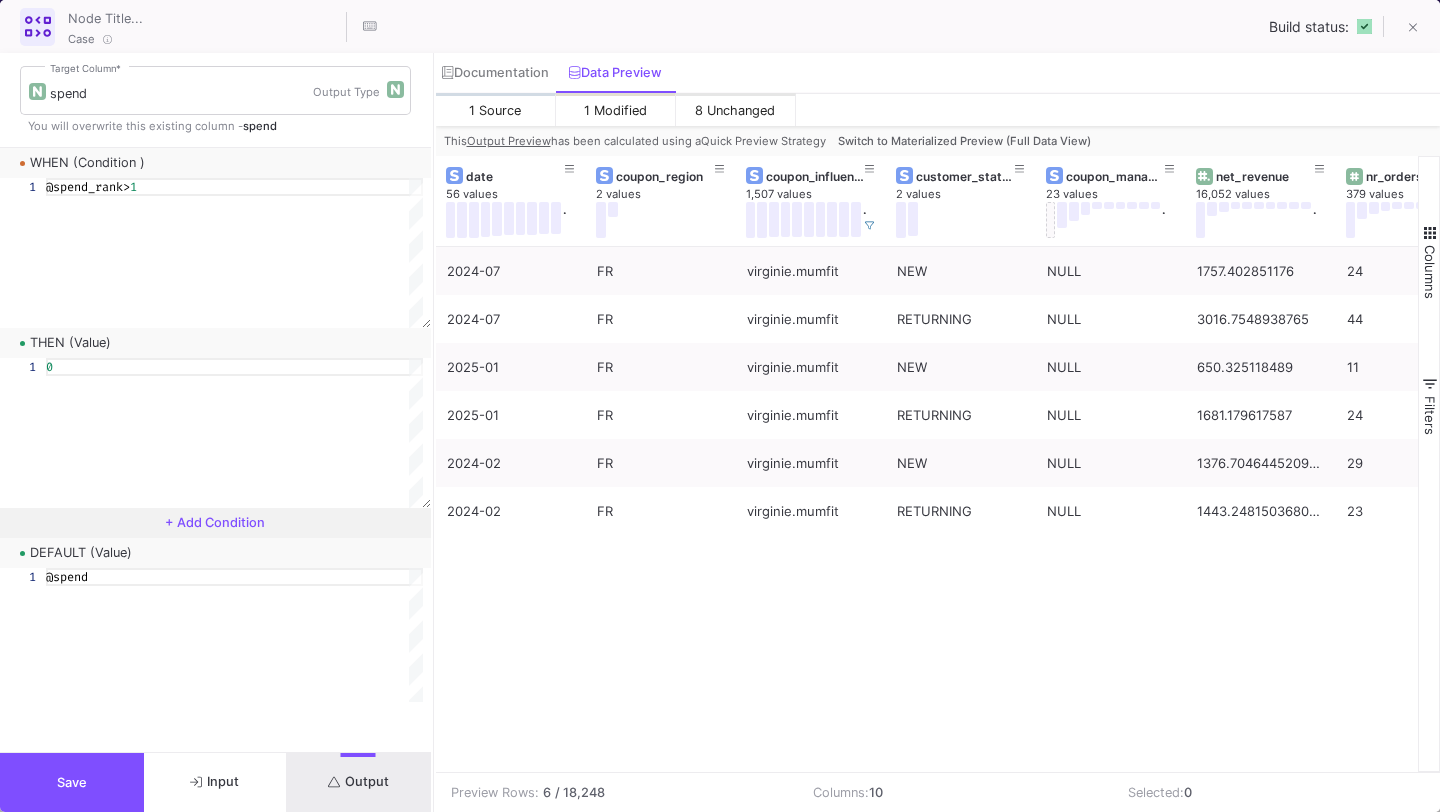 click on "Switch to Materialized Preview (Full Data View)" at bounding box center [964, 141] 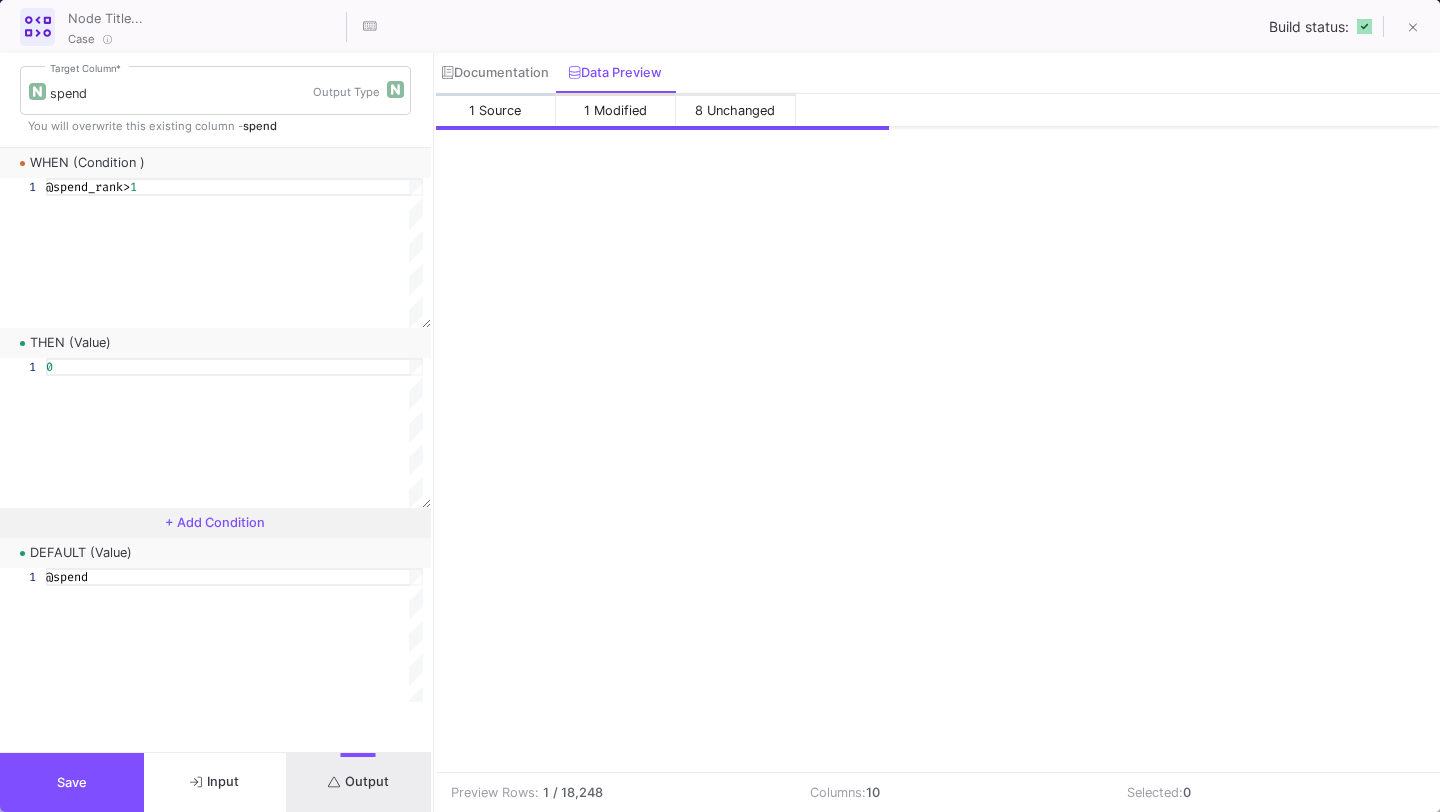 scroll, scrollTop: 0, scrollLeft: 367, axis: horizontal 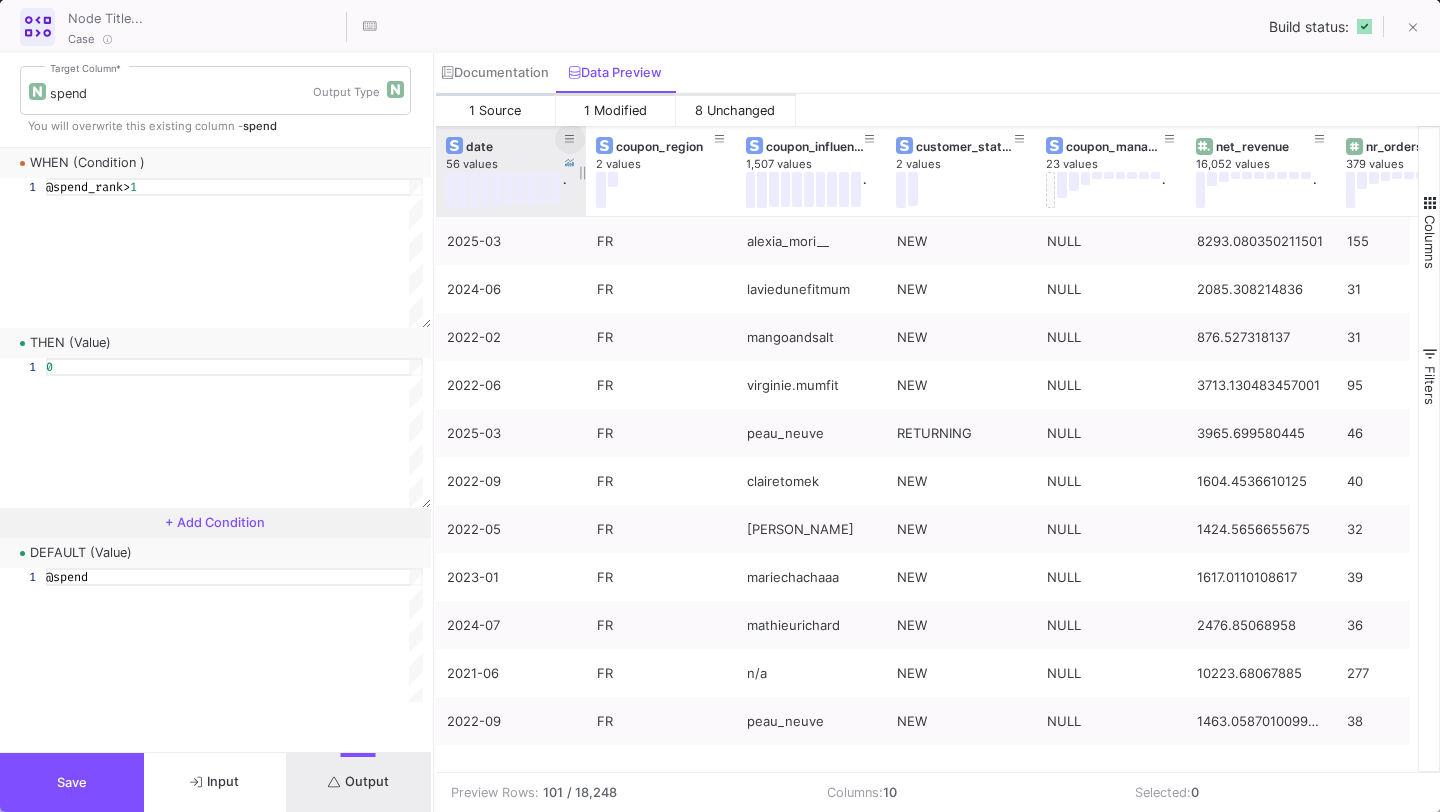click at bounding box center (570, 139) 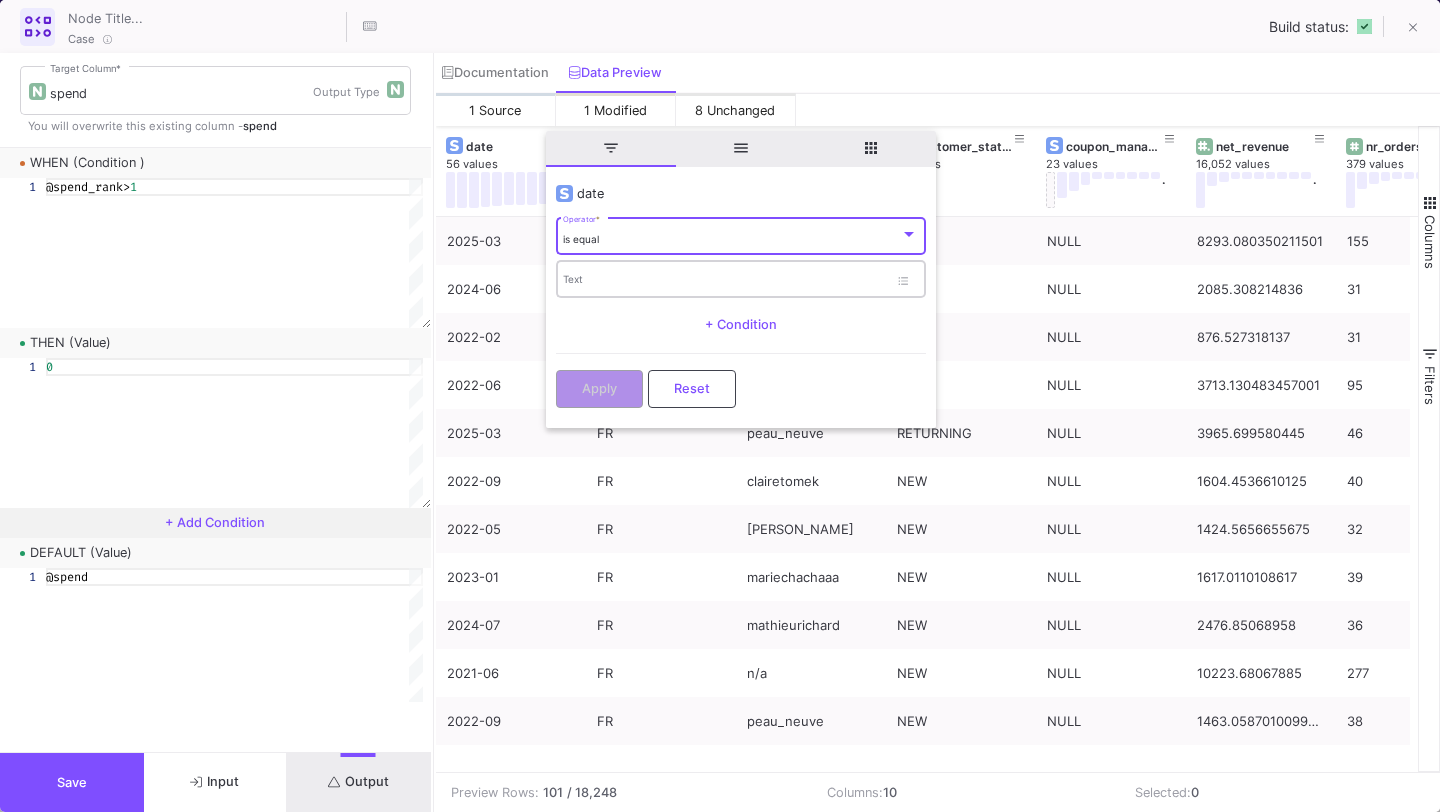 click on "Text" at bounding box center (725, 278) 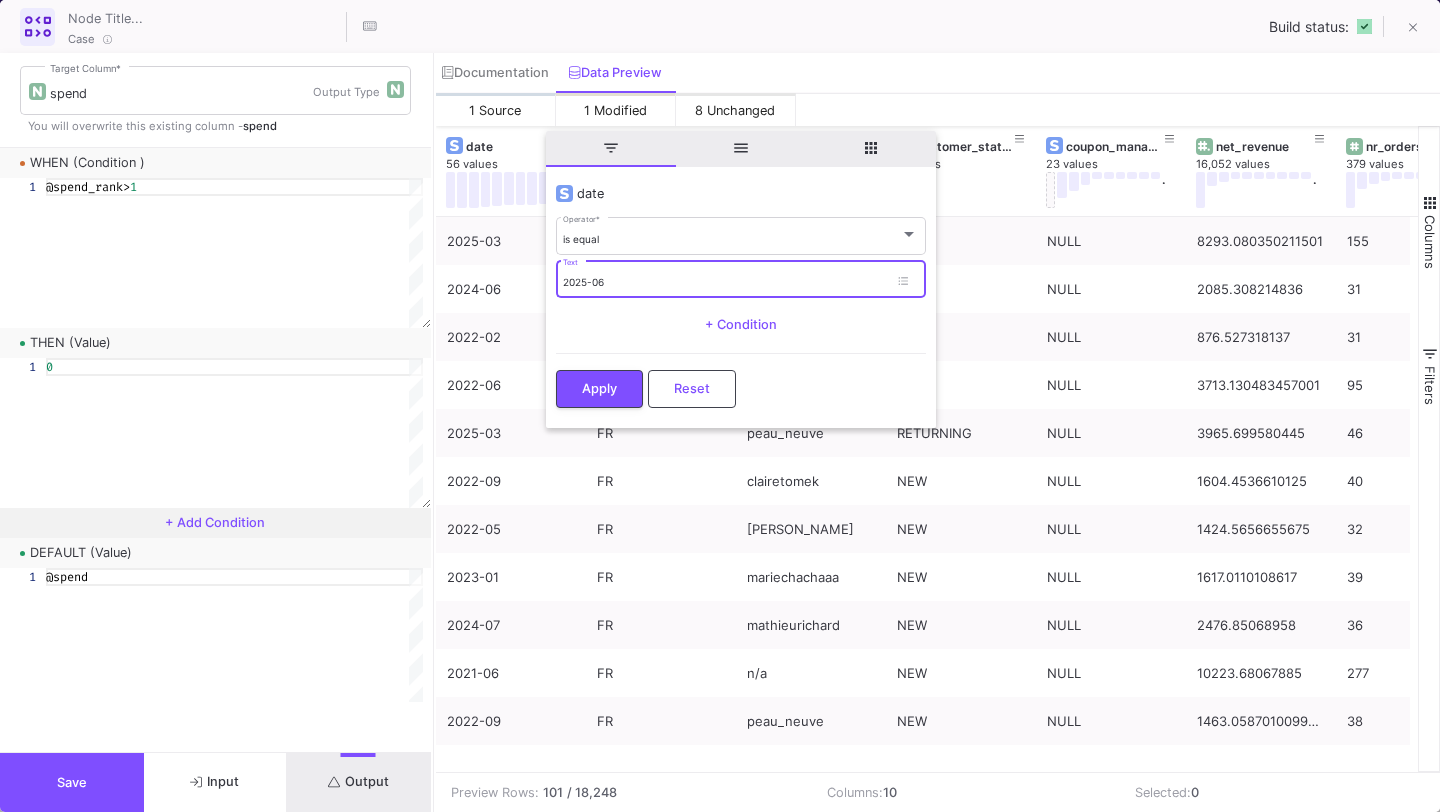 type on "2025-06" 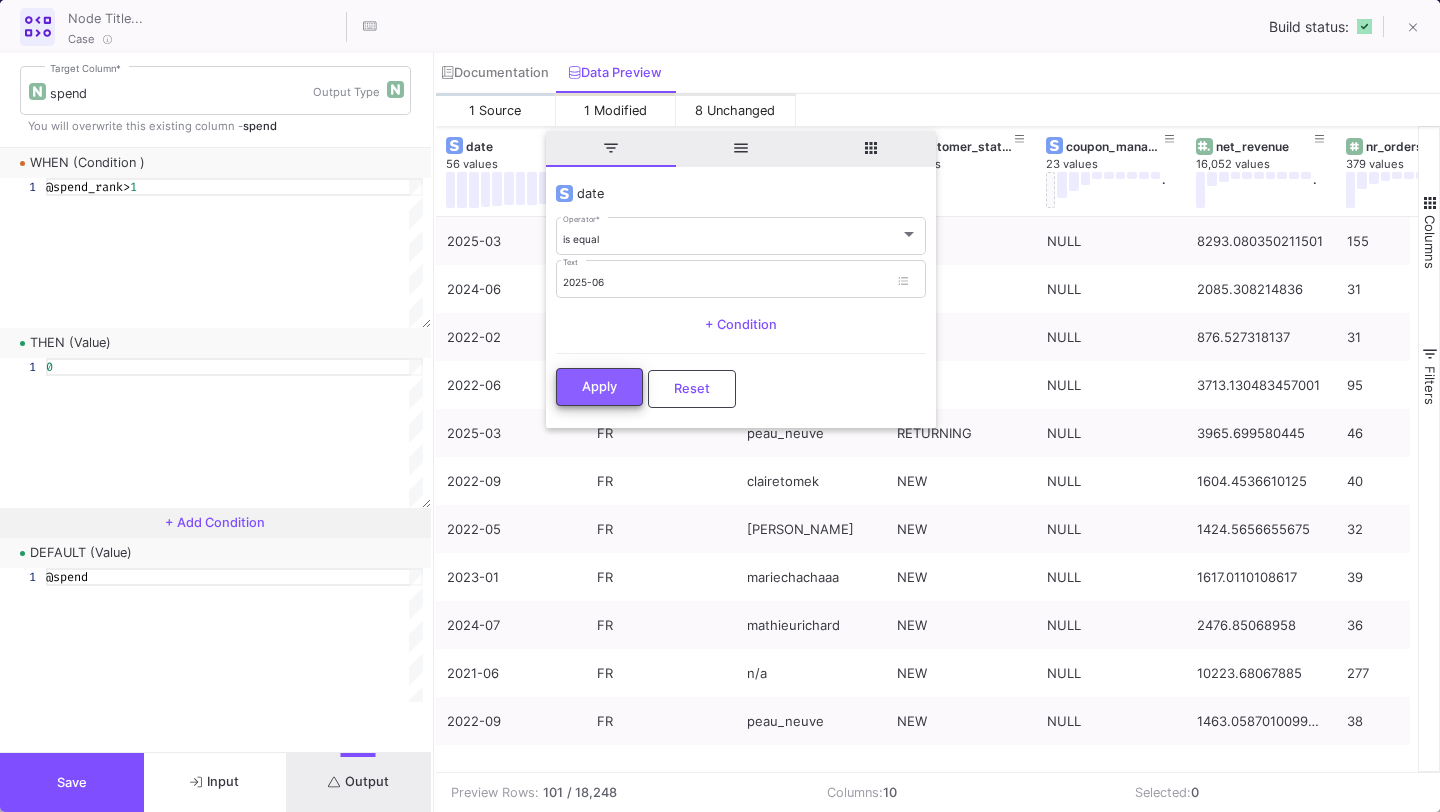 click on "Apply" at bounding box center (599, 387) 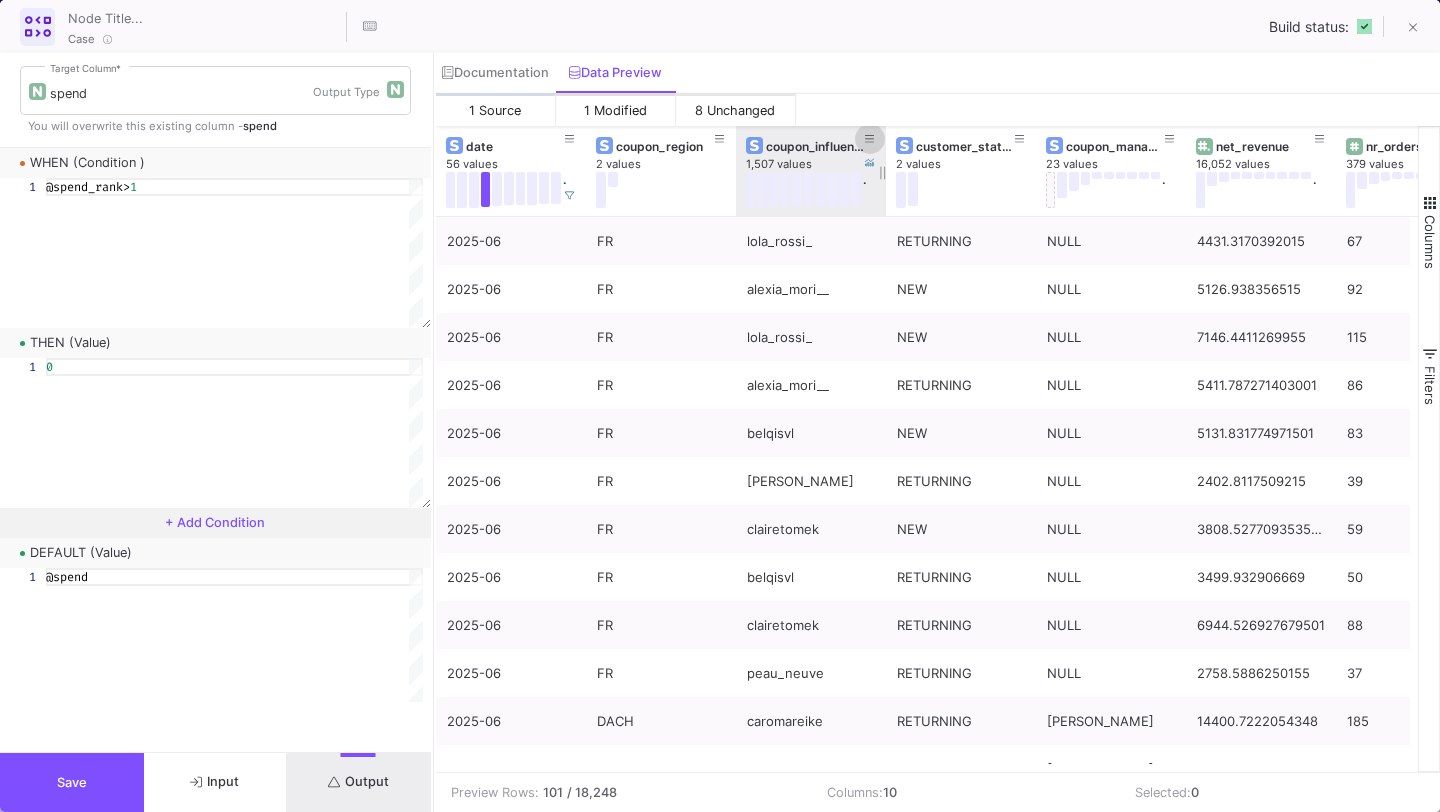 click 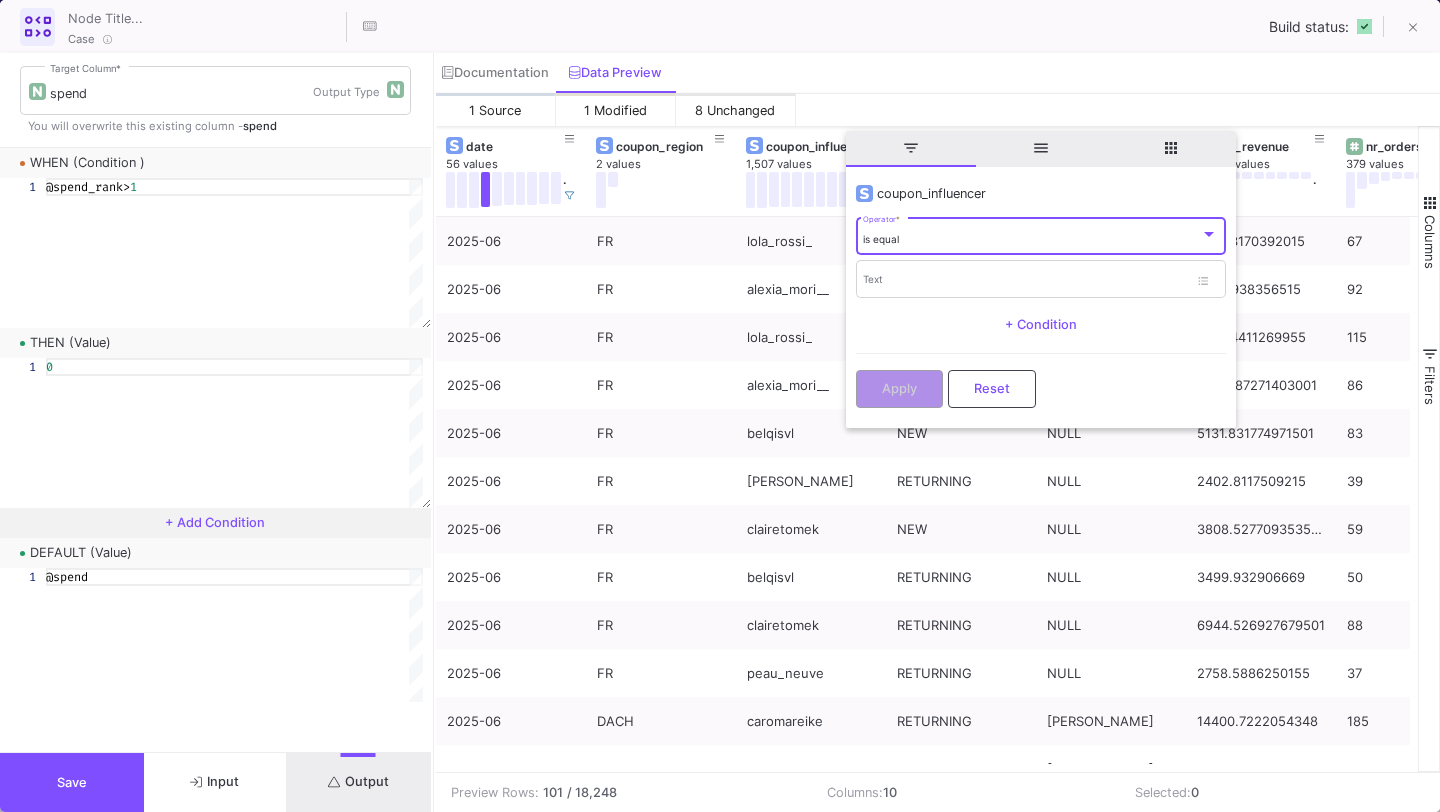 click on "is equal Operator  *" at bounding box center (1040, 235) 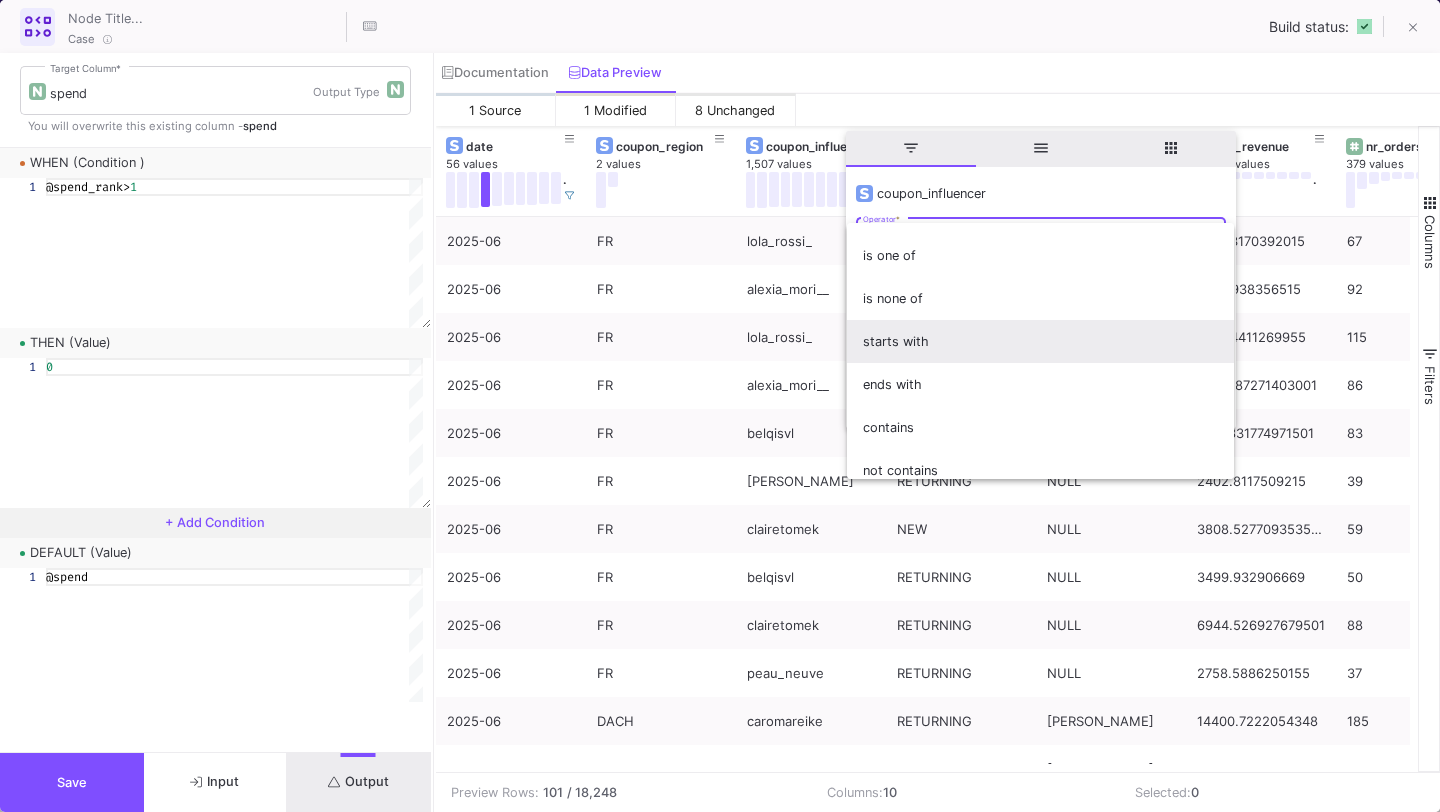 scroll, scrollTop: 115, scrollLeft: 0, axis: vertical 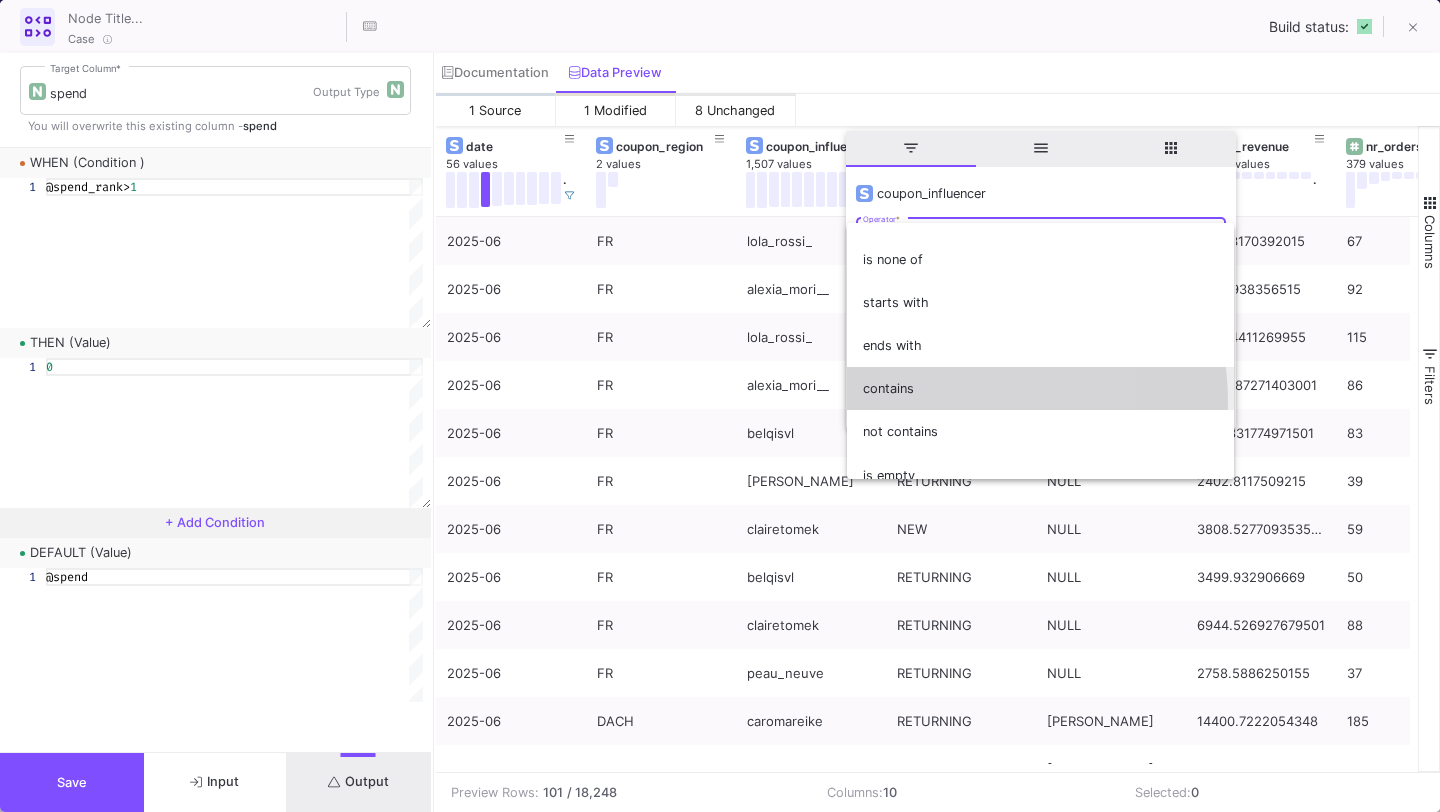 click on "contains" at bounding box center [1040, 388] 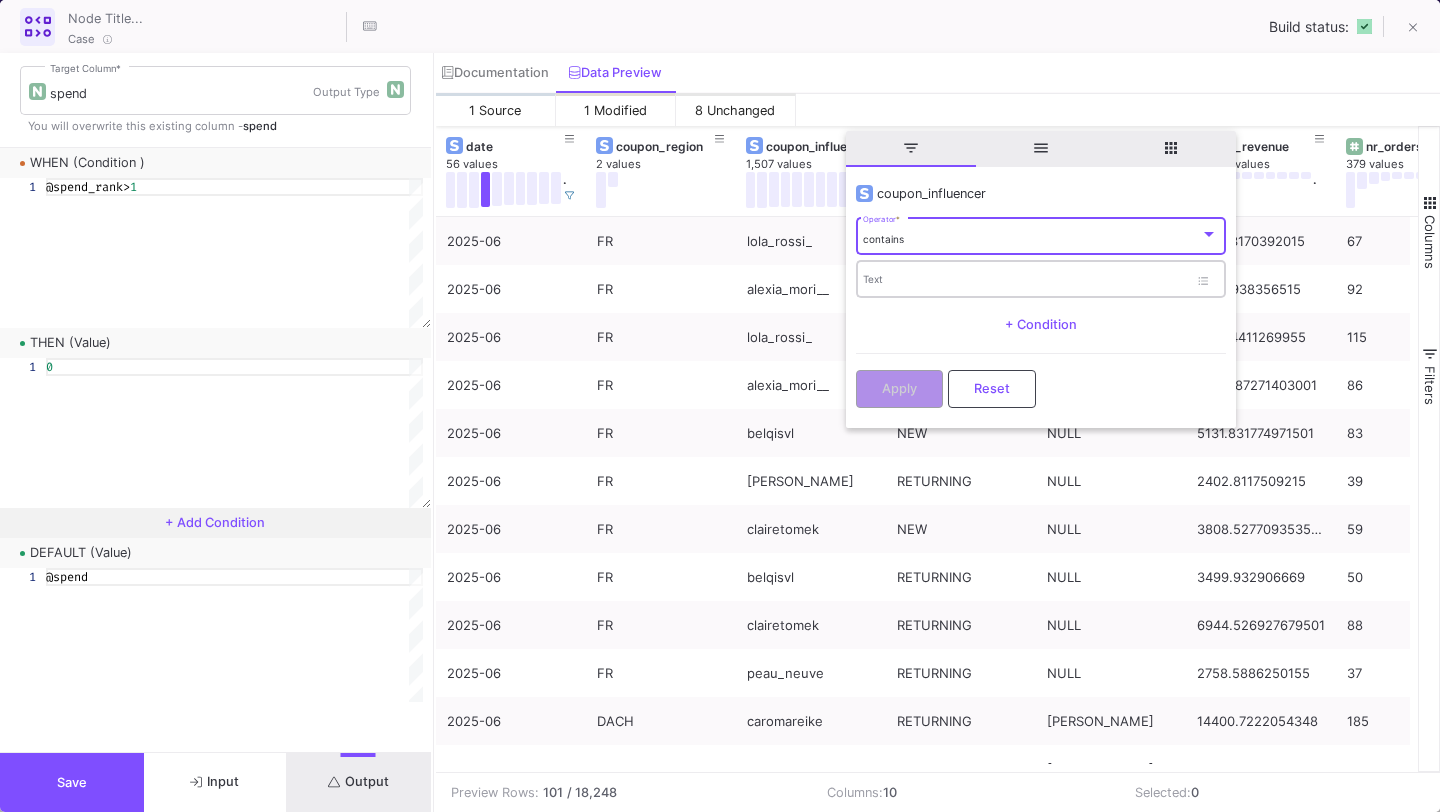 click on "Text" at bounding box center (1025, 282) 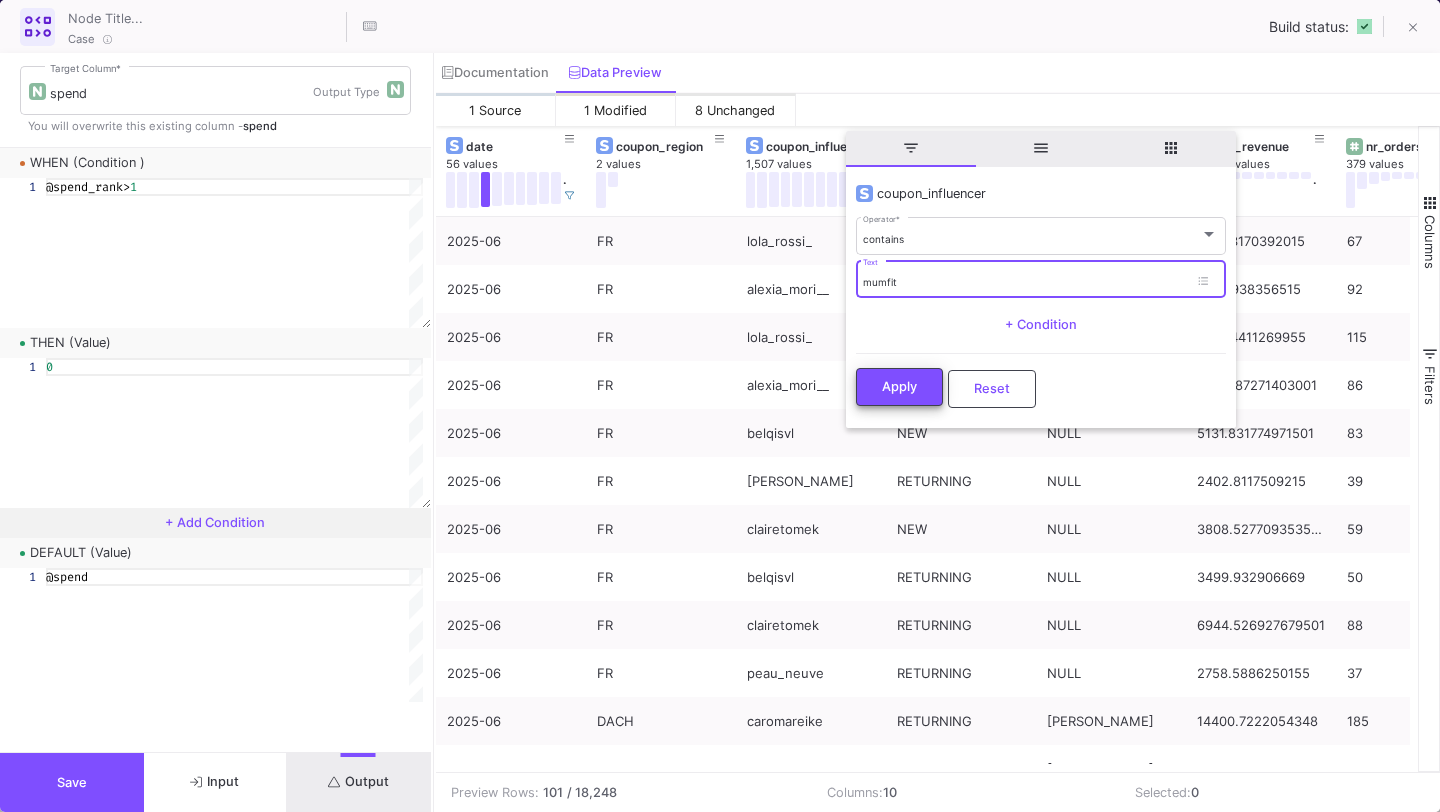 type on "mumfit" 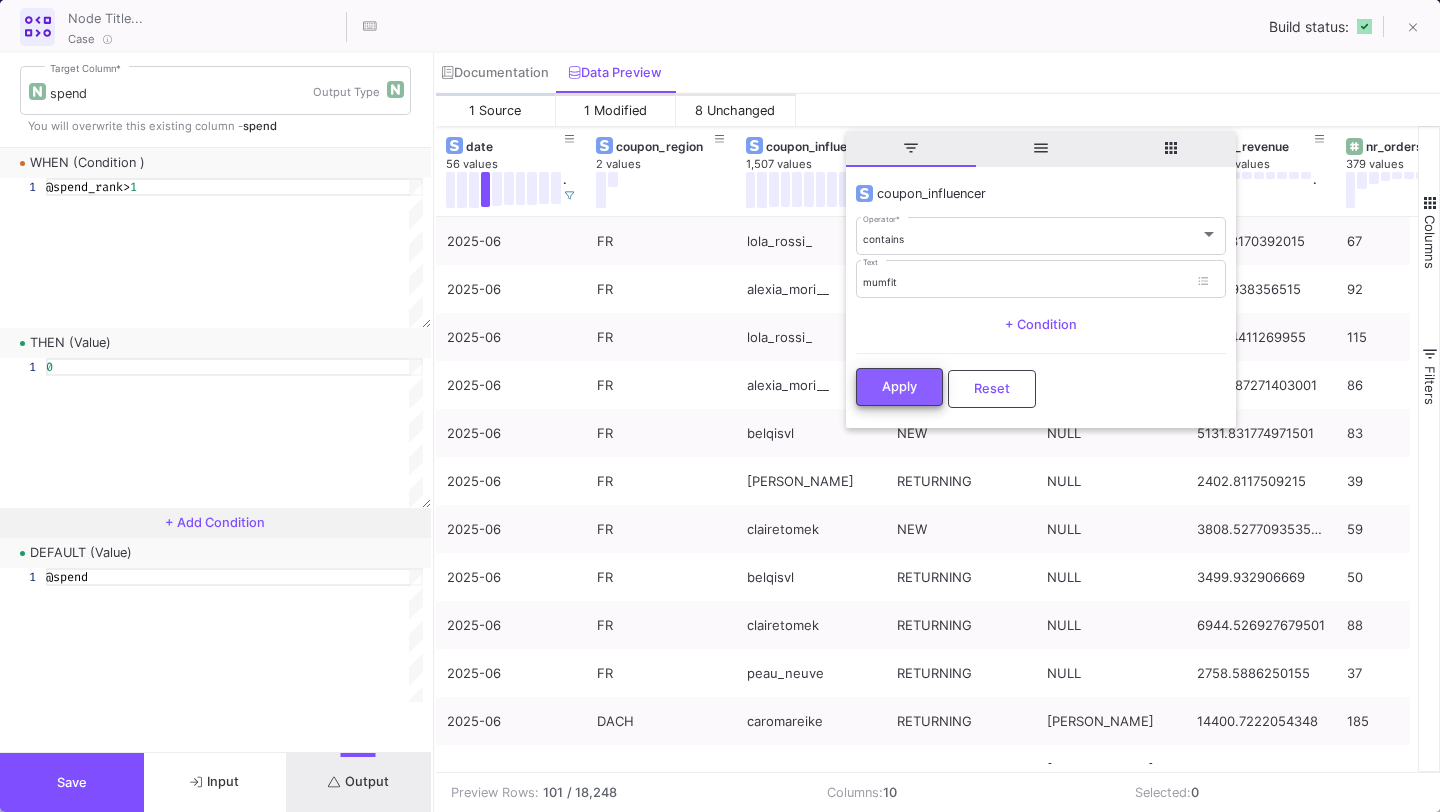 click on "Apply" at bounding box center (899, 386) 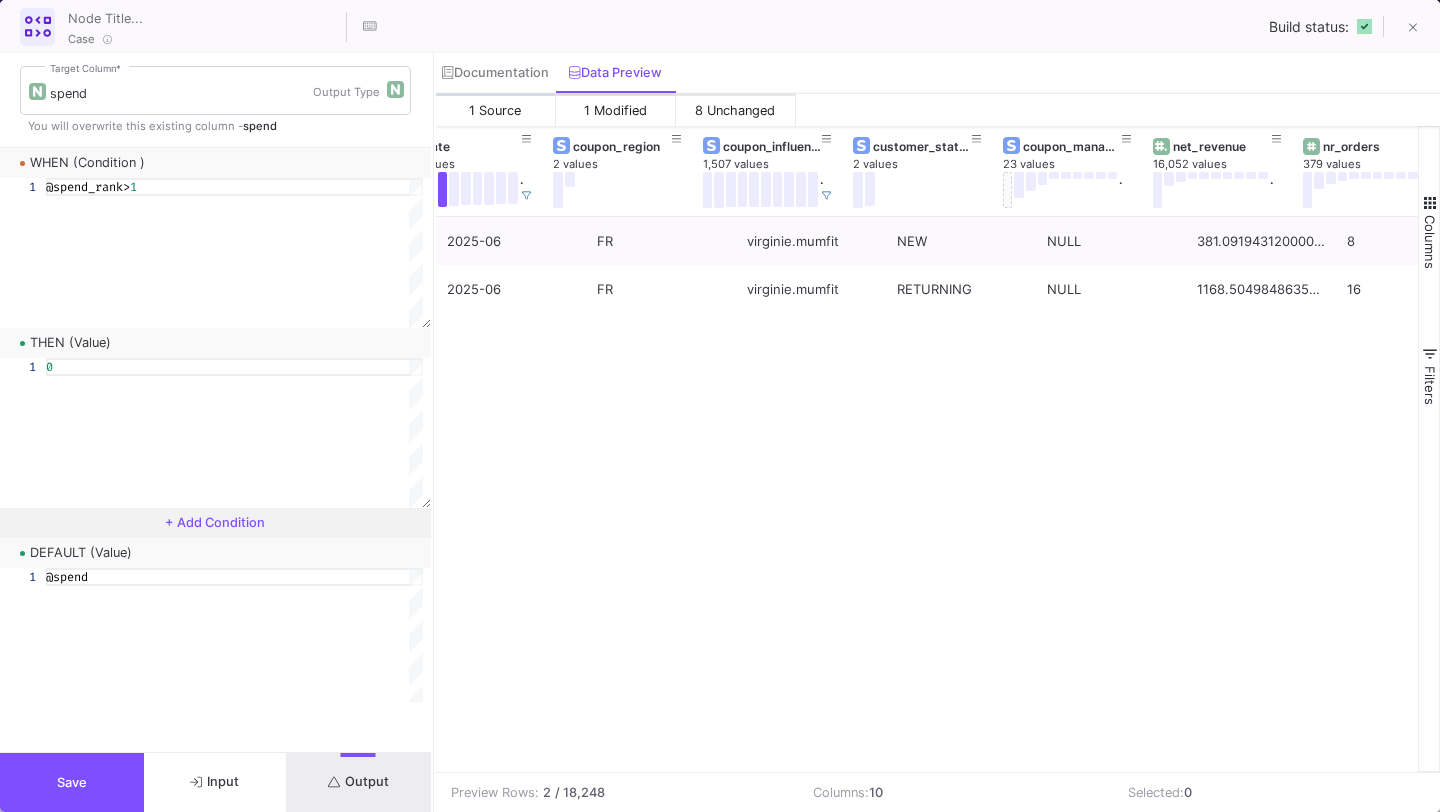 scroll, scrollTop: 0, scrollLeft: 264, axis: horizontal 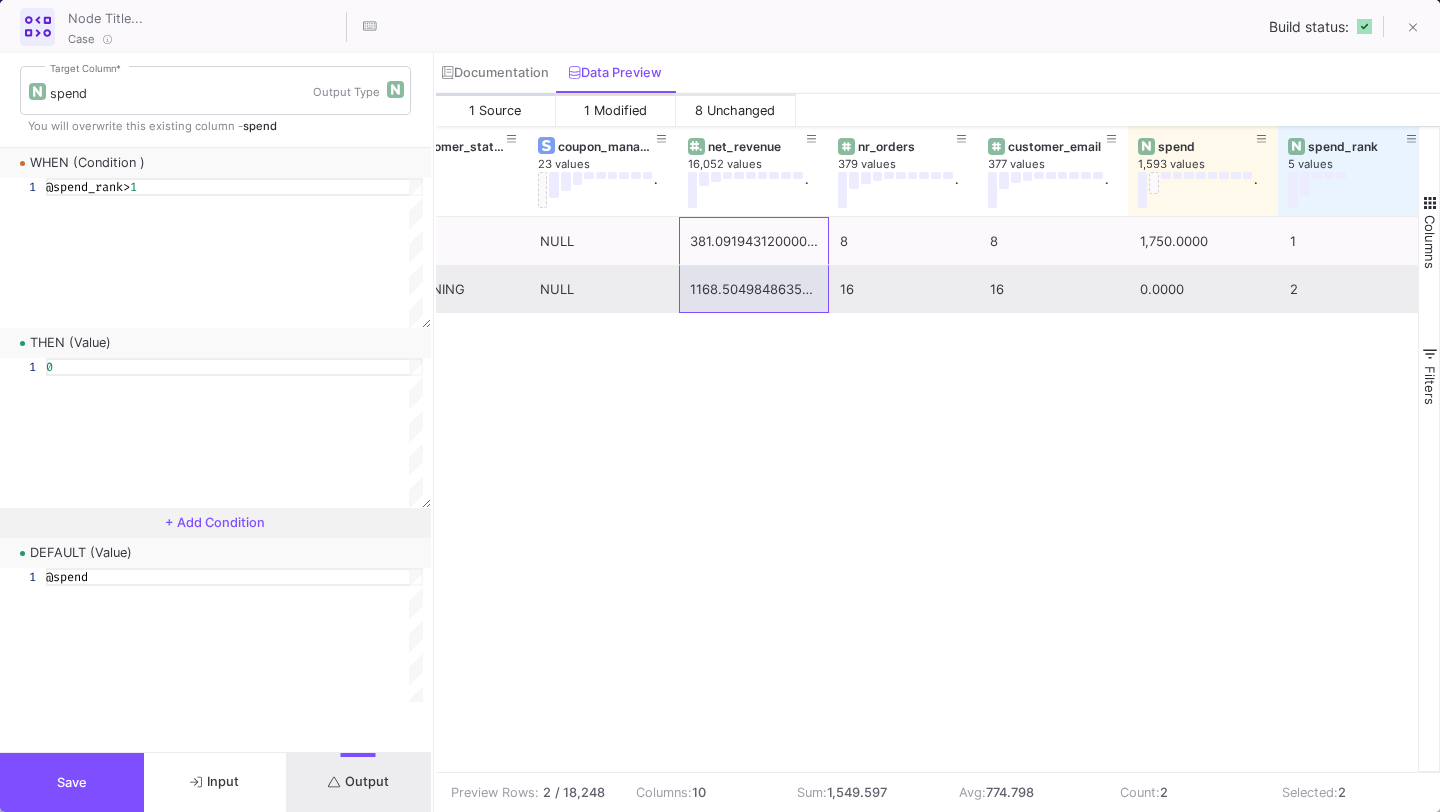 drag, startPoint x: 779, startPoint y: 258, endPoint x: 779, endPoint y: 281, distance: 23 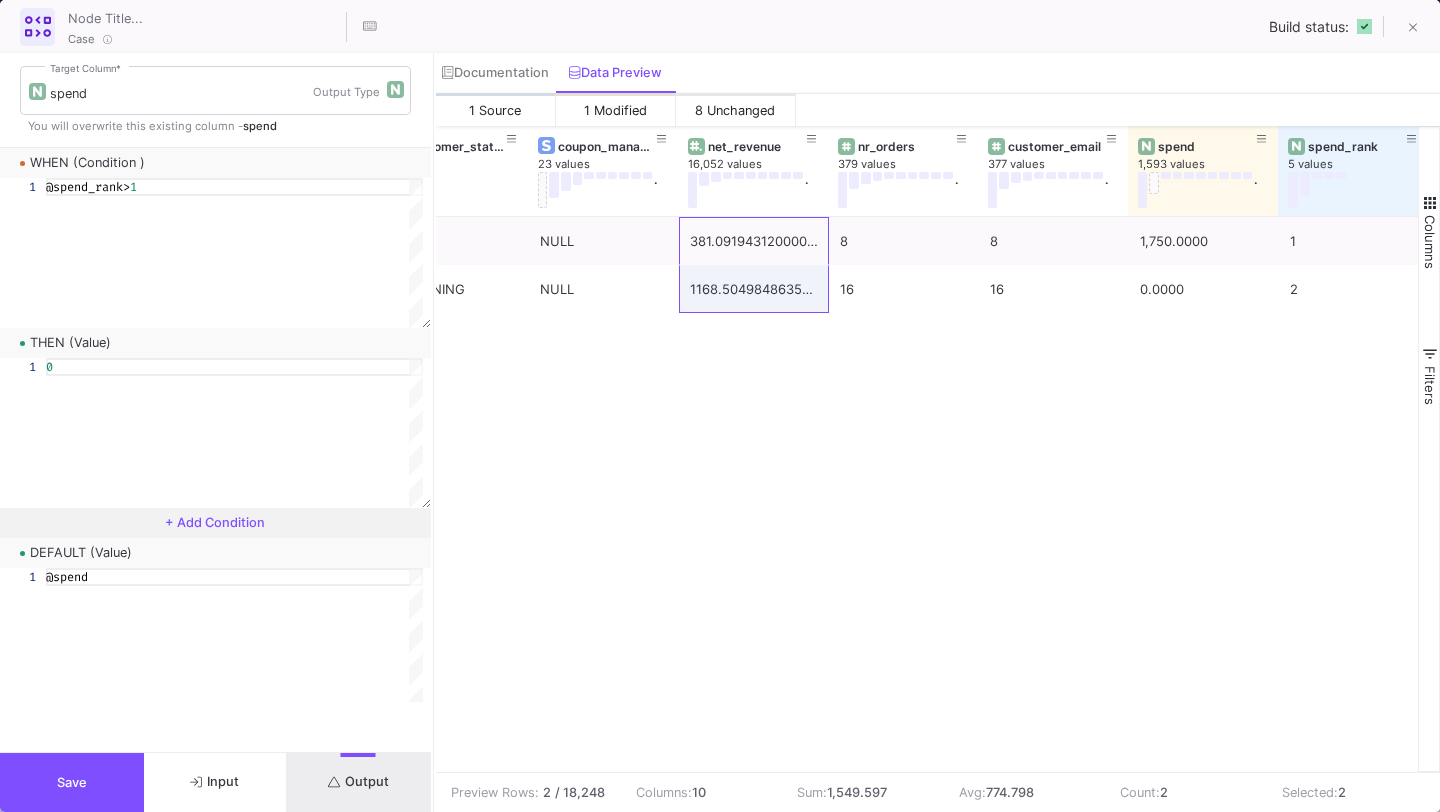 click on "Save" at bounding box center (72, 782) 